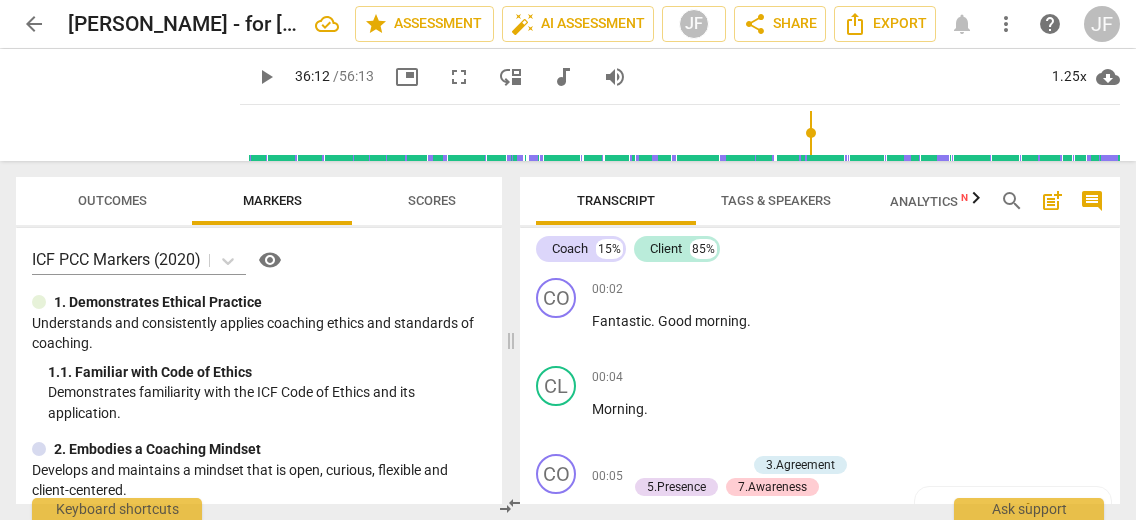 scroll, scrollTop: 0, scrollLeft: 0, axis: both 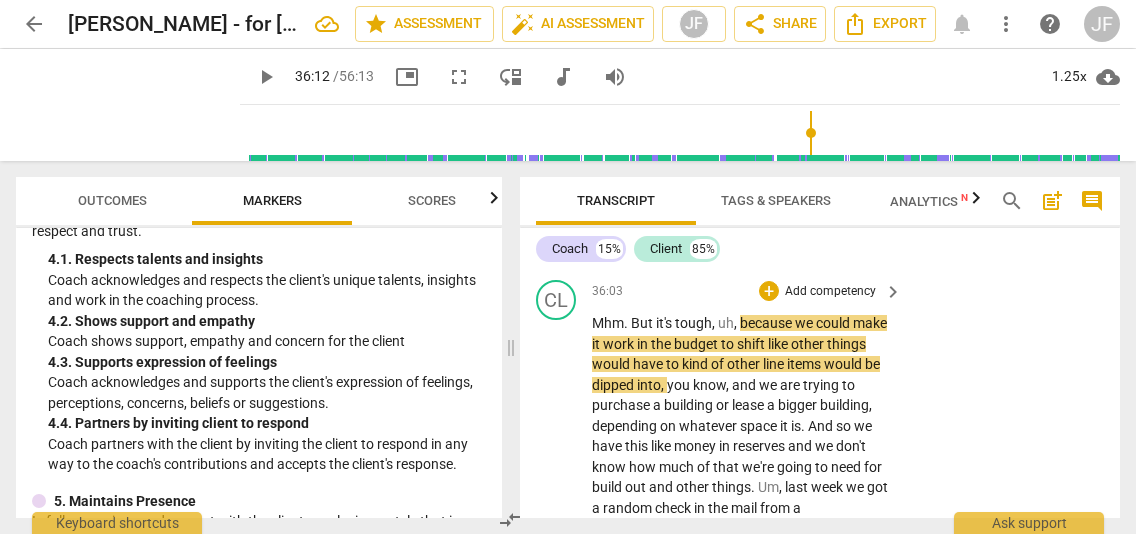 click on "make" at bounding box center [870, 323] 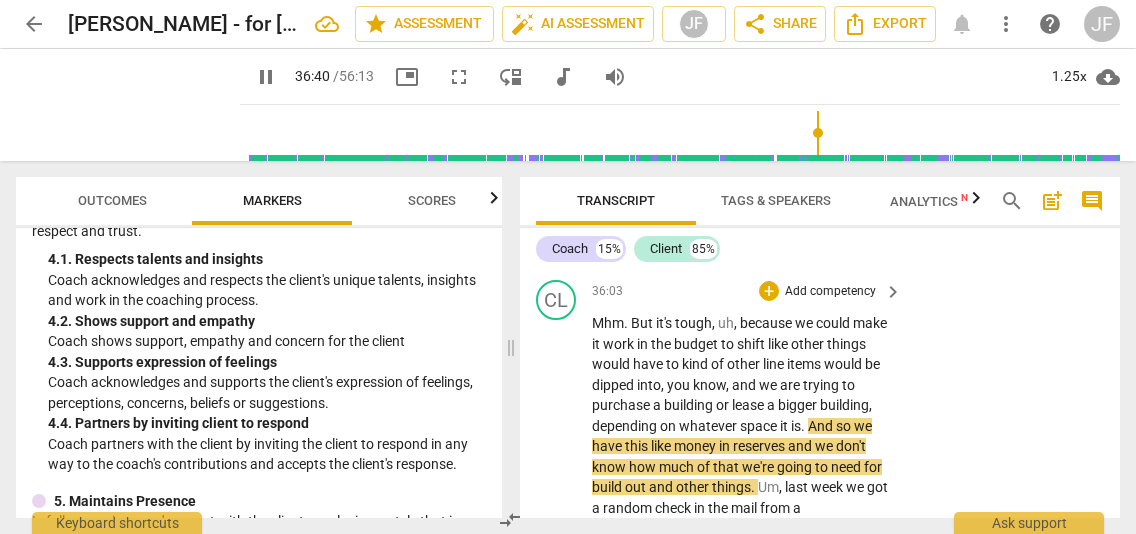 click on "Mhm .   But   it's   tough ,   uh ,   because   we   could   make   it   work   in   the   budget   to   shift   like   other   things   would   have   to   kind   of   other   line   items   would   be   dipped   into ,   you   know ,   and   we   are   trying   to   purchase   a   building   or   lease   a   bigger   building ,   depending   on   whatever   space   it   is .   And   so   we   have   this   like   money   in   reserves   and   we   don't   know   how   much   of   that   we're   going   to   need   for   build   out   and   other   things .   Um ,   last   week   we   got   a   random   check   in   the   mail   from   a   [DEMOGRAPHIC_DATA]   that   I   have   been   in   relationship   with   for   several   years .   They   closed   and   I   uh ,   knew   that   we   were   in   like   their   legacy .   Uh ,   but ,   and   I   had   asked   them   to   consider ,   you   know ,   having   conversations   with   me   about   us   purchasing   their   building .   Um ,   but   they   ended   up" at bounding box center [742, 661] 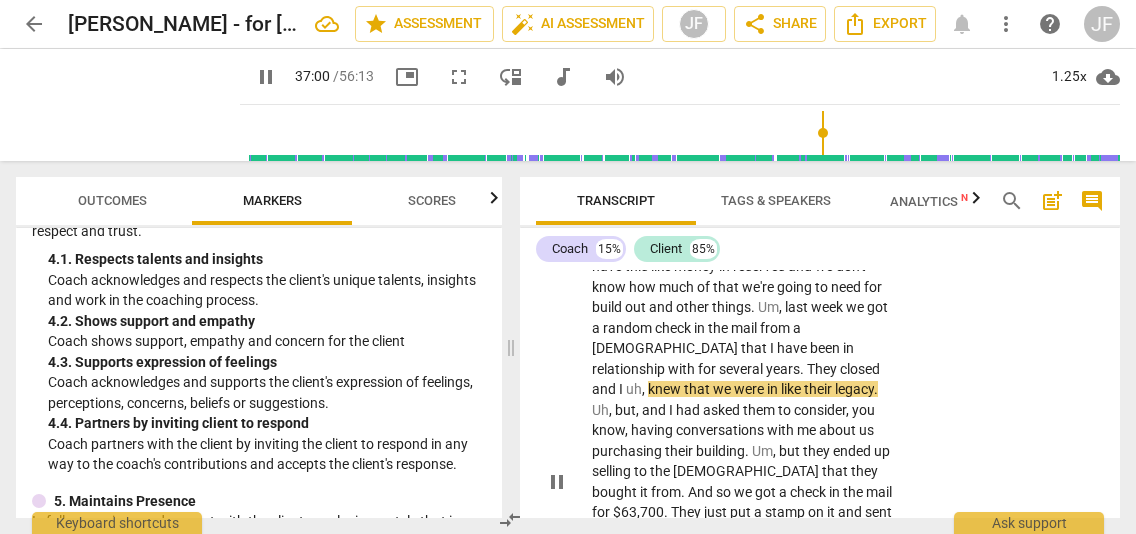scroll, scrollTop: 15028, scrollLeft: 0, axis: vertical 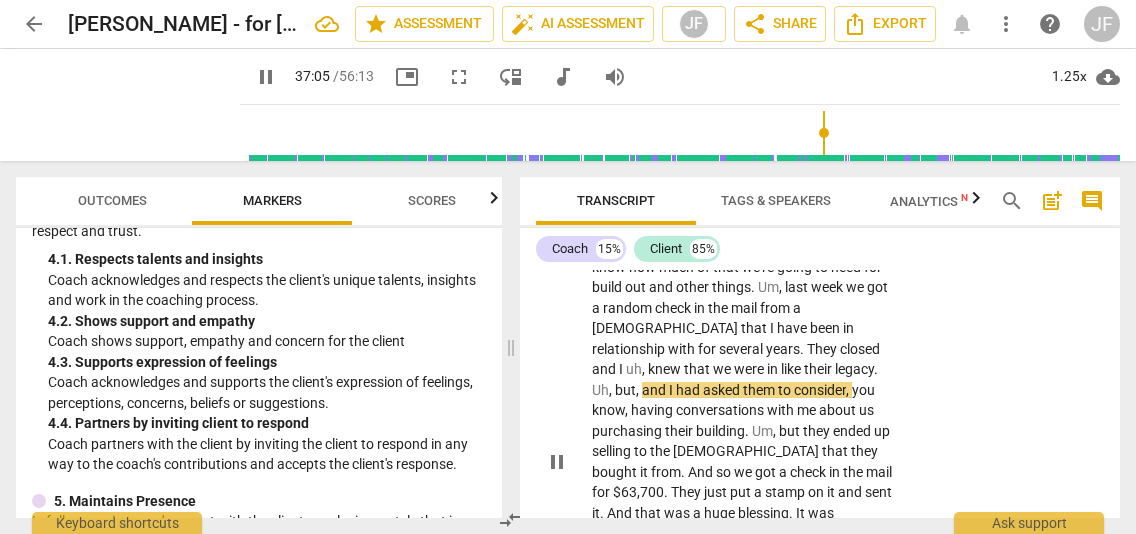 click on "." at bounding box center (876, 369) 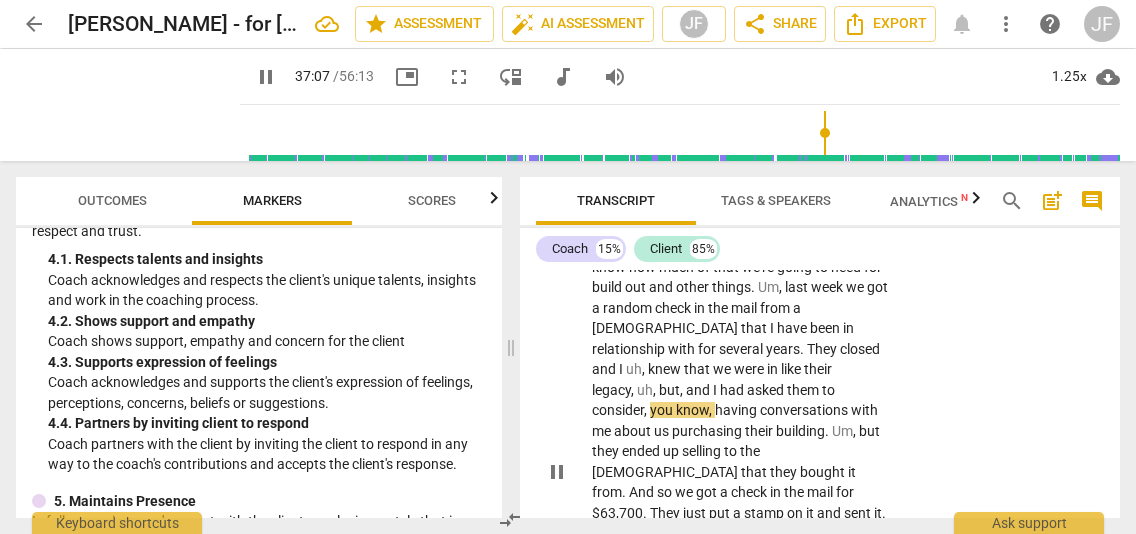 click on "Mhm .   But   it's   tough ,   uh ,   because   we   could   make   it   work   in   the   budget   to   shift   like   other   things   would   have   to   kind   of   other   line   items   would   be   dipped   into ,   you   know ,   and   we   are   trying   to   purchase   a   building   or   lease   a   bigger   building ,   depending   on   whatever   space   it   is .   And   so   we   have   this   like   money   in   reserves   and   we   don't   know   how   much   of   that   we're   going   to   need   for   build   out   and   other   things .   Um ,   last   week   we   got   a   random   check   in   the   mail   from   a   [DEMOGRAPHIC_DATA]   that   I   have   been   in   relationship   with   for   several   years .   They   closed   and   I   uh ,   knew   that   we   were   in   like   their   legacy,   uh ,   but ,   and   I   had   asked   them   to   consider ,   you   know ,   having   conversations   with   me   about   us   purchasing   their   building .   Um ,   but   they   ended   up" at bounding box center (742, 472) 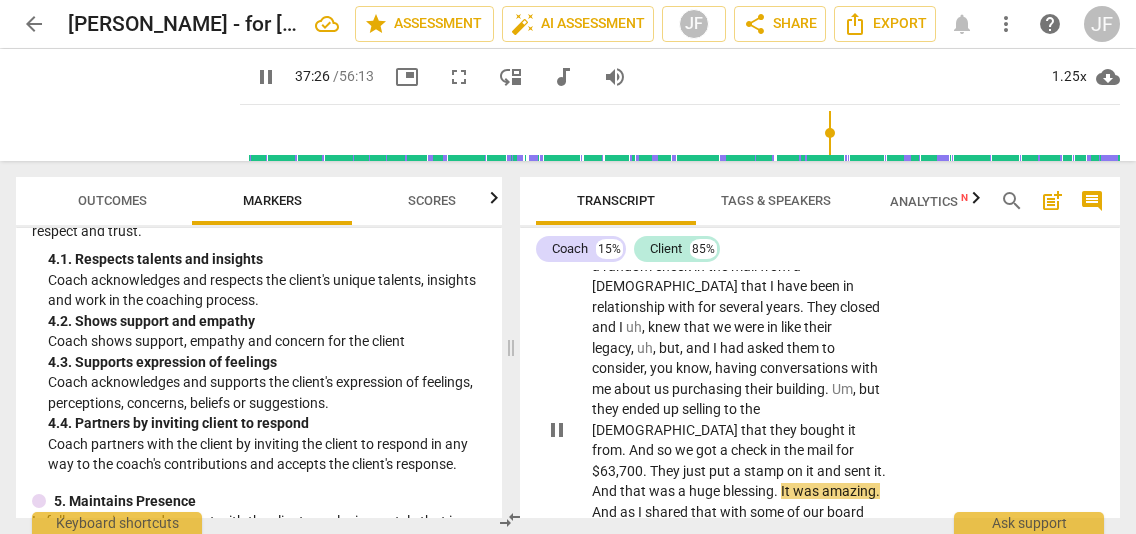 scroll, scrollTop: 15090, scrollLeft: 0, axis: vertical 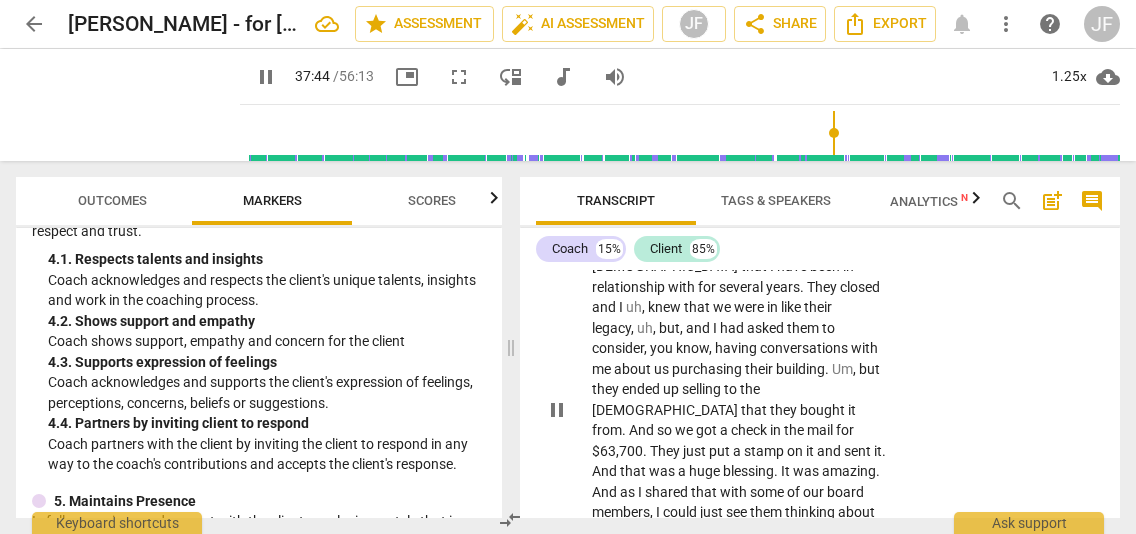 click on "Mhm .   But   it's   tough ,   uh ,   because   we   could   make   it   work   in   the   budget   to   shift   like   other   things   would   have   to   kind   of   other   line   items   would   be   dipped   into ,   you   know ,   and   we   are   trying   to   purchase   a   building   or   lease   a   bigger   building ,   depending   on   whatever   space   it   is .   And   so   we   have   this   like   money   in   reserves   and   we   don't   know   how   much   of   that   we're   going   to   need   for   build   out   and   other   things .   Um ,   last   week   we   got   a   random   check   in   the   mail   from   a   [DEMOGRAPHIC_DATA]   that   I   have   been   in   relationship   with   for   several   years .   They   closed   and   I   uh ,   knew   that   we   were   in   like   their   legacy,   uh ,   but ,   and   I   had   asked   them   to   consider ,   you   know ,   having   conversations   with   me   about   us   purchasing   their   building .   Um ,   but   they   ended   up" at bounding box center [742, 410] 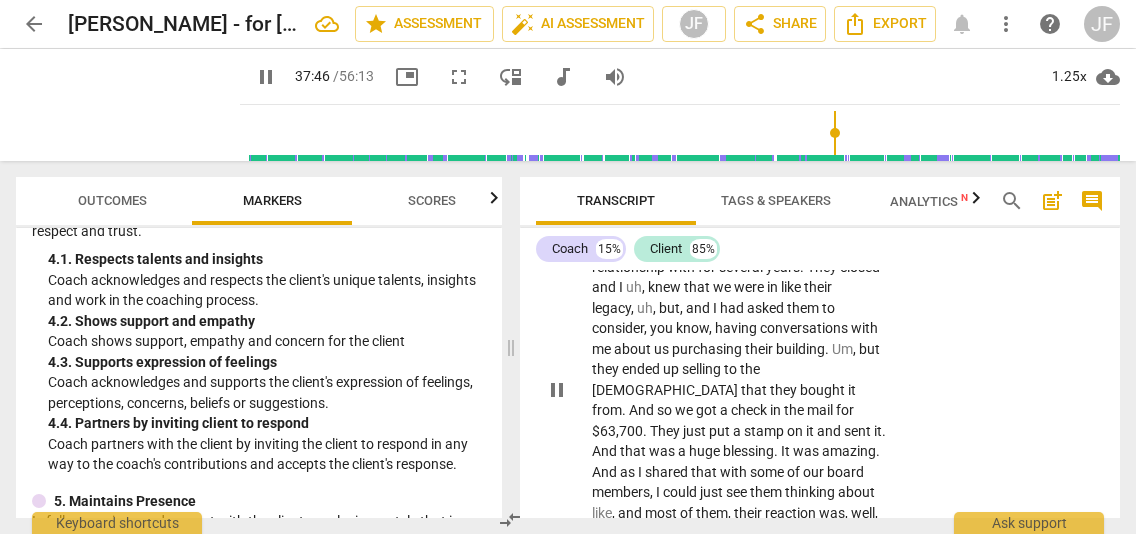 scroll, scrollTop: 15131, scrollLeft: 0, axis: vertical 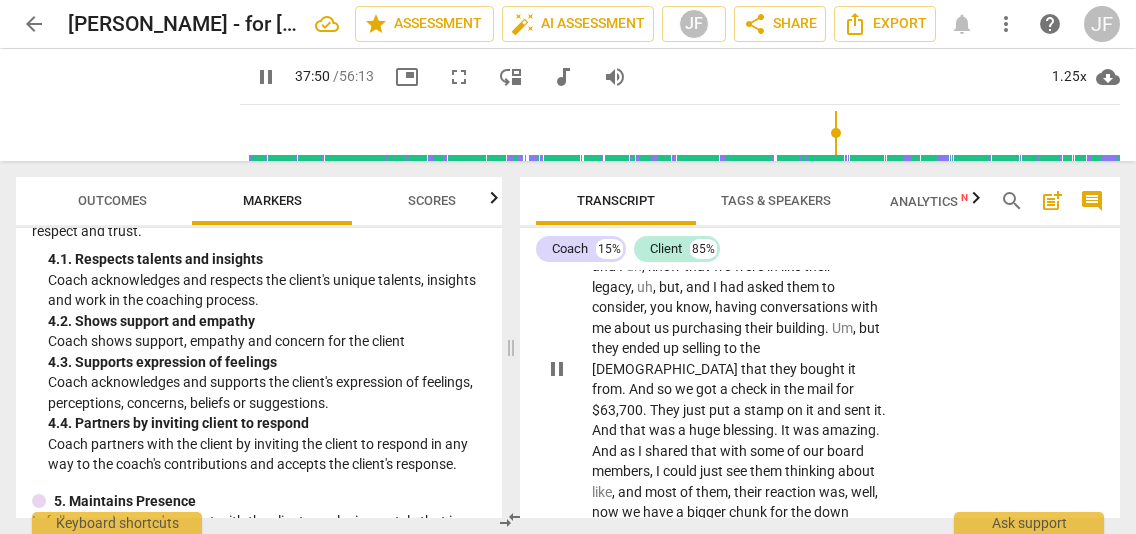 click on "?" at bounding box center (817, 553) 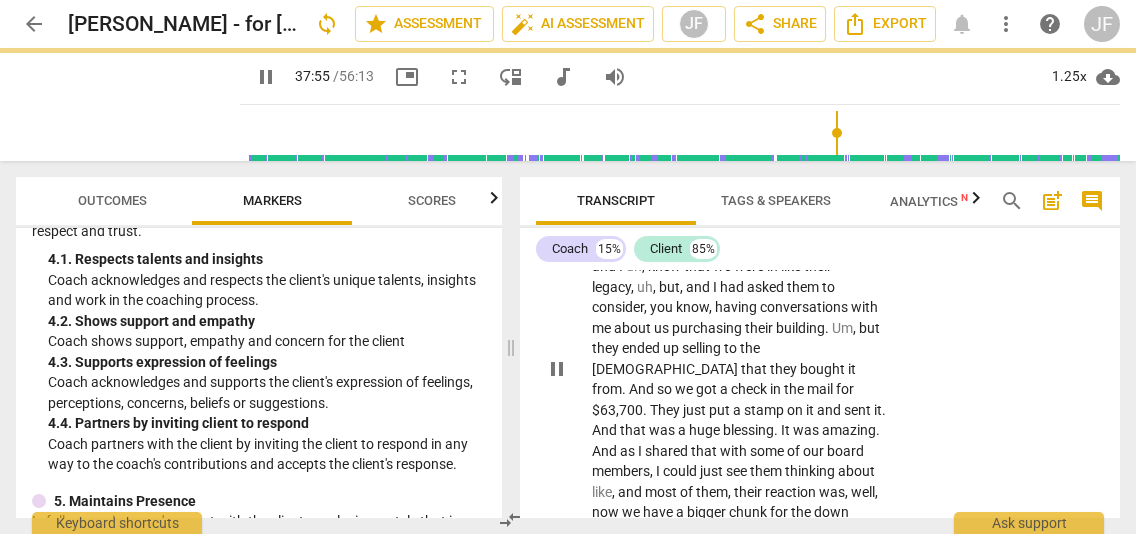 click on "people" at bounding box center (778, 574) 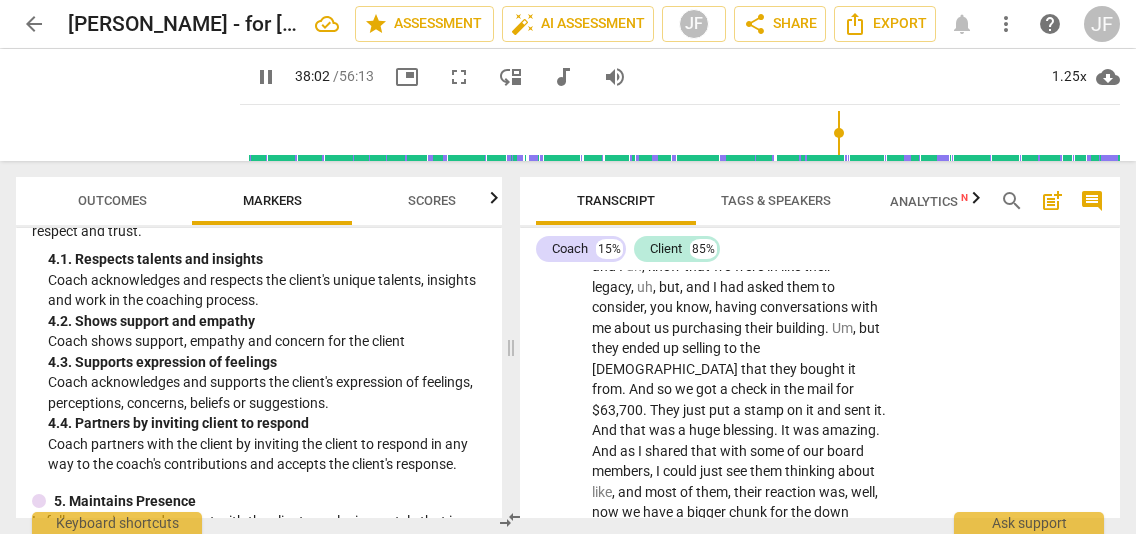 click on "keyboard_arrow_right" at bounding box center [893, 844] 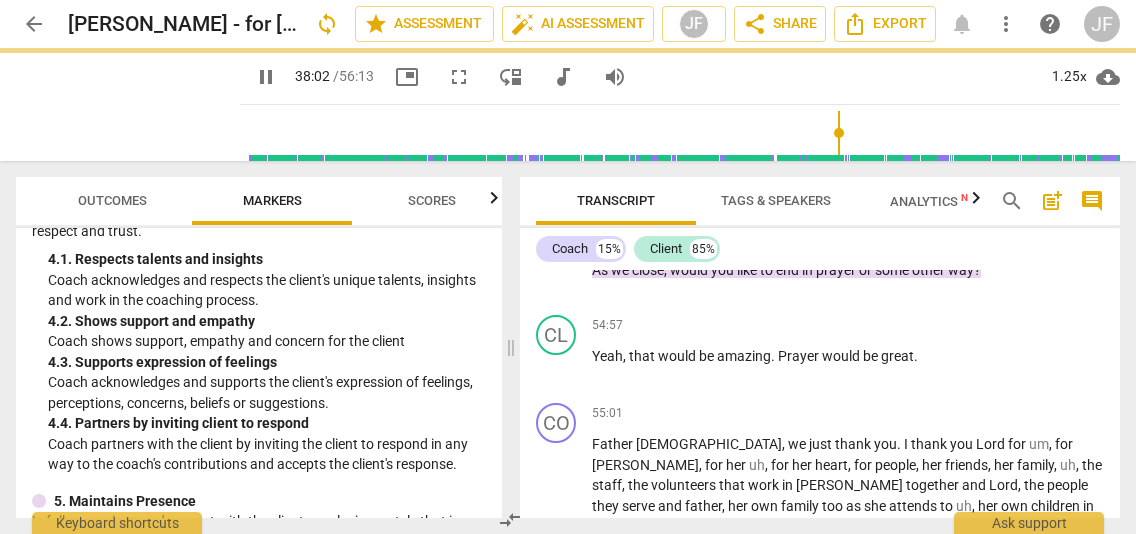 scroll, scrollTop: 11471, scrollLeft: 0, axis: vertical 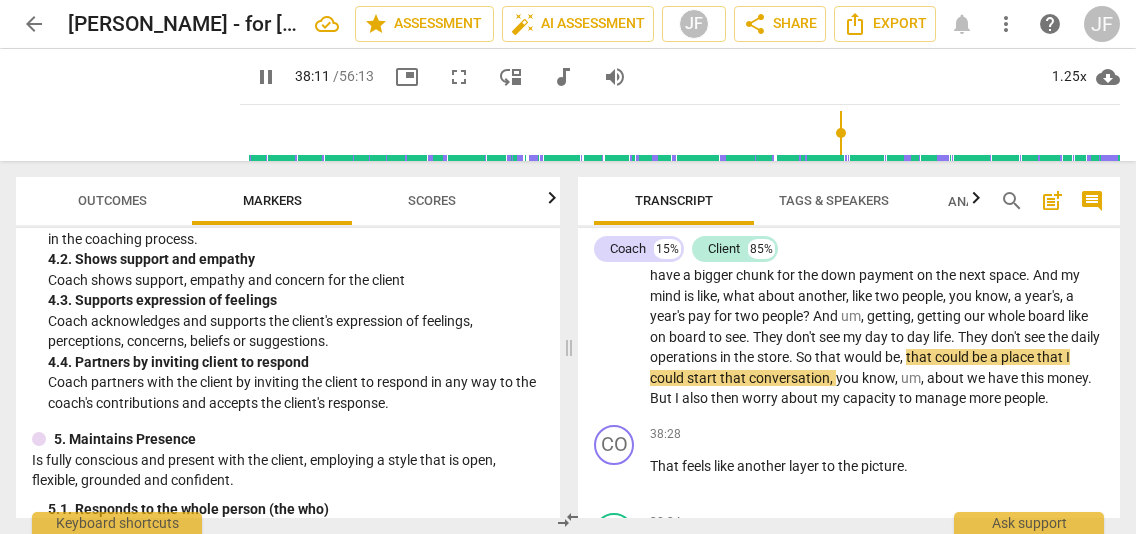 click on "comment" at bounding box center [1092, 201] 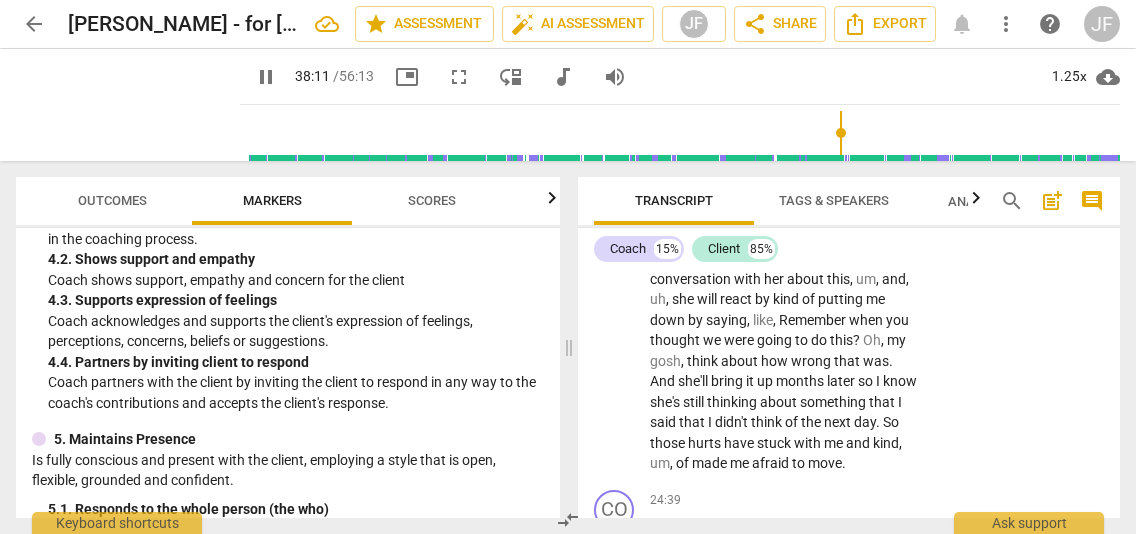 scroll, scrollTop: 15130, scrollLeft: 0, axis: vertical 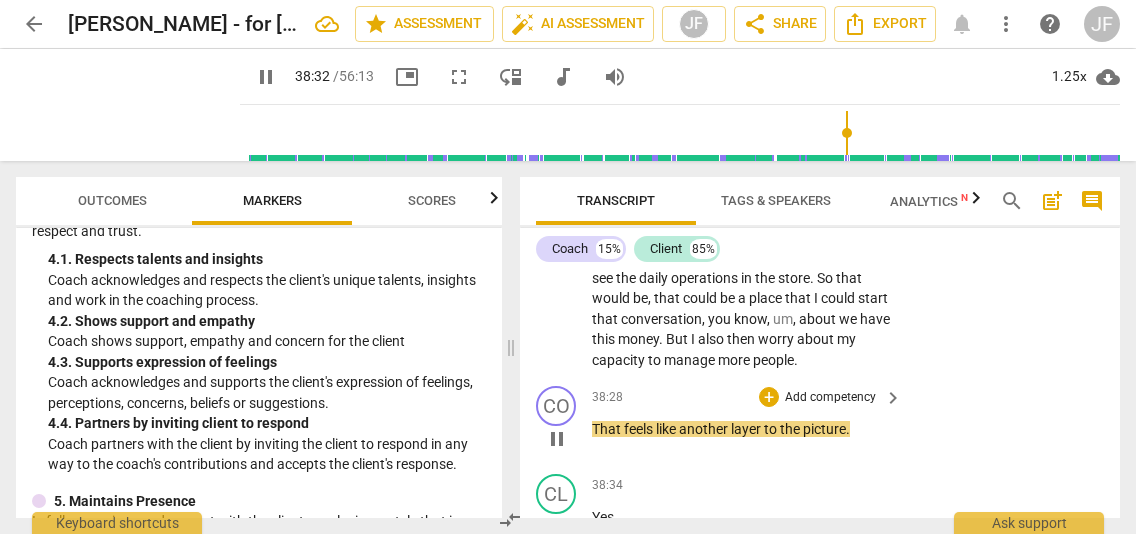 click on "pause" at bounding box center (557, 439) 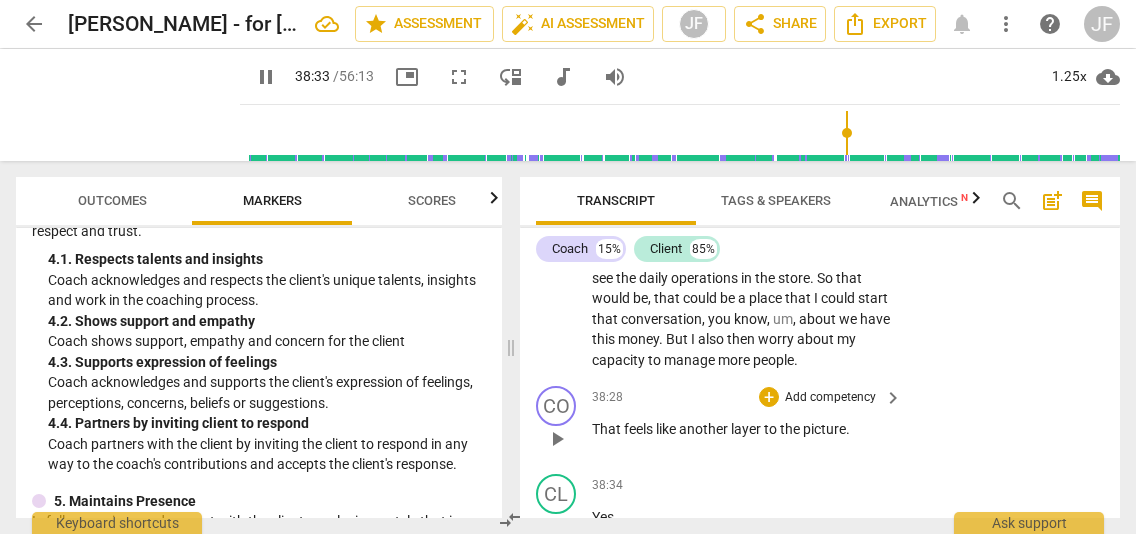 type on "2313" 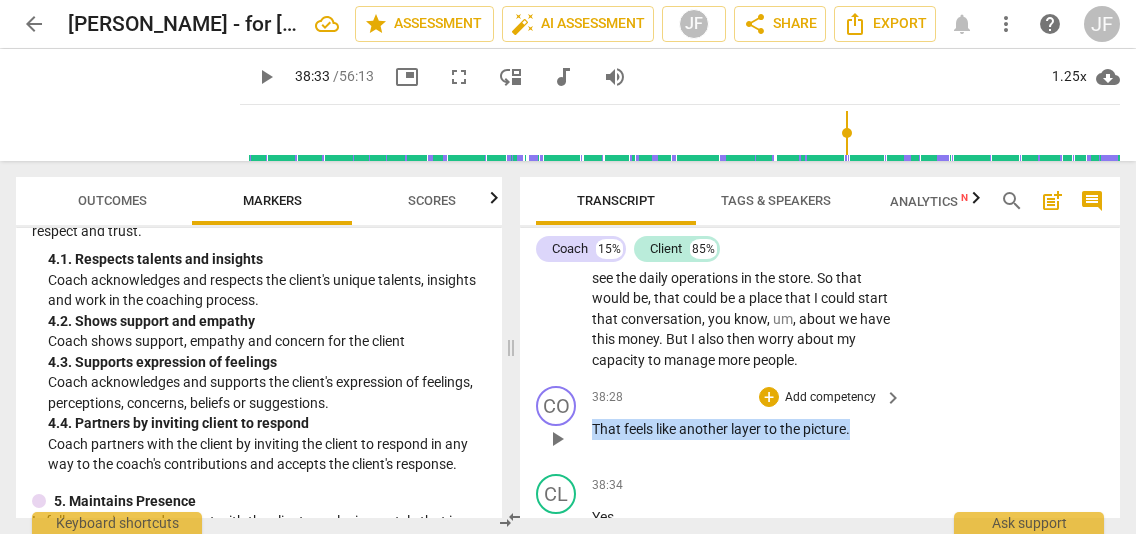 drag, startPoint x: 854, startPoint y: 363, endPoint x: 582, endPoint y: 367, distance: 272.02942 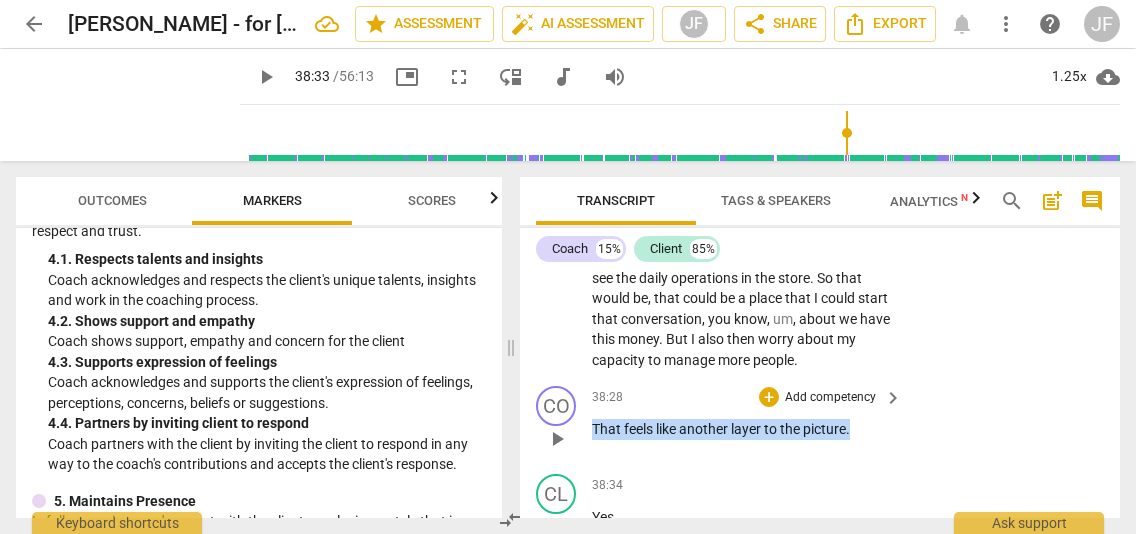 click on "CO play_arrow pause 38:28 + Add competency keyboard_arrow_right That   feels   like   another   layer   to   the   picture ." at bounding box center [820, 422] 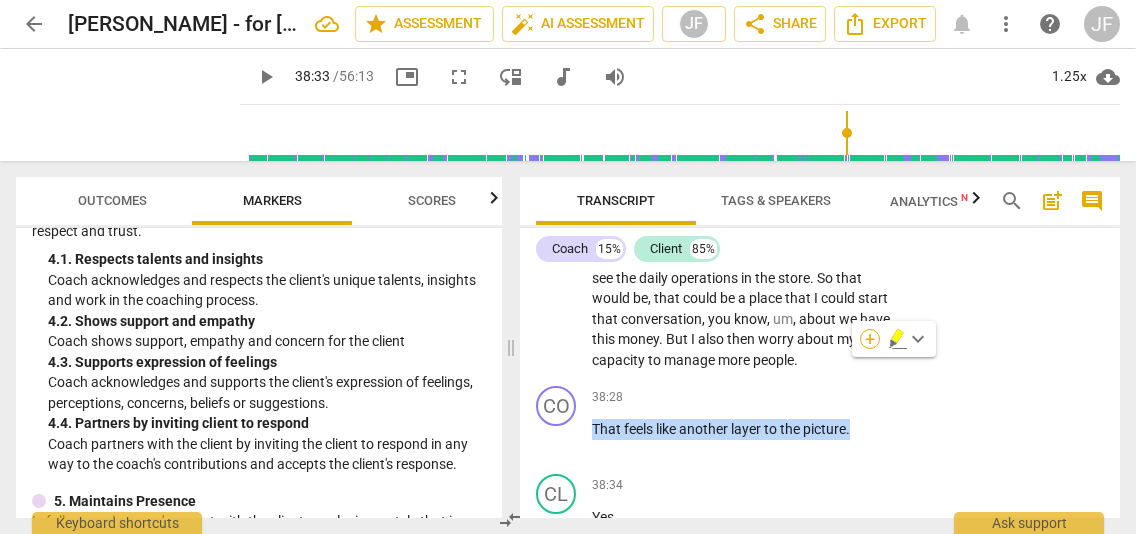 click on "+" at bounding box center [870, 339] 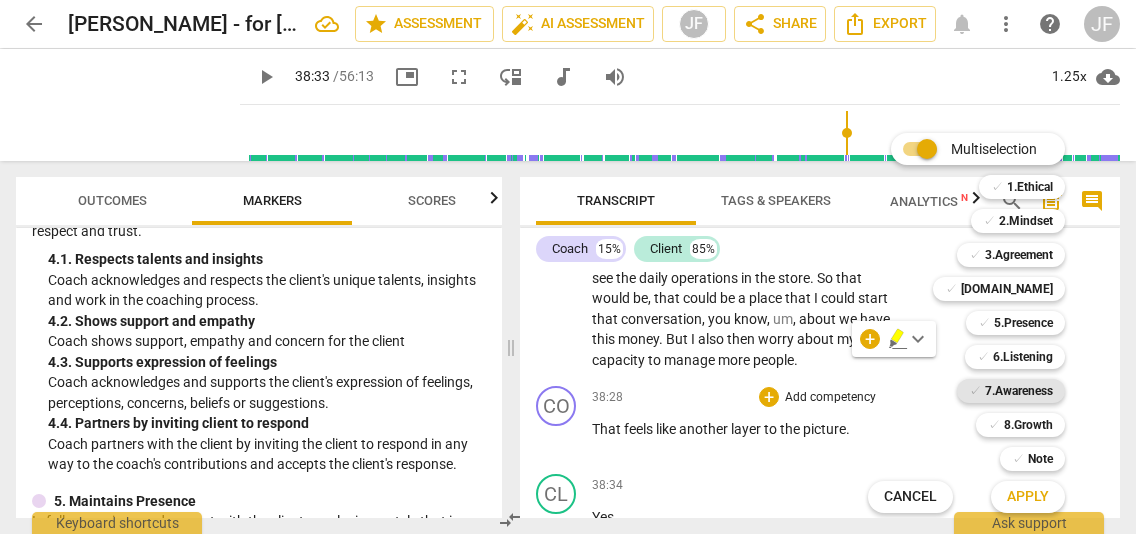 click on "7.Awareness" at bounding box center (1019, 391) 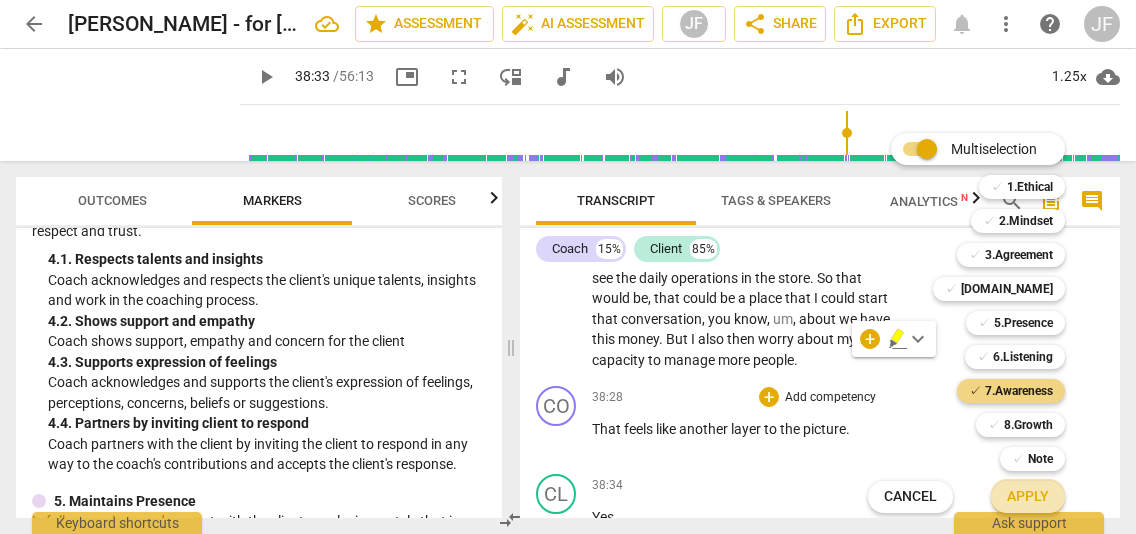 click on "Apply" at bounding box center (1028, 497) 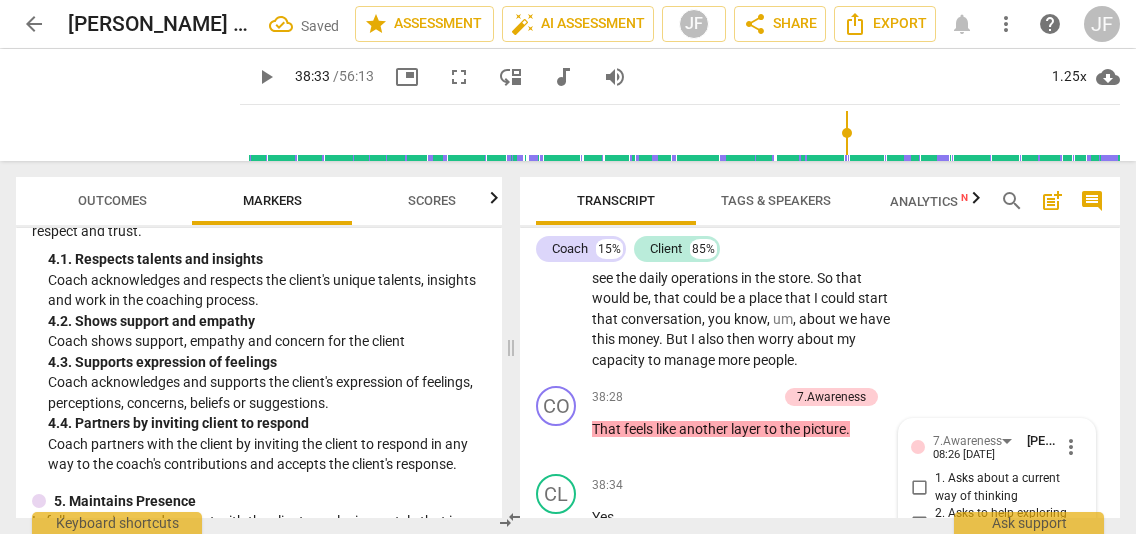 scroll, scrollTop: 15801, scrollLeft: 0, axis: vertical 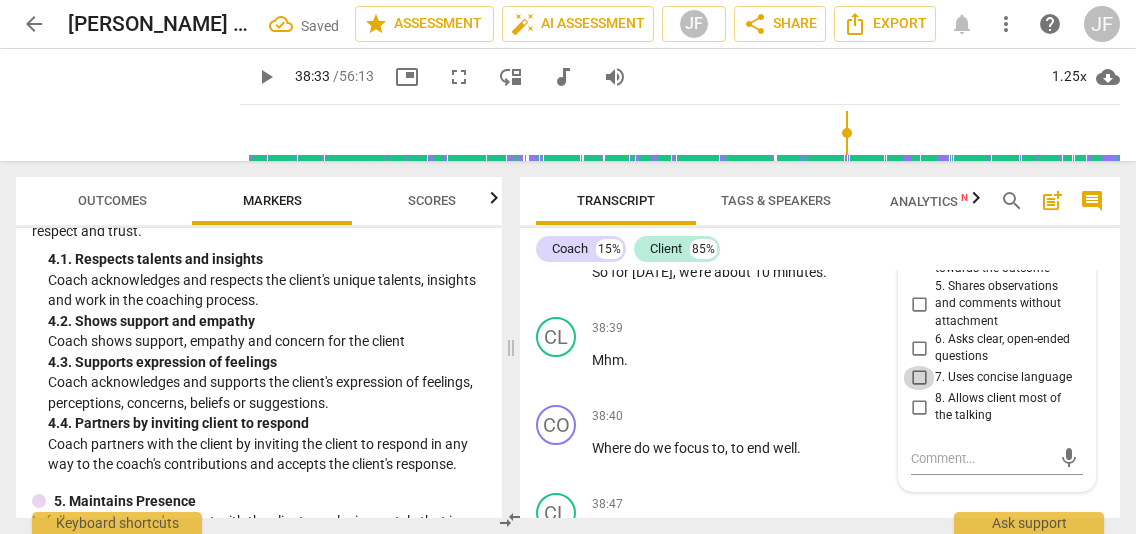click on "7. Uses concise language" at bounding box center (919, 378) 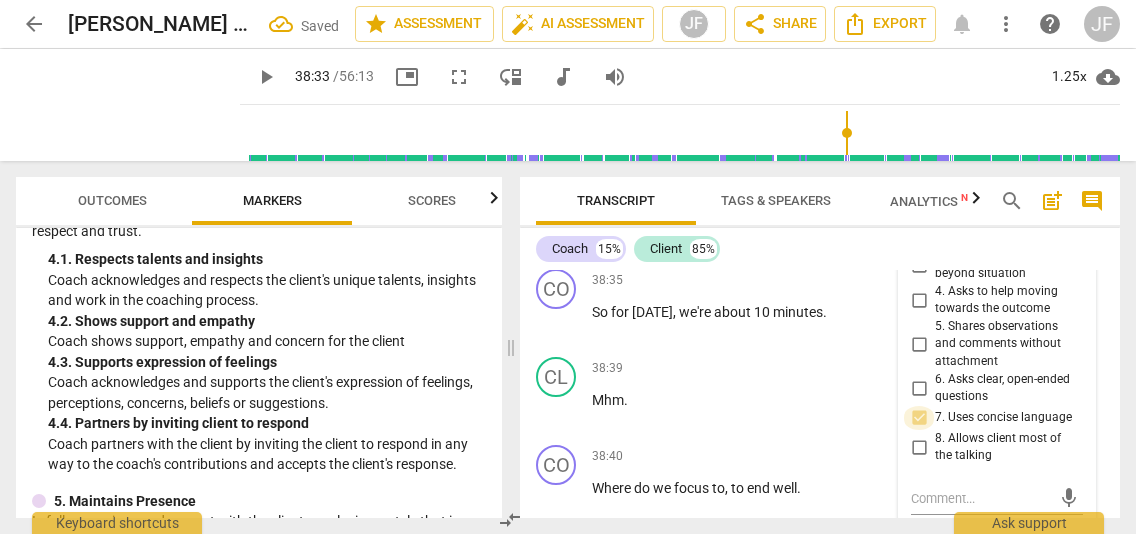 scroll, scrollTop: 15721, scrollLeft: 0, axis: vertical 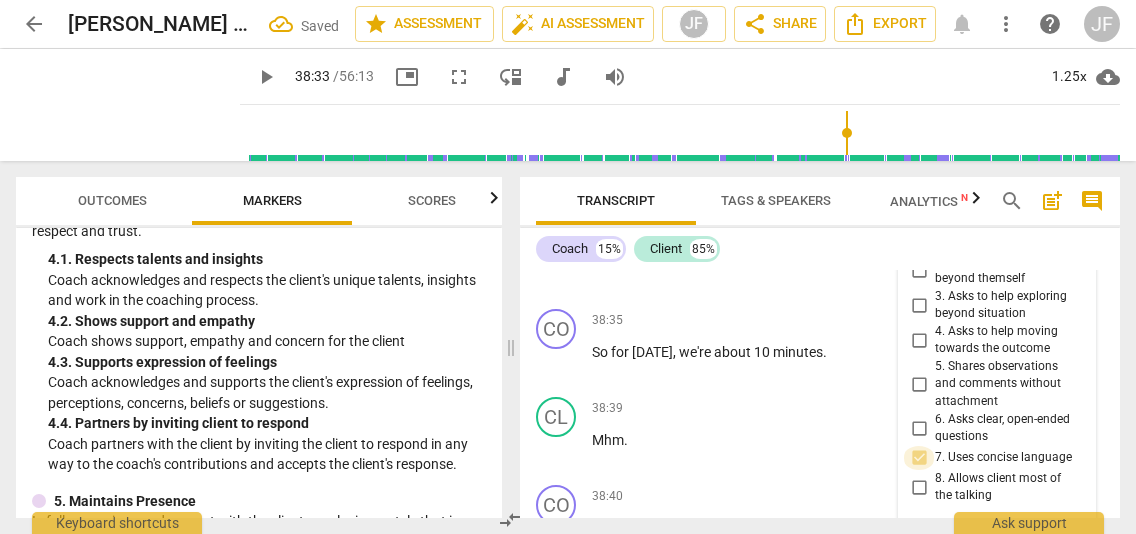 click on "5. Shares observations and comments without attachment" at bounding box center (919, 384) 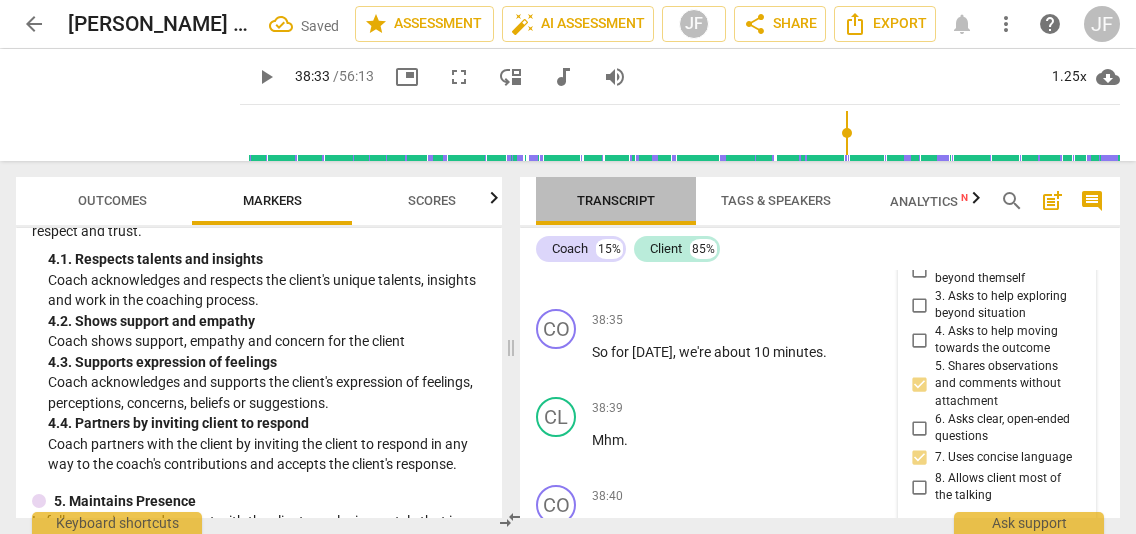 click on "Transcript" at bounding box center (616, 201) 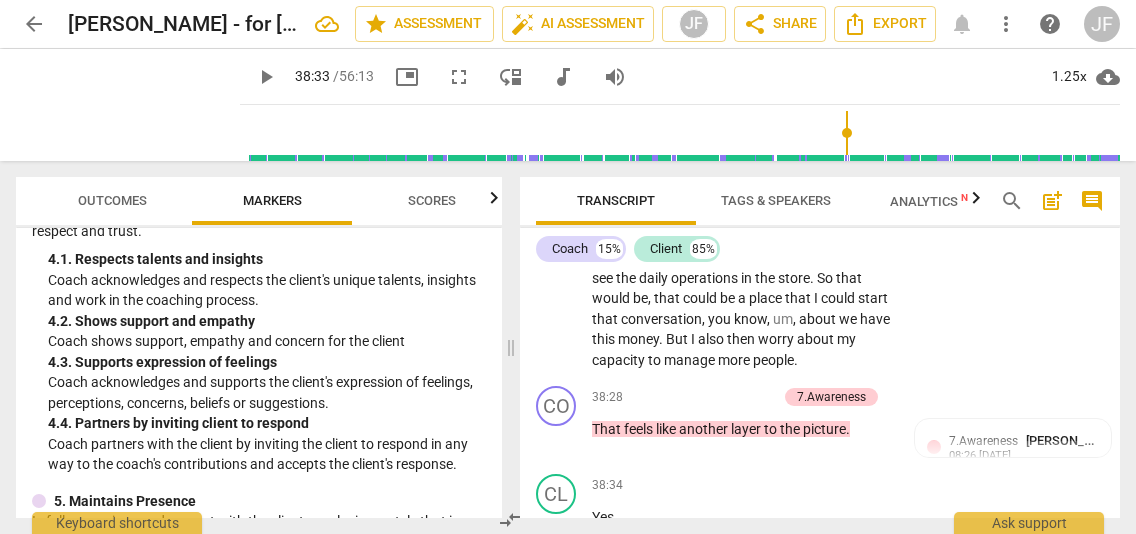 scroll, scrollTop: 15532, scrollLeft: 0, axis: vertical 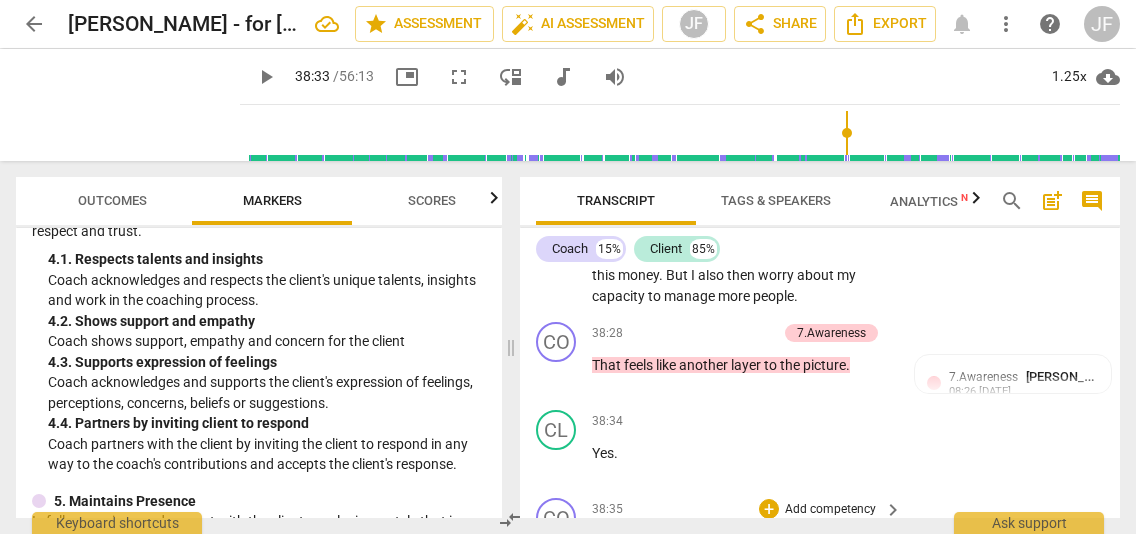 click on "[DATE]" at bounding box center [652, 541] 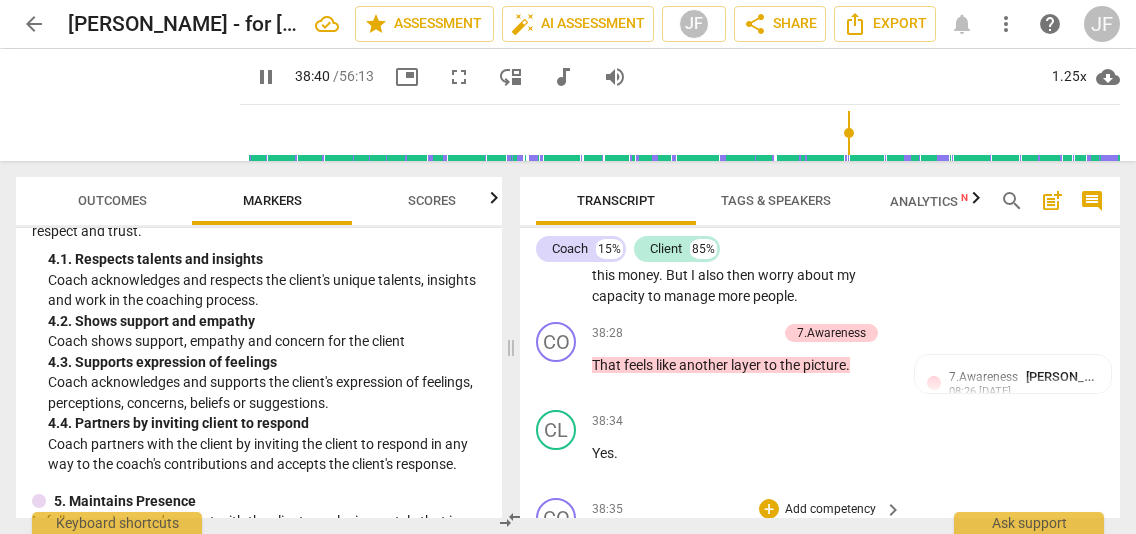 scroll, scrollTop: 15906, scrollLeft: 0, axis: vertical 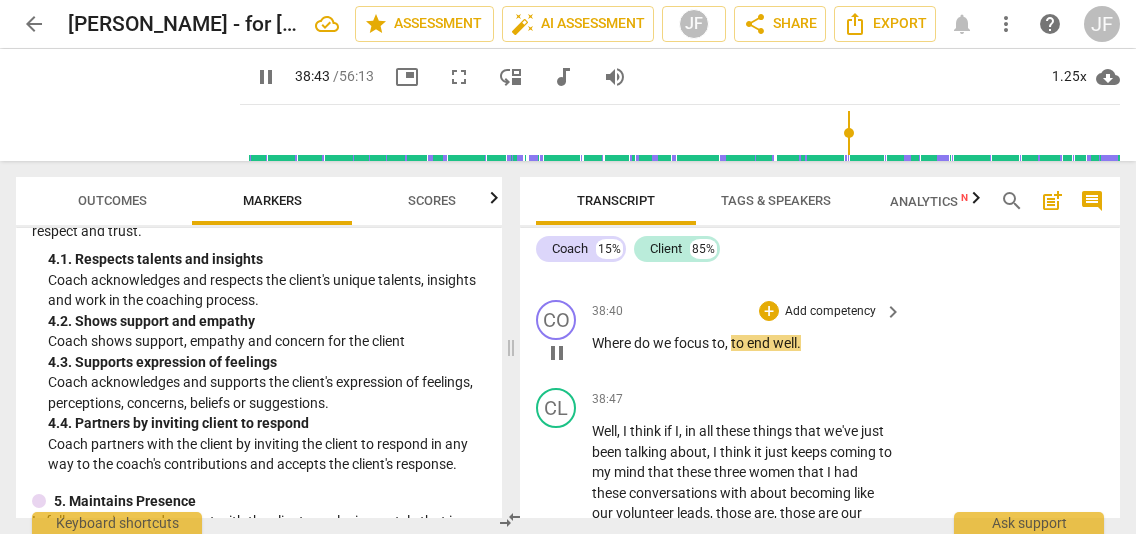 click on "pause" at bounding box center (557, 353) 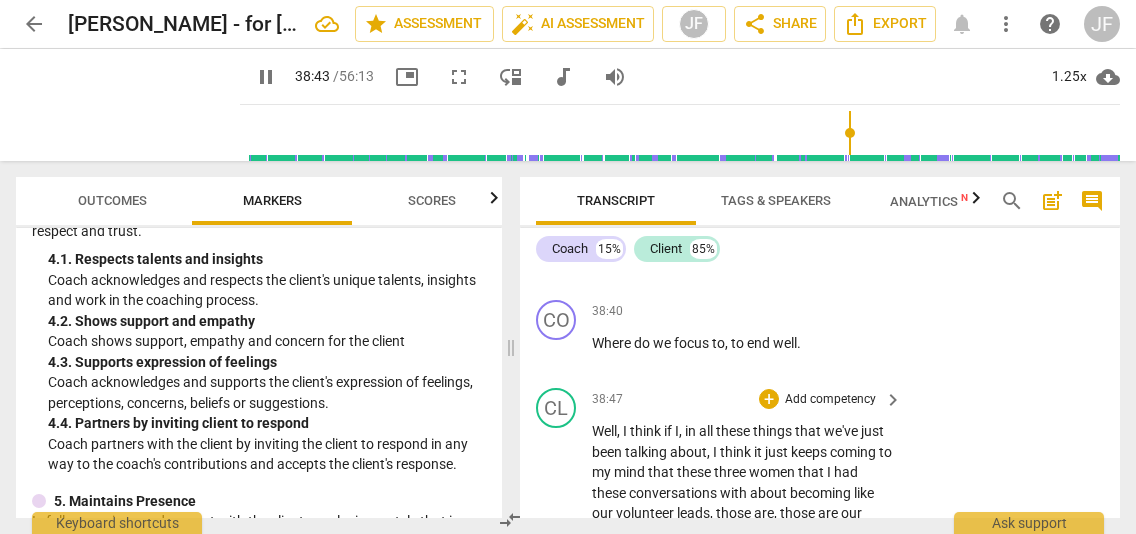 type on "2324" 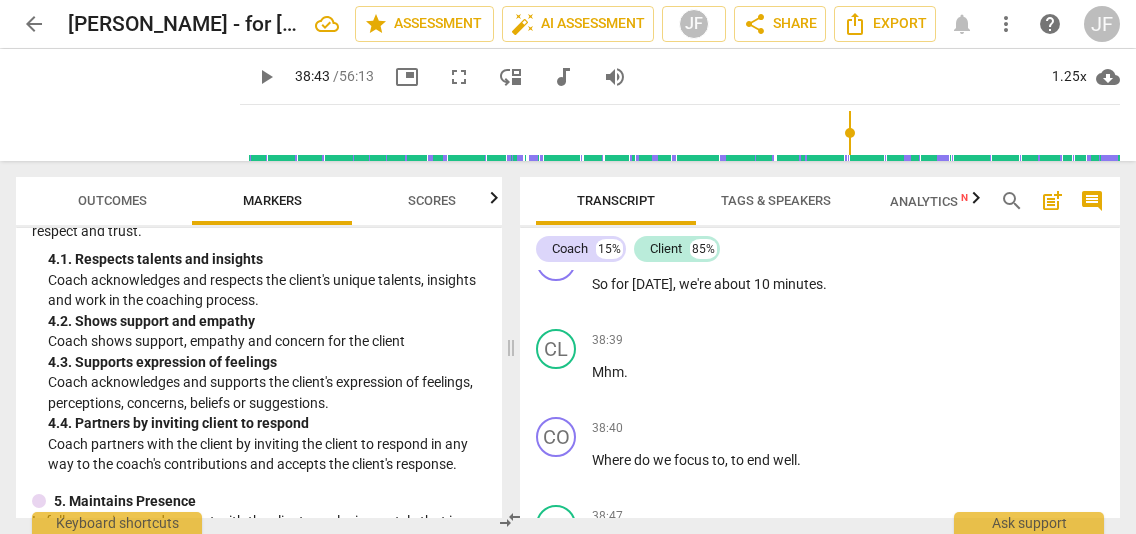 scroll, scrollTop: 15725, scrollLeft: 0, axis: vertical 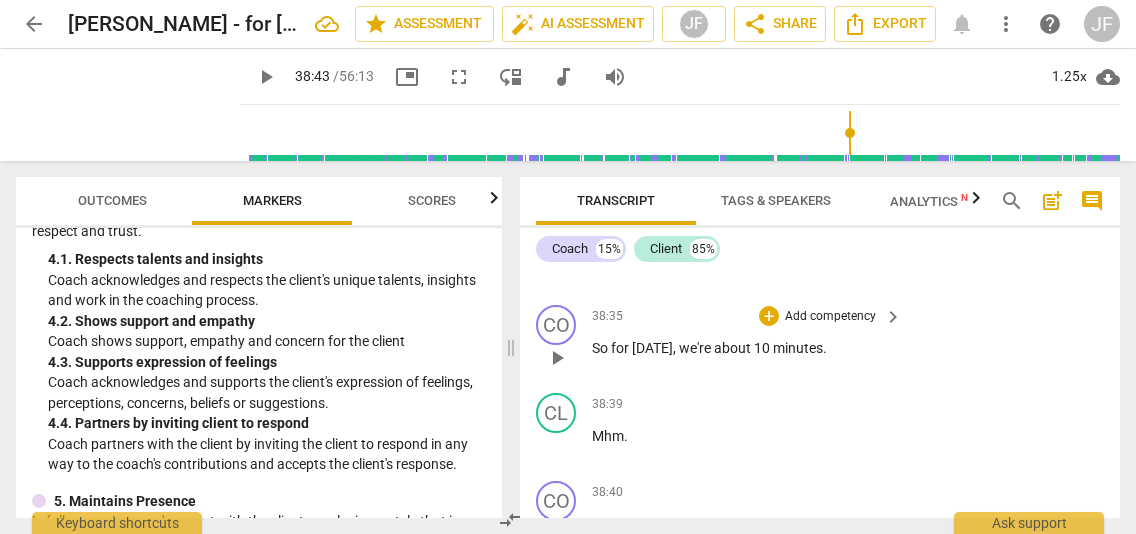 click on "So   for   [DATE] ,   we're   about   10   minutes ." at bounding box center [742, 348] 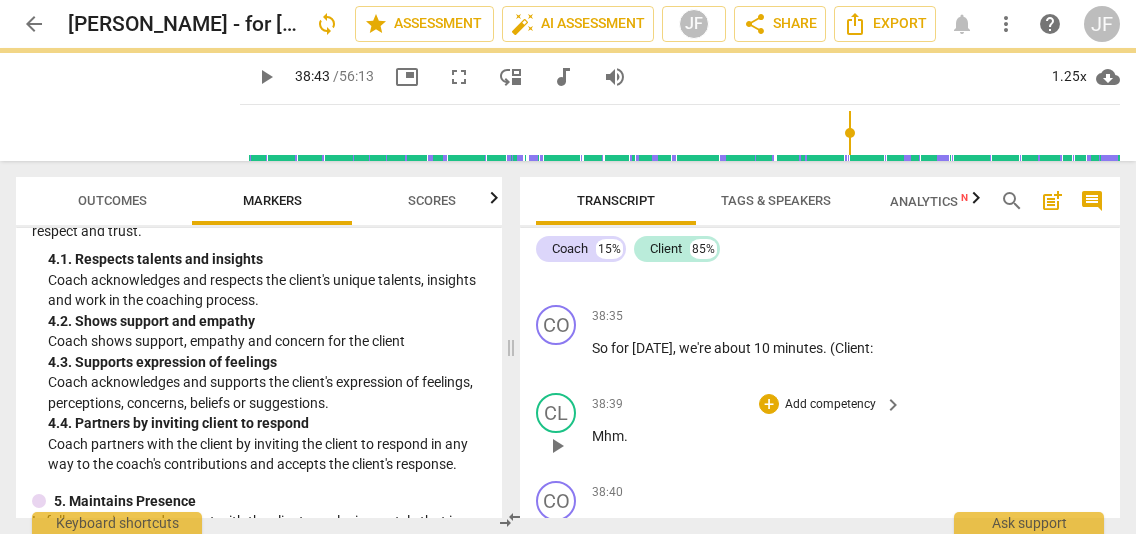 click on "Mhm" at bounding box center [608, 436] 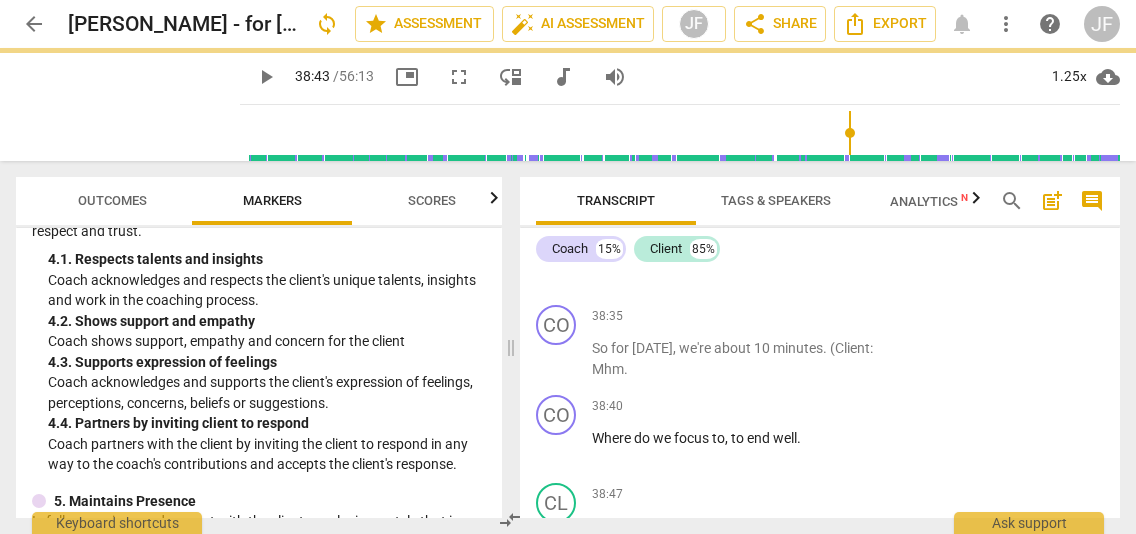 scroll, scrollTop: 15639, scrollLeft: 0, axis: vertical 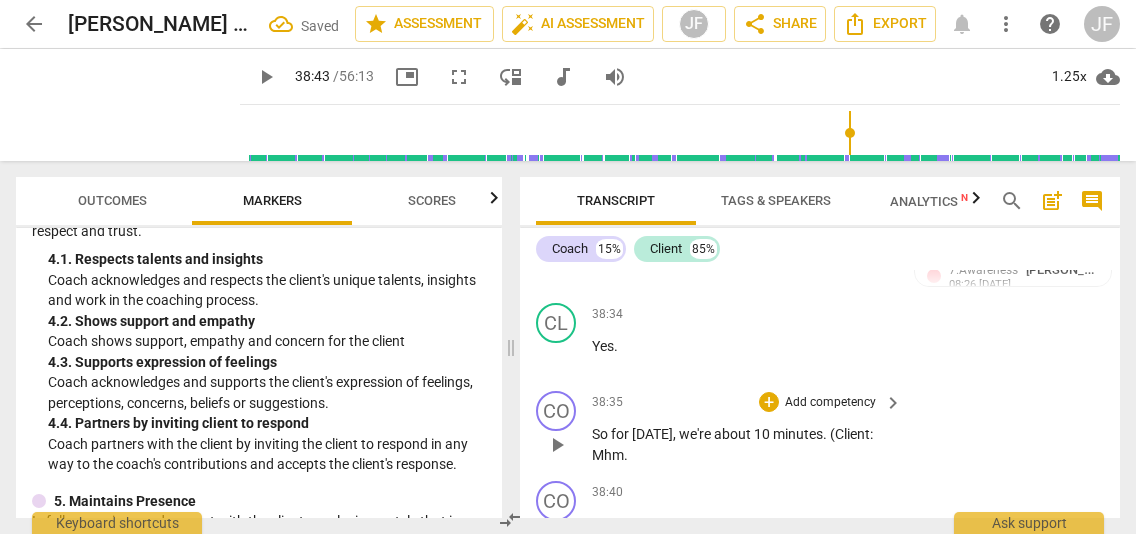 click on "." at bounding box center (626, 455) 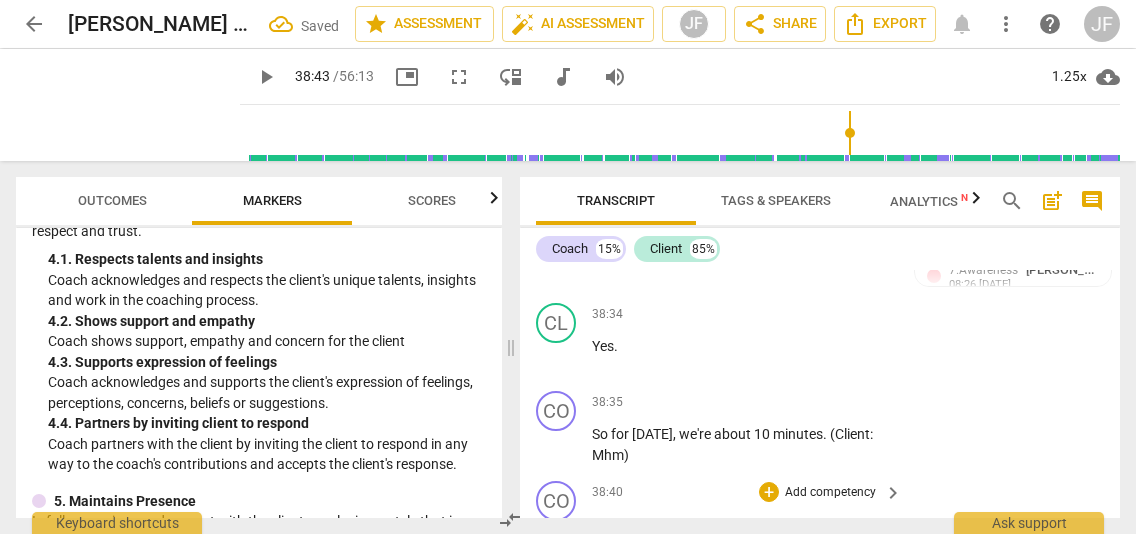 click on "Where" at bounding box center (613, 524) 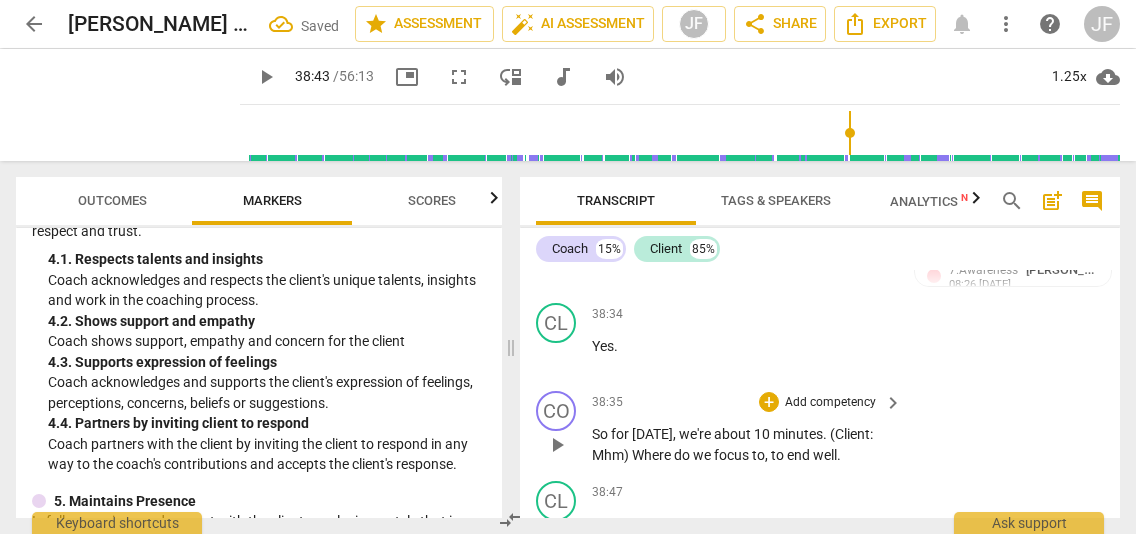 click on "So   for   [DATE] ,   we're   about   10   minutes .   (Client :   Mhm)   Where   do   we   focus   to ,   to   end   well ." at bounding box center [742, 444] 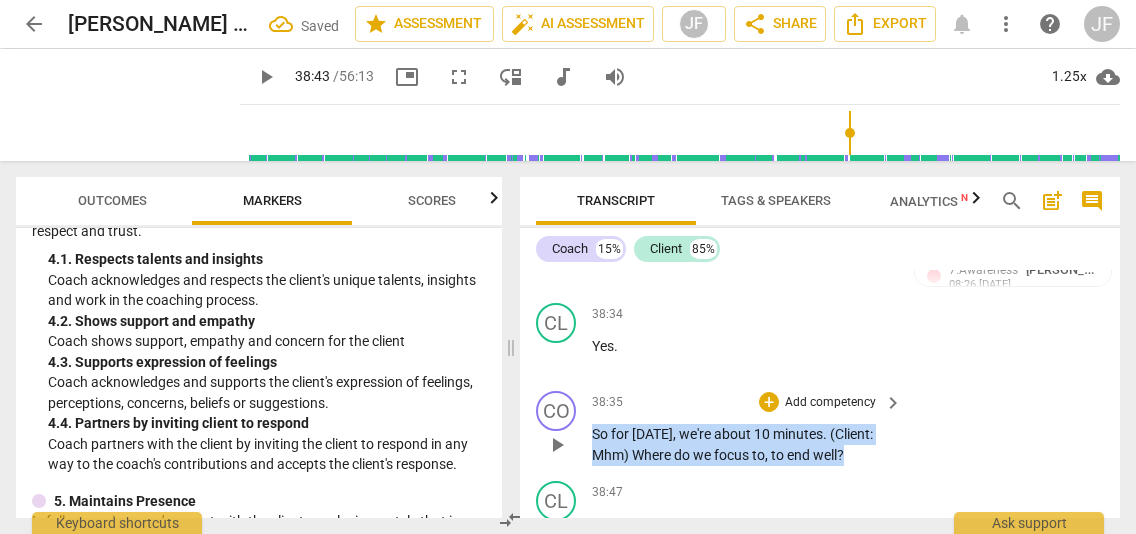 drag, startPoint x: 863, startPoint y: 387, endPoint x: 575, endPoint y: 377, distance: 288.17355 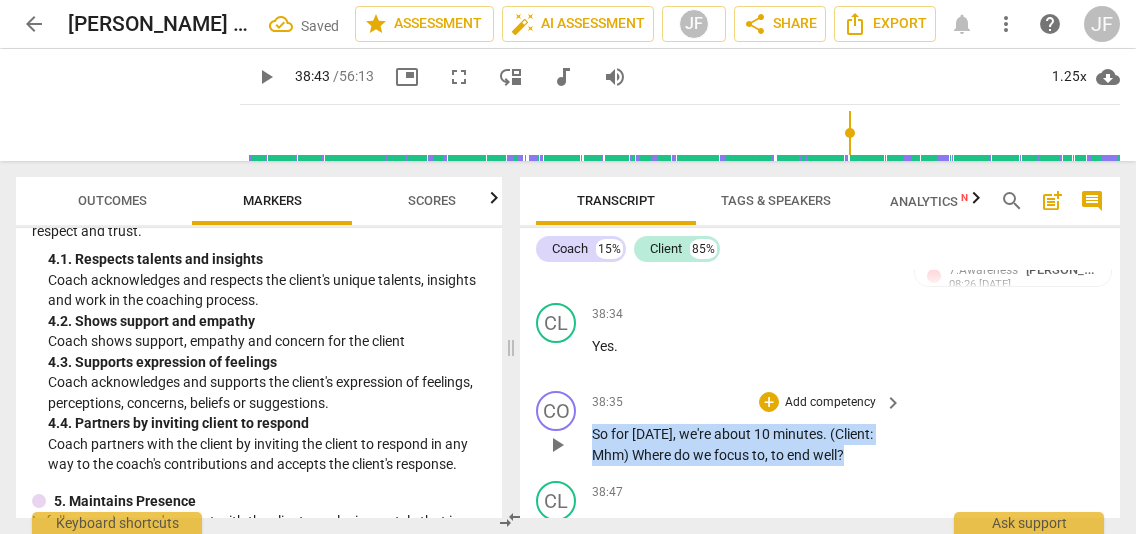 click on "CO play_arrow pause 38:35 + Add competency keyboard_arrow_right So   for   [DATE] ,   we're   about   10   minutes .   (Client :   Mhm)   Where   do   we   focus   to ,   to   end   well?" at bounding box center [820, 428] 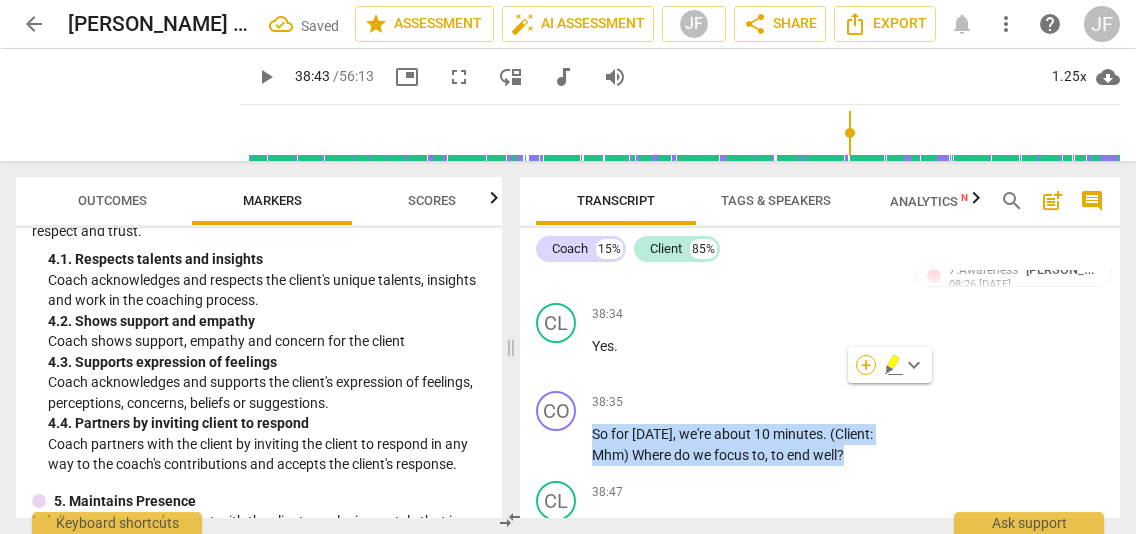 click on "+" at bounding box center (866, 365) 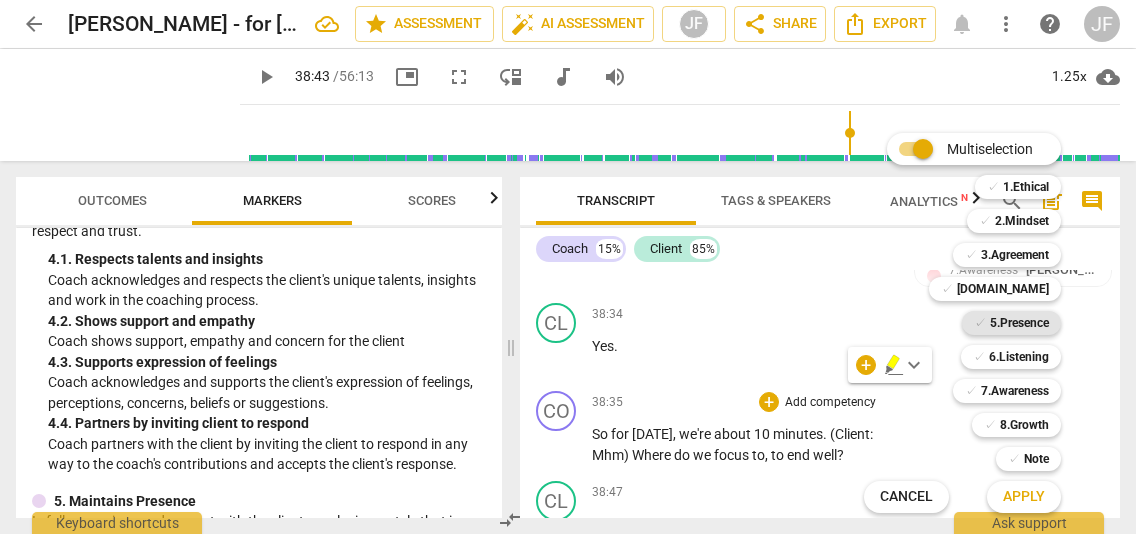 click on "5.Presence" at bounding box center (1019, 323) 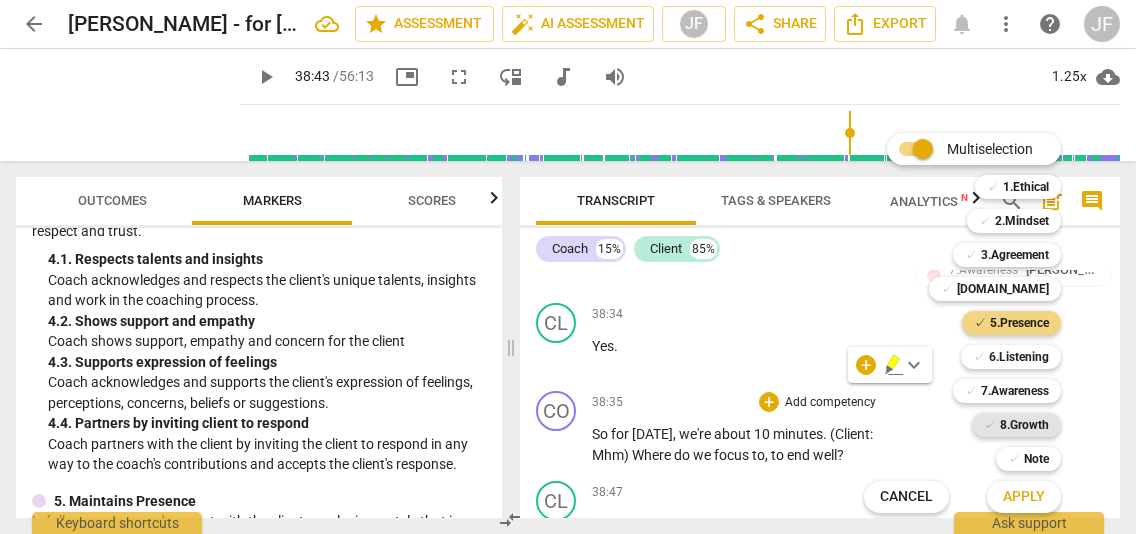 click on "8.Growth" at bounding box center (1024, 425) 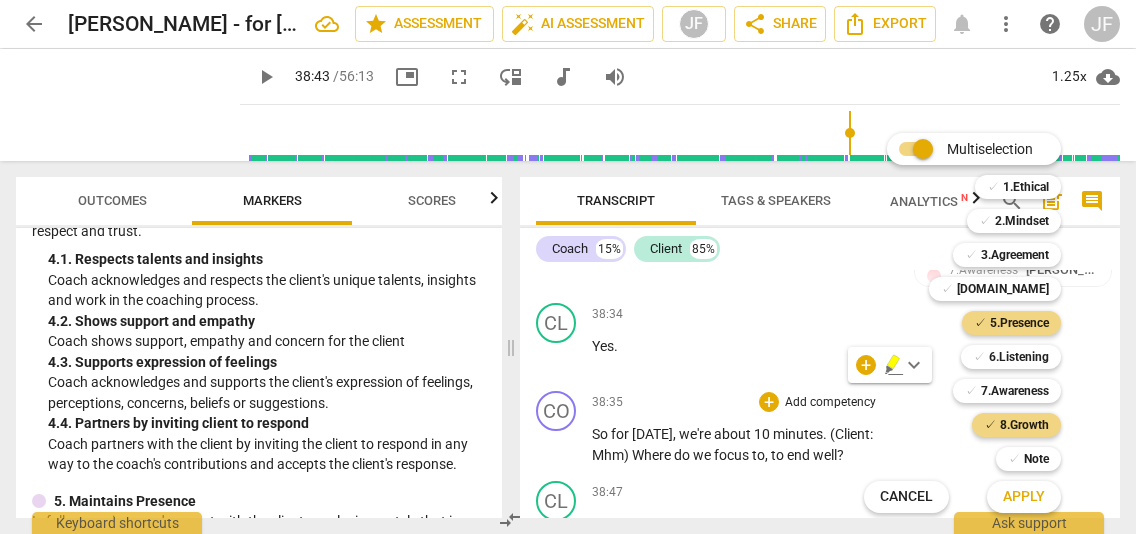 click on "Apply" at bounding box center (1024, 497) 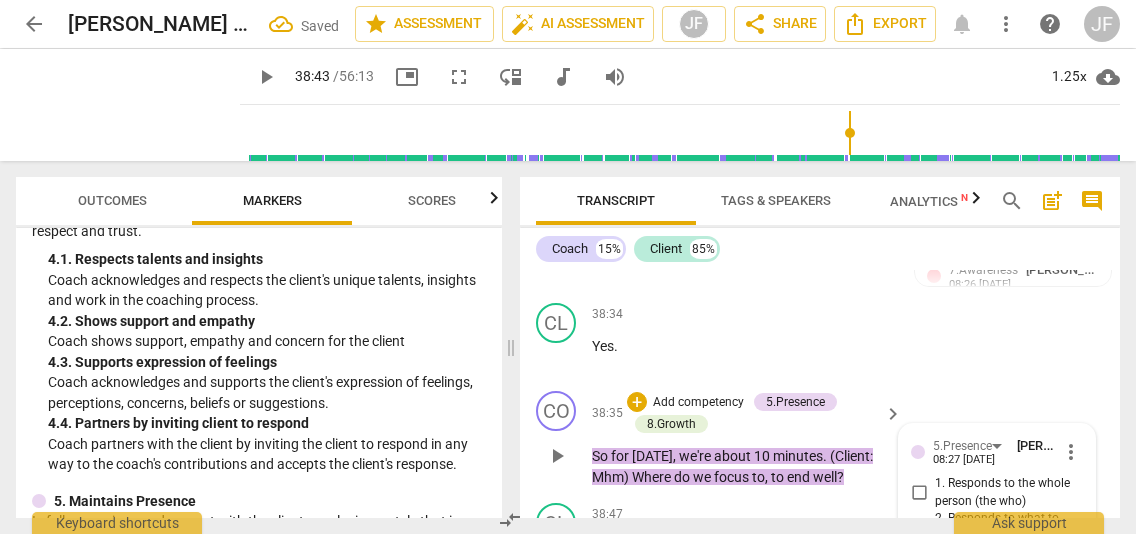 scroll, scrollTop: 15854, scrollLeft: 0, axis: vertical 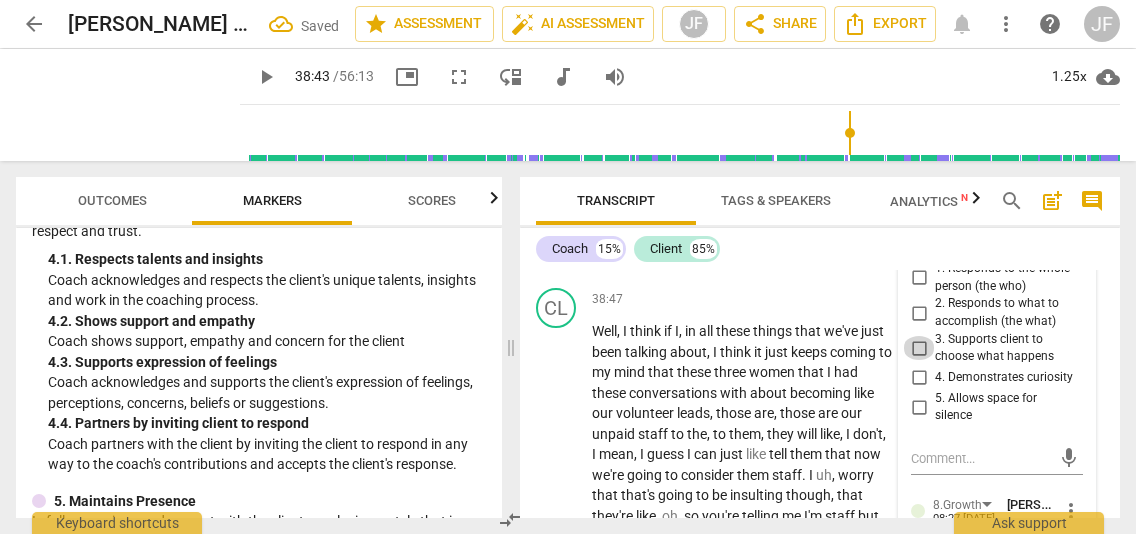 click on "3. Supports client to choose what happens" at bounding box center (919, 348) 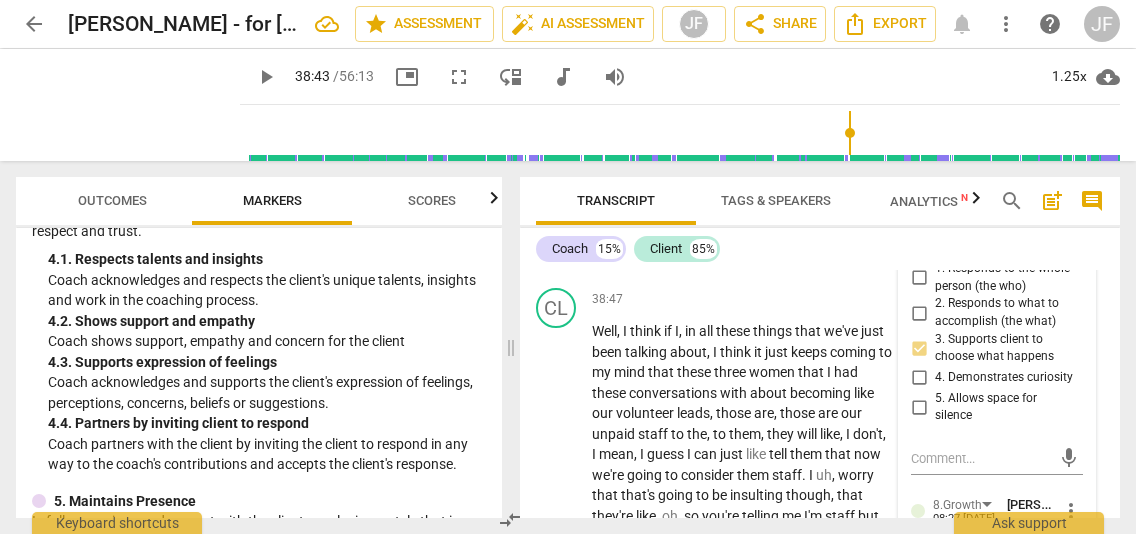 click on "1. Allows to explore progress" at bounding box center [997, 551] 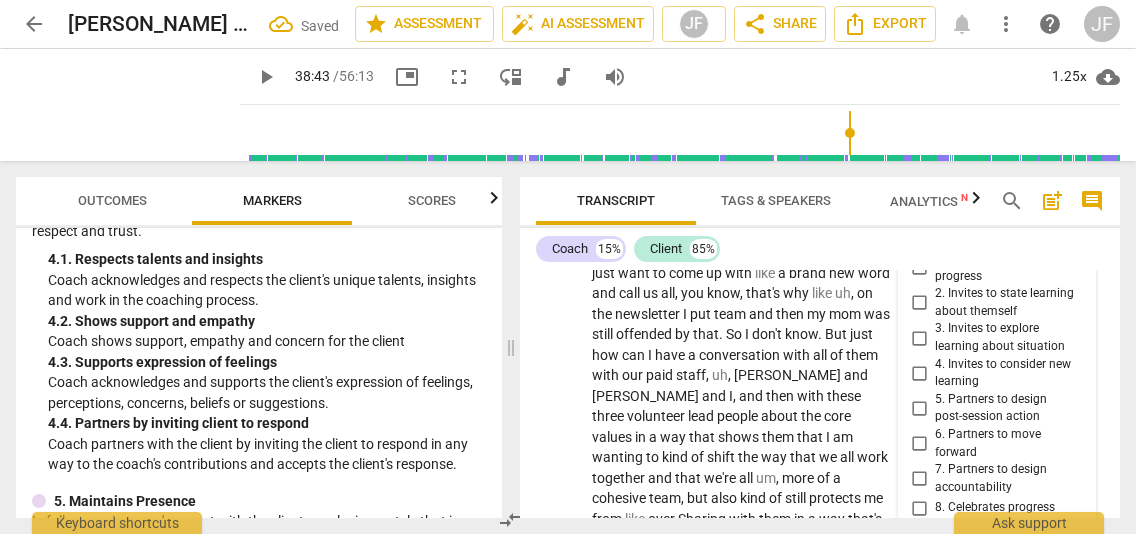 scroll, scrollTop: 16174, scrollLeft: 0, axis: vertical 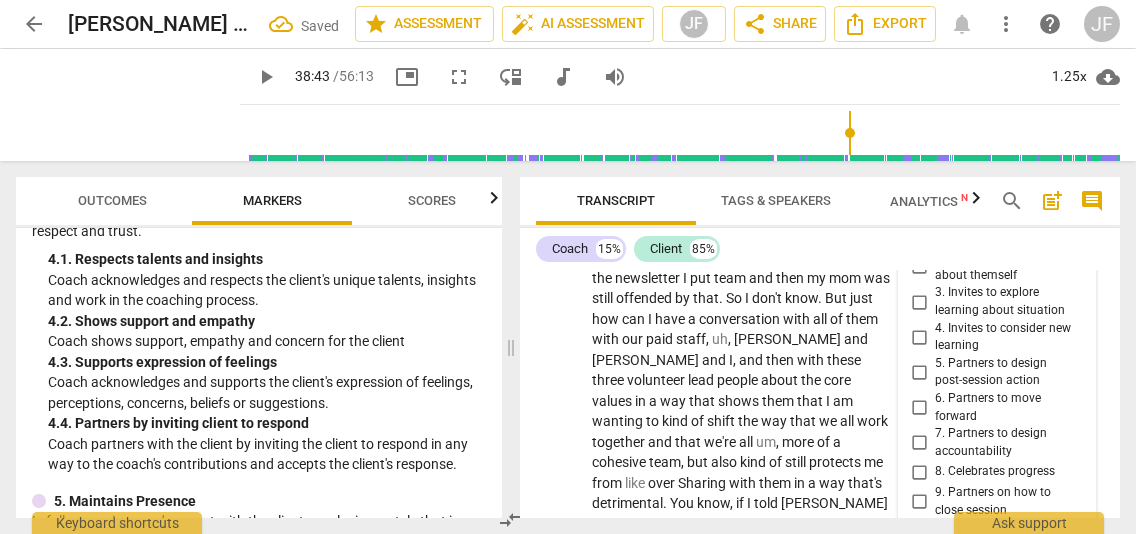 click on "9. Partners on how to close session" at bounding box center (919, 502) 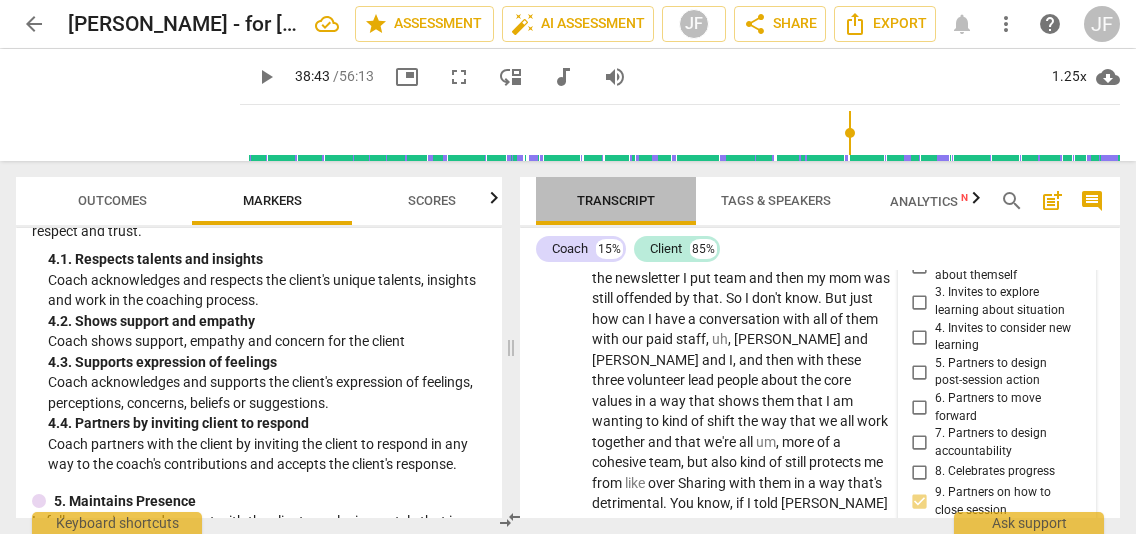 click on "Transcript" at bounding box center [616, 201] 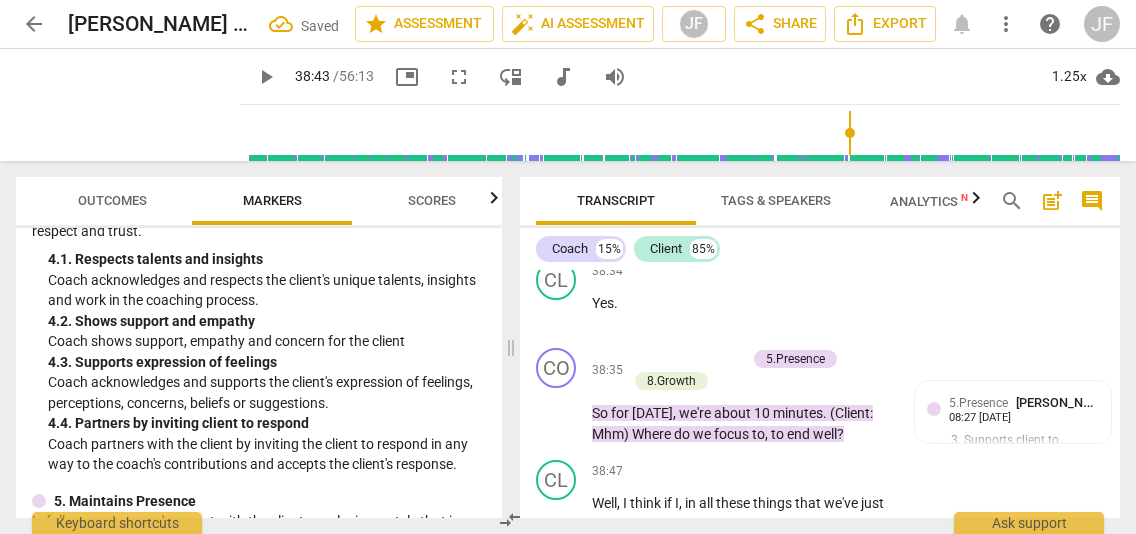 scroll, scrollTop: 15745, scrollLeft: 0, axis: vertical 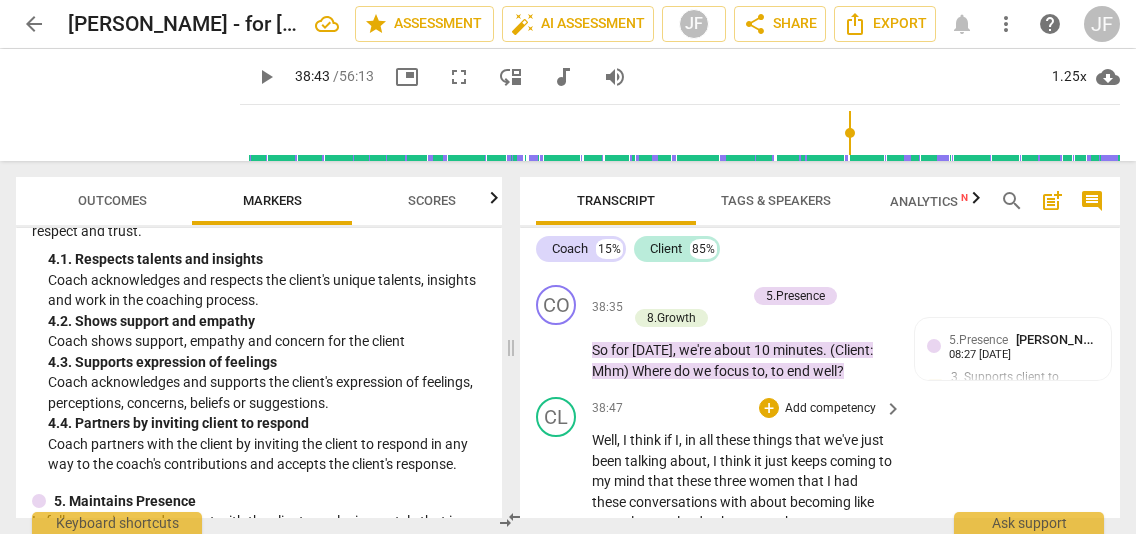 click on "Well" at bounding box center (604, 440) 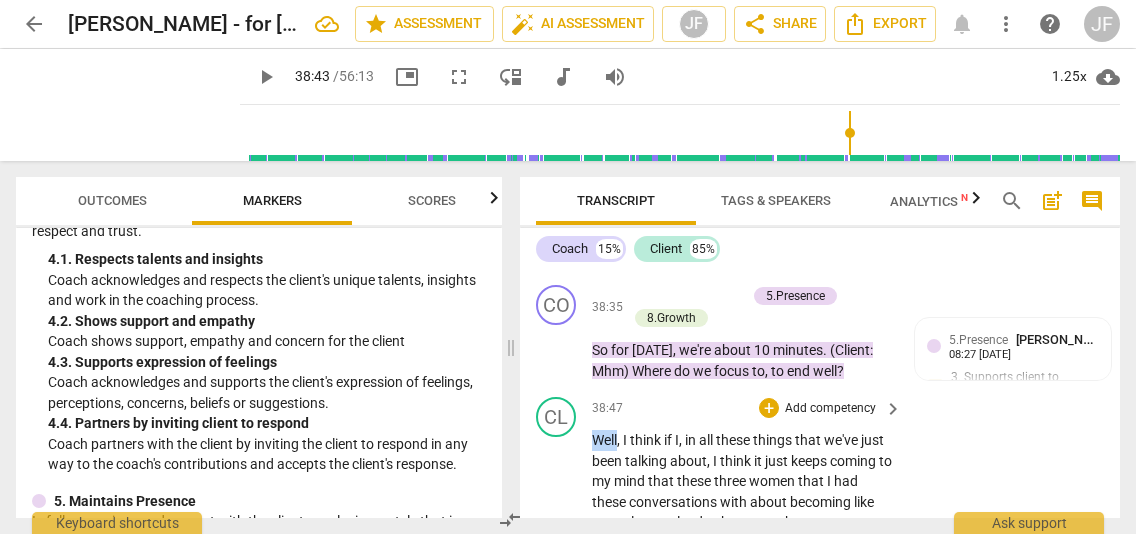click on "Well" at bounding box center [604, 440] 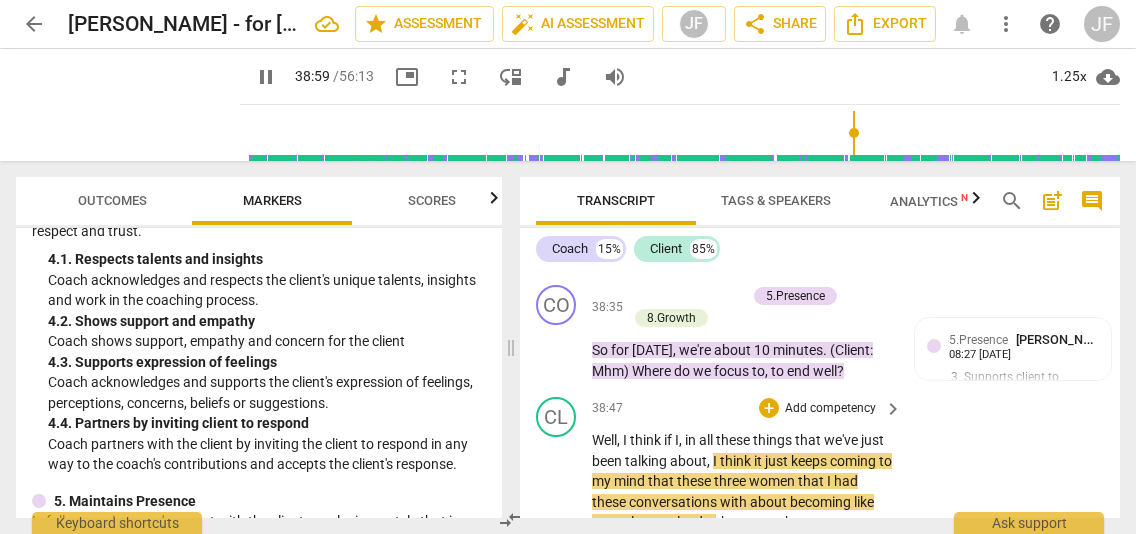 click on "Well ,   I   think   if   I ,   in   all   these   things   that   we've   just   been   talking   about ,   I   think   it   just   keeps   coming   to   my   mind   that   these   three   women   that   I   had   these   conversations   with   about   becoming   like   our   volunteer   leads ,   those   are ,   those   are   our   unpaid   staff   to   the ,   to   them ,   they   will   like ,   I   don't ,   I   mean ,   I   guess   I   can   just   like   tell   them   that   now   we're   going   to   consider   them   staff .   I   uh ,   worry   that   that's   going   to   be   insulting   though ,   that   they're   like ,   oh ,   so   you're   telling   me   I'm   staff   but   you're   still   not   going   to   pay   me ?   So   I   feel   like   I   just   want   to   come   up   with   like   a   brand   new   word   and   call   us   all ,   you   know ,   that's   why   like   uh ,   on   the   newsletter   I   put   team   and   then   my   mom   was   still   offended   by   that .   So" at bounding box center (742, 789) 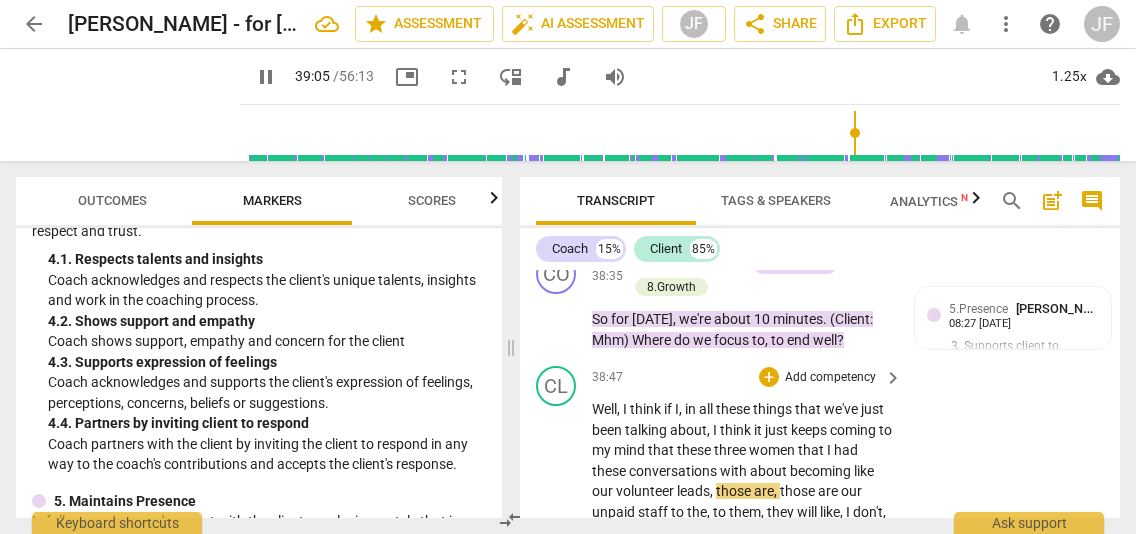 scroll, scrollTop: 15796, scrollLeft: 0, axis: vertical 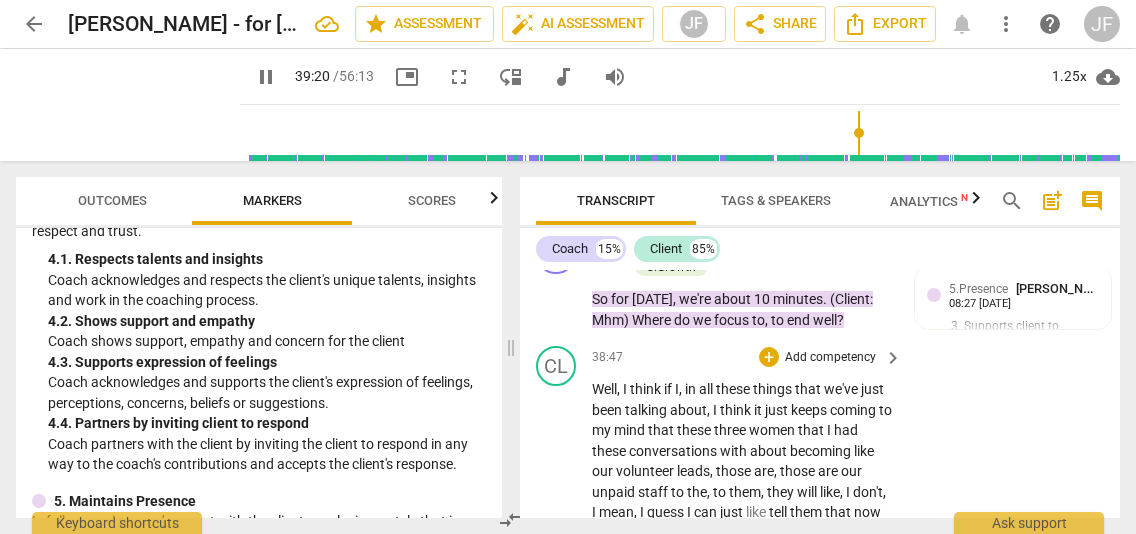 click on "Well ,   I   think   if   I ,   in   all   these   things   that   we've   just   been   talking   about ,   I   think   it   just   keeps   coming   to   my   mind   that   these   three   women   that   I   had   these   conversations   with   about   becoming   like   our   volunteer   leads ,   those   are ,   those   are   our   unpaid   staff   to   the ,   to   them ,   they   will   like ,   I   don't ,   I   mean ,   I   guess   I   can   just   like   tell   them   that   now   we're   going   to   consider   them   staff .   I   uh ,   worry   that   that's   going   to   be   insulting   though ,   that   they're   like ,   oh ,   so   you're   telling   me   I'm   staff   but   you're   still   not   going   to   pay   me ?   So   I   feel   like   I   just   want   to   come   up   with   like   a   brand   new   word   and   call   us   all ,   you   know ,   that's   why   like   uh ,   on   the   newsletter   I   put   team   and   then   my   mom   was   still   offended   by   that .   So" at bounding box center [742, 738] 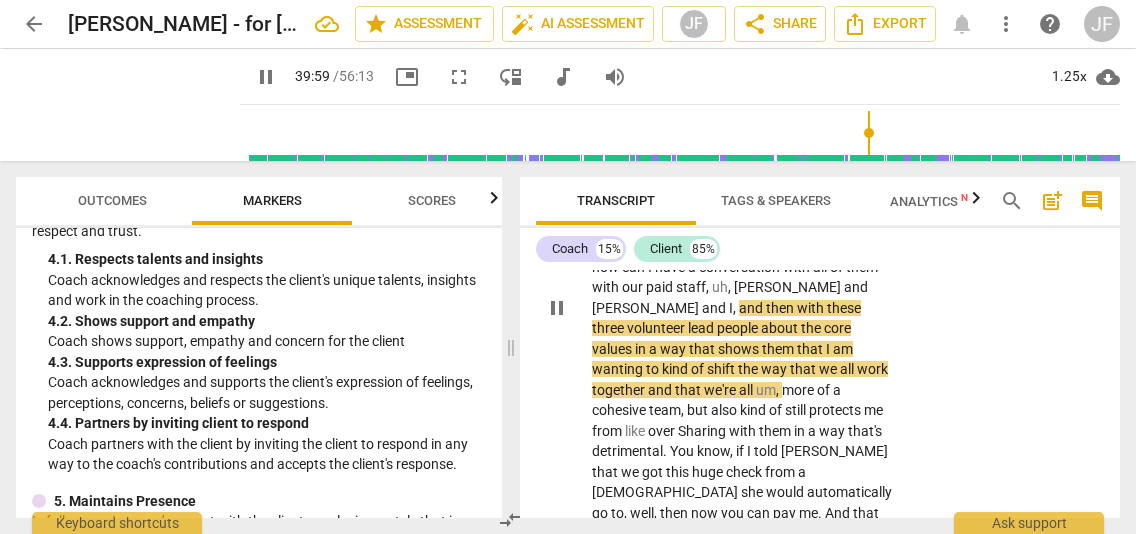 scroll, scrollTop: 16247, scrollLeft: 0, axis: vertical 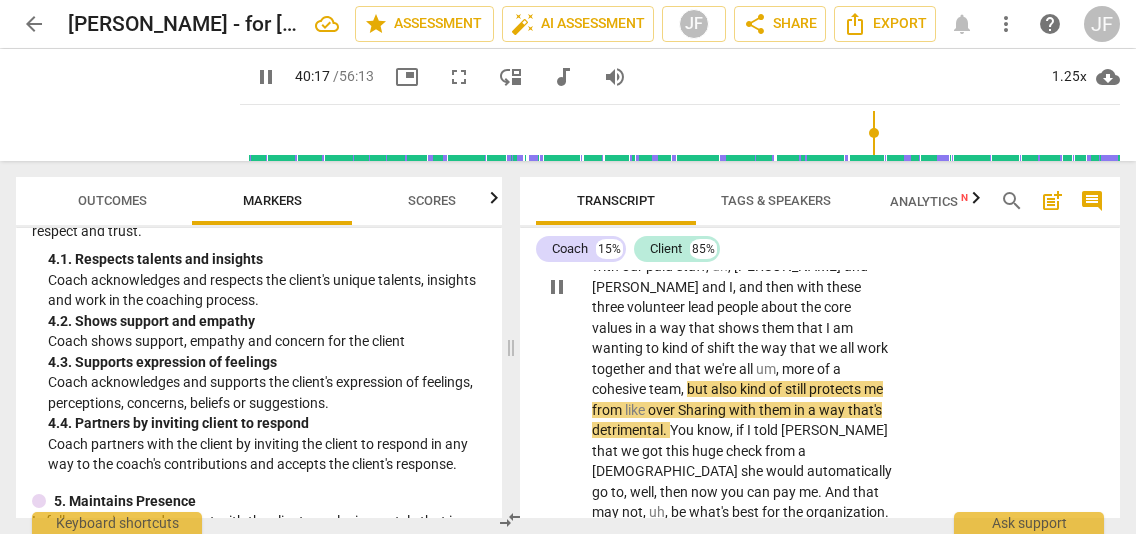 click on "Sharing" at bounding box center (703, 410) 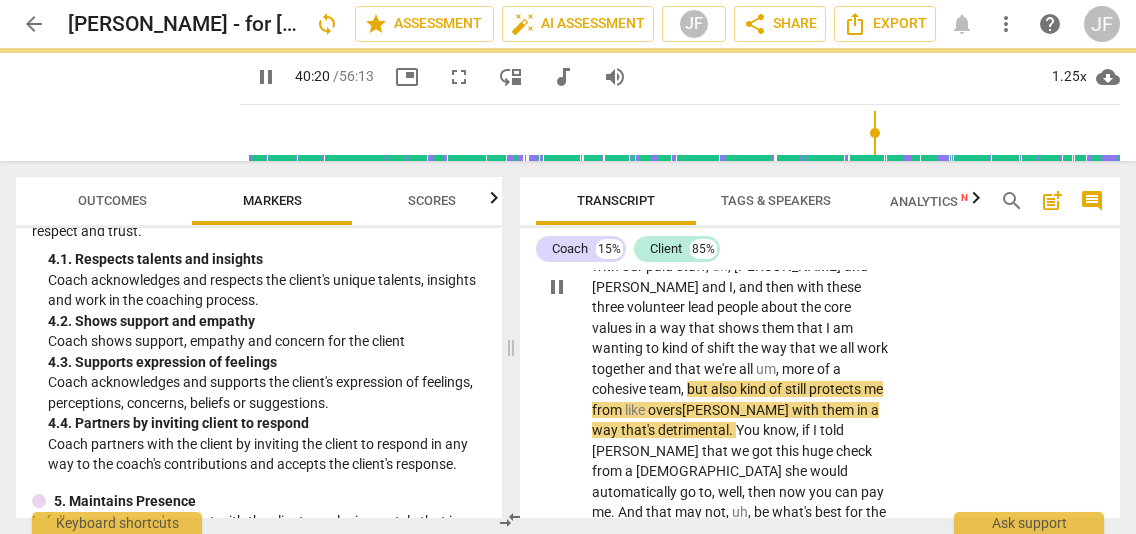 click on "over  s" at bounding box center [665, 410] 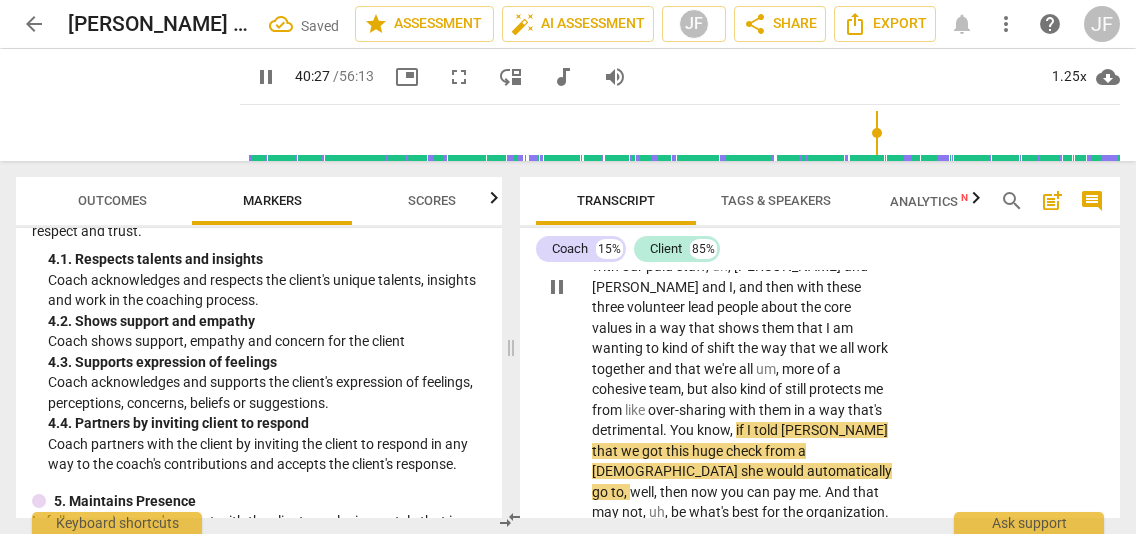 click on "Well ,   I   think   if   I ,   in   all   these   things   that   we've   just   been   talking   about ,   I   think   it   just   keeps   coming   to   my   mind   that   these   three   women   that   I   had   these   conversations   with   about   becoming   like   our   volunteer   leads ,   those   are ,   those   are   our   unpaid   staff   to   the ,   to   them ,   they   will   like ,   I   don't ,   I   mean ,   I   guess   I   can   just   like   tell   them   that   now   we're   going   to   consider   them   staff .   I   uh ,   worry   that   that's   going   to   be   insulting   though ,   that   they're   like ,   oh ,   so   you're   telling   me   I'm   staff   but   you're   still   not   going   to   pay   me ?   So   I   feel   like   I   just   want   to   come   up   with   like   a   brand   new   word   and   call   us   all ,   you   know ,   that's   why   like   uh ,   on   the   newsletter   I   put   team   and   then   my   mom   was   still   offended   by   that .   So" at bounding box center (742, 287) 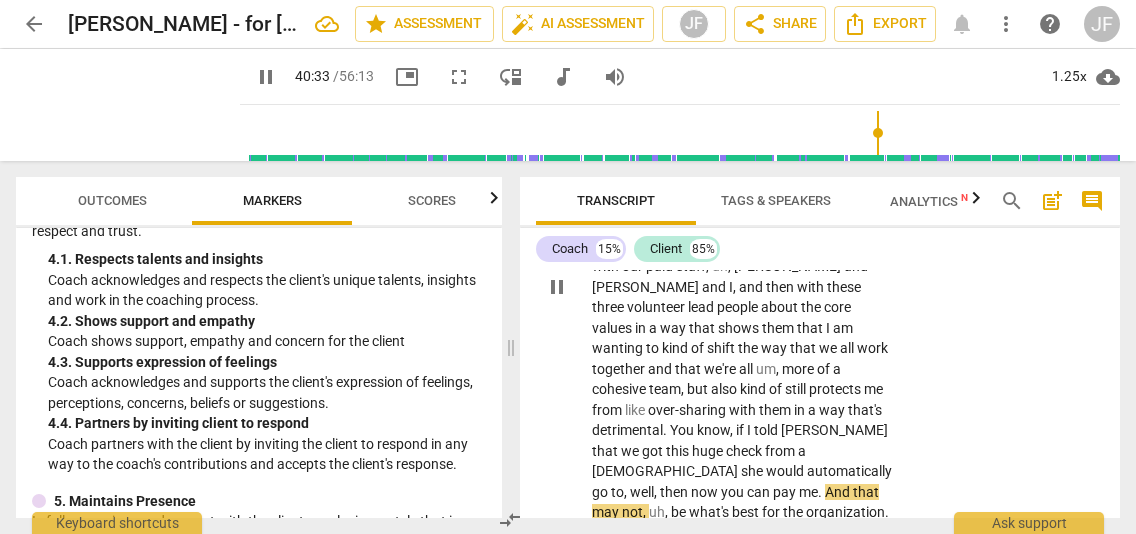 click on "well" at bounding box center (642, 492) 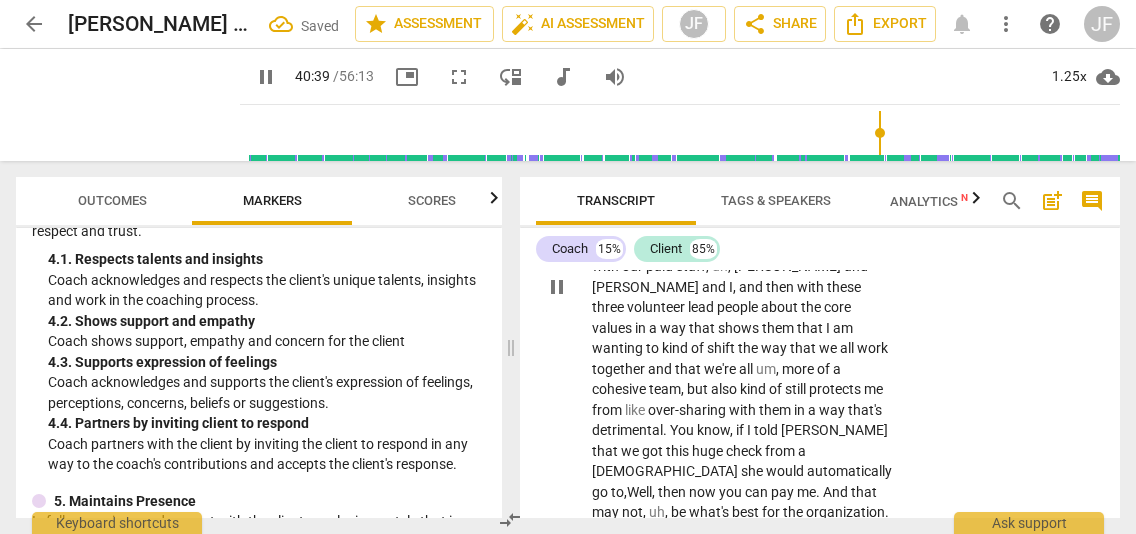 click on "be" at bounding box center [680, 512] 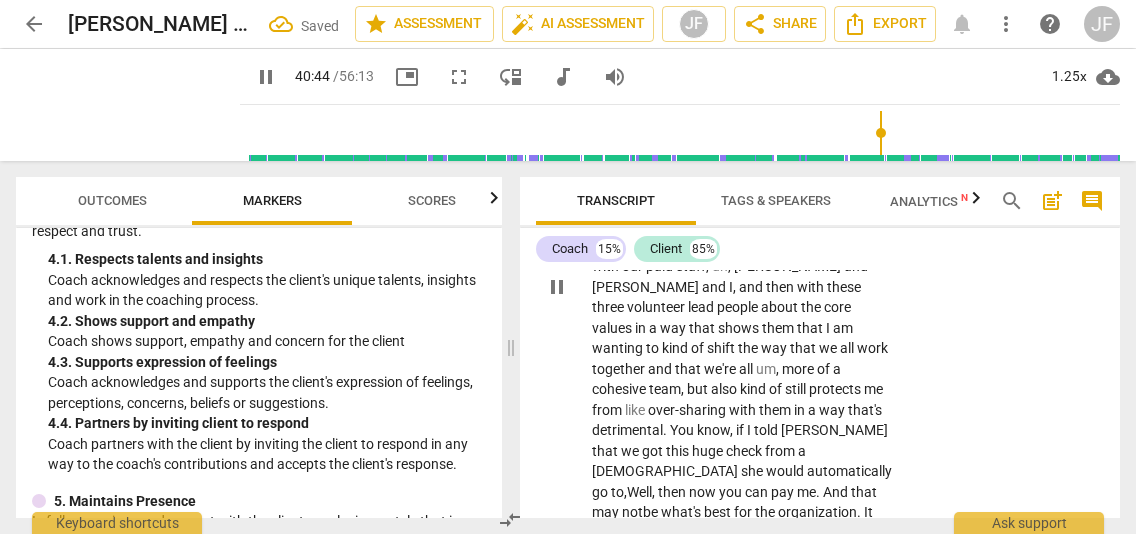 click on "Well ,   I   think   if   I ,   in   all   these   things   that   we've   just   been   talking   about ,   I   think   it   just   keeps   coming   to   my   mind   that   these   three   women   that   I   had   these   conversations   with   about   becoming   like   our   volunteer   leads ,   those   are ,   those   are   our   unpaid   staff   to   the ,   to   them ,   they   will   like ,   I   don't ,   I   mean ,   I   guess   I   can   just   like   tell   them   that   now   we're   going   to   consider   them   staff .   I   uh ,   worry   that   that's   going   to   be   insulting   though ,   that   they're   like ,   oh ,   so   you're   telling   me   I'm   staff   but   you're   still   not   going   to   pay   me ?   So   I   feel   like   I   just   want   to   come   up   with   like   a   brand   new   word   and   call   us   all ,   you   know ,   that's   why   like   uh ,   on   the   newsletter   I   put   team   and   then   my   mom   was   still   offended   by   that .   So" at bounding box center (742, 287) 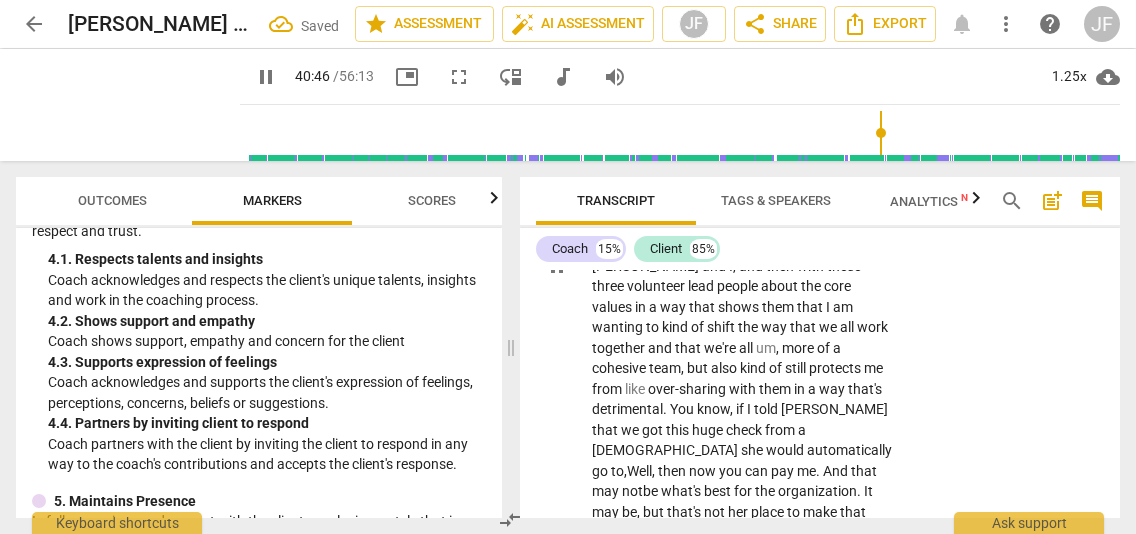 scroll, scrollTop: 16288, scrollLeft: 0, axis: vertical 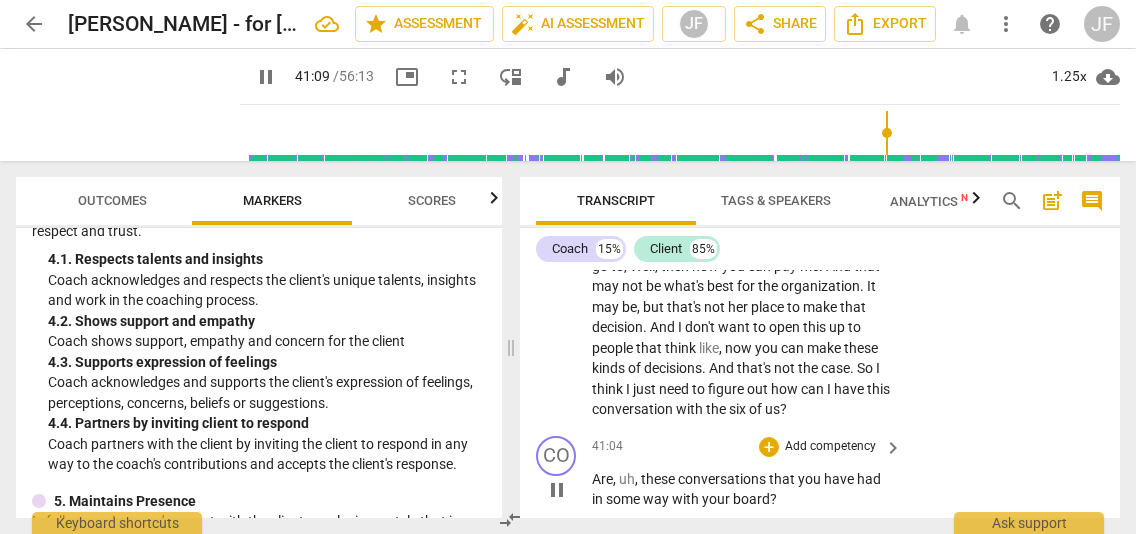 click on "pause" at bounding box center (557, 490) 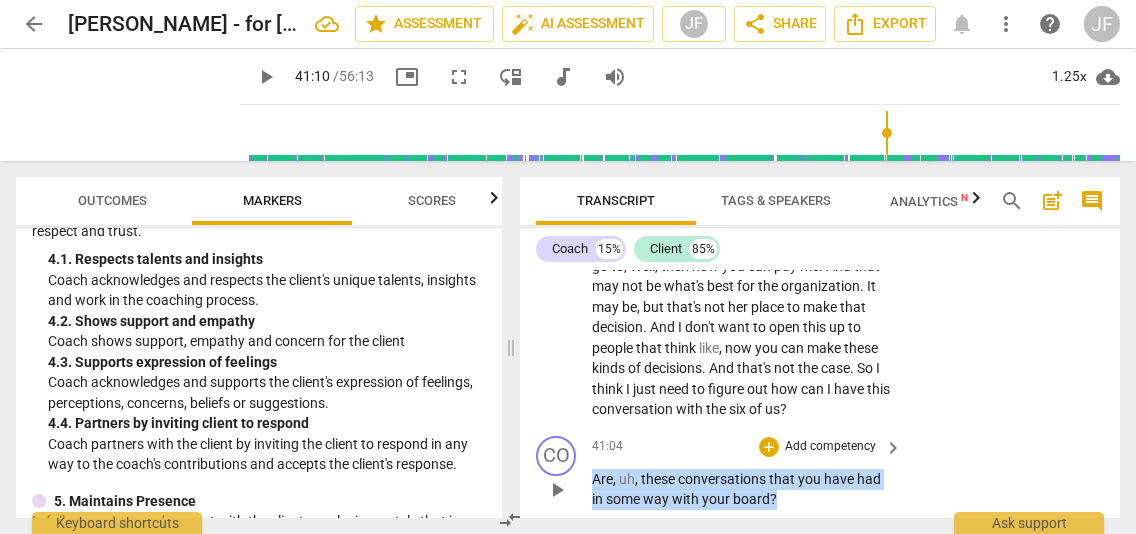 drag, startPoint x: 785, startPoint y: 412, endPoint x: 586, endPoint y: 394, distance: 199.81241 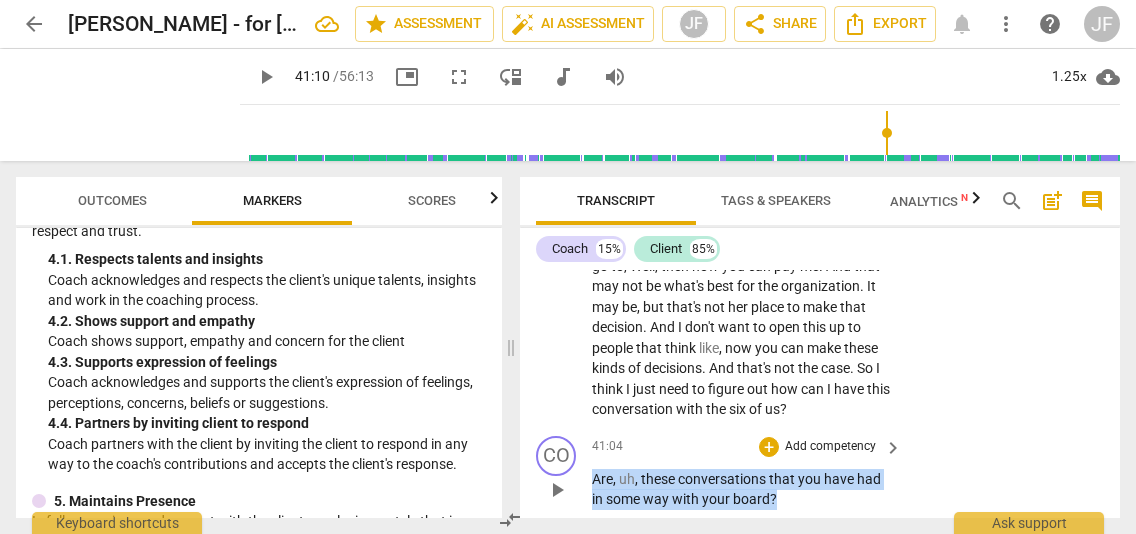 click on "CO play_arrow pause 41:04 + Add competency keyboard_arrow_right Are ,   uh ,   these   conversations   that   you   have   had   in   some   way   with   your   board ?" at bounding box center [820, 473] 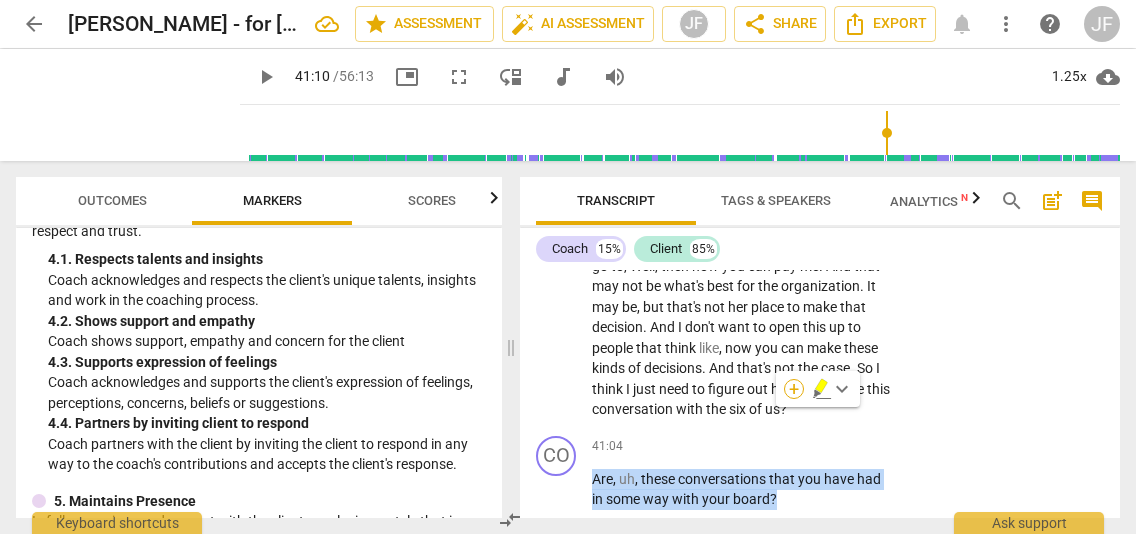 click on "+" at bounding box center [794, 389] 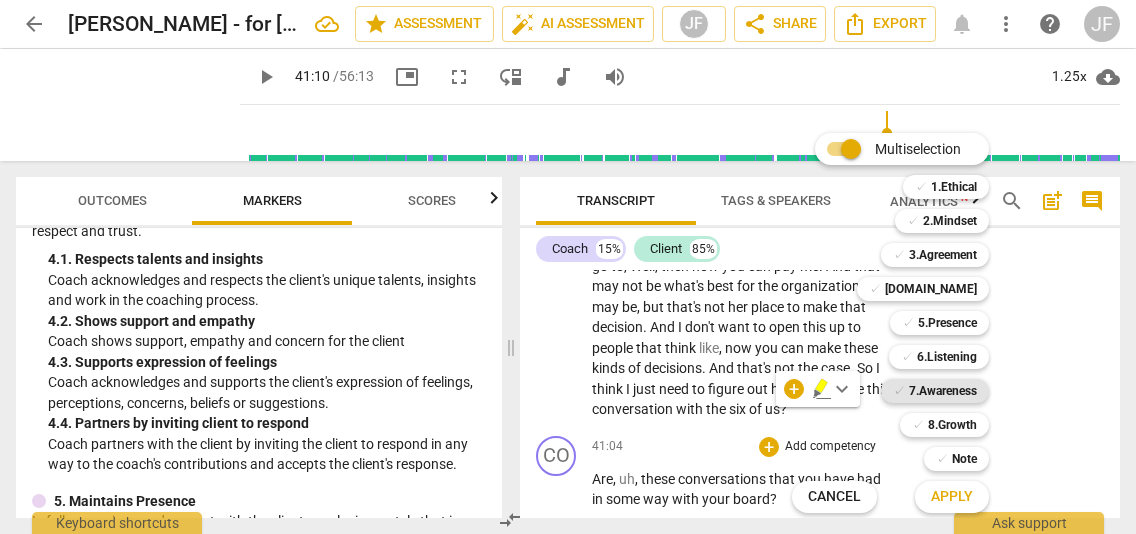 click on "7.Awareness" at bounding box center (943, 391) 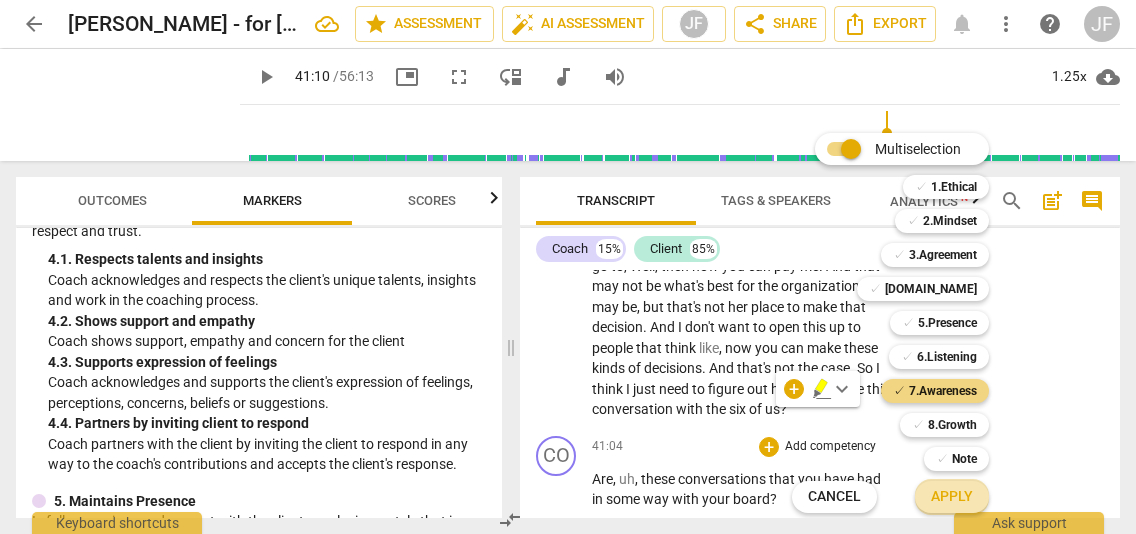 click on "Apply" at bounding box center [952, 497] 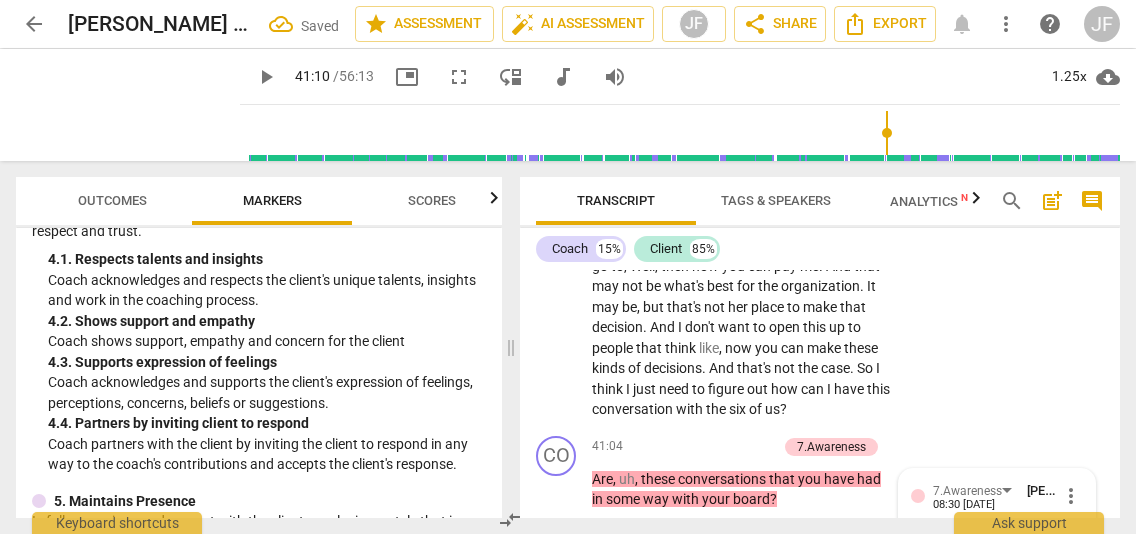 scroll, scrollTop: 16835, scrollLeft: 0, axis: vertical 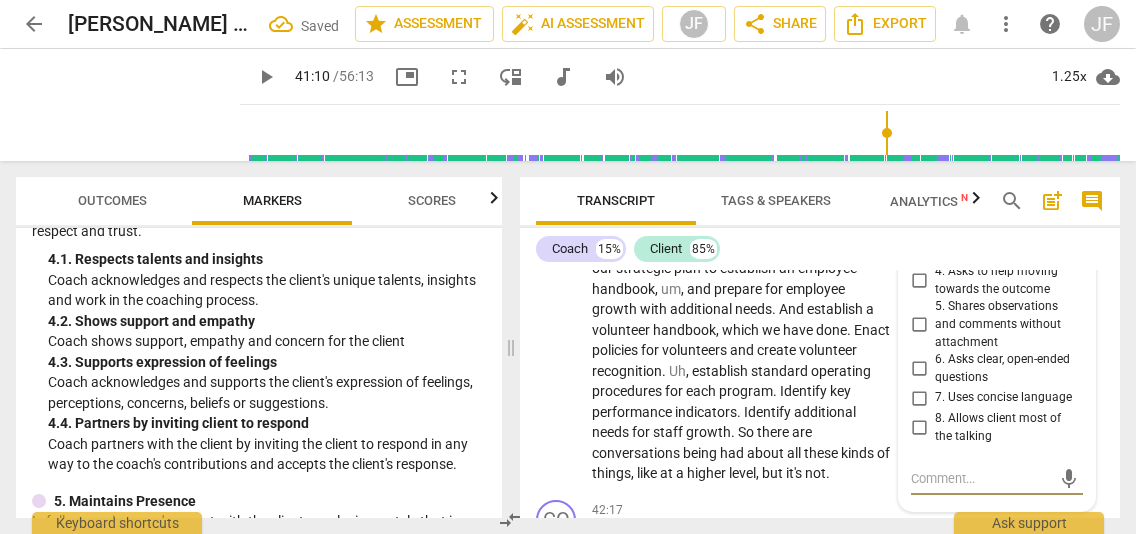click on "6. Asks clear, open-ended questions" at bounding box center (919, 369) 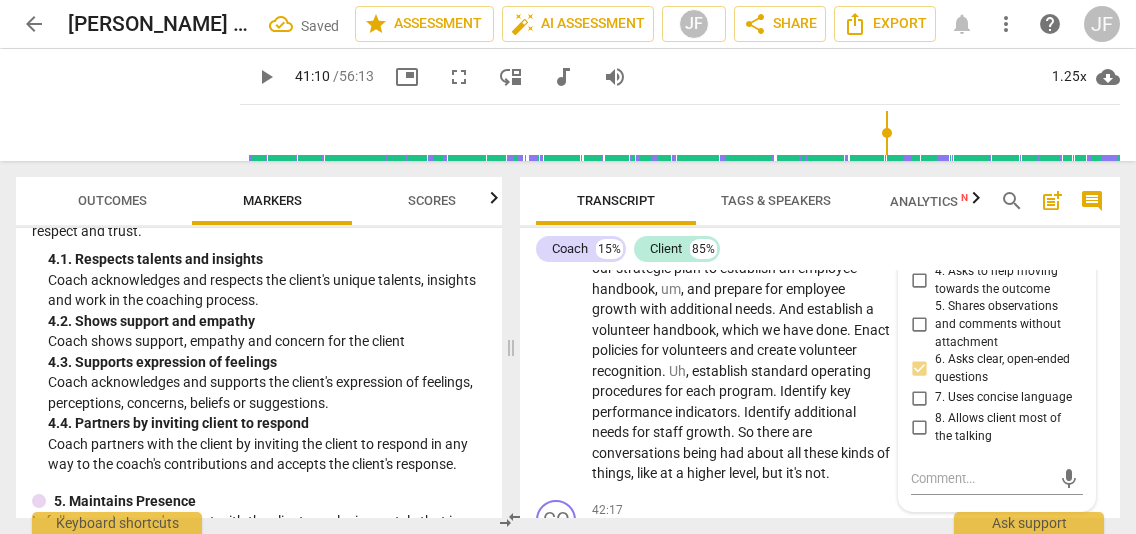 click on "6. Asks clear, open-ended questions" at bounding box center [919, 369] 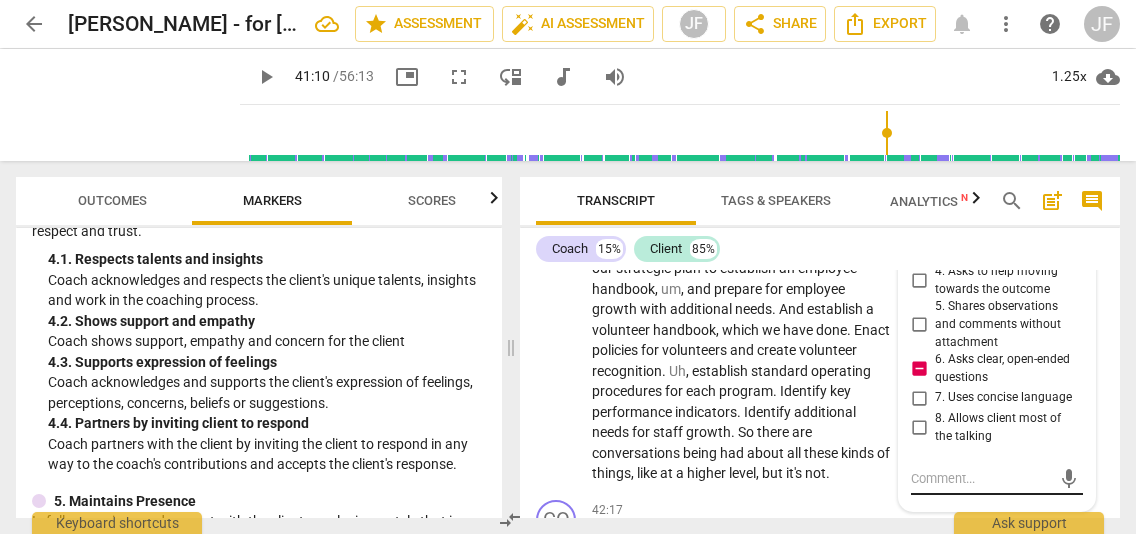 click at bounding box center [981, 478] 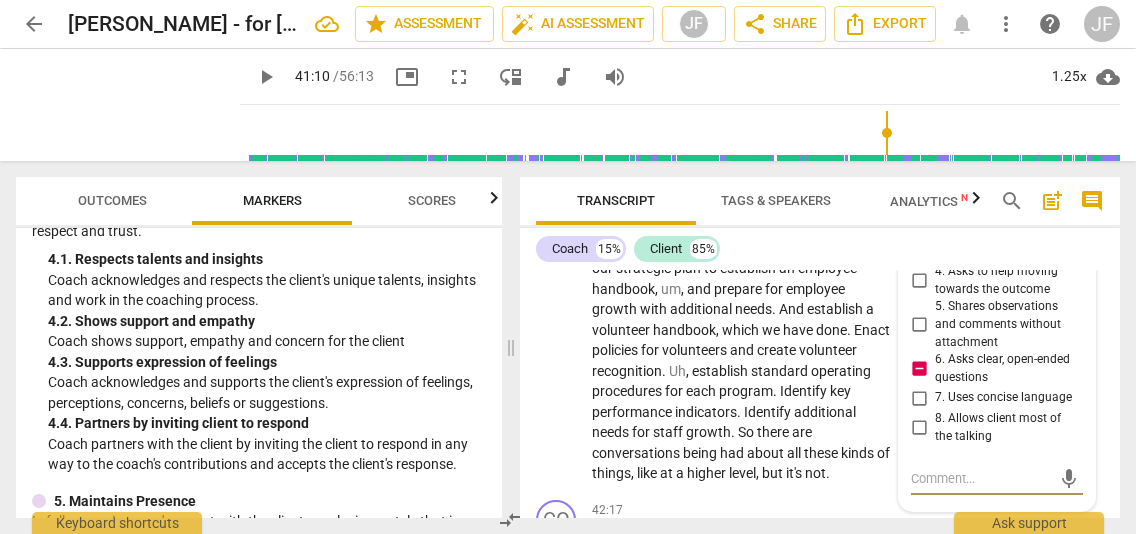 type on "N" 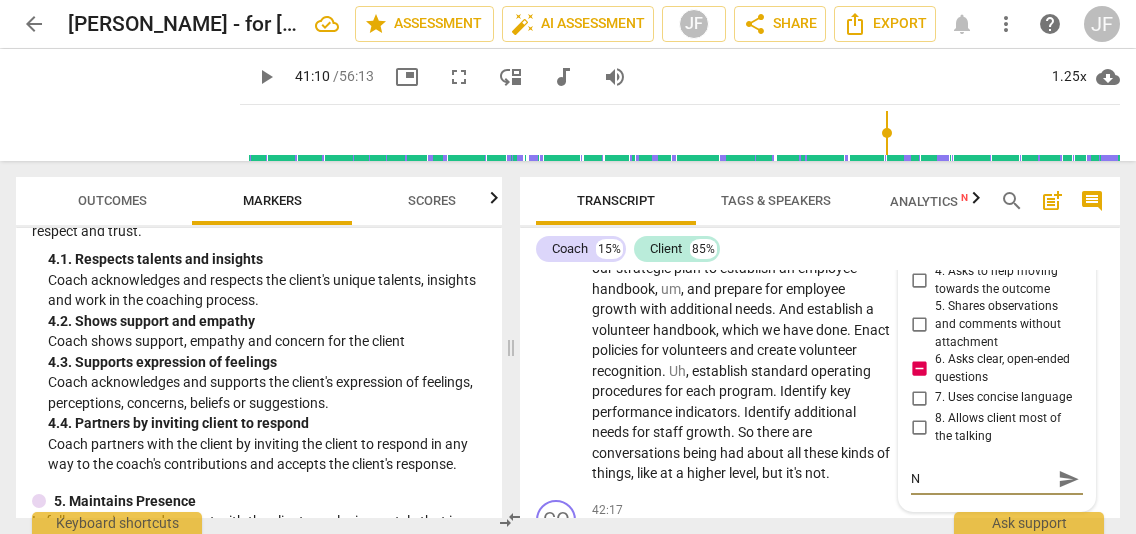 type on "No" 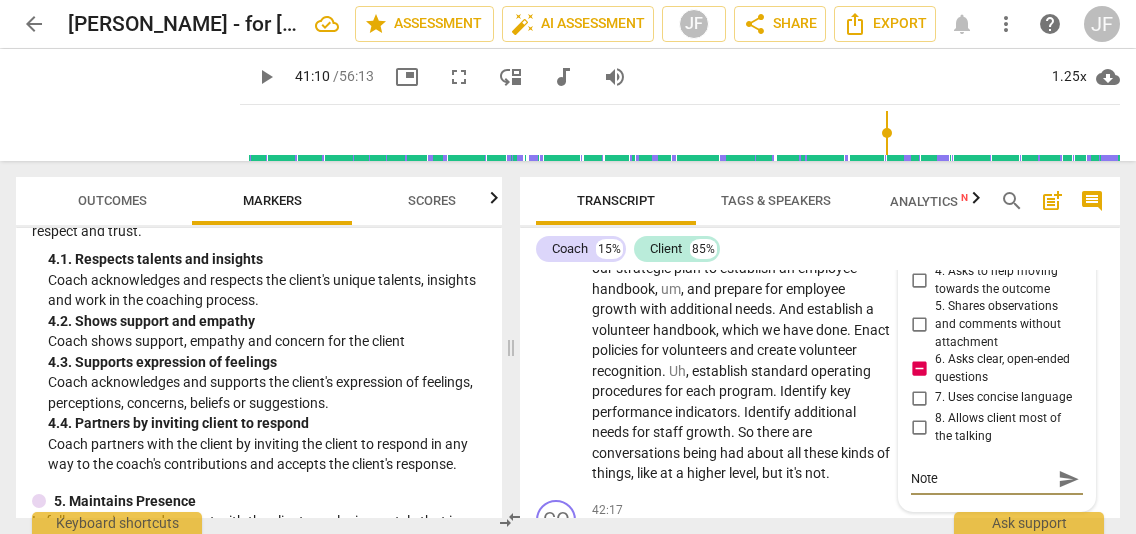 type on "Note:" 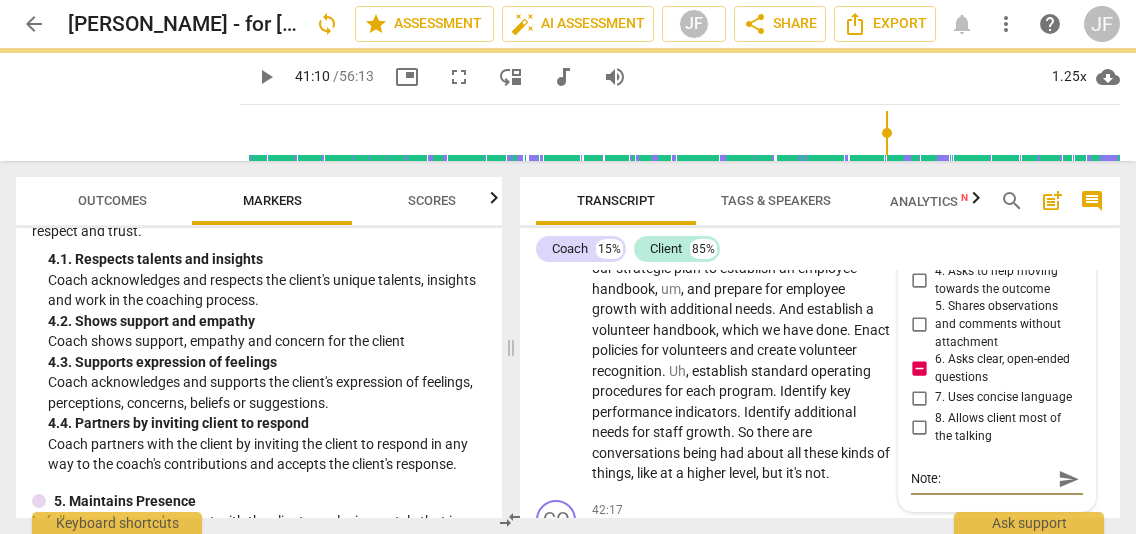 type on "Note:" 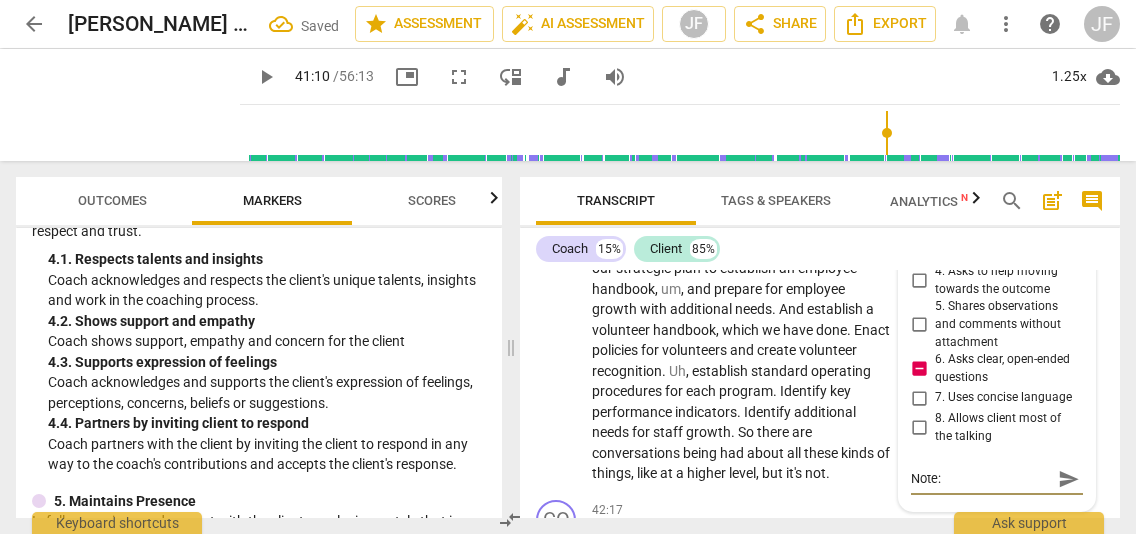 type on "Note:" 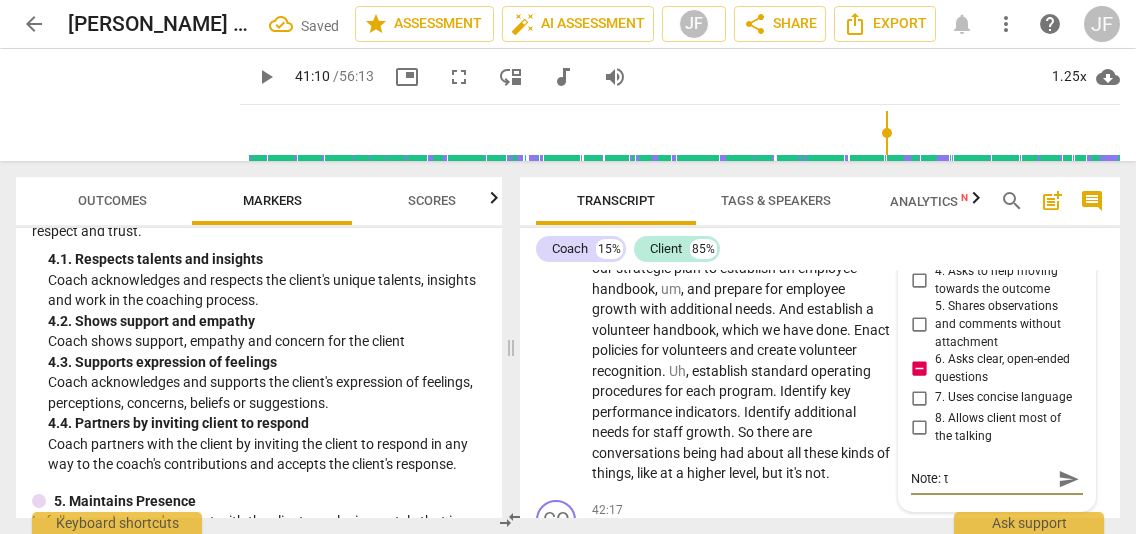 type on "Note: th" 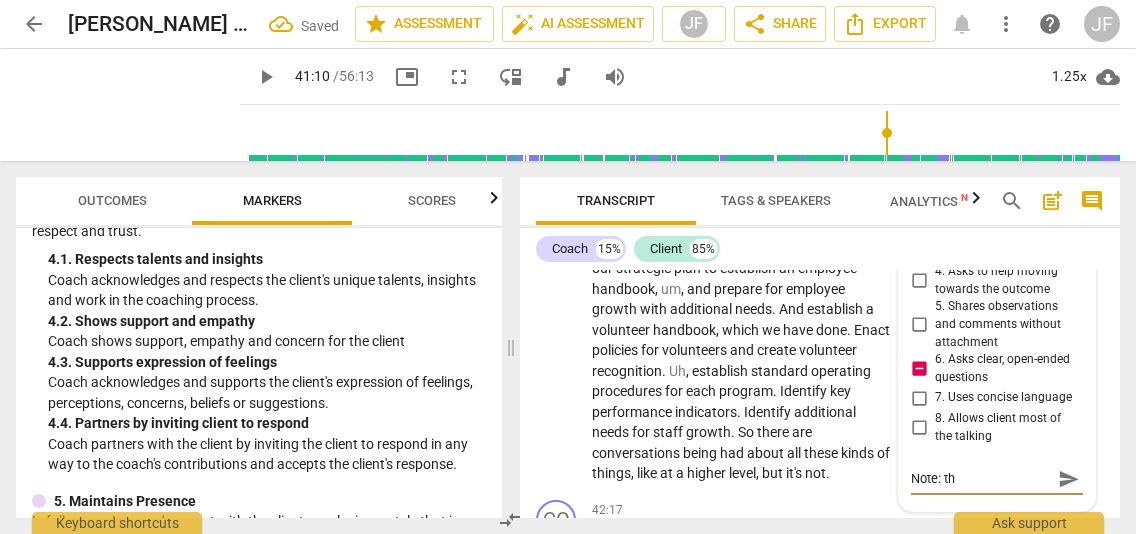 type on "Note: thi" 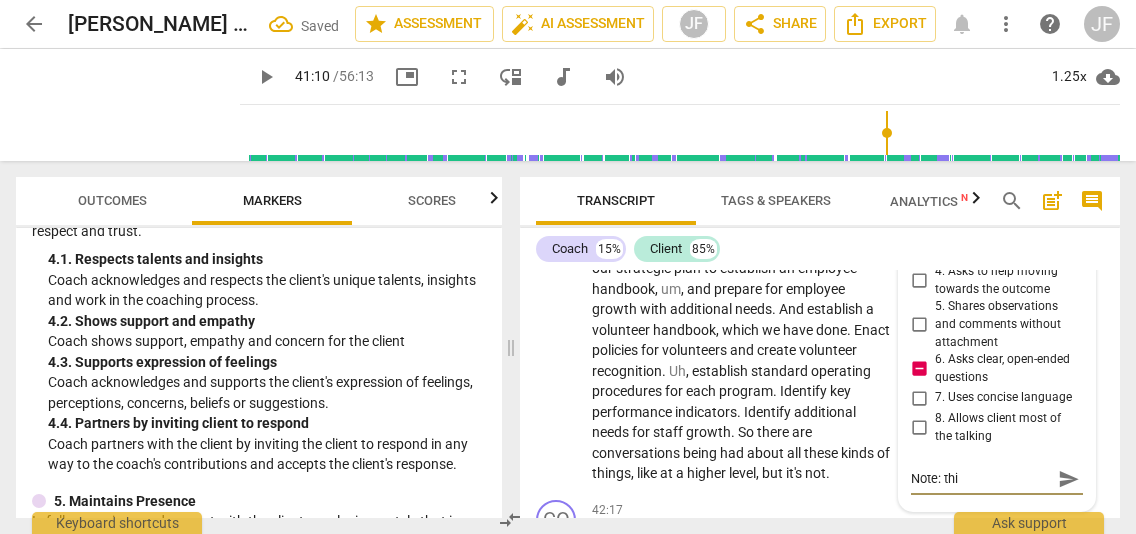 type on "Note: this" 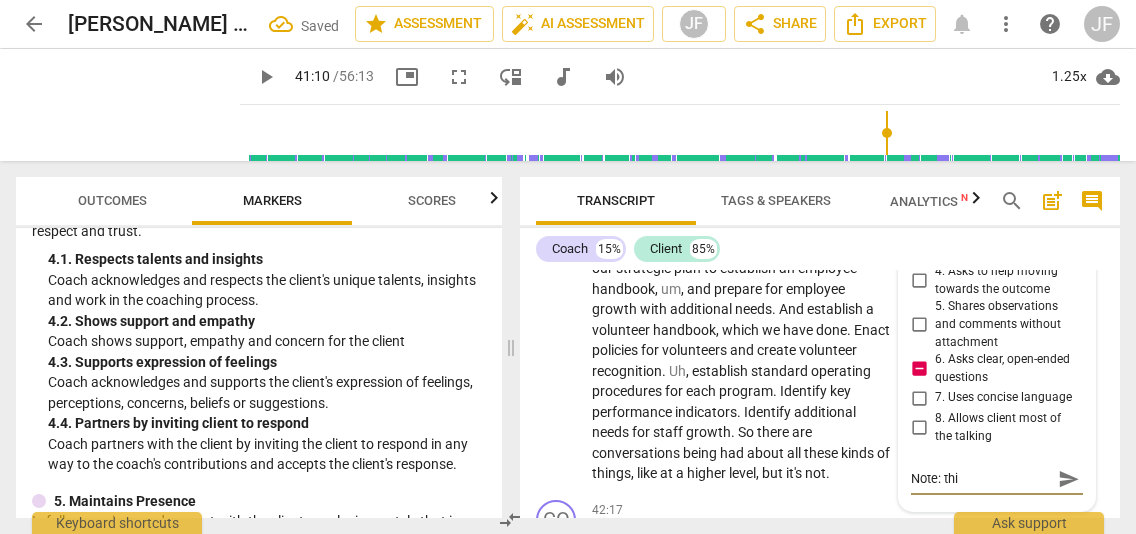 type on "Note: this" 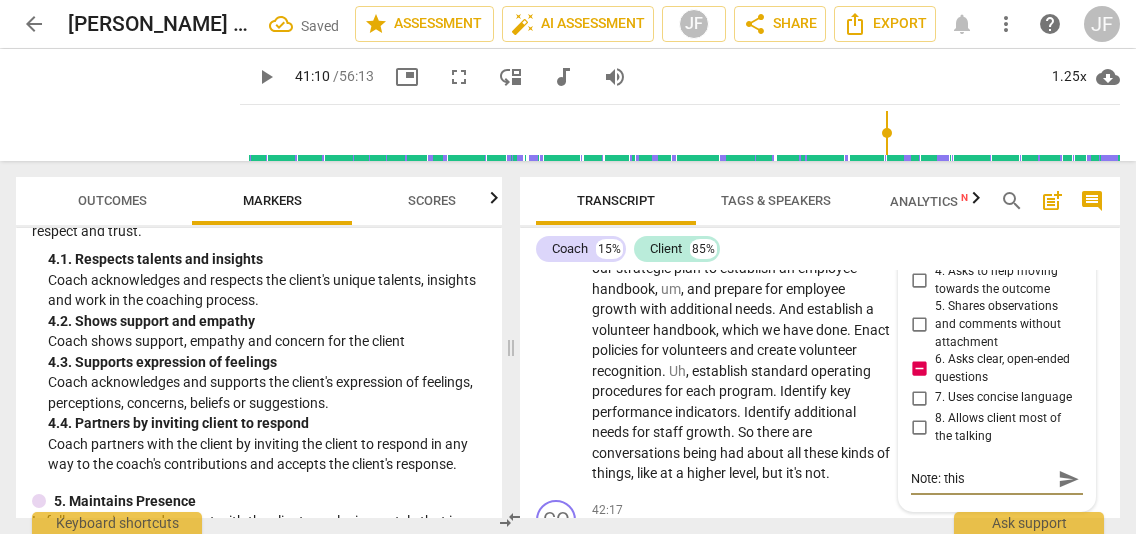 type on "Note: this" 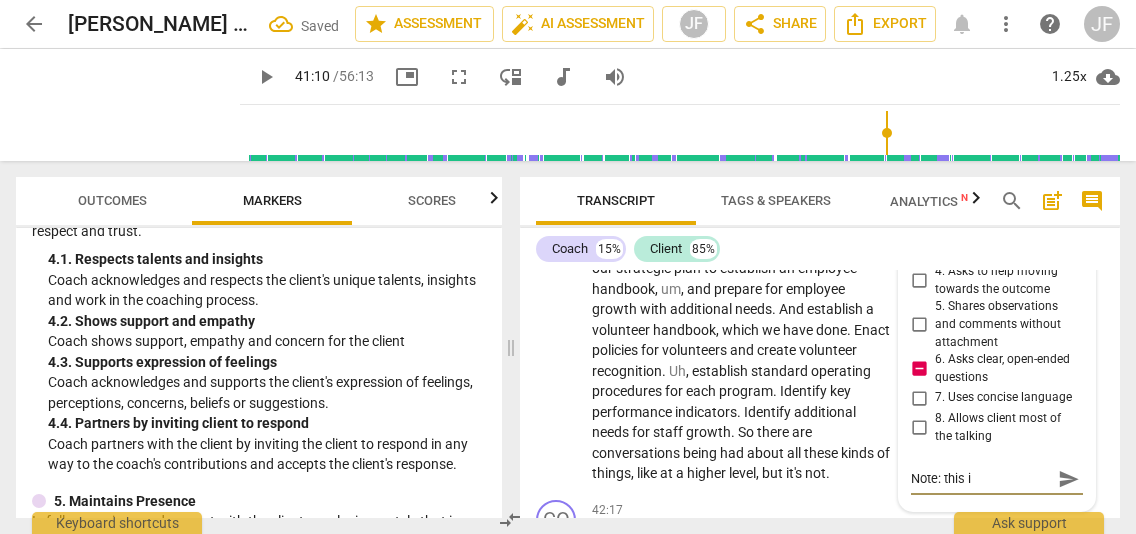 type on "Note: this is" 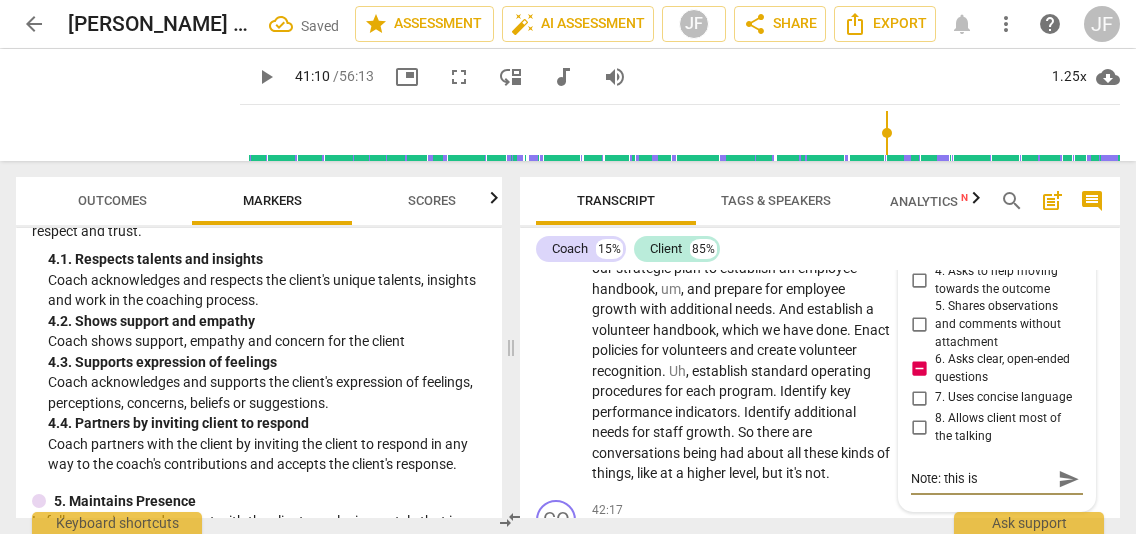 type on "Note: this is" 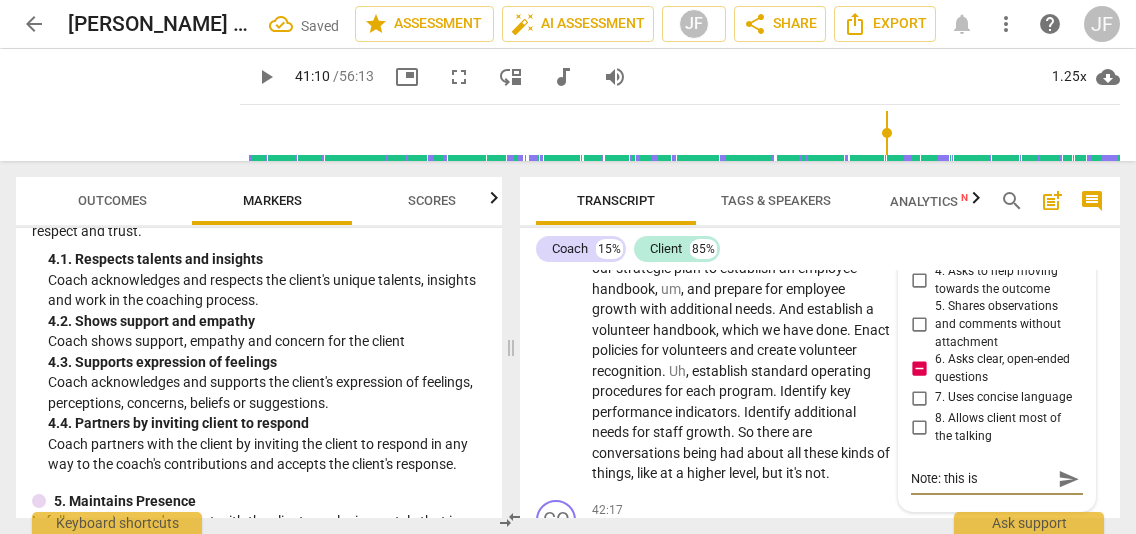 type on "Note: this is" 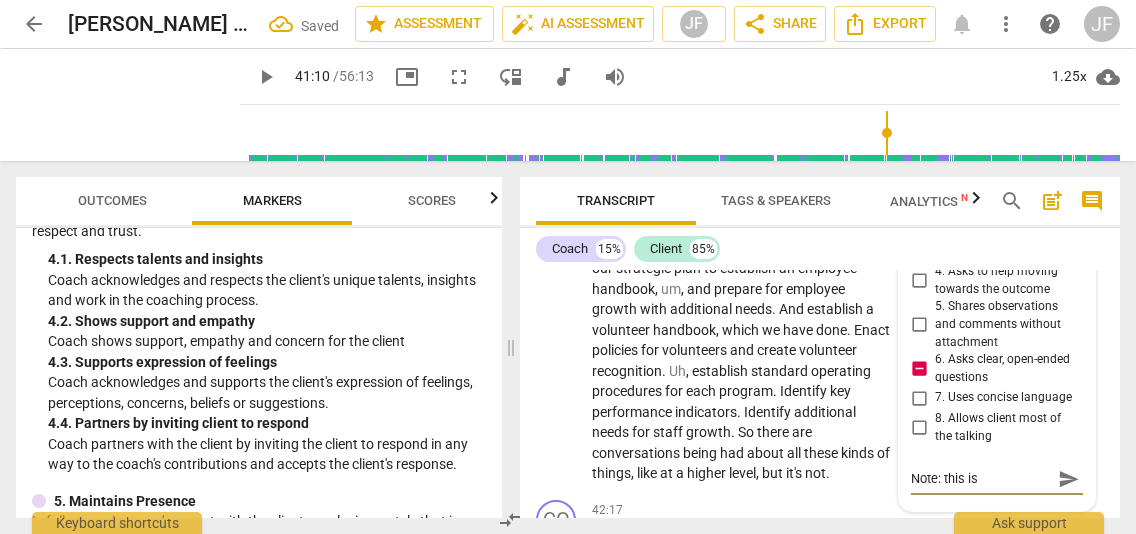 type on "Note: this is a" 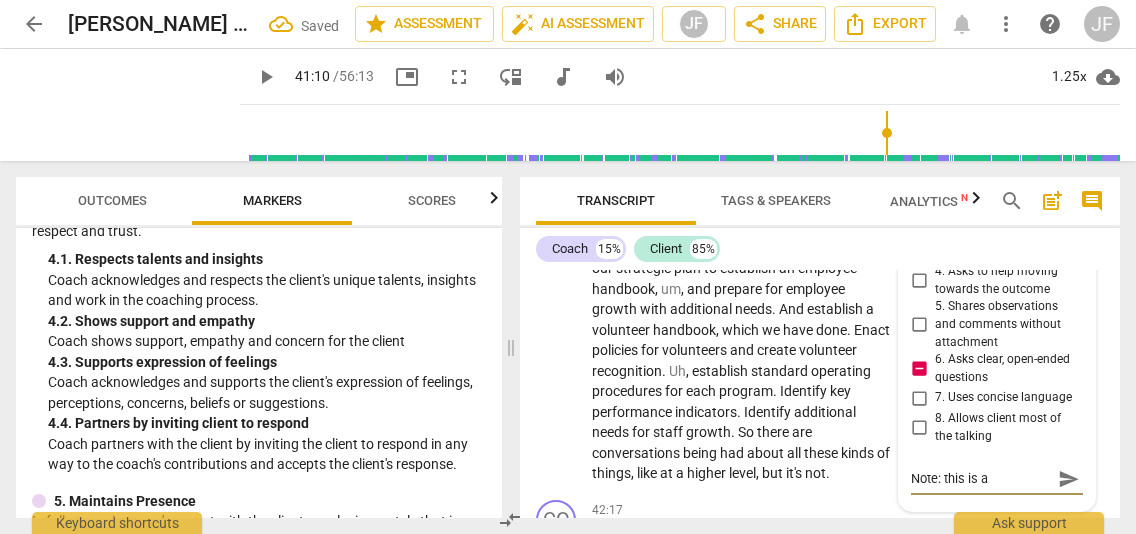 type on "Note: this is a" 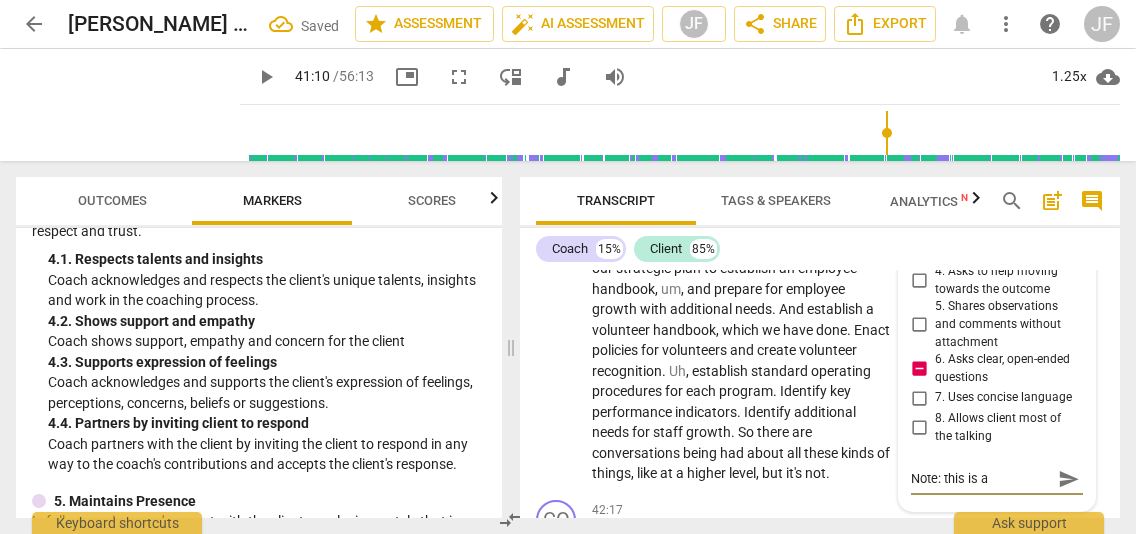 type on "Note: this is a" 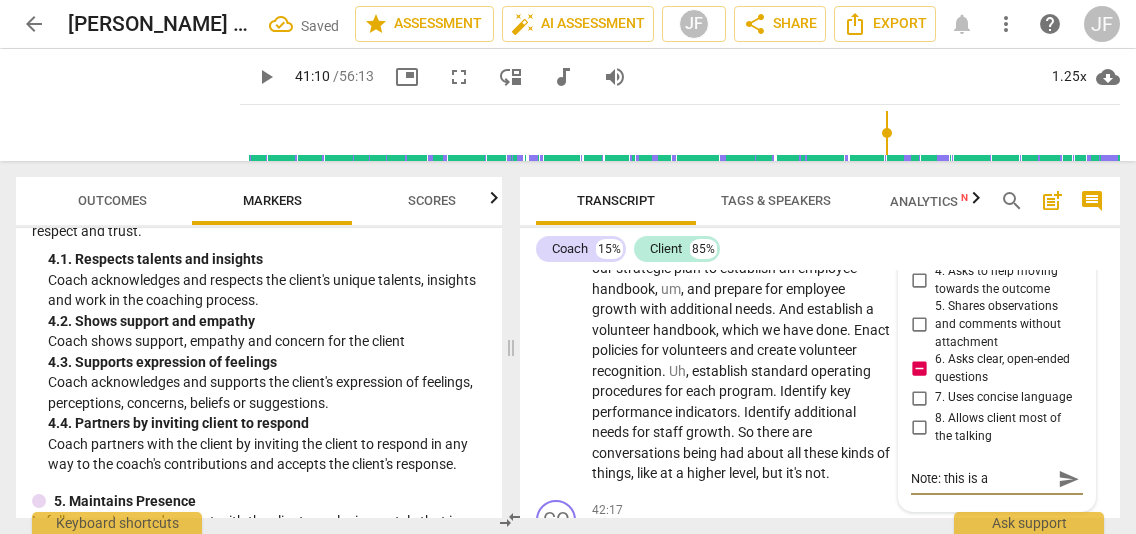 type on "Note: this is a c" 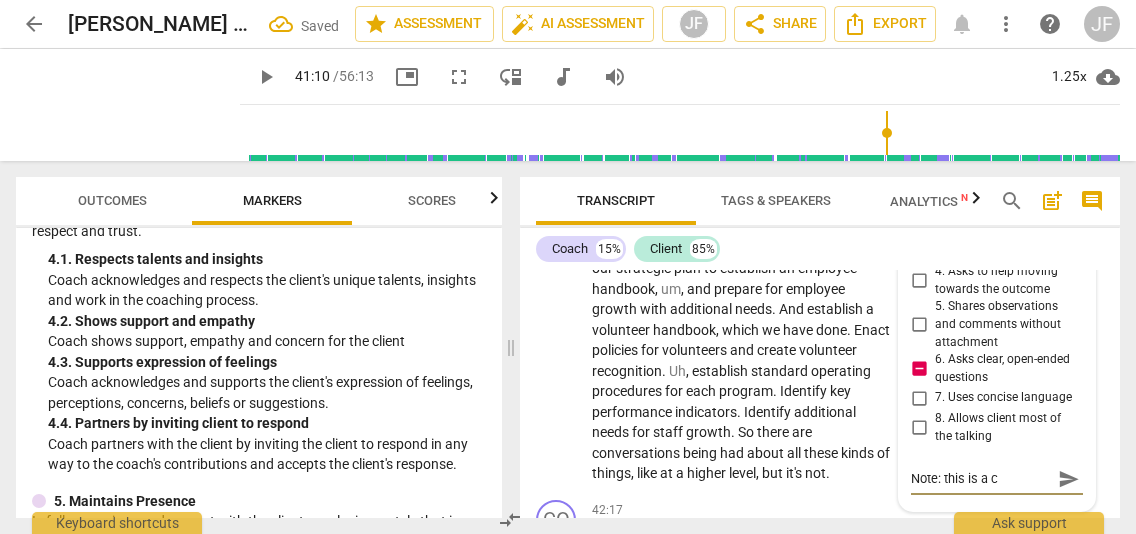 type on "Note: this is a cl" 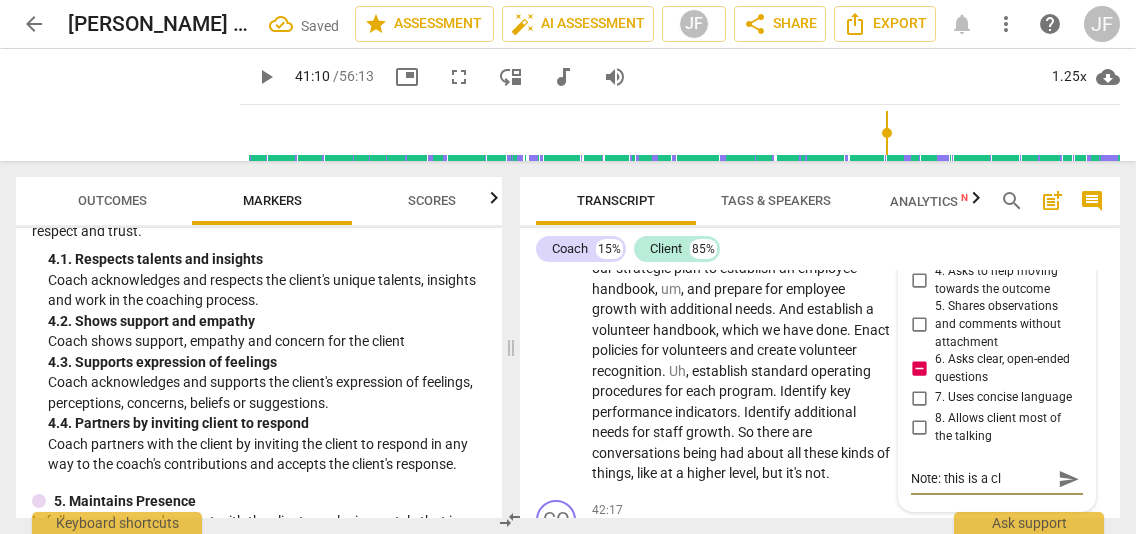 type on "Note: this is a clo" 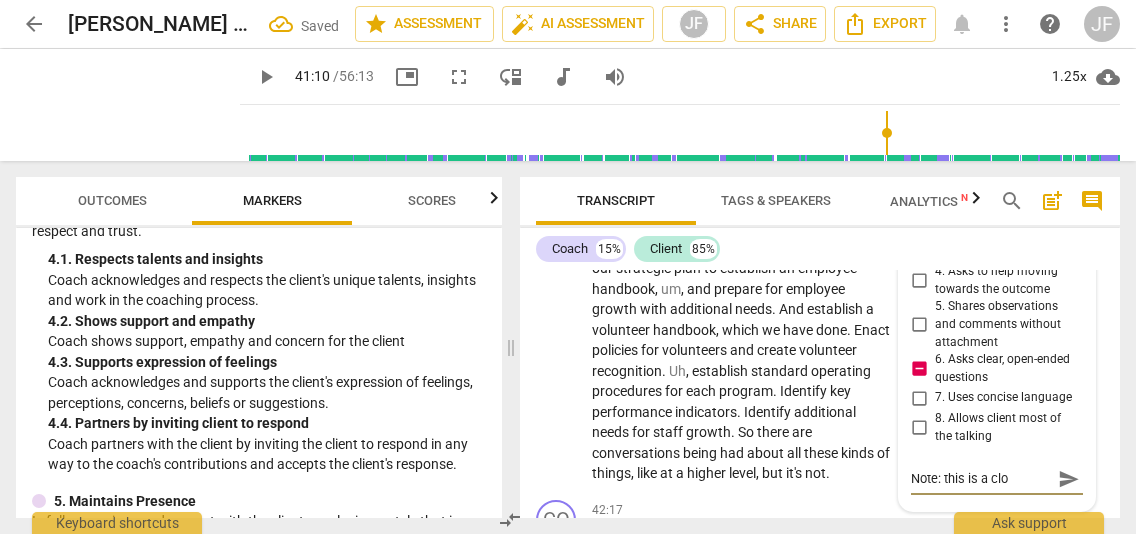 type on "Note: this is a clos" 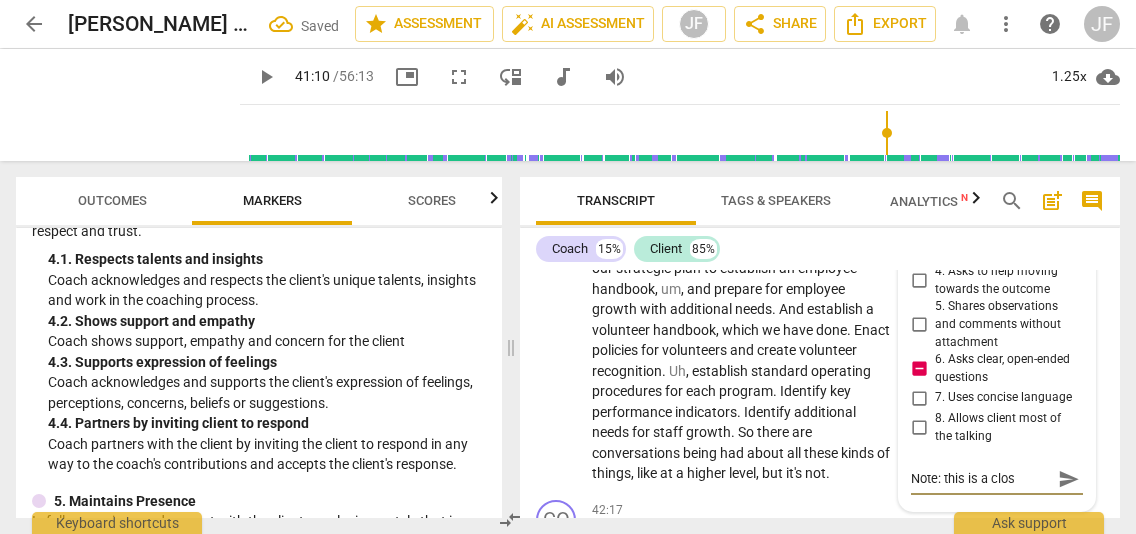 type on "Note: this is a close" 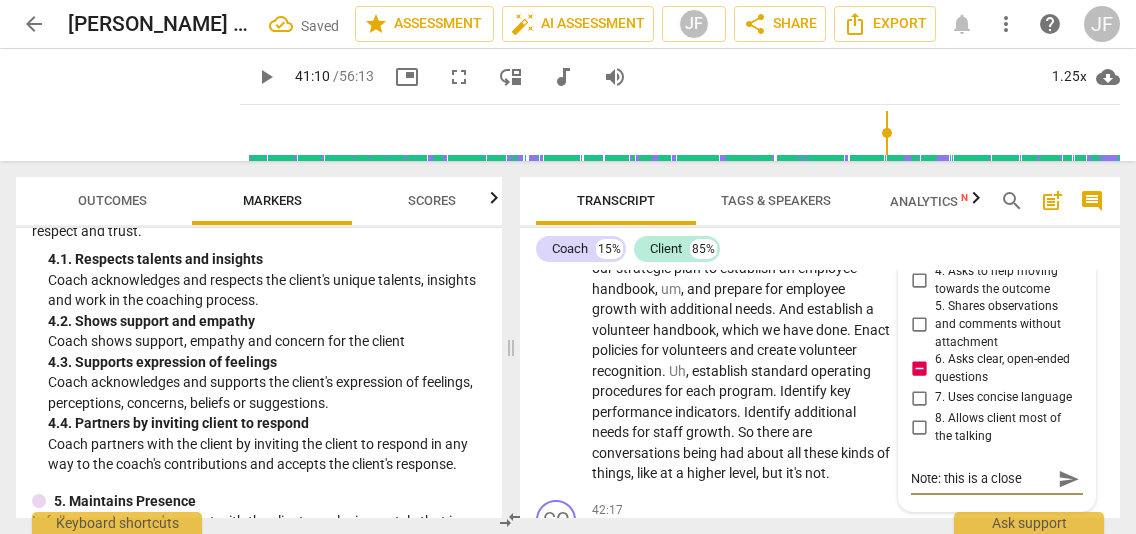 type on "Note: this is a closed" 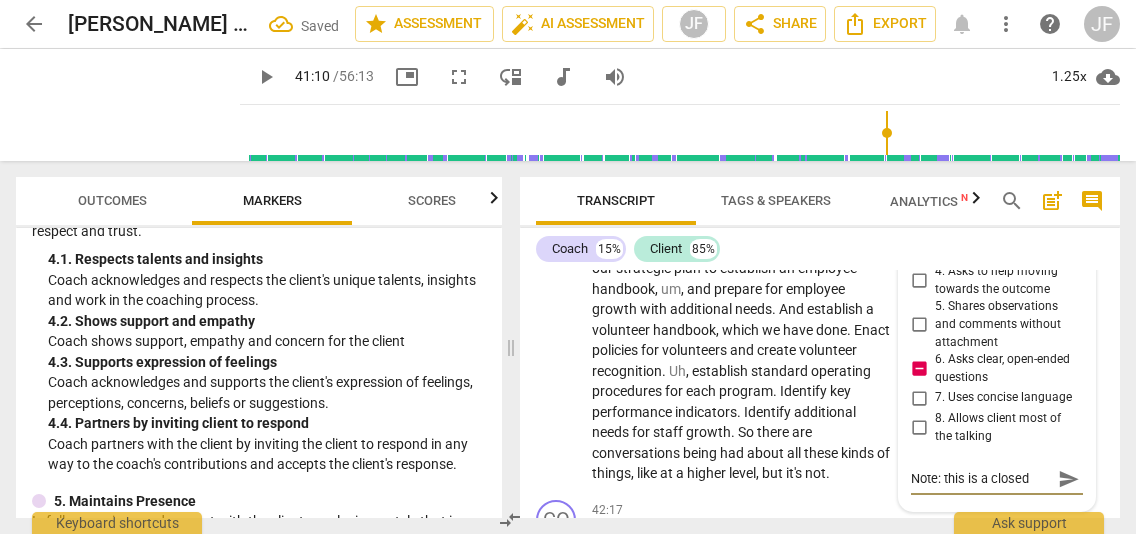type on "Note: this is a closed" 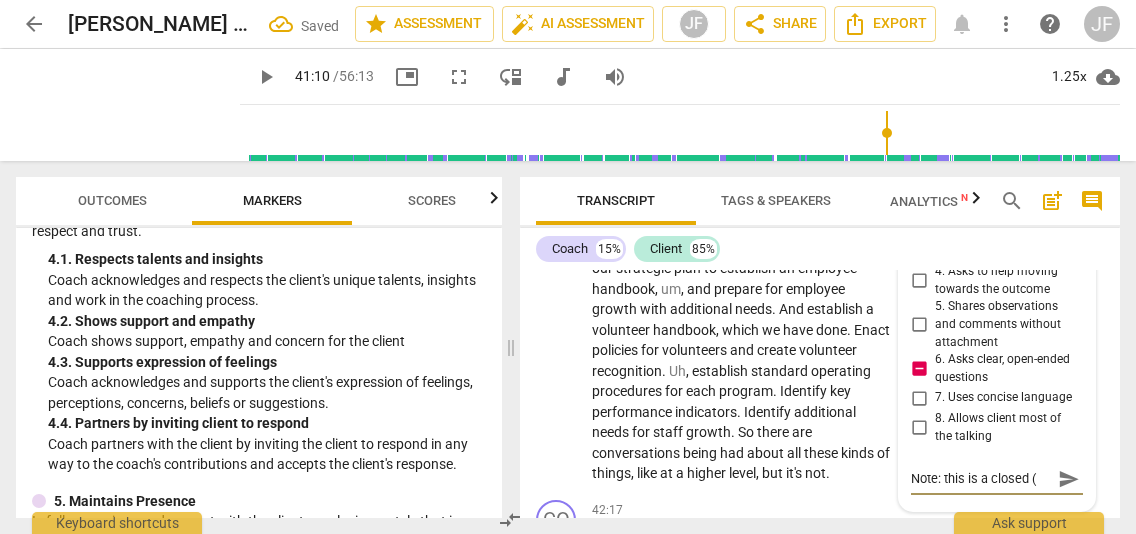 type on "Note: this is a closed (y" 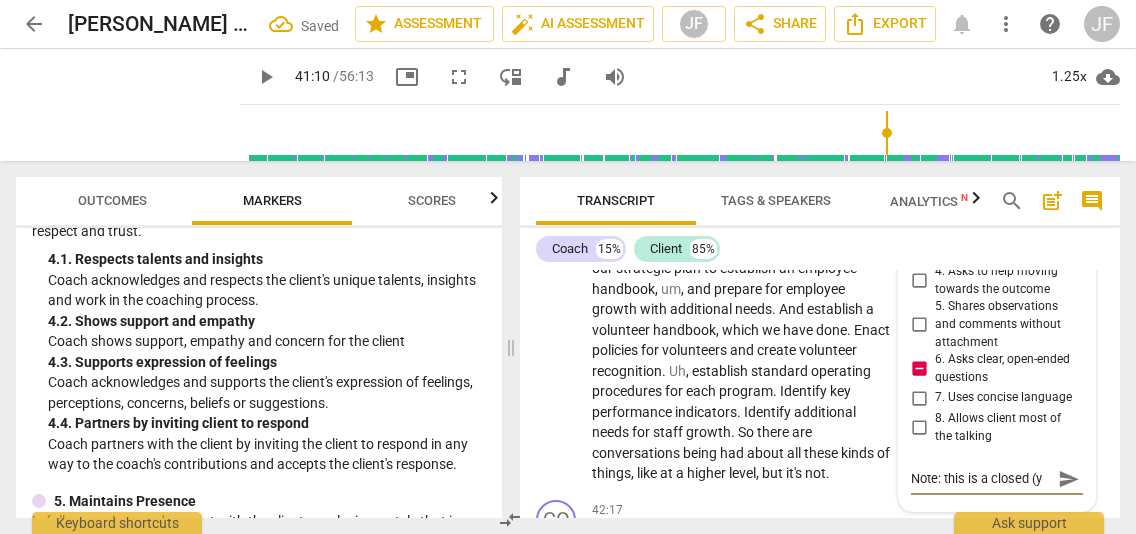 type on "Note: this is a closed (ye" 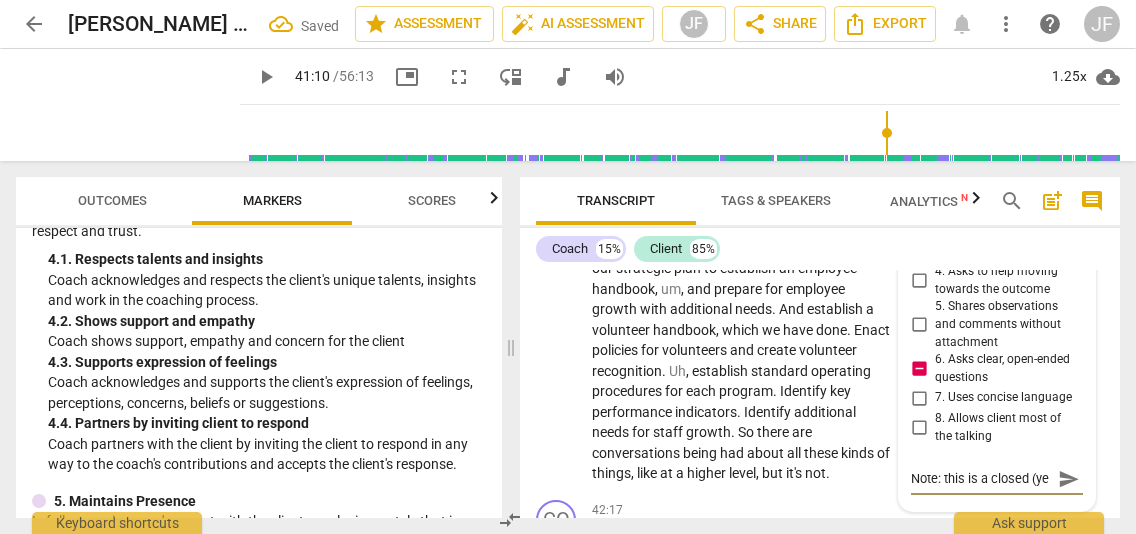 type on "Note: this is a closed (yes" 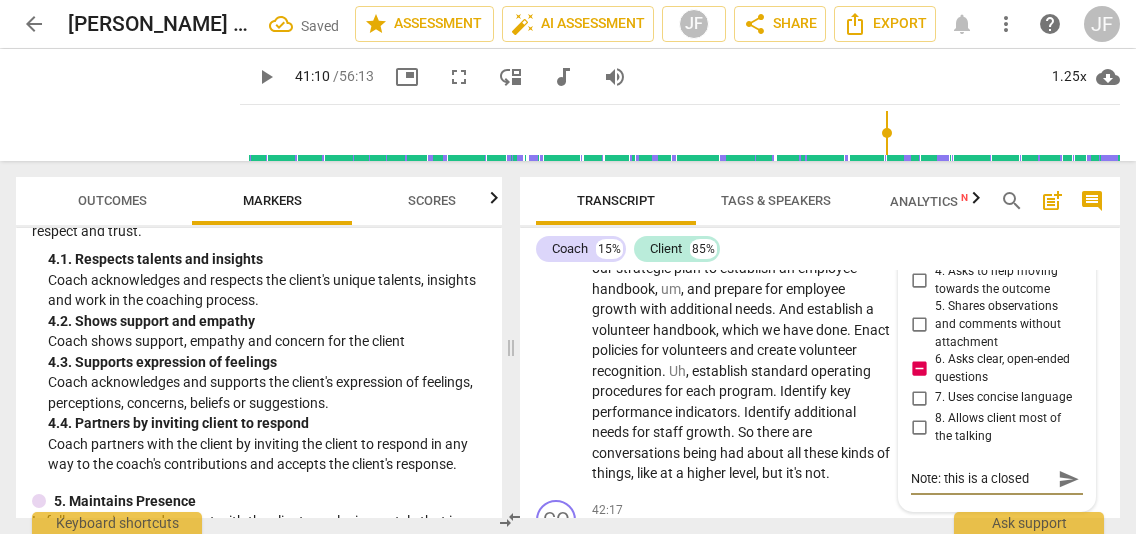 scroll, scrollTop: 16, scrollLeft: 0, axis: vertical 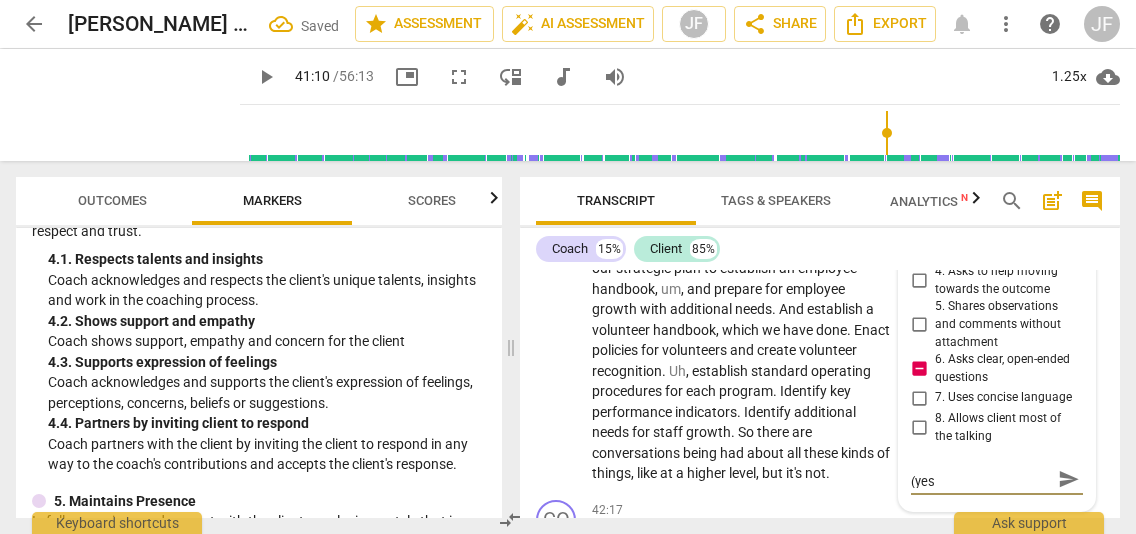 type on "Note: this is a closed (yes/" 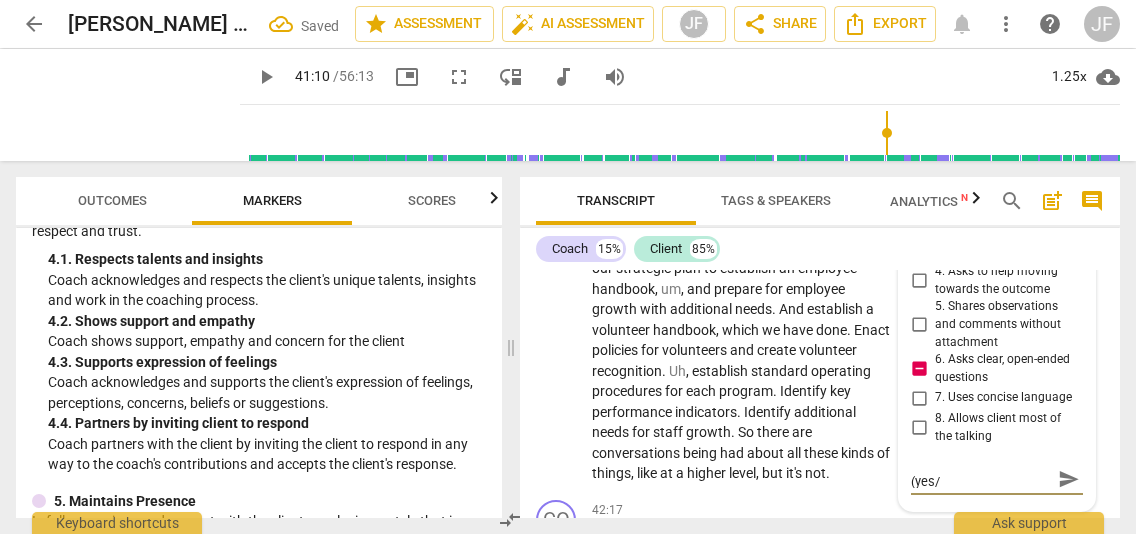 type on "Note: this is a closed (yes/n" 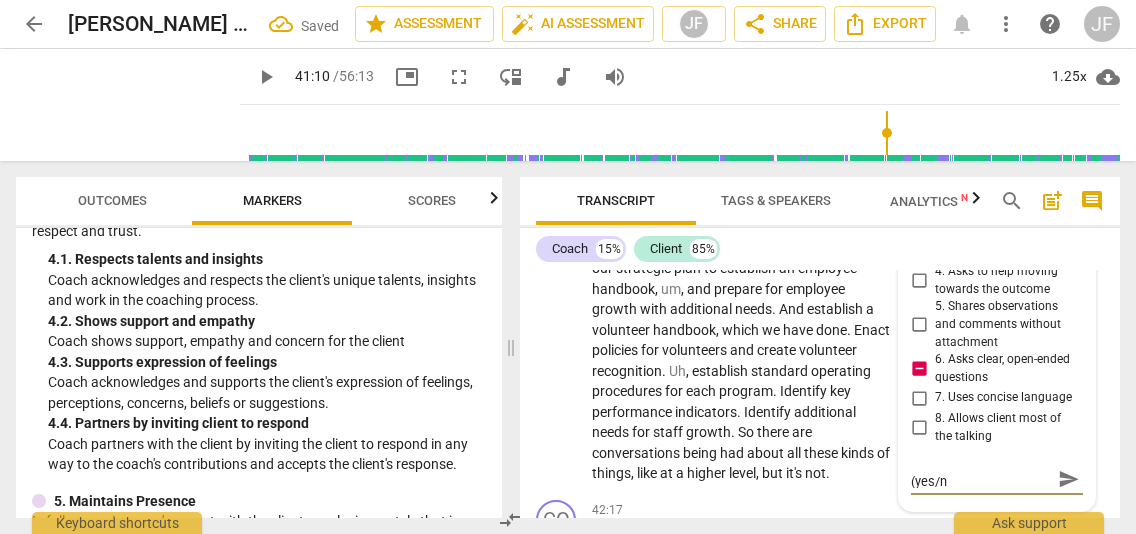 type on "Note: this is a closed (yes/no" 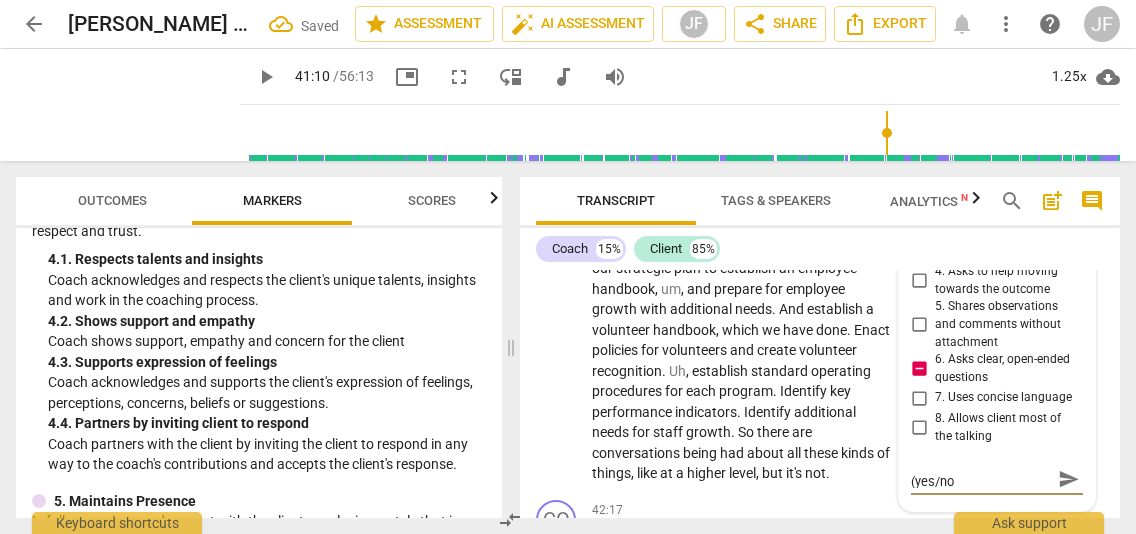 type on "Note: this is a closed (yes/no)" 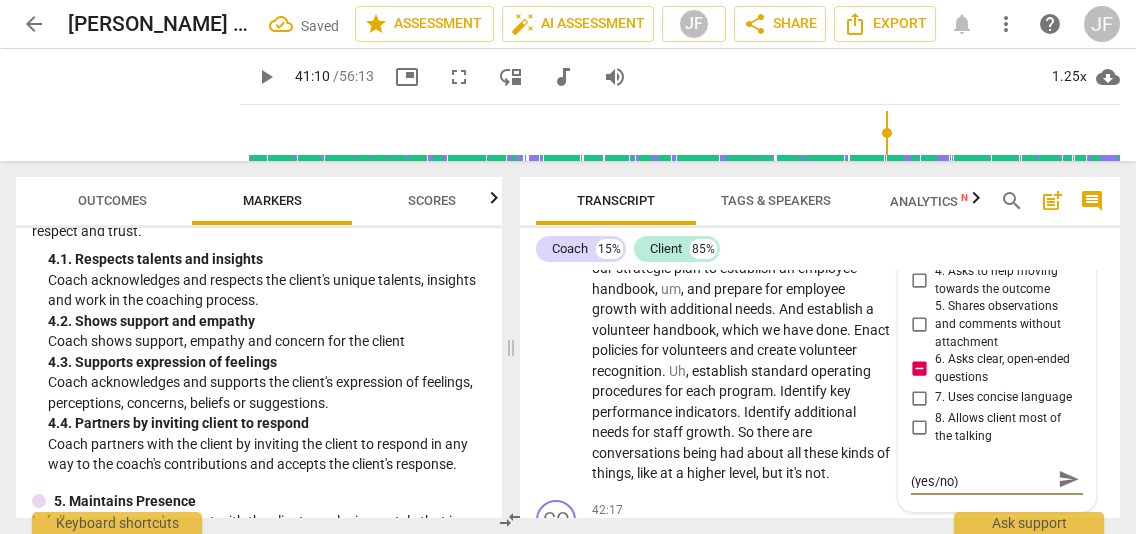 type on "Note: this is a closed (yes/no)" 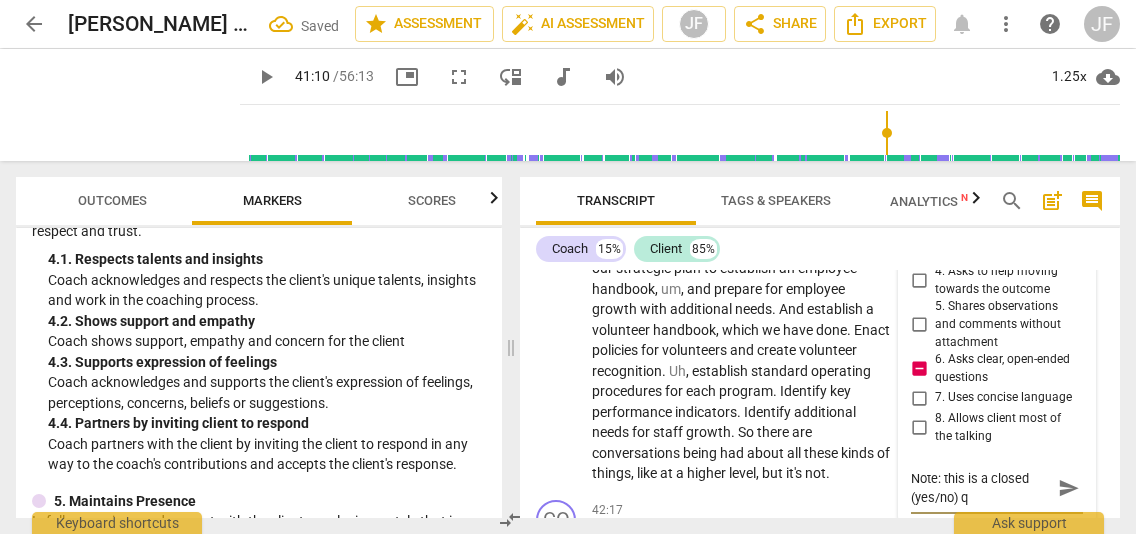 scroll, scrollTop: 0, scrollLeft: 0, axis: both 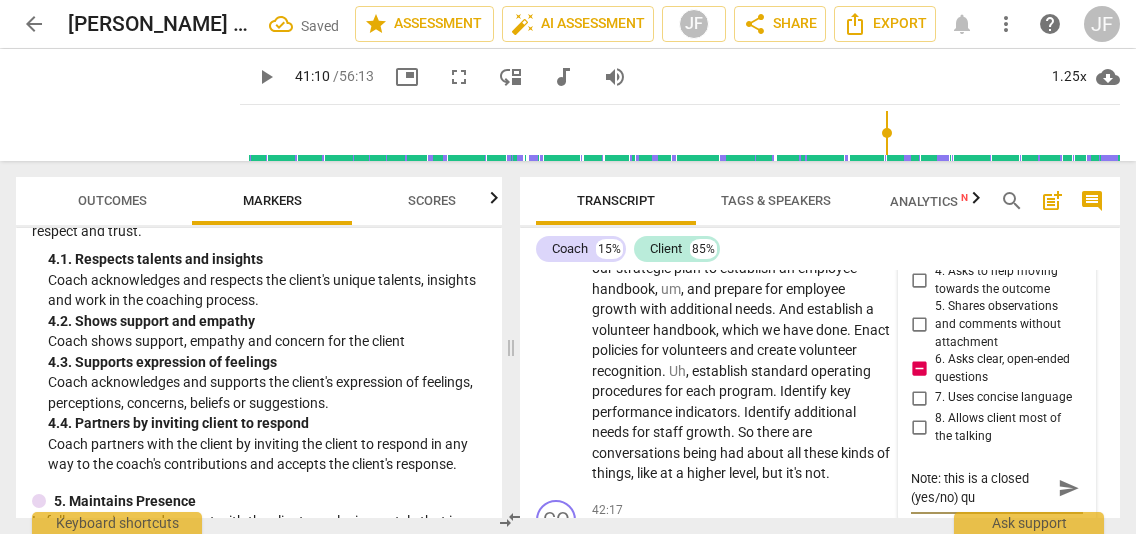 type on "Note: this is a closed (yes/no) que" 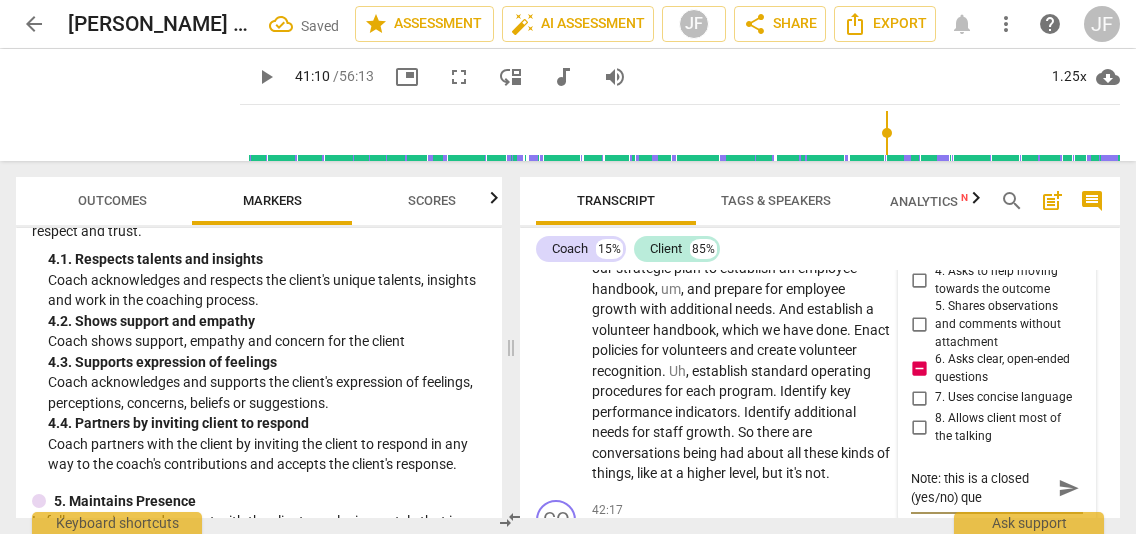 type on "Note: this is a closed (yes/no) ques" 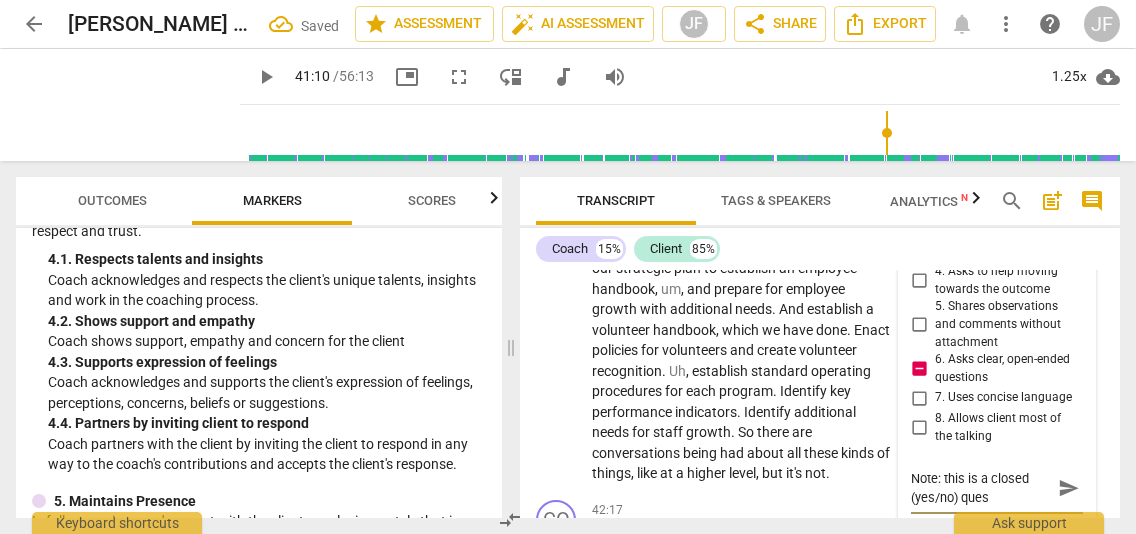 type on "Note: this is a closed (yes/no) quest" 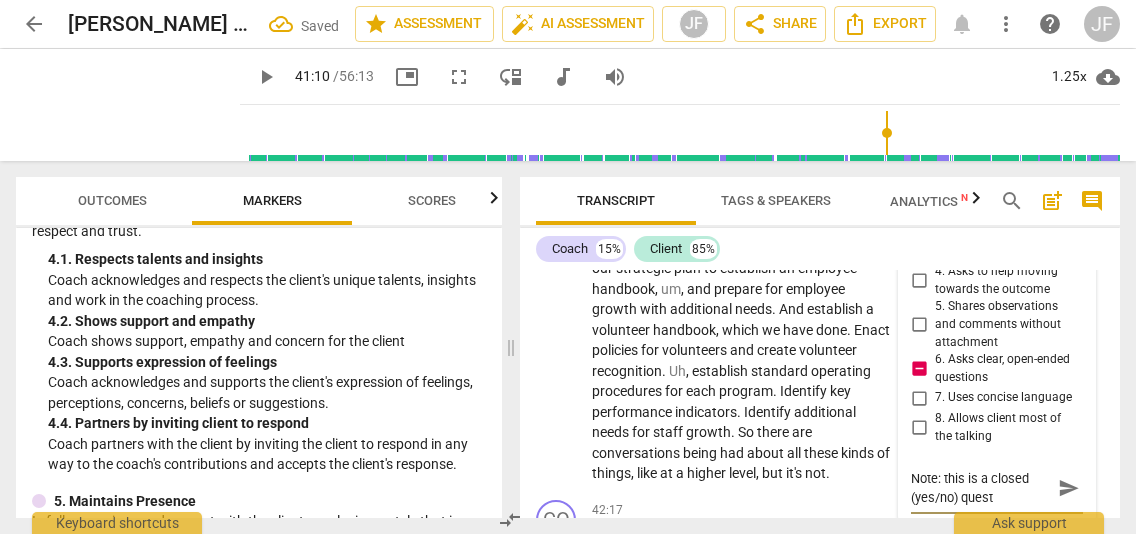 type on "Note: this is a closed (yes/no) questi" 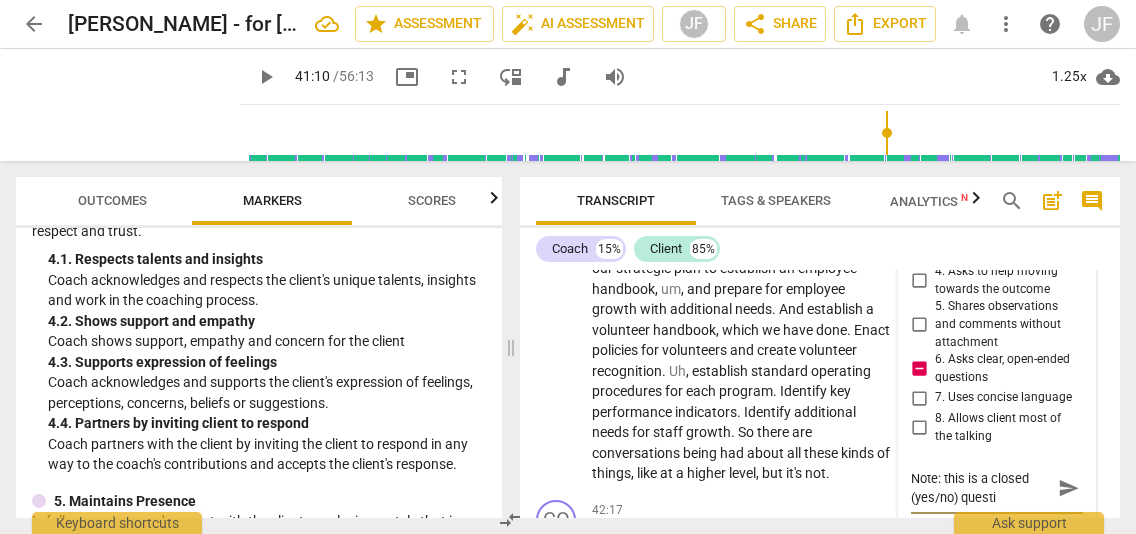 type on "Note: this is a closed (yes/no) questio" 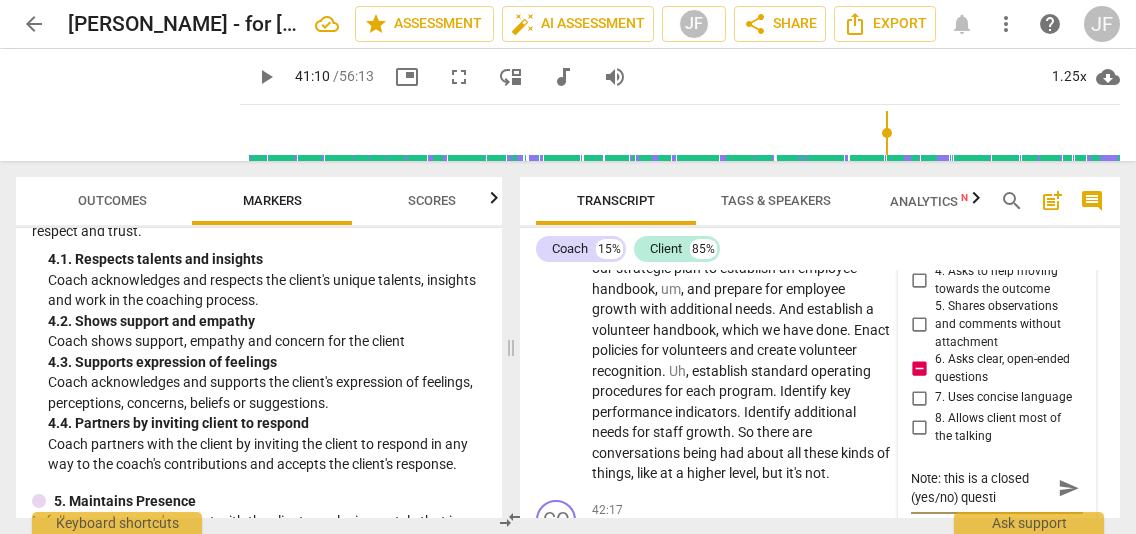 type on "Note: this is a closed (yes/no) questio" 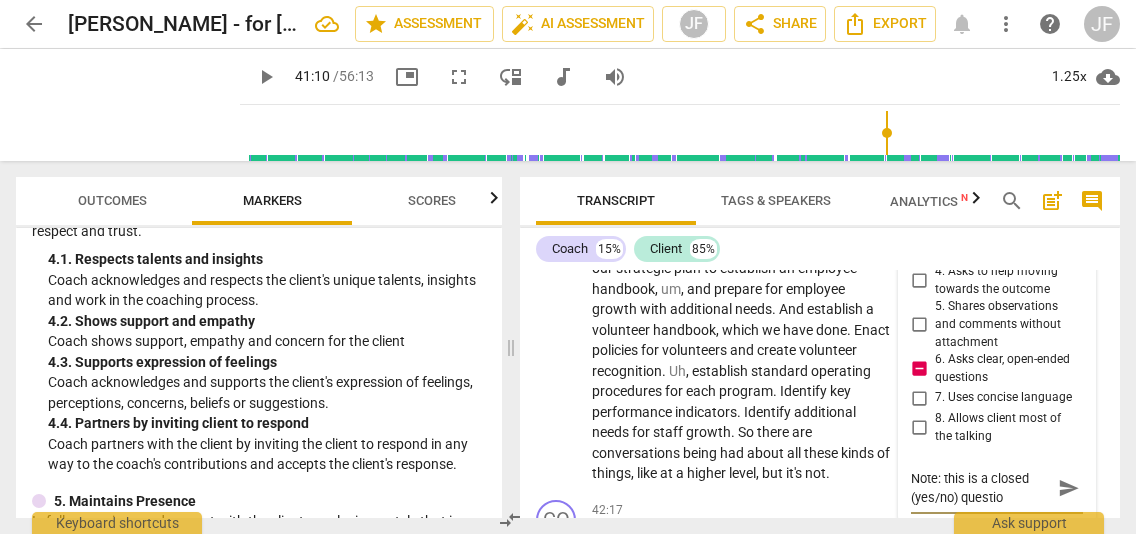 type on "Note: this is a closed (yes/no) question" 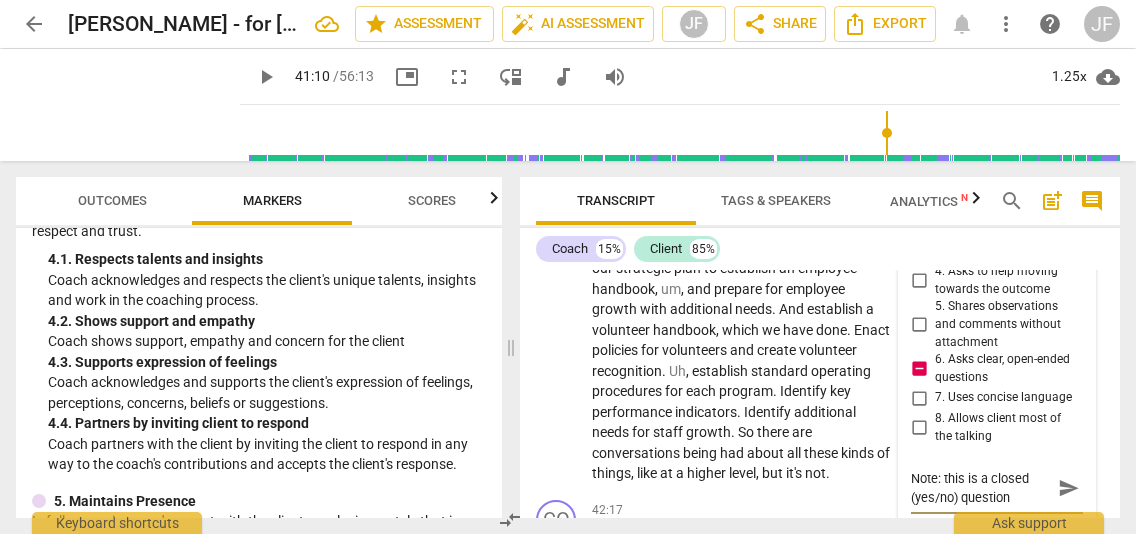type on "Note: this is a closed (yes/no) question" 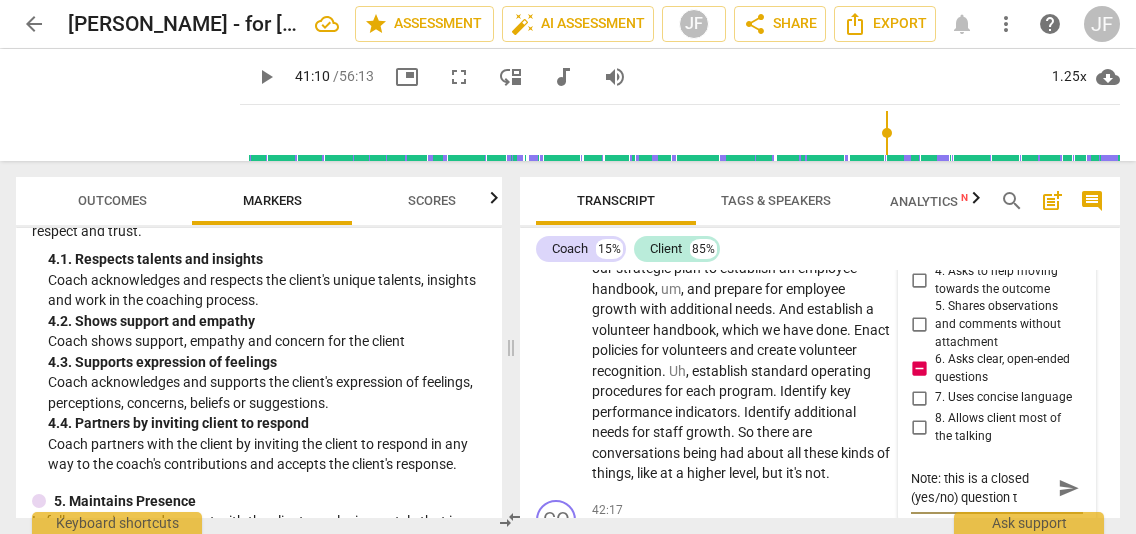 type on "Note: this is a closed (yes/no) question th" 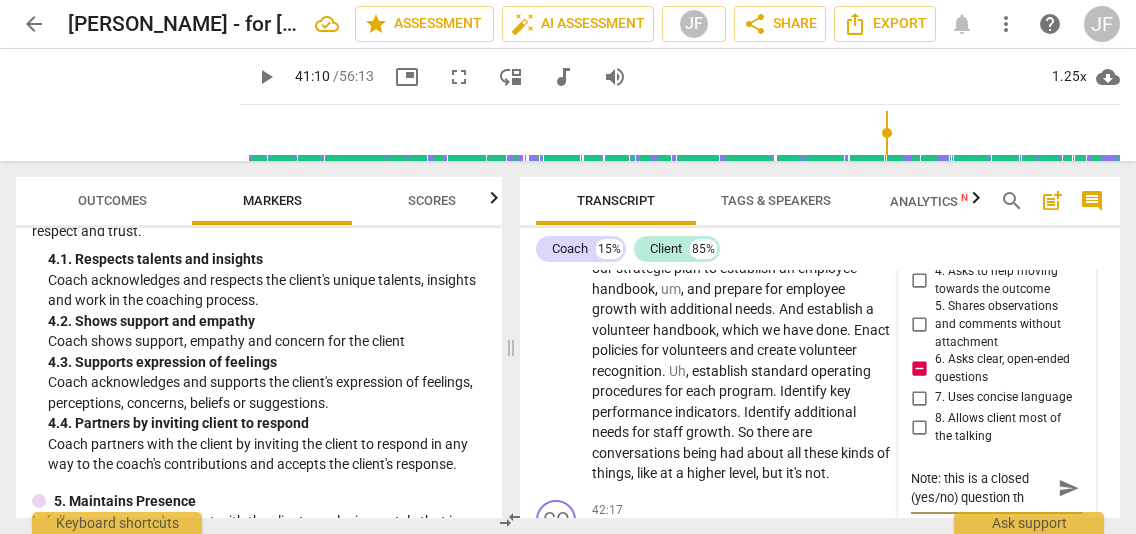 type on "Note: this is a closed (yes/no) question tha" 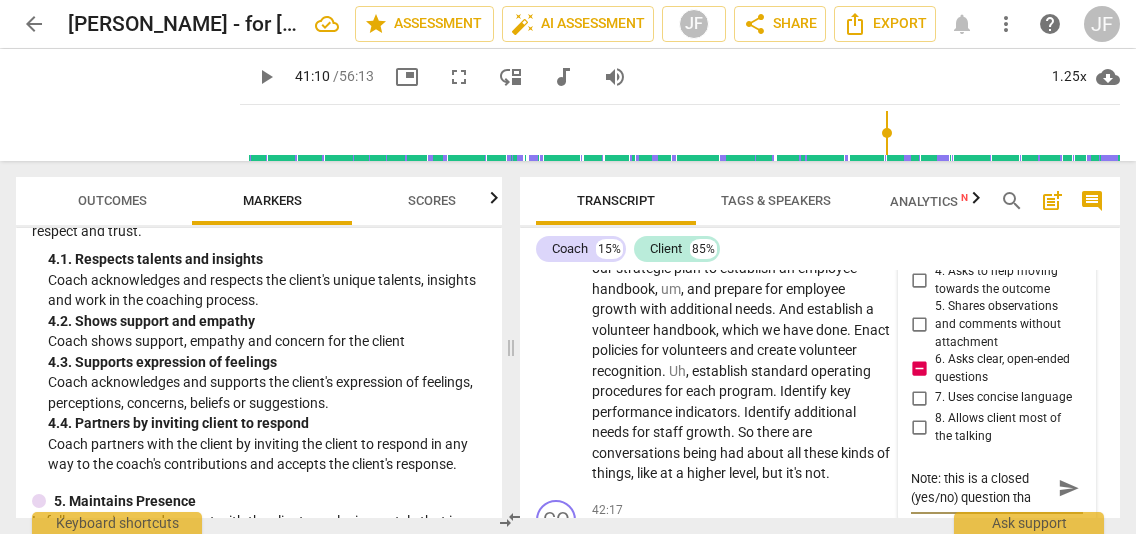 type on "Note: this is a closed (yes/no) question that" 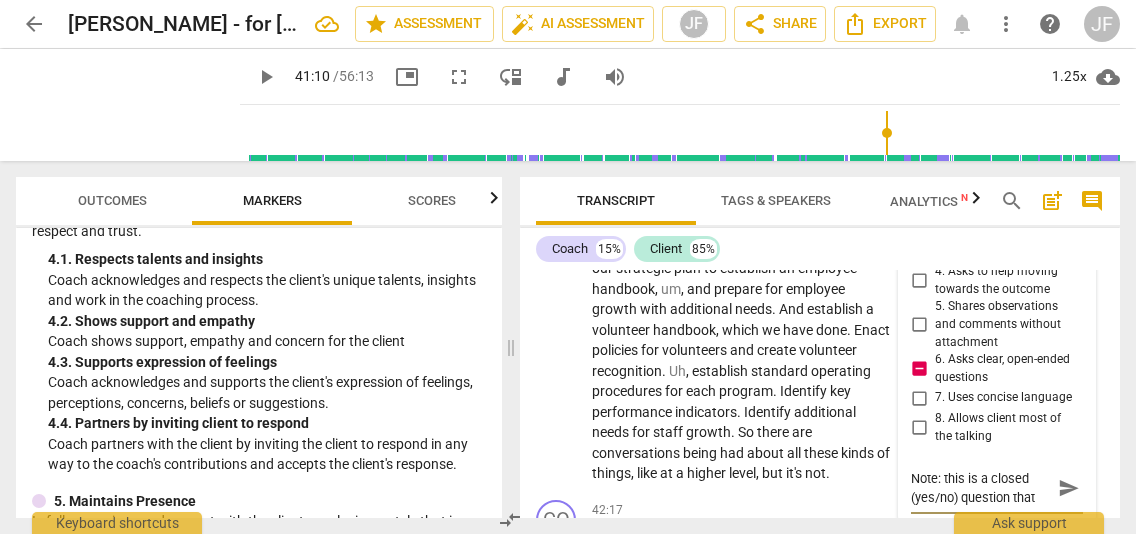 type on "Note: this is a closed (yes/no) question that" 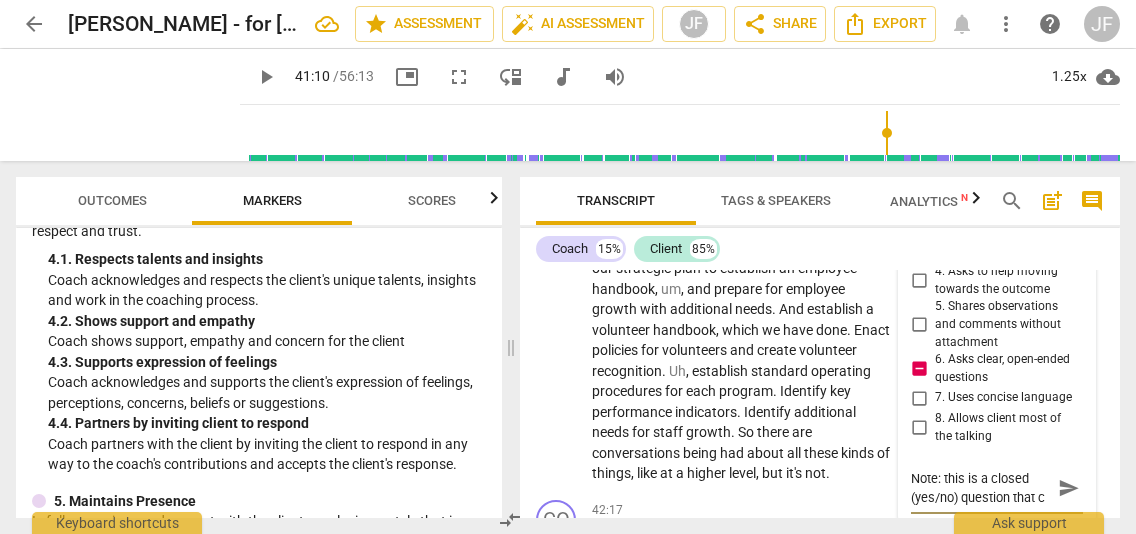 type on "Note: this is a closed (yes/no) question that co" 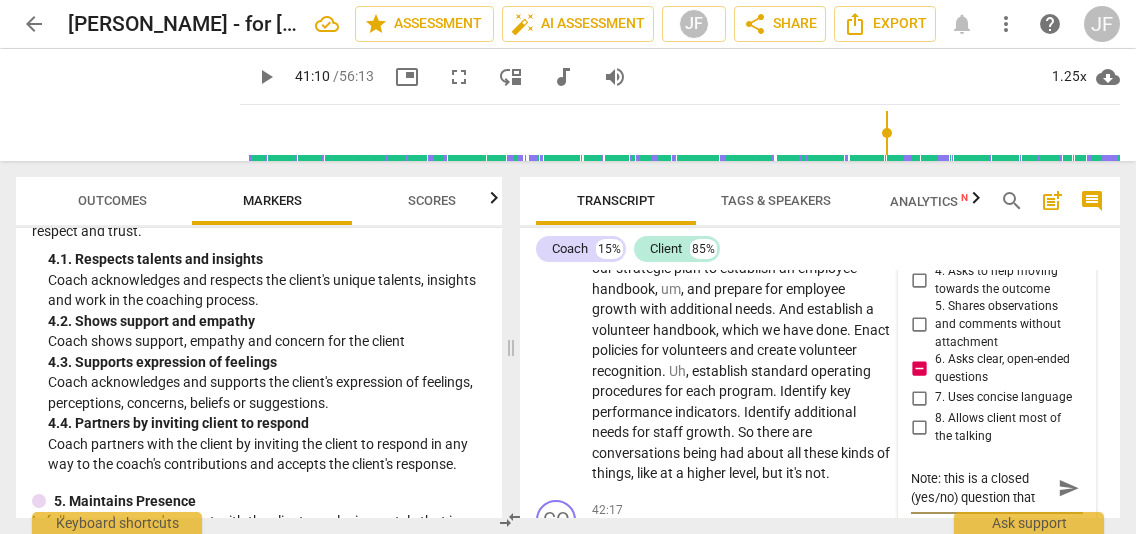 type on "Note: this is a closed (yes/no) question that cou" 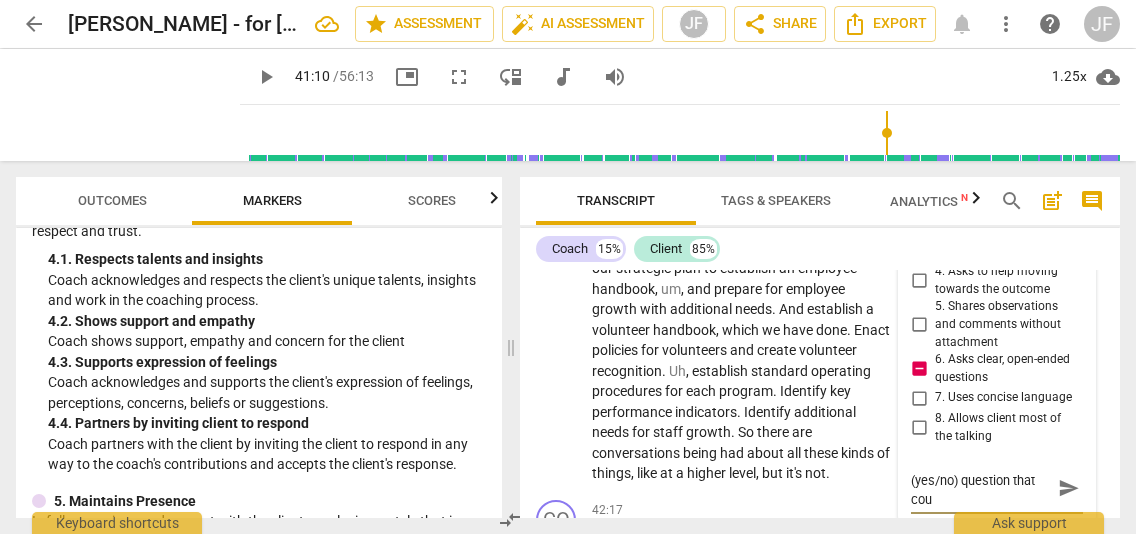 type on "Note: this is a closed (yes/no) question that coul" 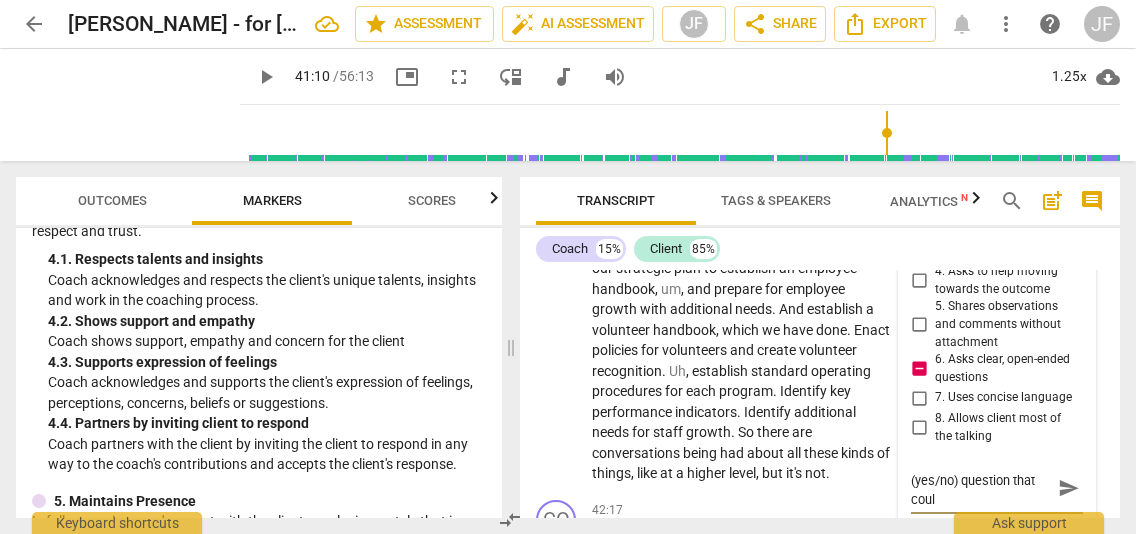 type on "Note: this is a closed (yes/no) question that could" 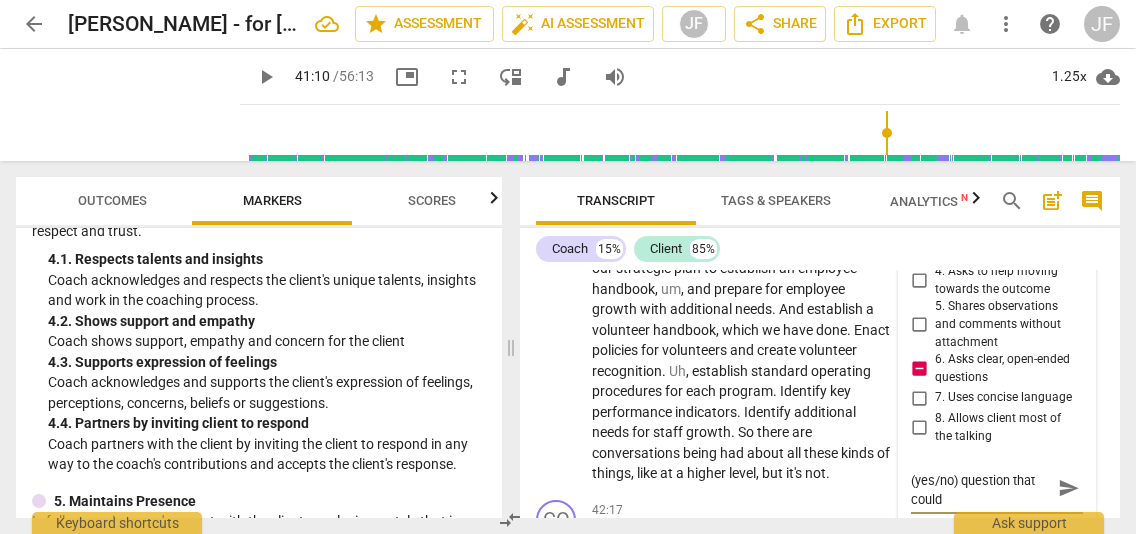 type on "Note: this is a closed (yes/no) question that could" 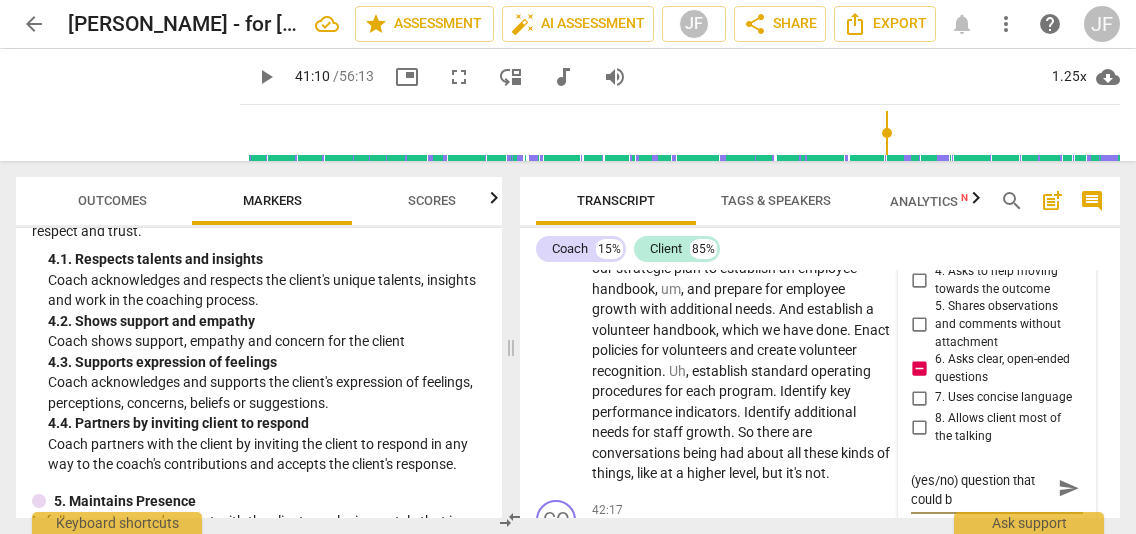 type on "Note: this is a closed (yes/no) question that could be" 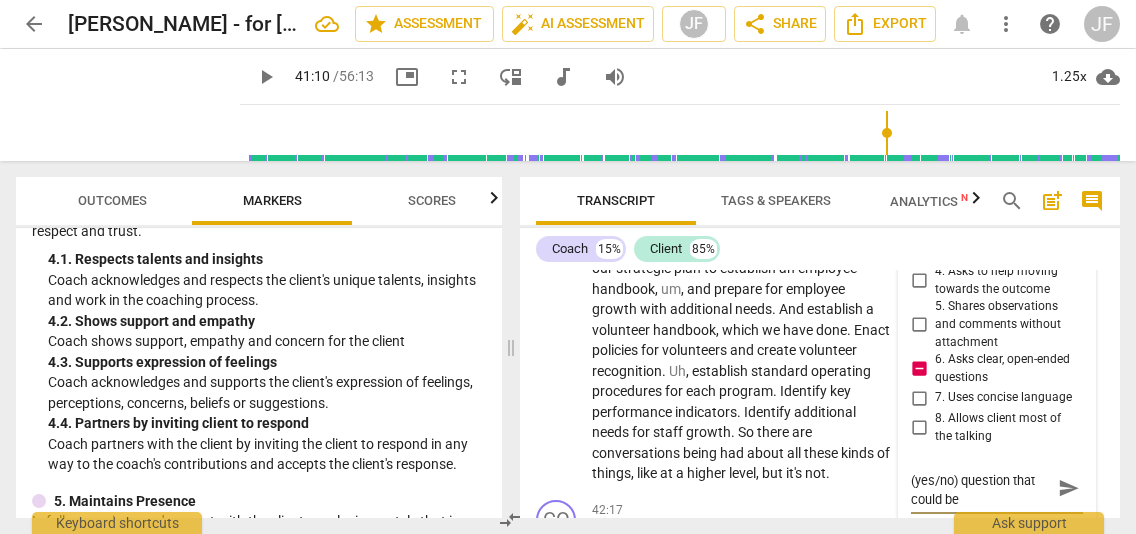 type on "Note: this is a closed (yes/no) question that could be" 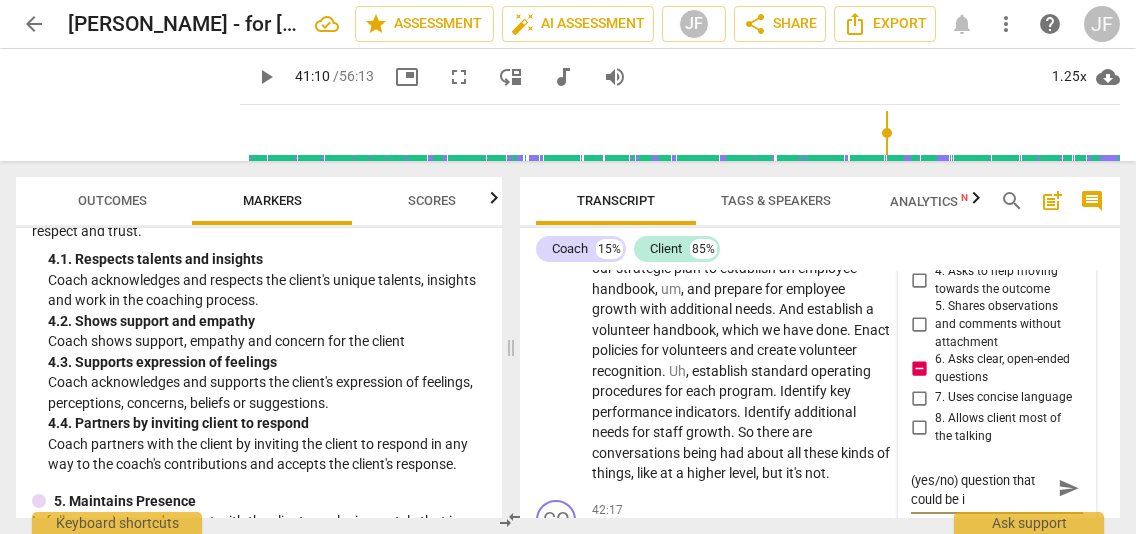 type on "Note: this is a closed (yes/no) question that could be in" 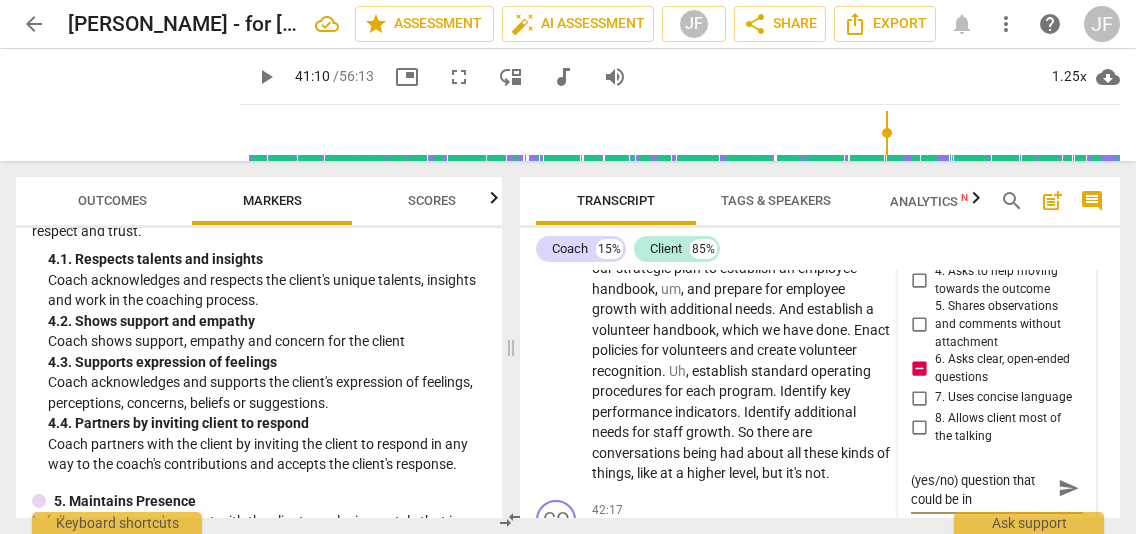 type on "Note: this is a closed (yes/no) question that could be int" 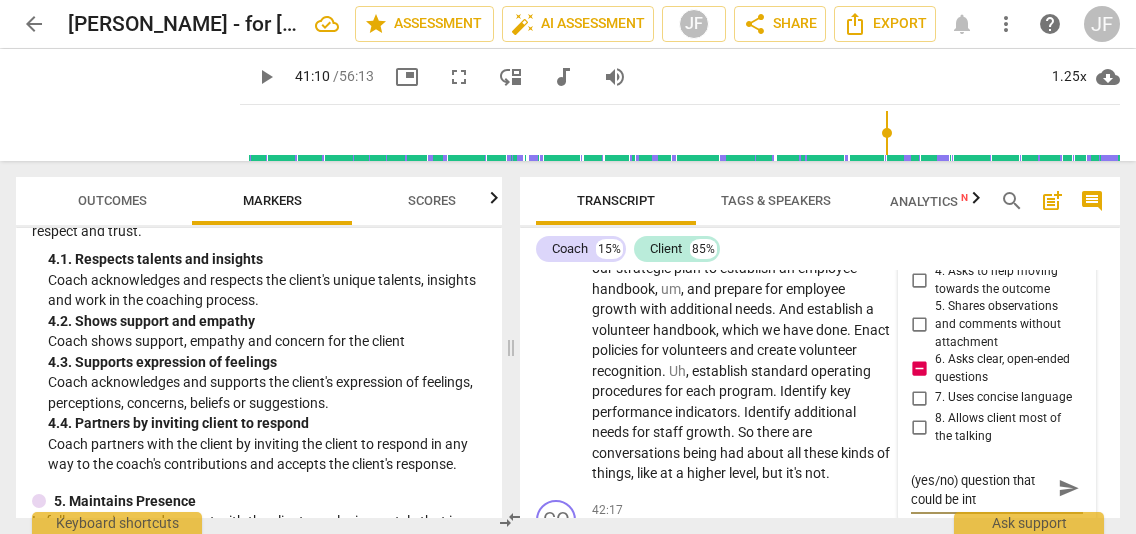 type on "Note: this is a closed (yes/no) question that could be inte" 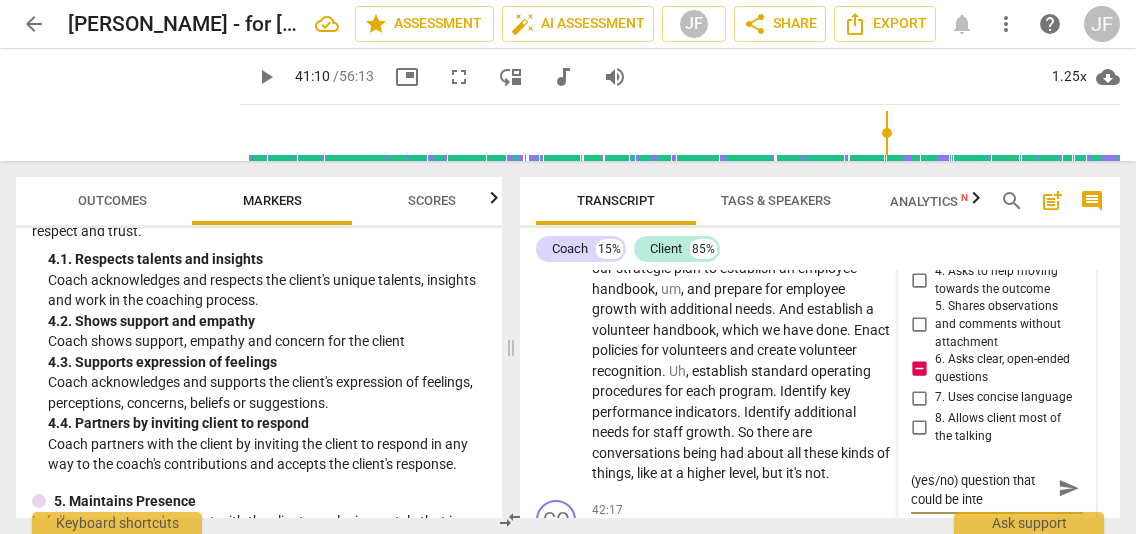 type on "Note: this is a closed (yes/no) question that could be inter" 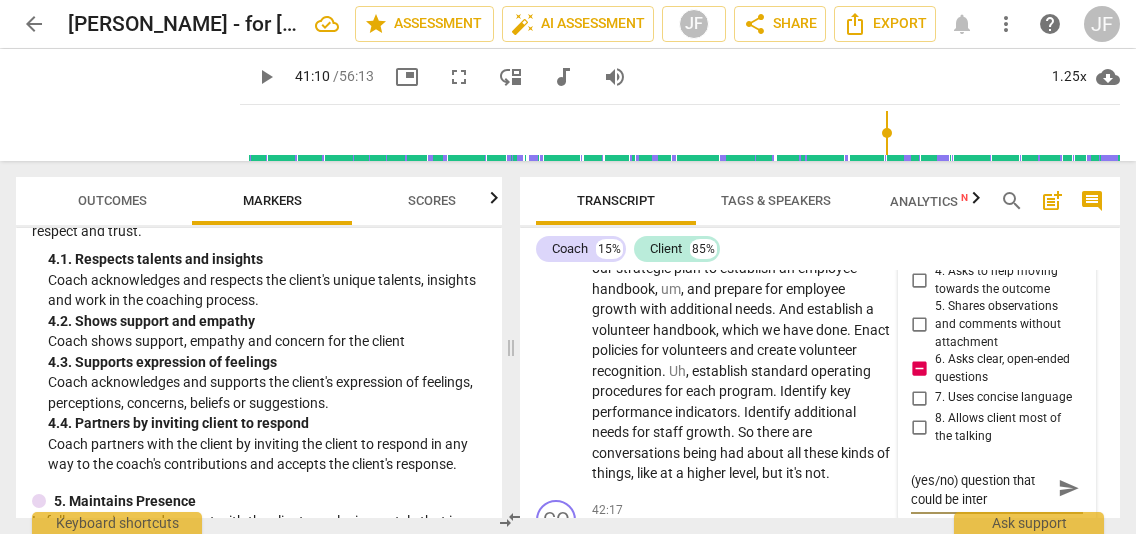 type on "Note: this is a closed (yes/no) question that could be interp" 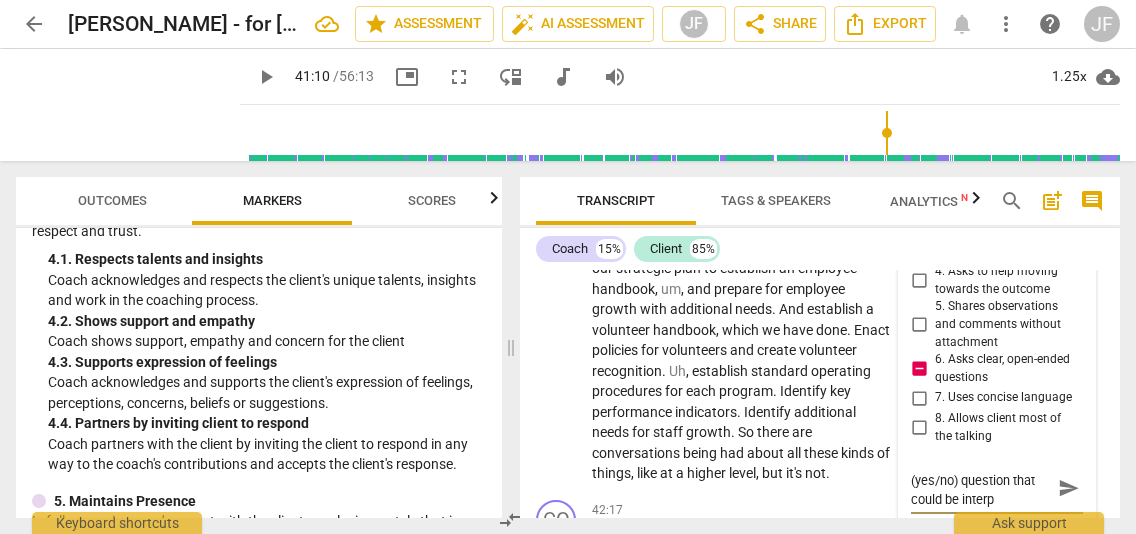 type on "Note: this is a closed (yes/no) question that could be interpr" 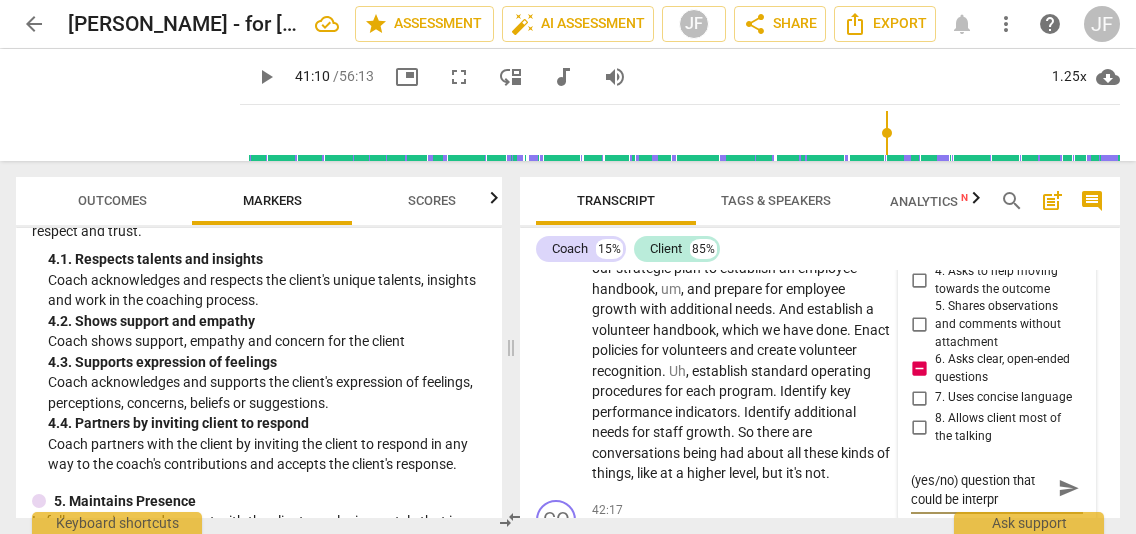 type on "Note: this is a closed (yes/no) question that could be interpre" 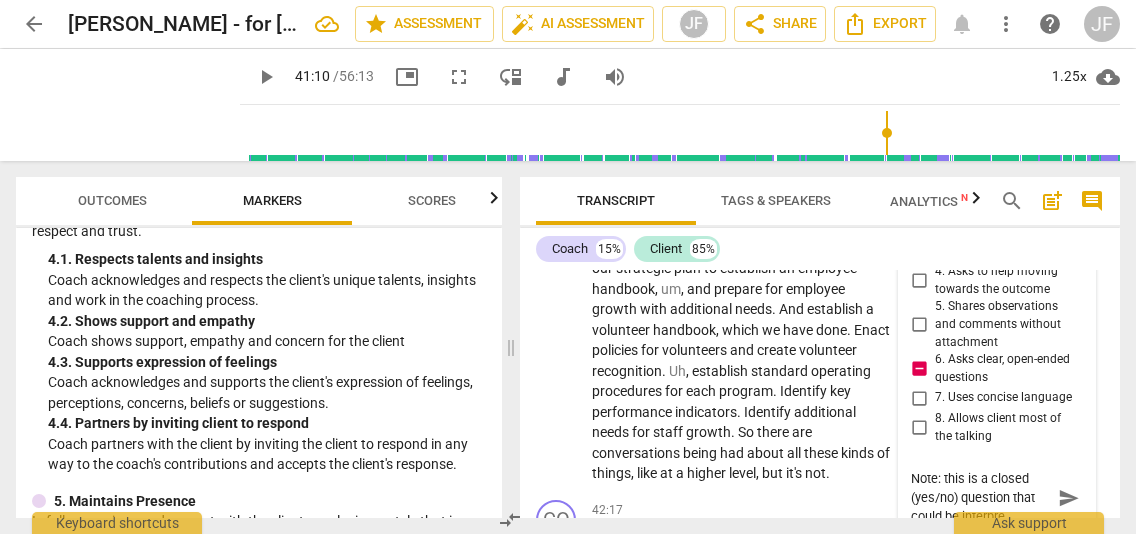 scroll, scrollTop: 0, scrollLeft: 0, axis: both 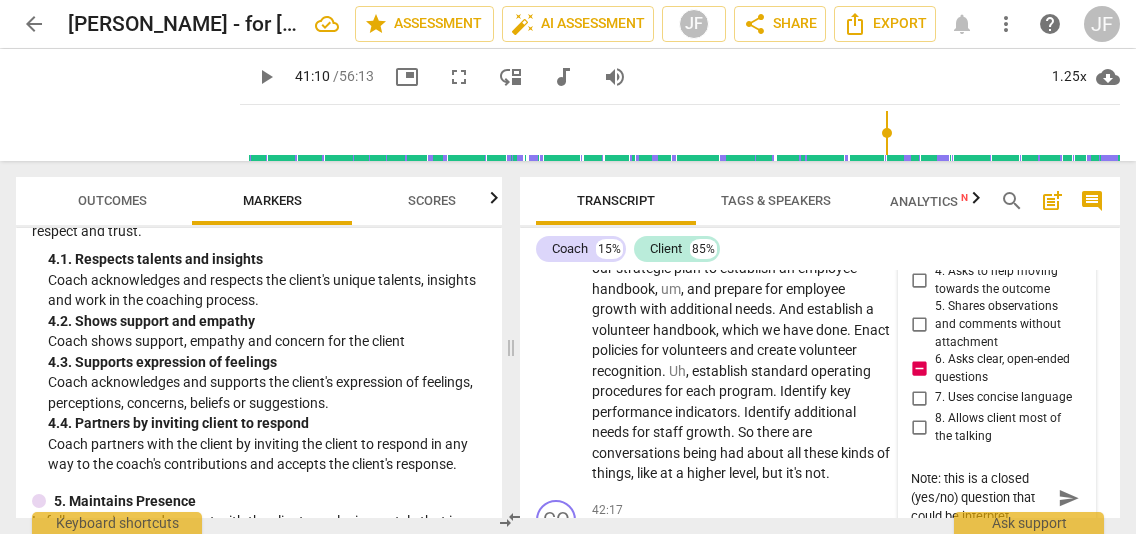 type on "Note: this is a closed (yes/no) question that could be interprete" 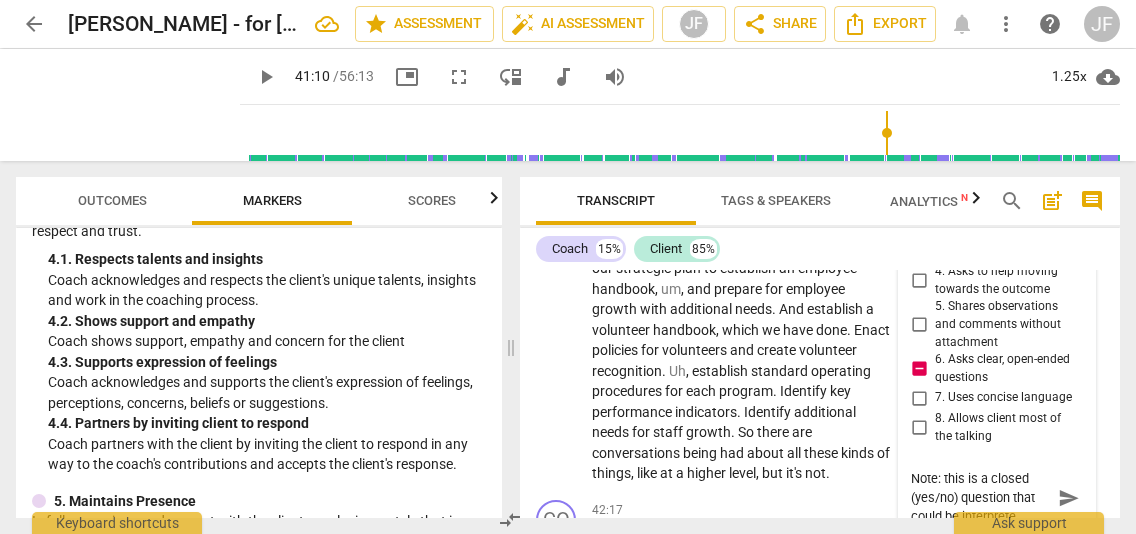type on "Note: this is a closed (yes/no) question that could be interpreted" 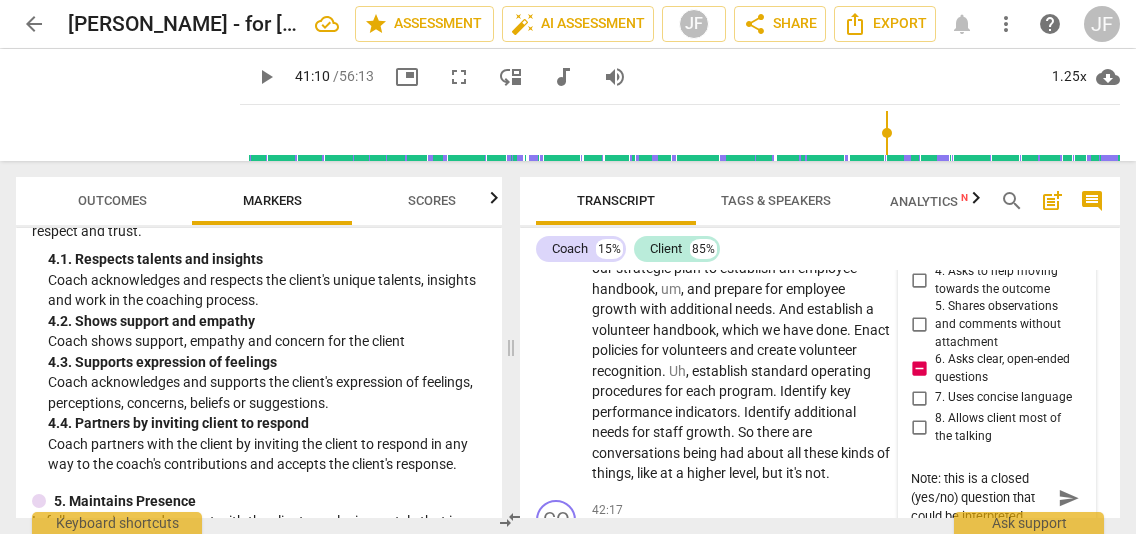 type on "Note: this is a closed (yes/no) question that could be interpreted" 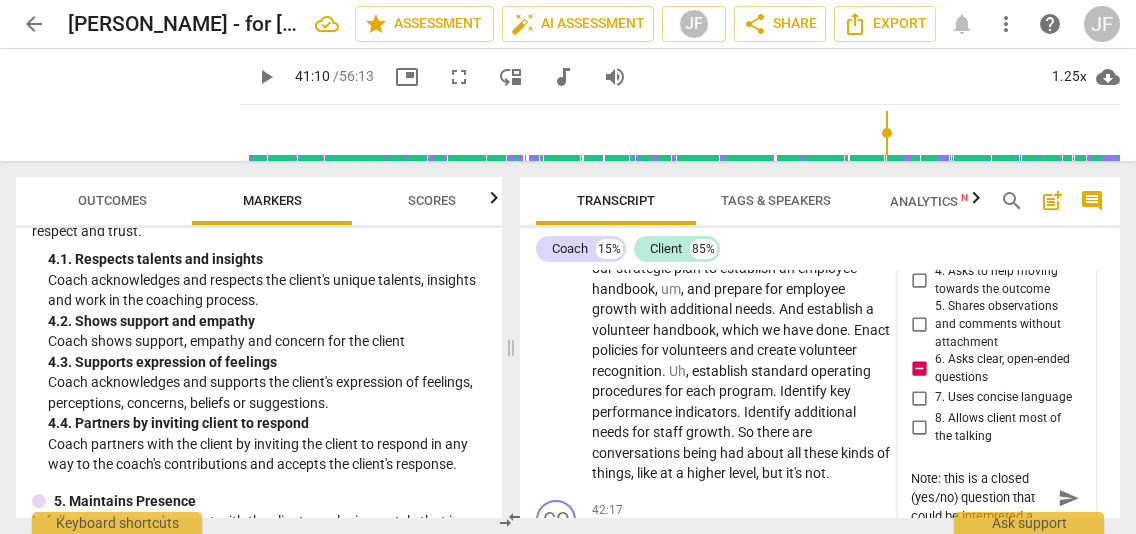 type on "Note: this is a closed (yes/no) question that could be interpreted as" 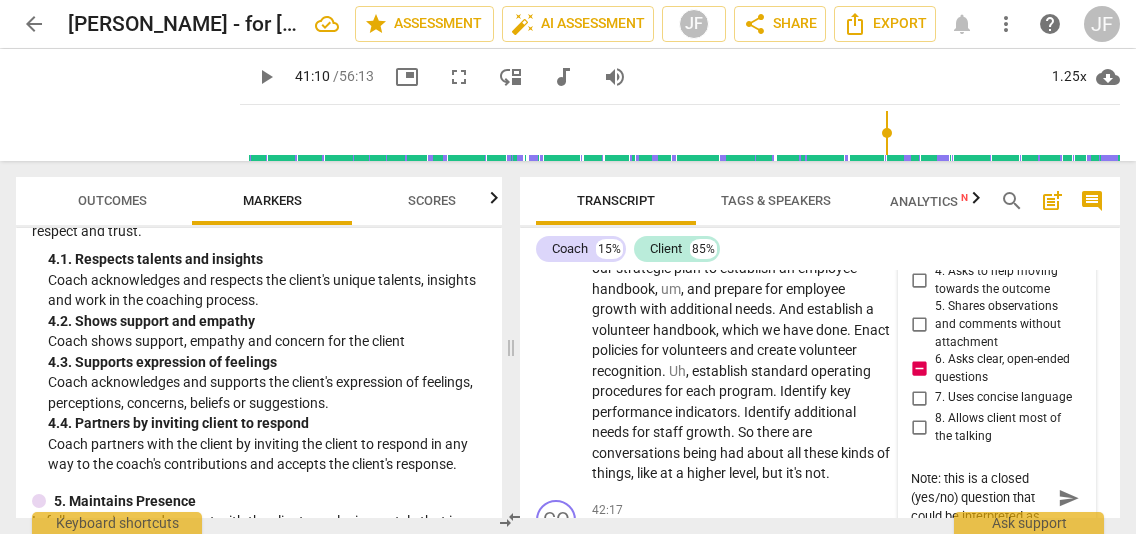 type on "Note: this is a closed (yes/no) question that could be interpreted as" 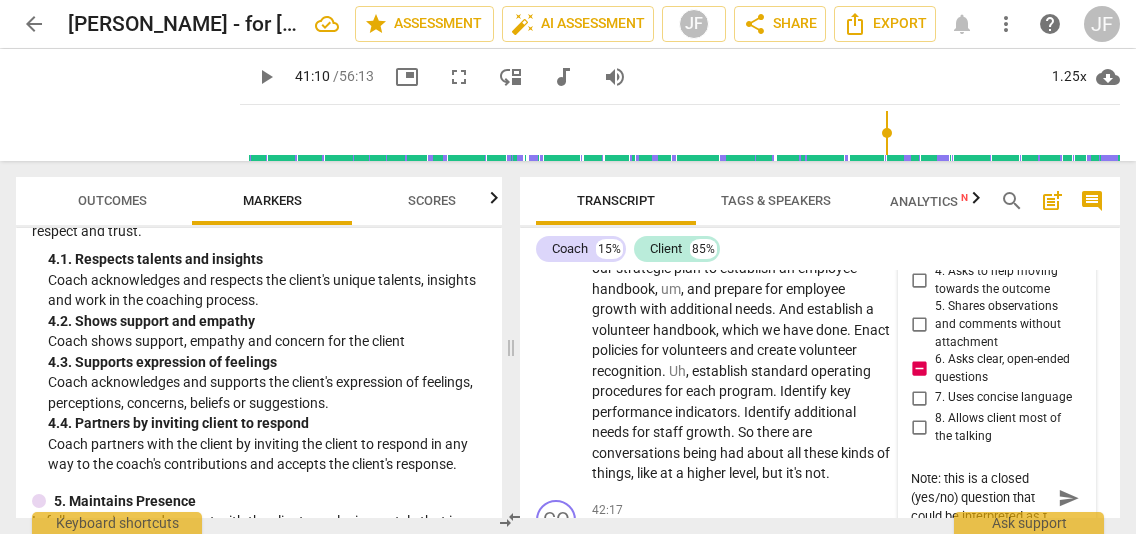 scroll, scrollTop: 16, scrollLeft: 0, axis: vertical 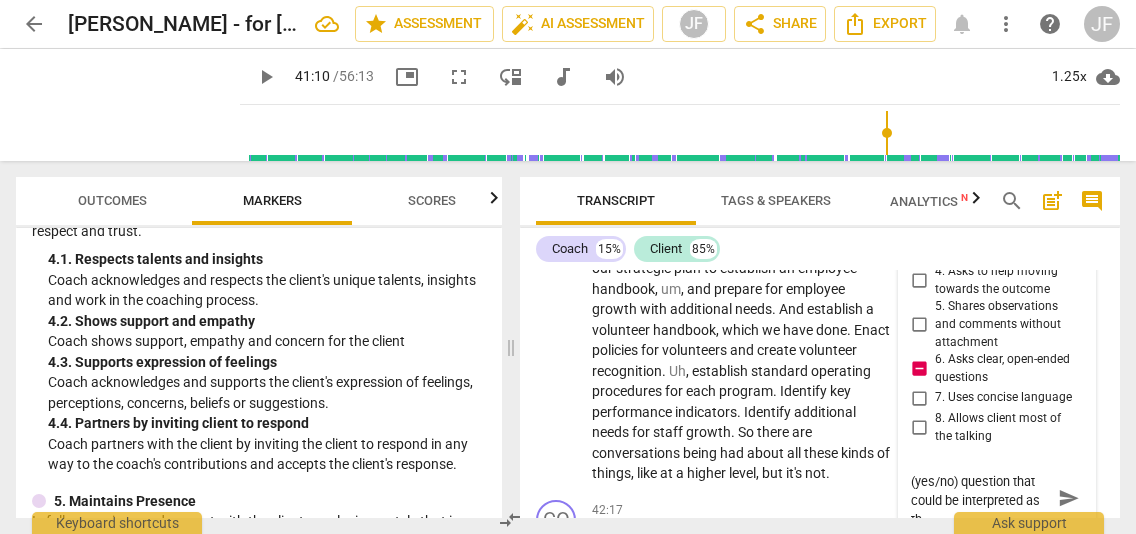 type on "Note: this is a closed (yes/no) question that could be interpreted as the" 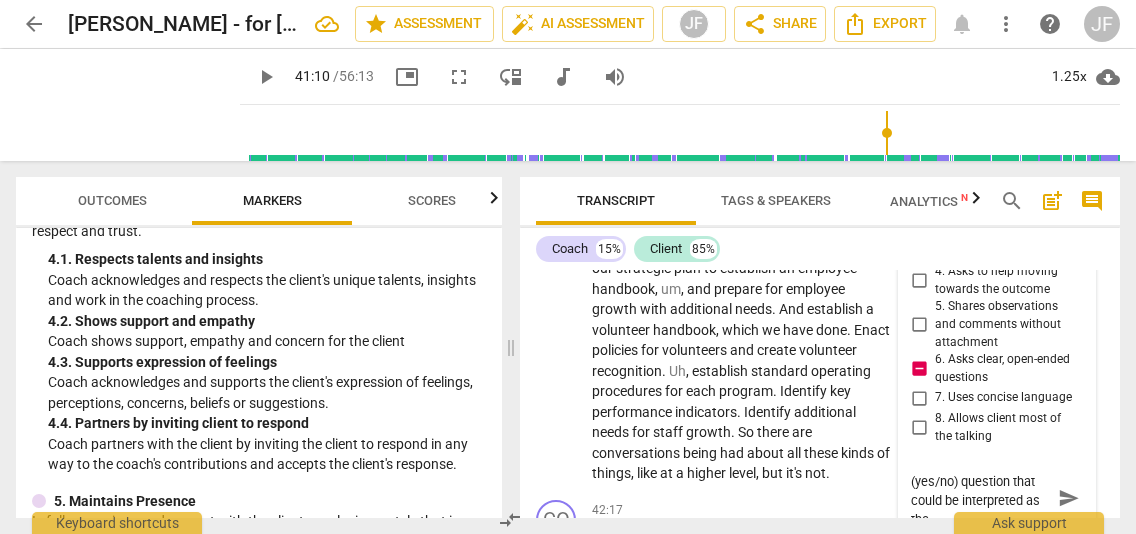 type on "Note: this is a closed (yes/no) question that could be interpreted as the" 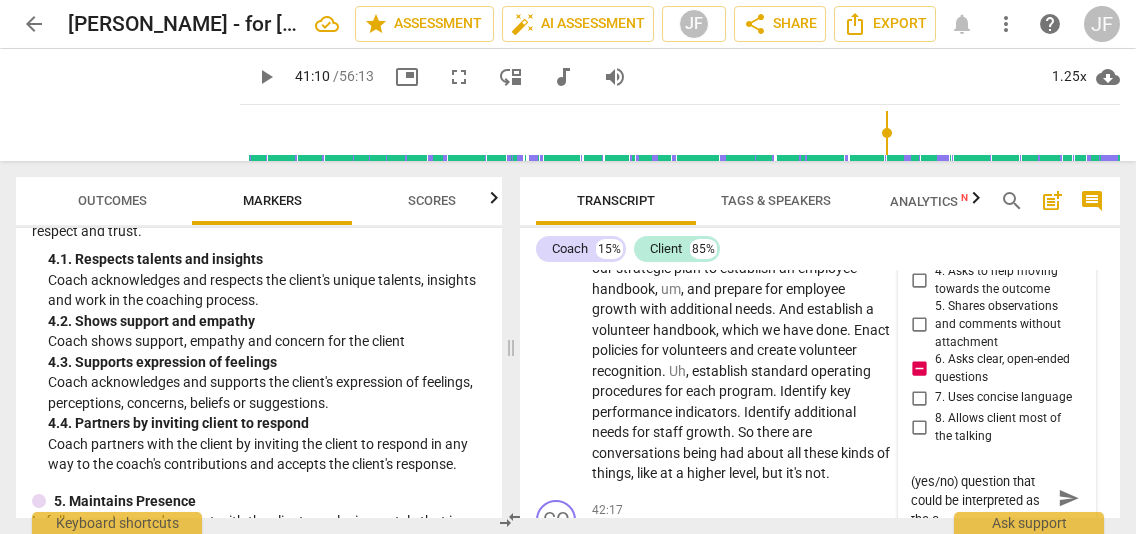 type on "Note: this is a closed (yes/no) question that could be interpreted as the co" 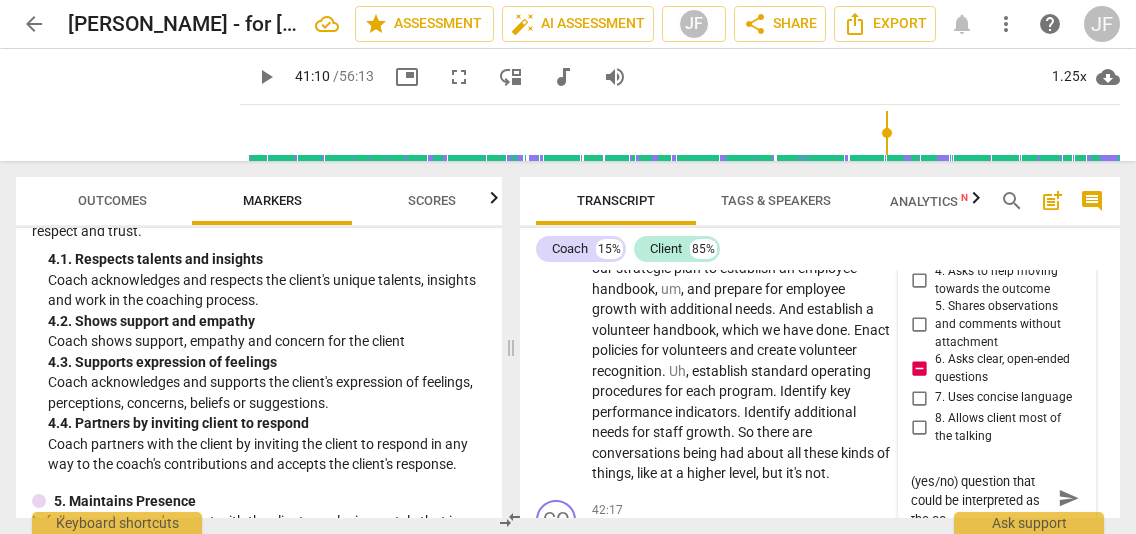 type on "Note: this is a closed (yes/no) question that could be interpreted as the coa" 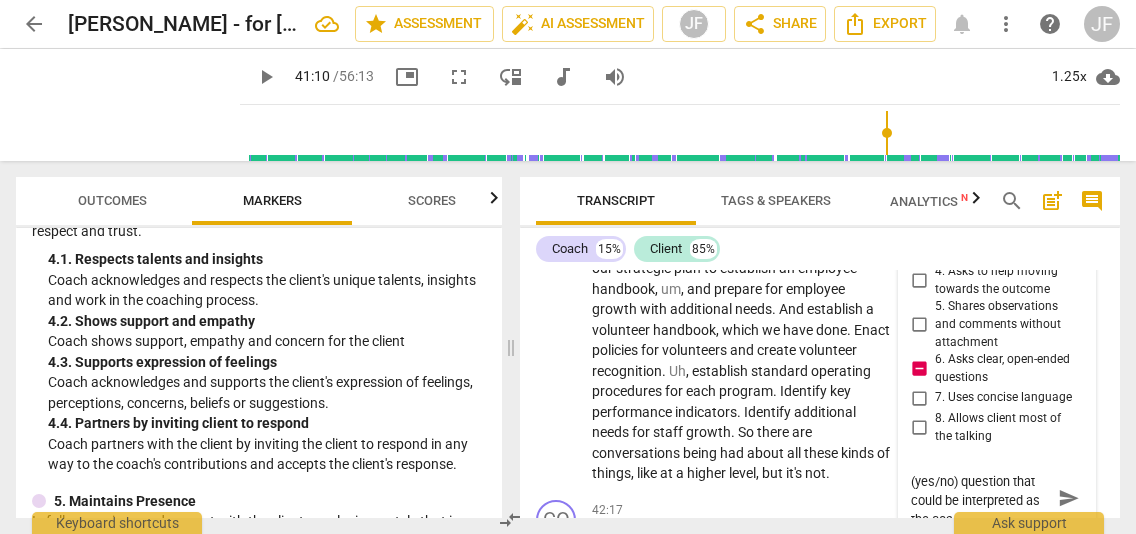 type on "Note: this is a closed (yes/no) question that could be interpreted as the coac" 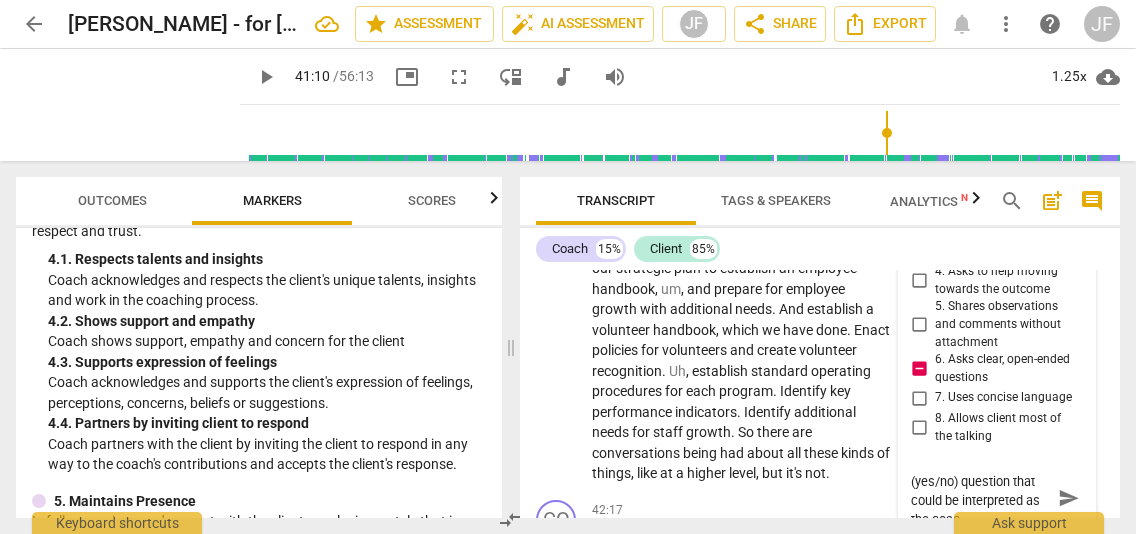 type on "Note: this is a closed (yes/no) question that could be interpreted as the coach" 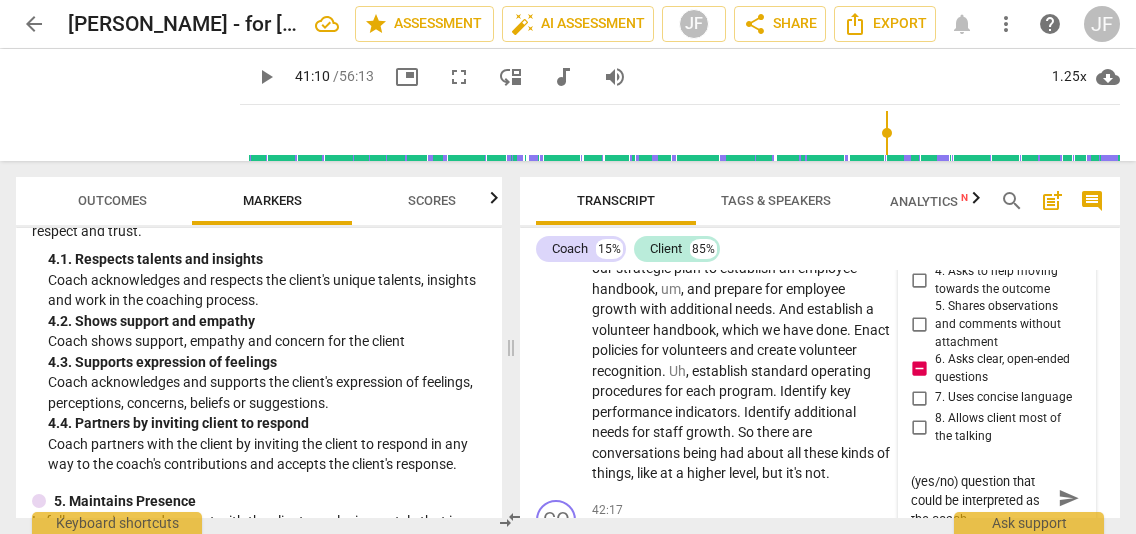 type on "Note: this is a closed (yes/no) question that could be interpreted as the coach" 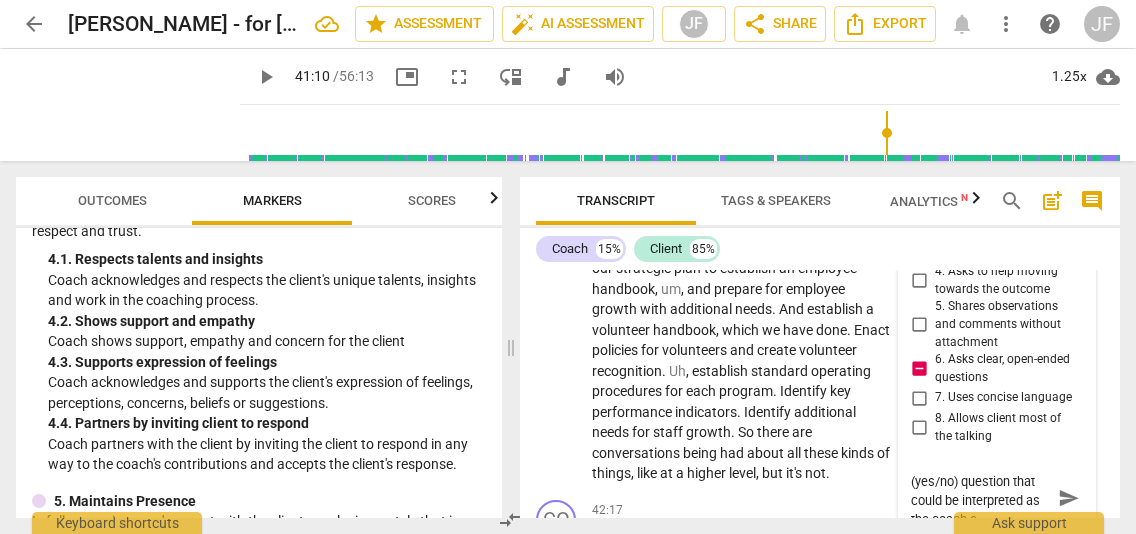 type on "Note: this is a closed (yes/no) question that could be interpreted as the coach su" 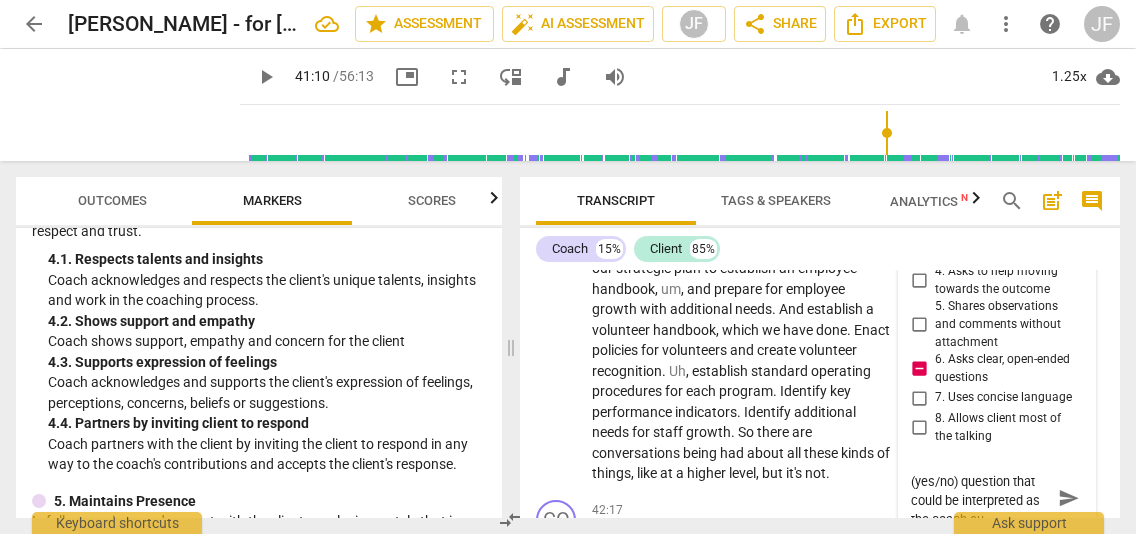 type on "Note: this is a closed (yes/no) question that could be interpreted as the coach sug" 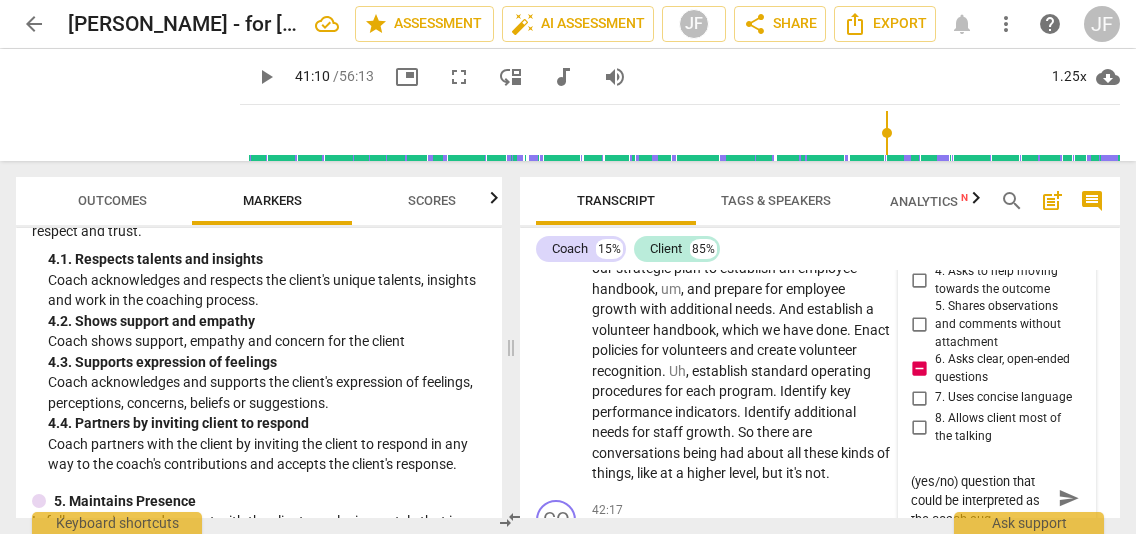 type on "Note: this is a closed (yes/no) question that could be interpreted as the coach [PERSON_NAME]" 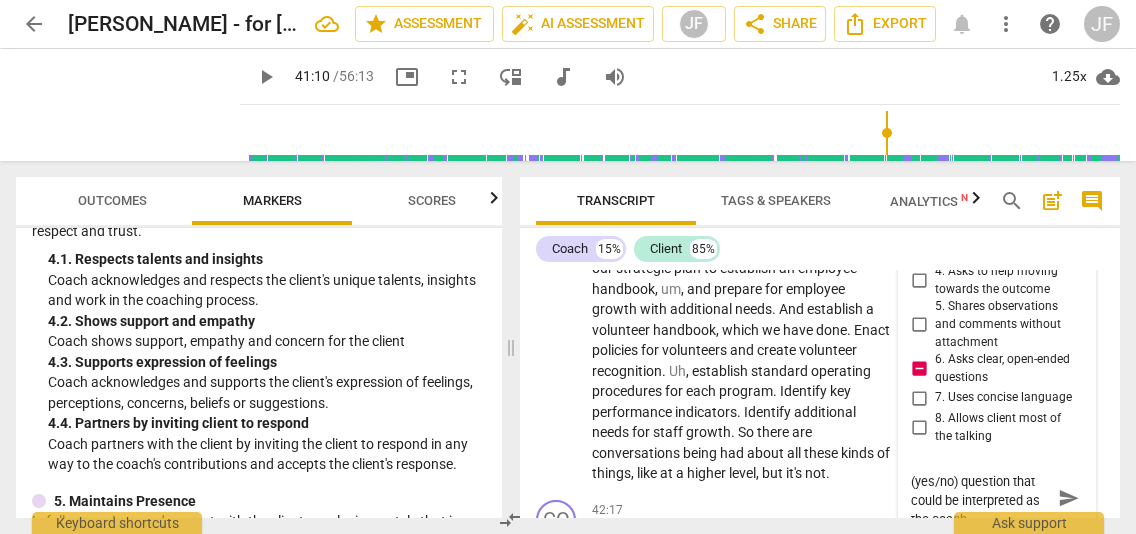 type on "Note: this is a closed (yes/no) question that could be interpreted as the coach sugge" 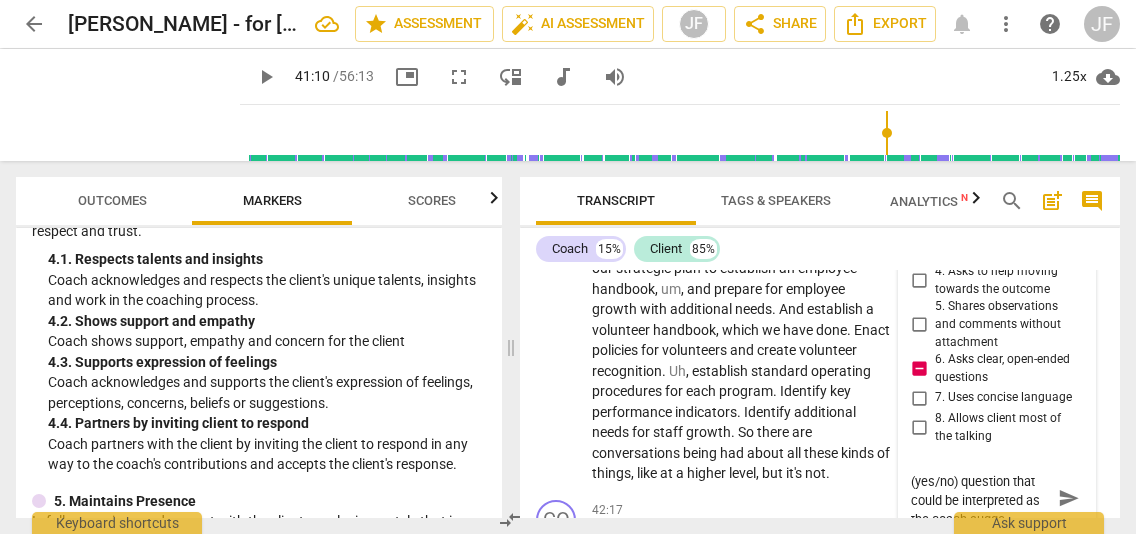 type on "Note: this is a closed (yes/no) question that could be interpreted as the coach sugge" 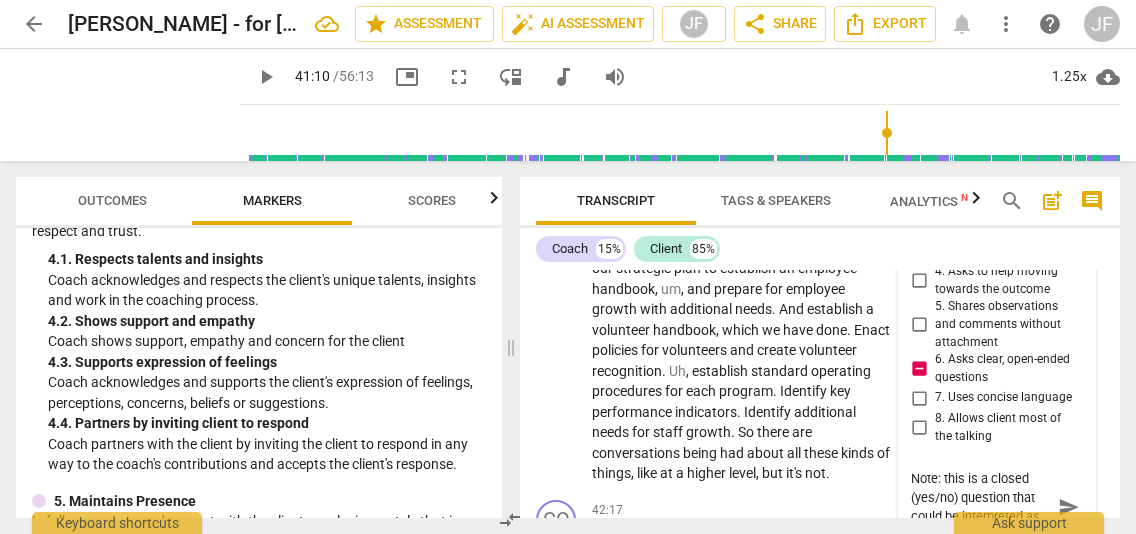 scroll, scrollTop: 0, scrollLeft: 0, axis: both 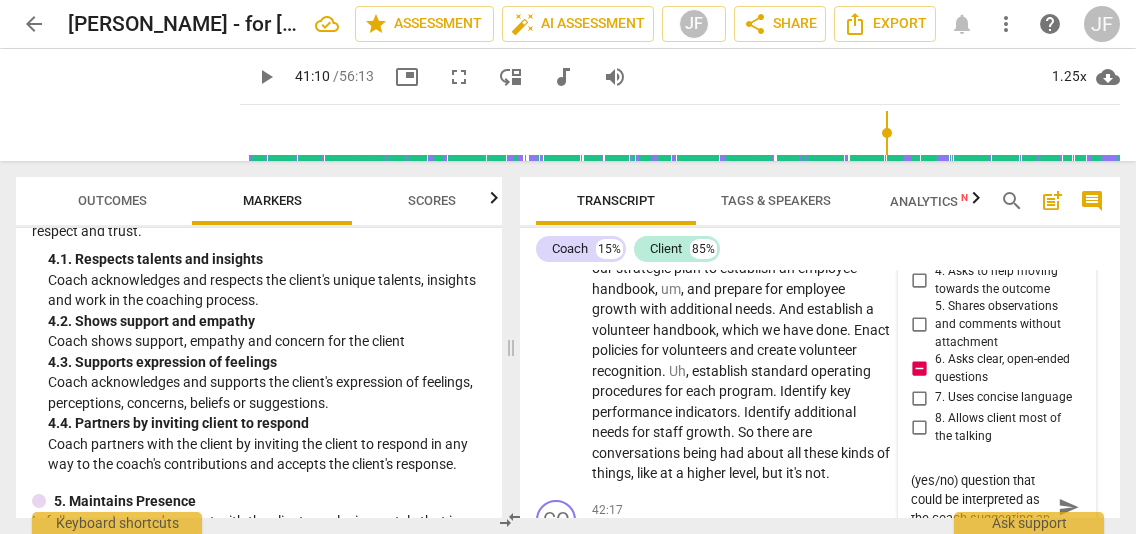 type on "Note: this is a closed (yes/no) question that could be interpreted as the coach suggesting an ac" 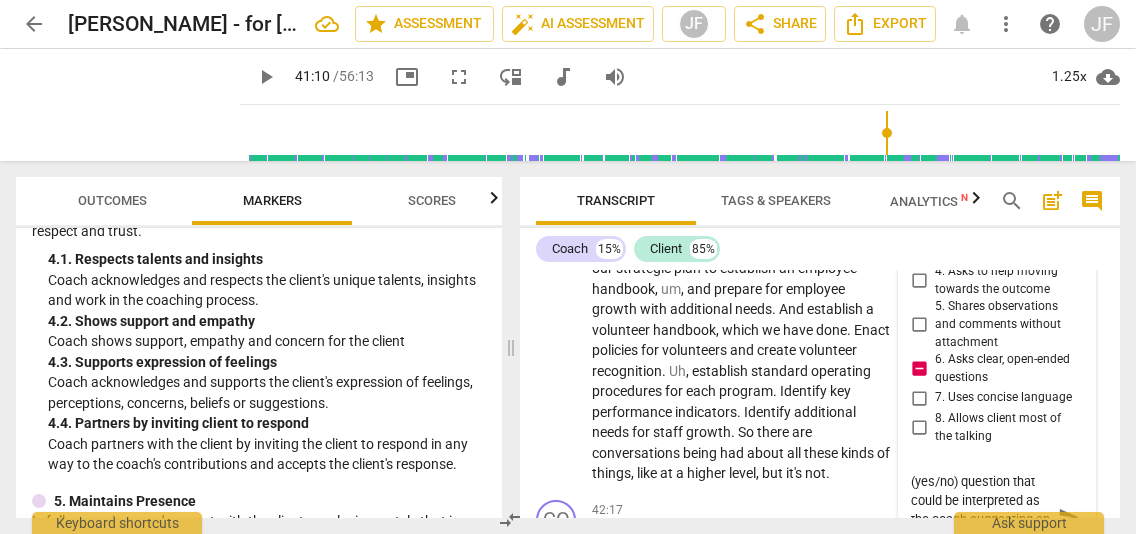 scroll, scrollTop: 17, scrollLeft: 0, axis: vertical 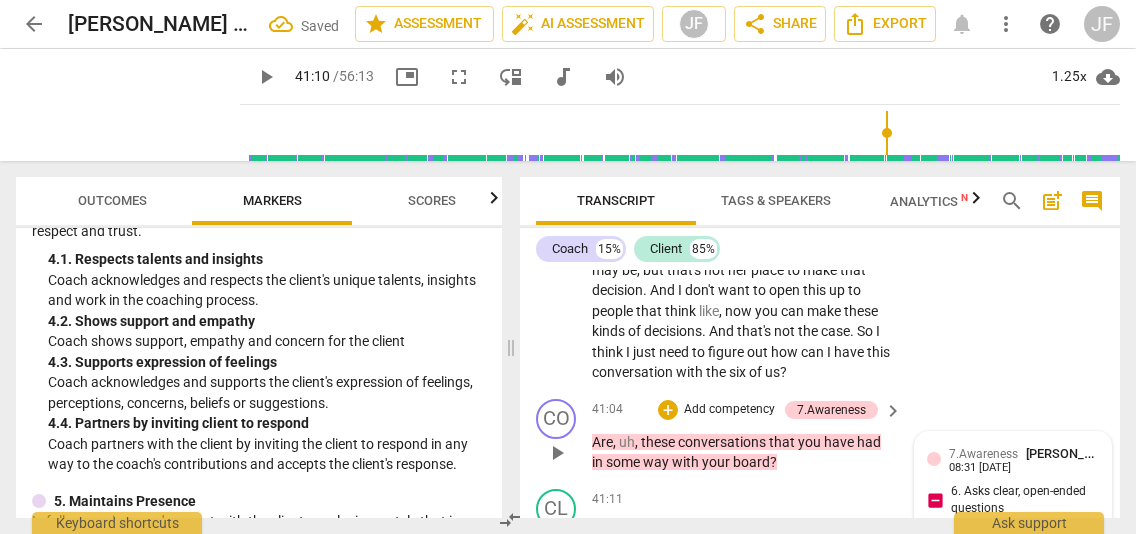 click on "[PERSON_NAME]" at bounding box center (1074, 453) 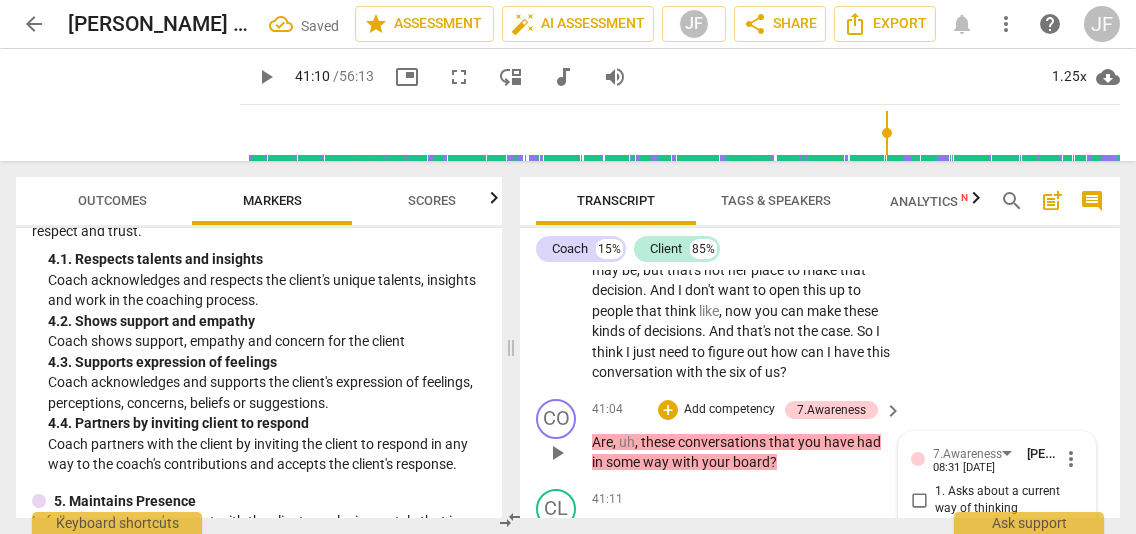click on "more_vert" at bounding box center [1071, 459] 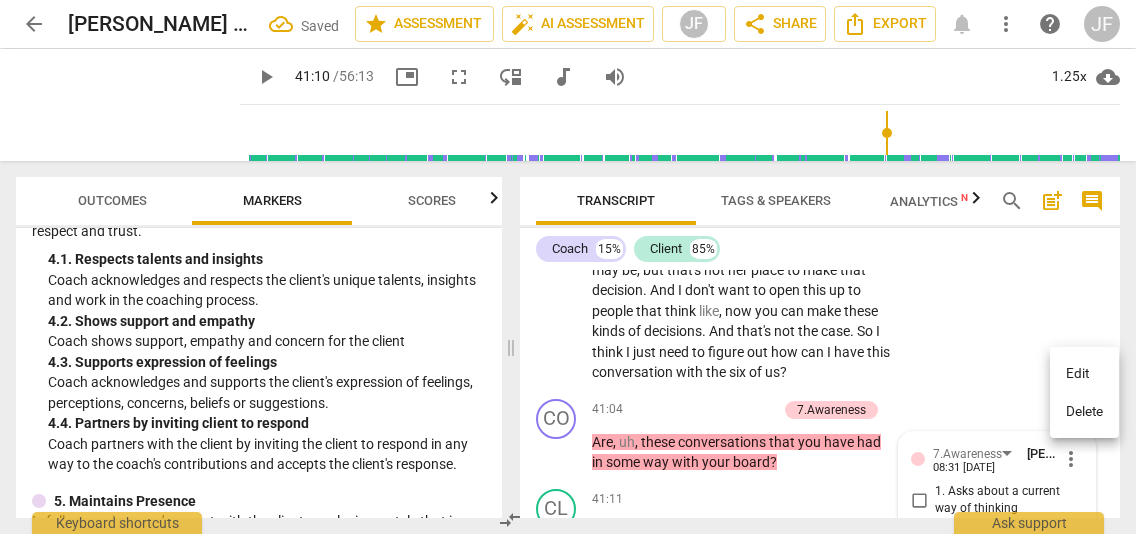 click on "Edit" at bounding box center (1084, 374) 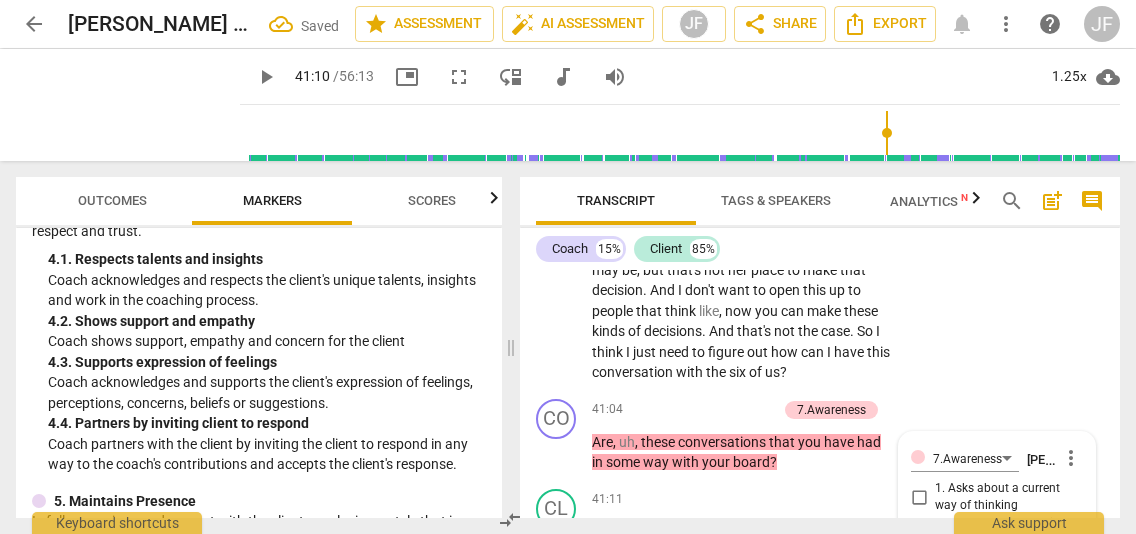 scroll, scrollTop: 16828, scrollLeft: 0, axis: vertical 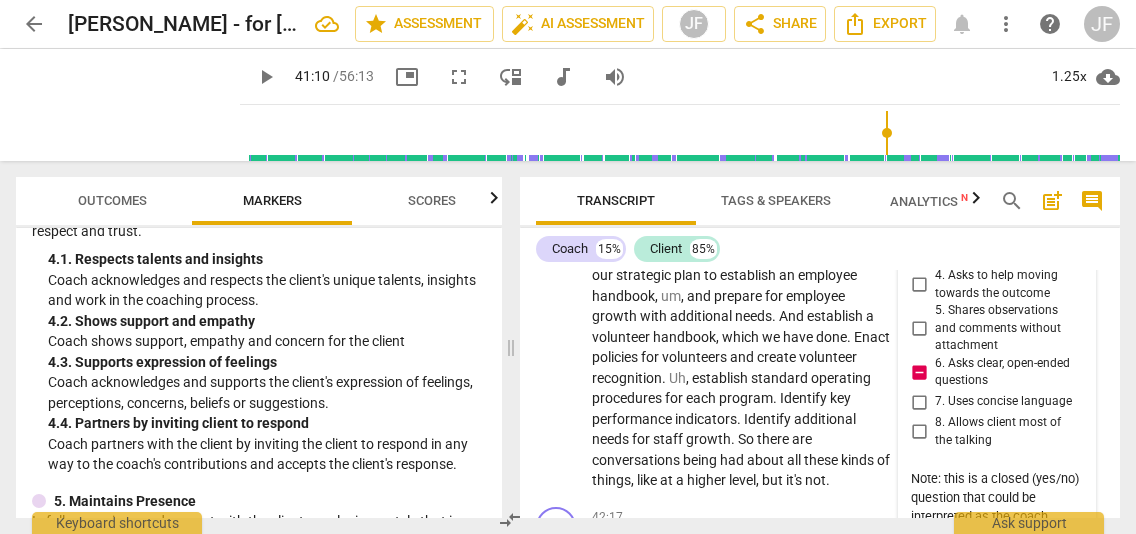 click on "Note: this is a closed (yes/no) question that could be interpreted as the coach suggesting an action to the client in the guise of a question." at bounding box center (997, 526) 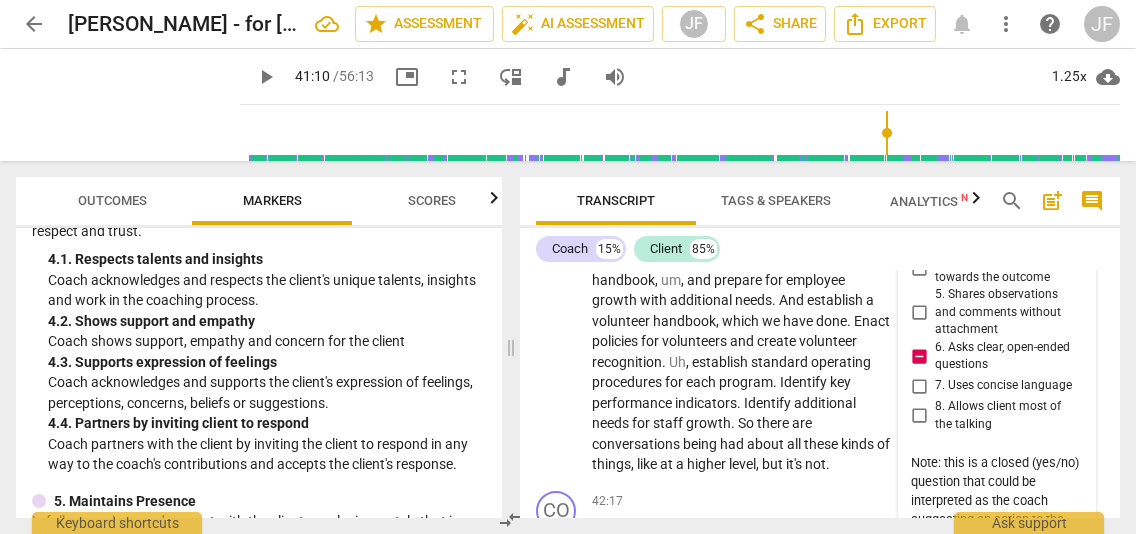 scroll, scrollTop: 17, scrollLeft: 0, axis: vertical 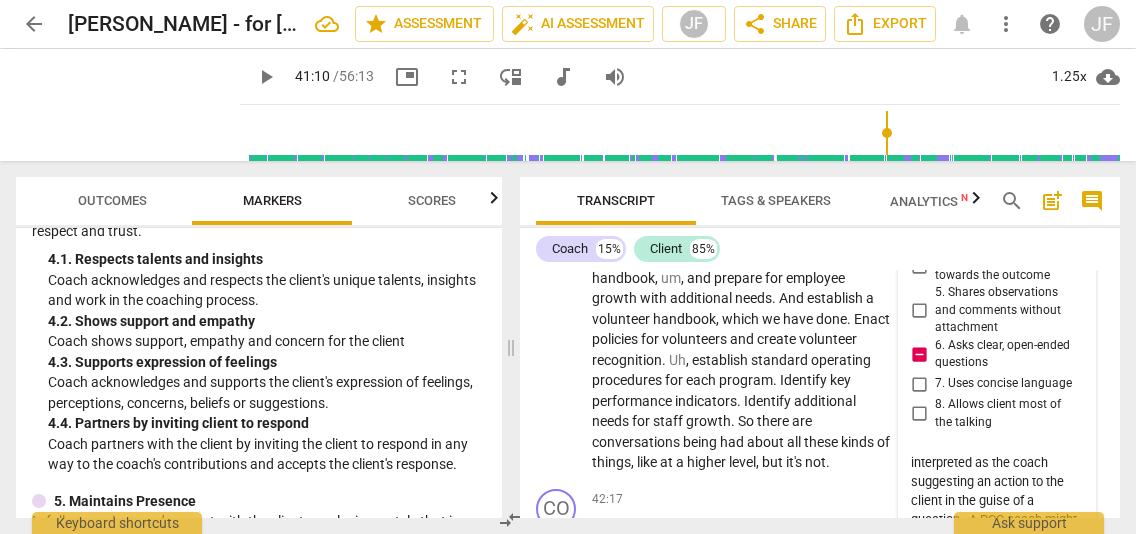 click at bounding box center [528, 197] 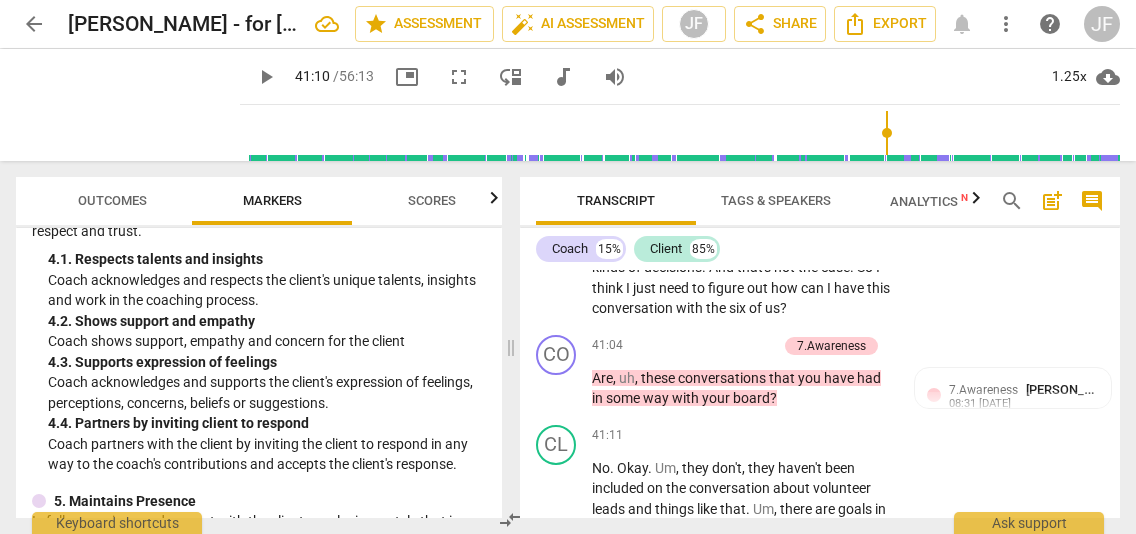 scroll, scrollTop: 16638, scrollLeft: 0, axis: vertical 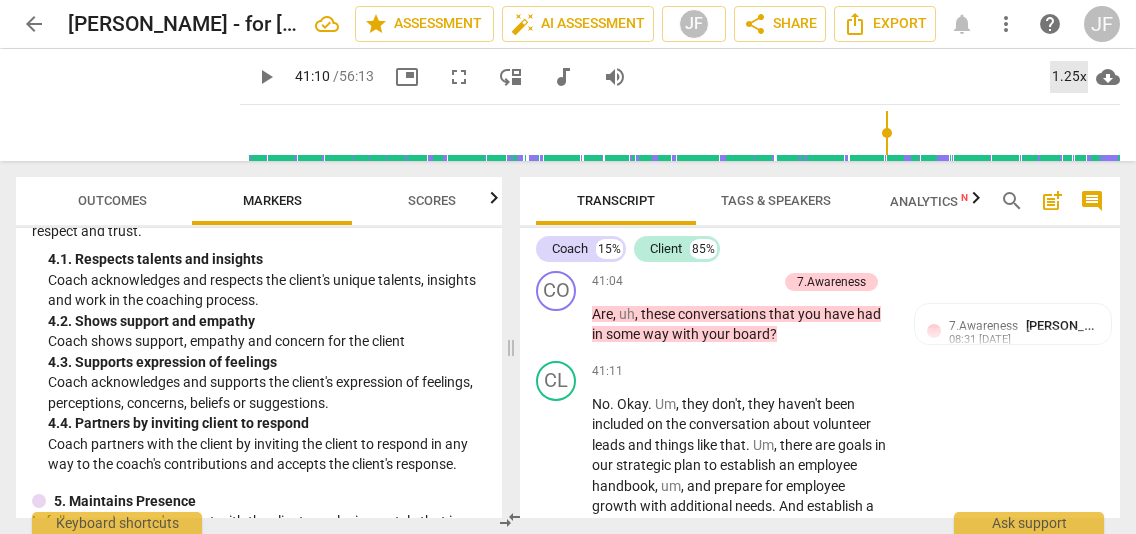 click on "1.25x" at bounding box center (1069, 77) 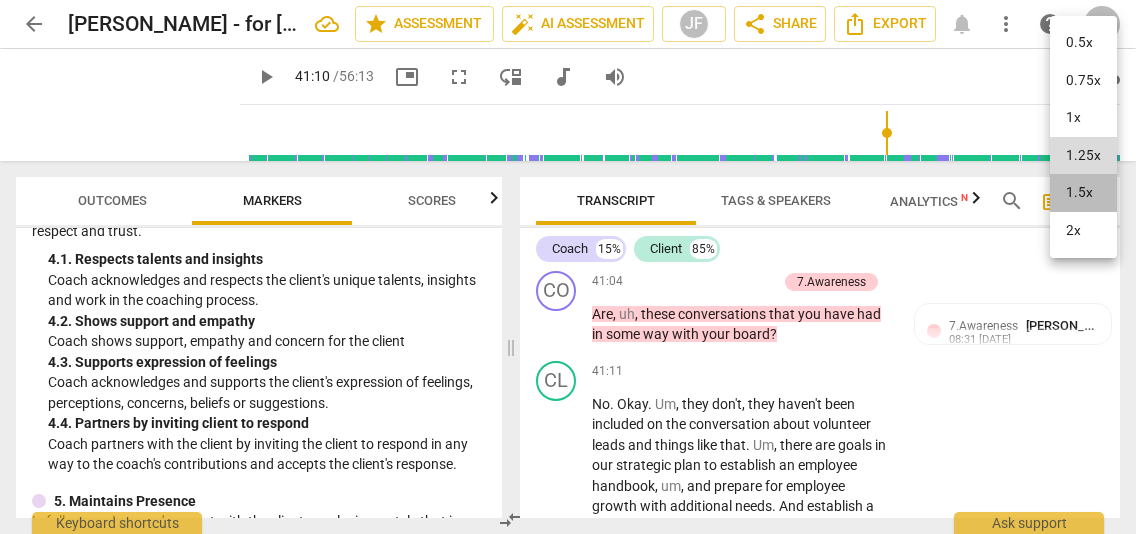 click on "1.5x" at bounding box center (1083, 193) 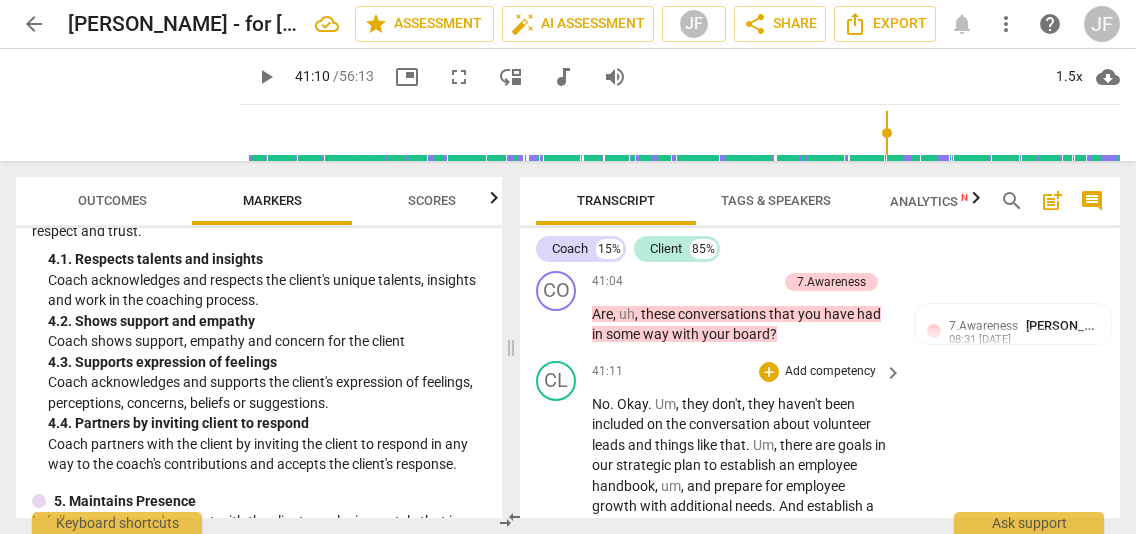 click on "play_arrow" at bounding box center (557, 538) 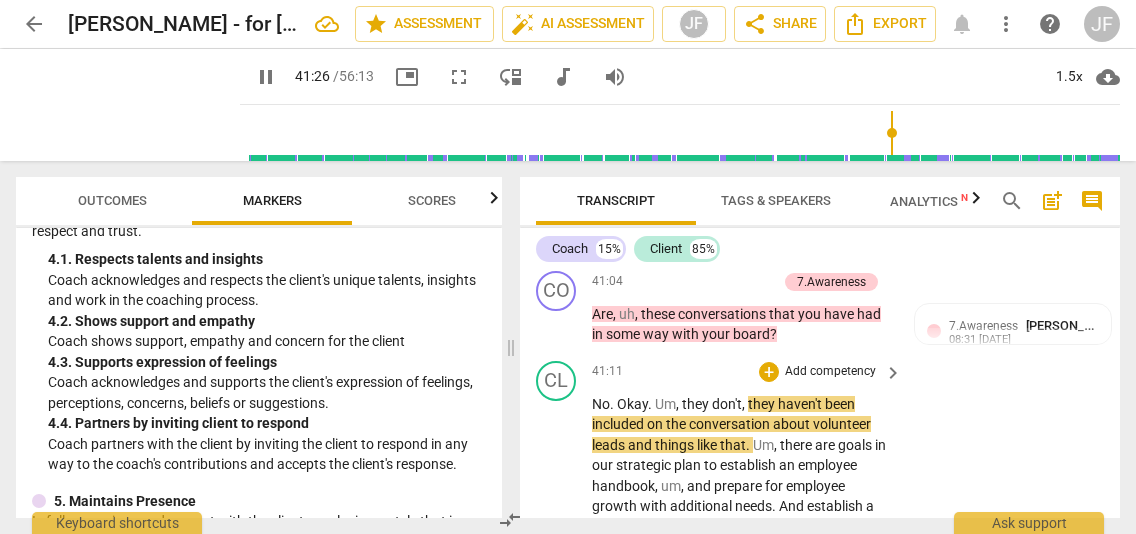 click on "No .   Okay .   Um ,   they   don't ,   they   haven't   been   included   on   the   conversation   about   volunteer   leads   and   things   like   that .   Um ,   there   are   goals   in   our   strategic   plan   to   establish   an   employee   handbook ,   um ,   and   prepare   for   employee   growth   with   additional   needs .   And   establish   a   volunteer   handbook ,   which   we   have   done .   Enact   policies   for   volunteers   and   create   volunteer   recognition .   Uh ,   establish   standard   operating   procedures   for   each   program .   Identify   key   performance   indicators .   Identify   additional   needs   for   staff   growth .   So   there   are   conversations   being   had   about   all   these   kinds   of   things ,   like   at   a   higher   level ,   but   it's   not ." at bounding box center (742, 537) 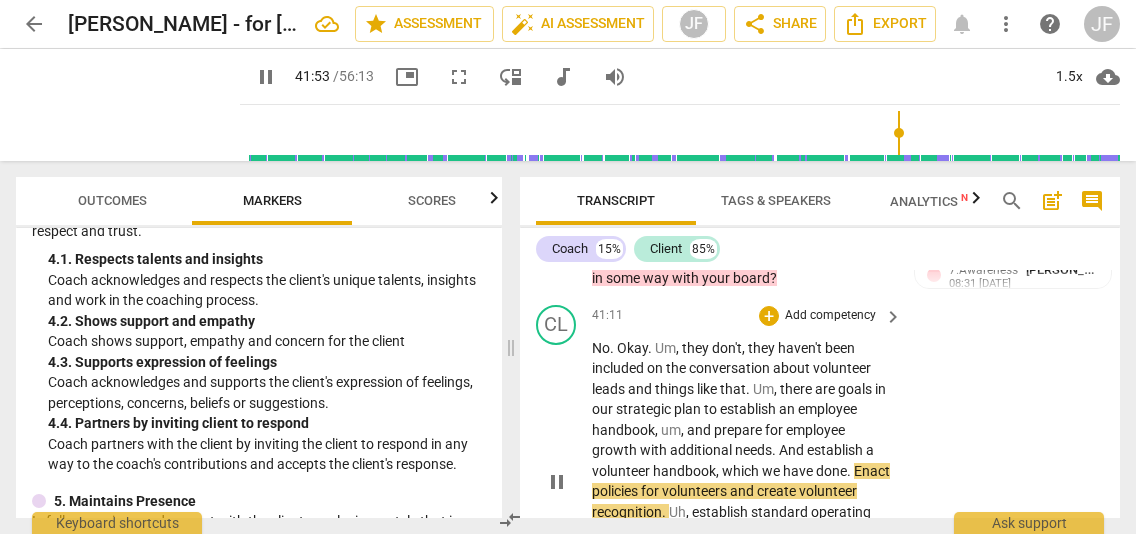 scroll, scrollTop: 16714, scrollLeft: 0, axis: vertical 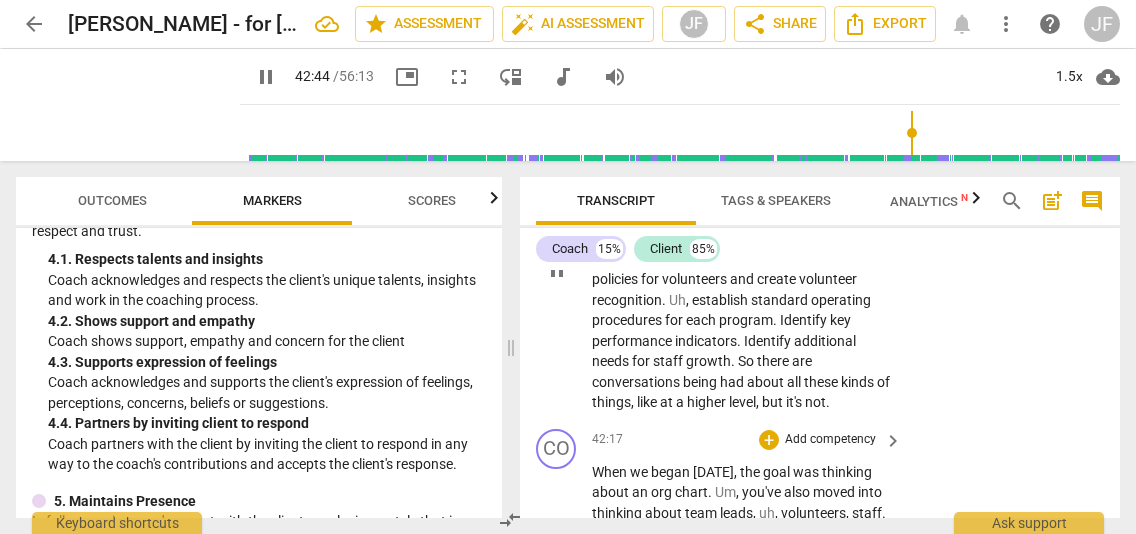 click on "pause" at bounding box center [557, 534] 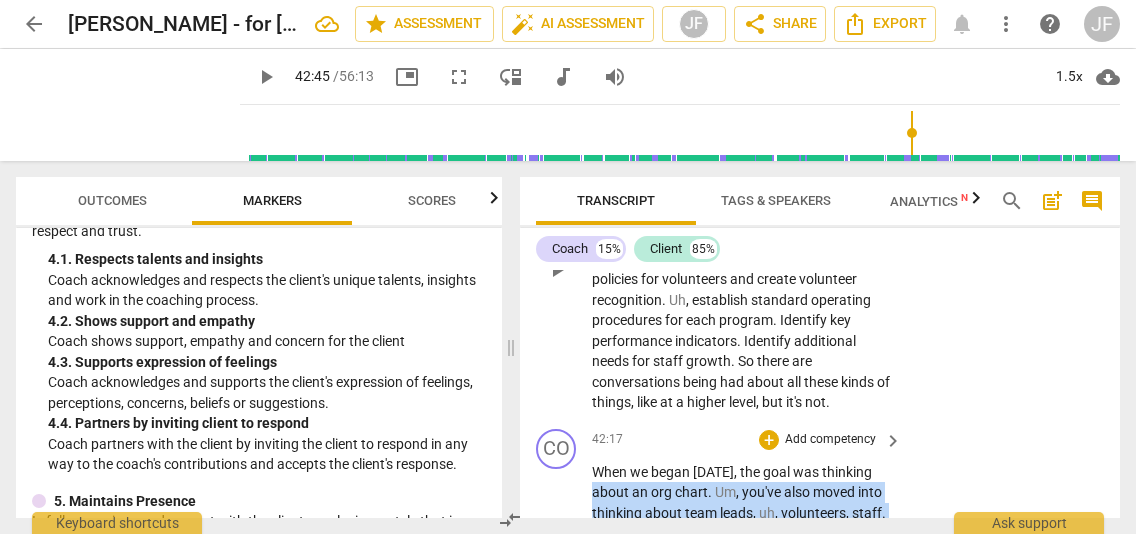 drag, startPoint x: 672, startPoint y: 511, endPoint x: 589, endPoint y: 397, distance: 141.01419 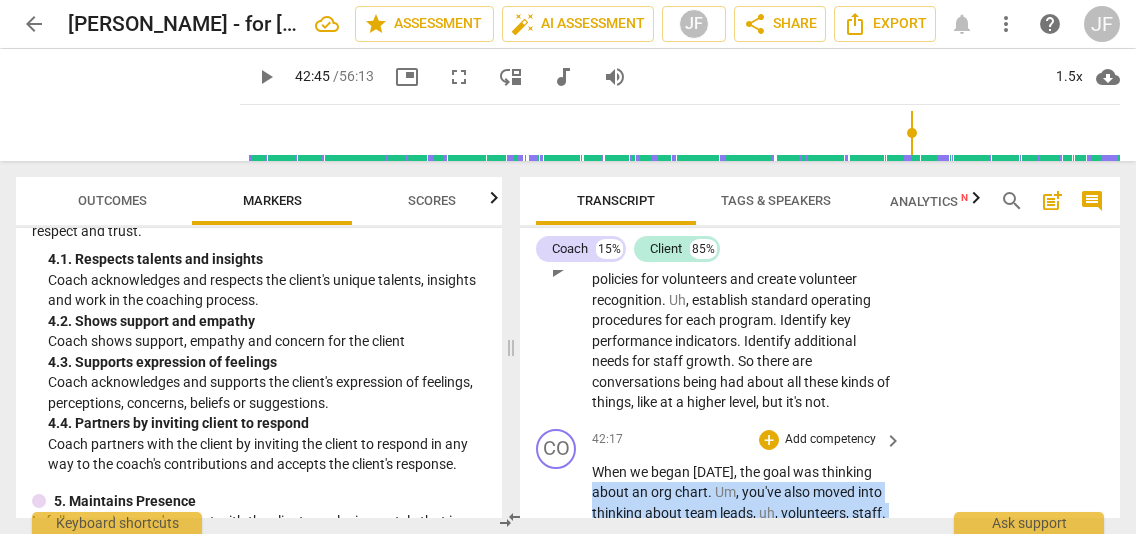 click on "CO play_arrow pause 42:17 + Add competency keyboard_arrow_right When   we   began   [DATE] ,   the   goal   was   thinking   about   an   org   chart .   Um ,   you've   also   moved   into   thinking   about   team   leads ,   uh ,   volunteers ,   staff .   How   do   I   think   about   staff ?   What   do   I   call   staff ?   Uh ,   what   progress   do   you   feel   like   you're   making   in   the   conversation ?   What's   bubbling   to   take   away ?" at bounding box center (820, 517) 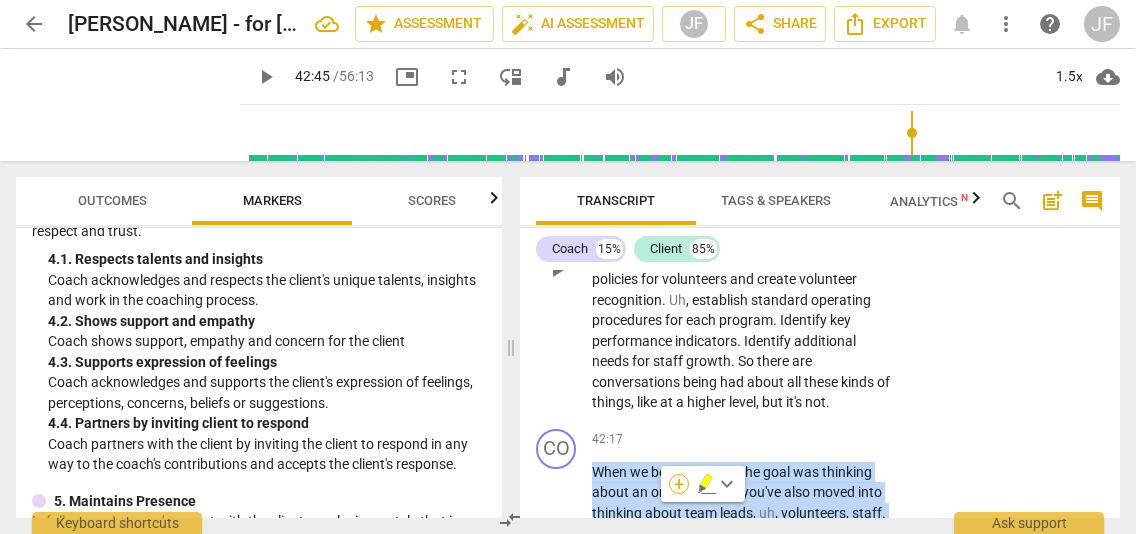 click on "+" at bounding box center (679, 484) 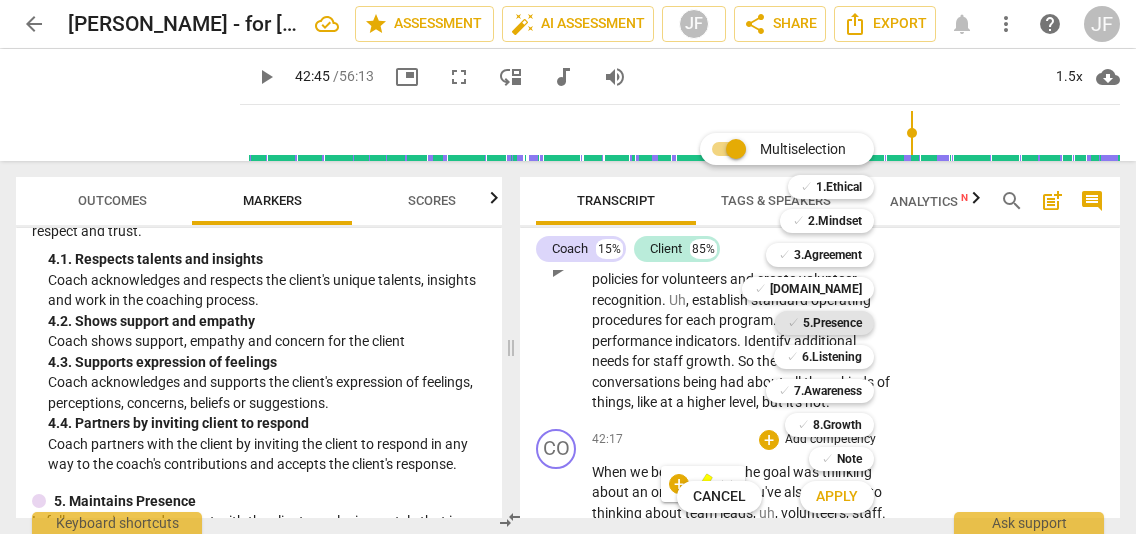 click on "5.Presence" at bounding box center (832, 323) 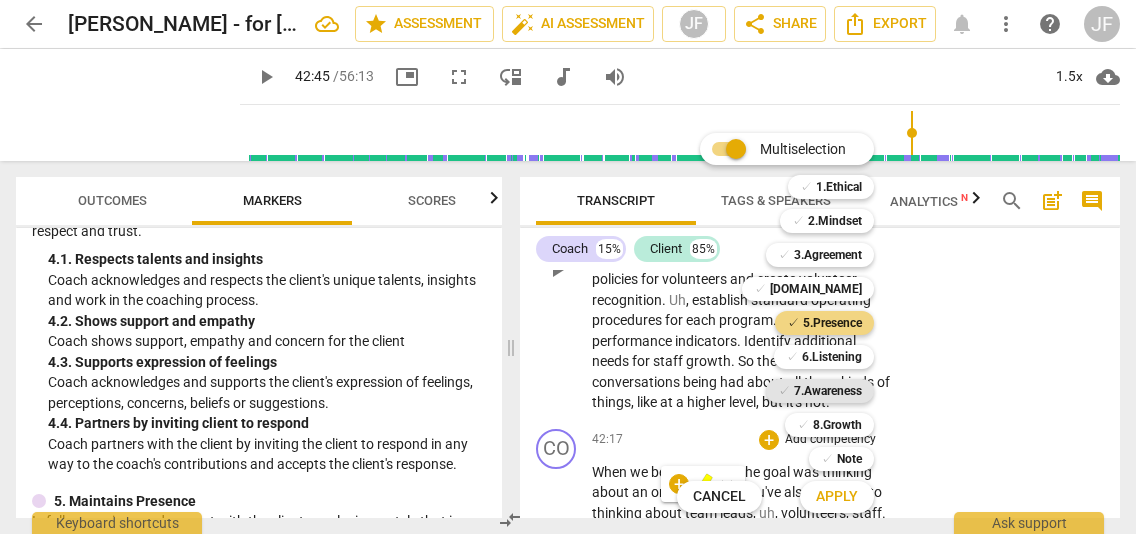click on "7.Awareness" at bounding box center (828, 391) 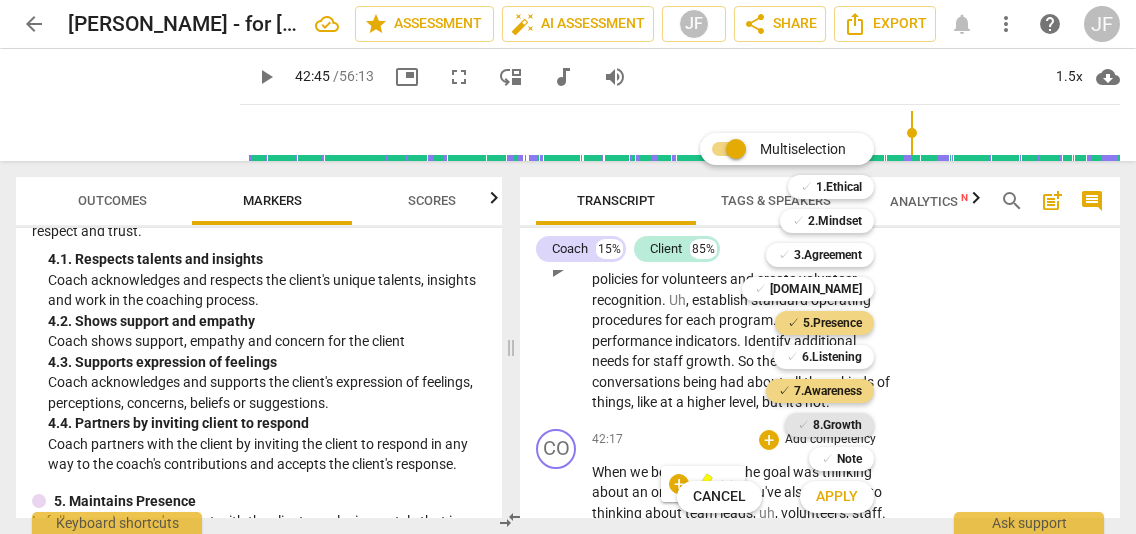 click on "8.Growth" at bounding box center (837, 425) 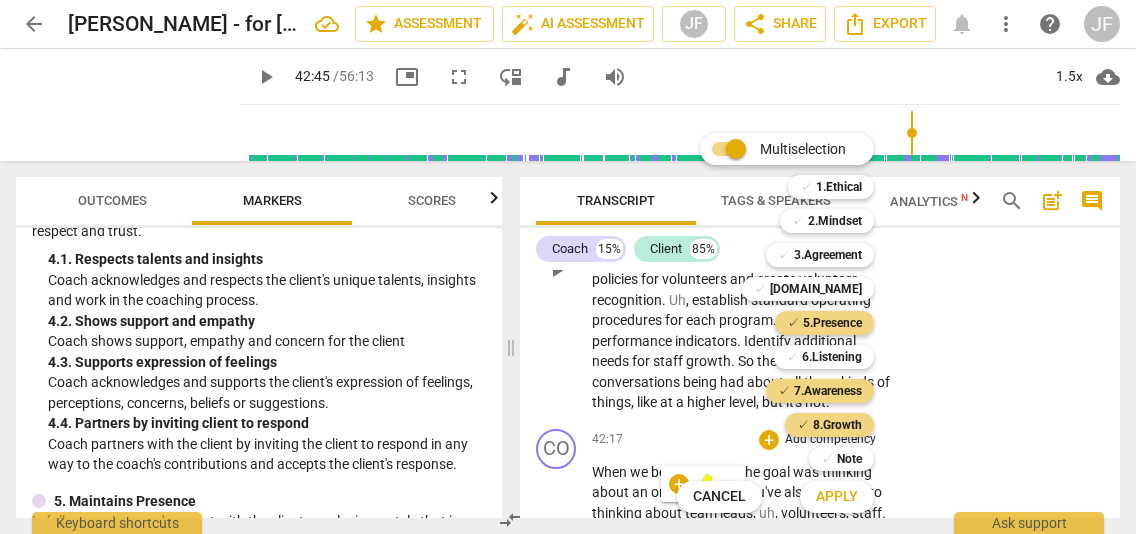 click on "Apply" at bounding box center (837, 497) 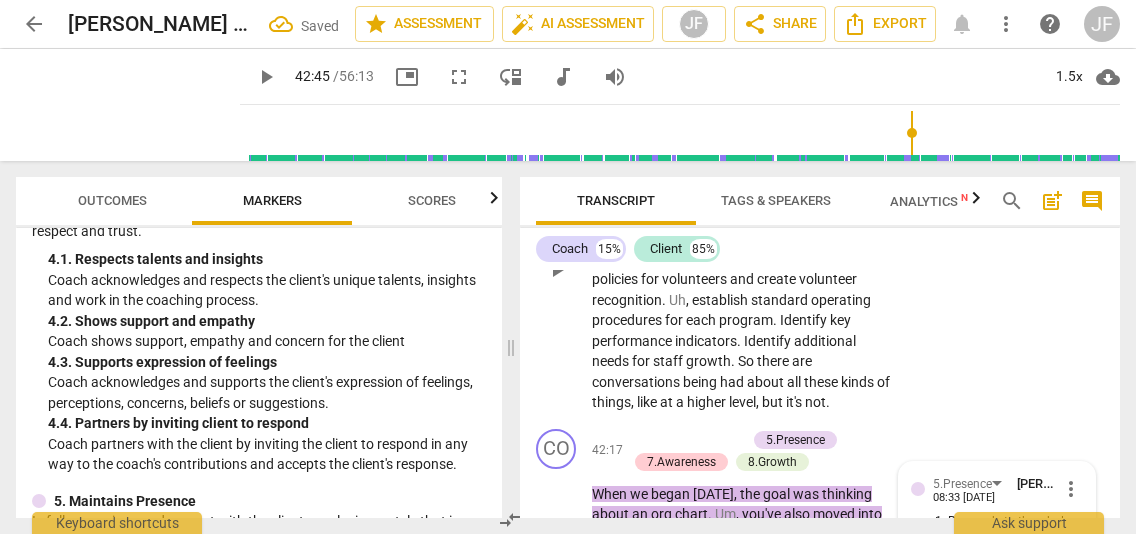 scroll, scrollTop: 17138, scrollLeft: 0, axis: vertical 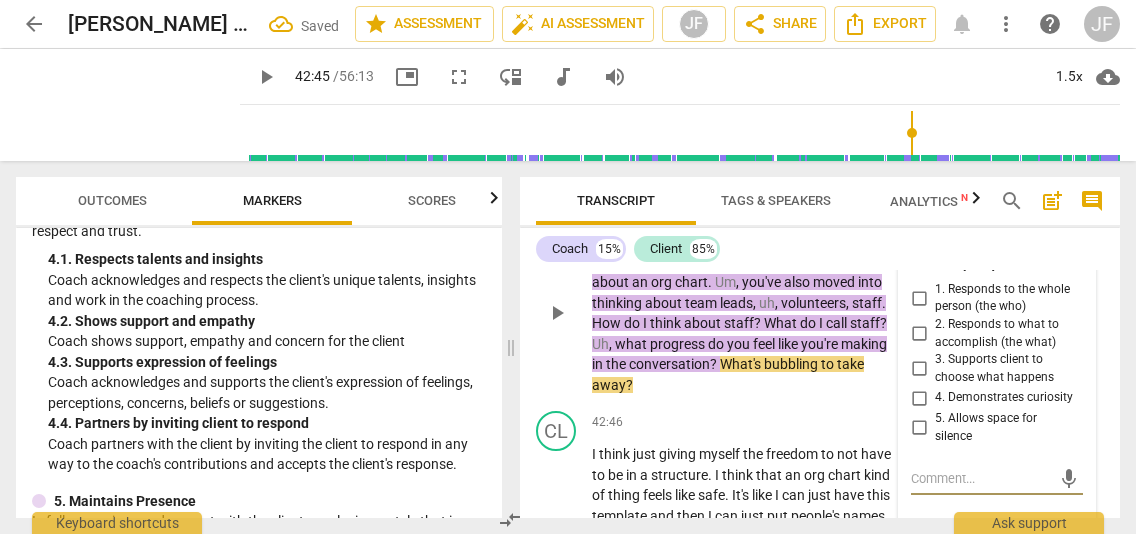 click on "4. Demonstrates curiosity" at bounding box center [919, 398] 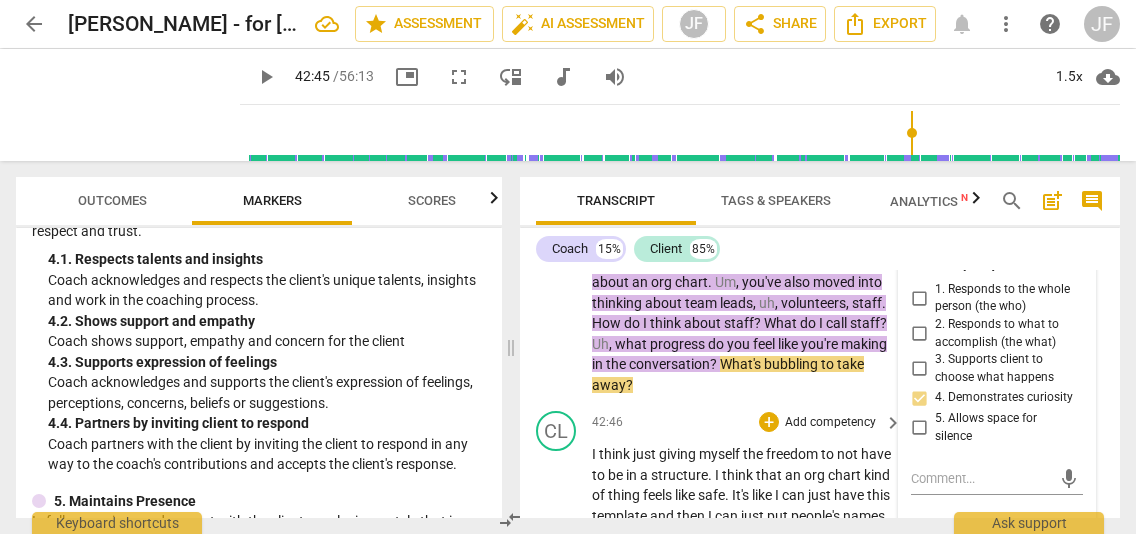 click on "play_arrow" at bounding box center (557, 527) 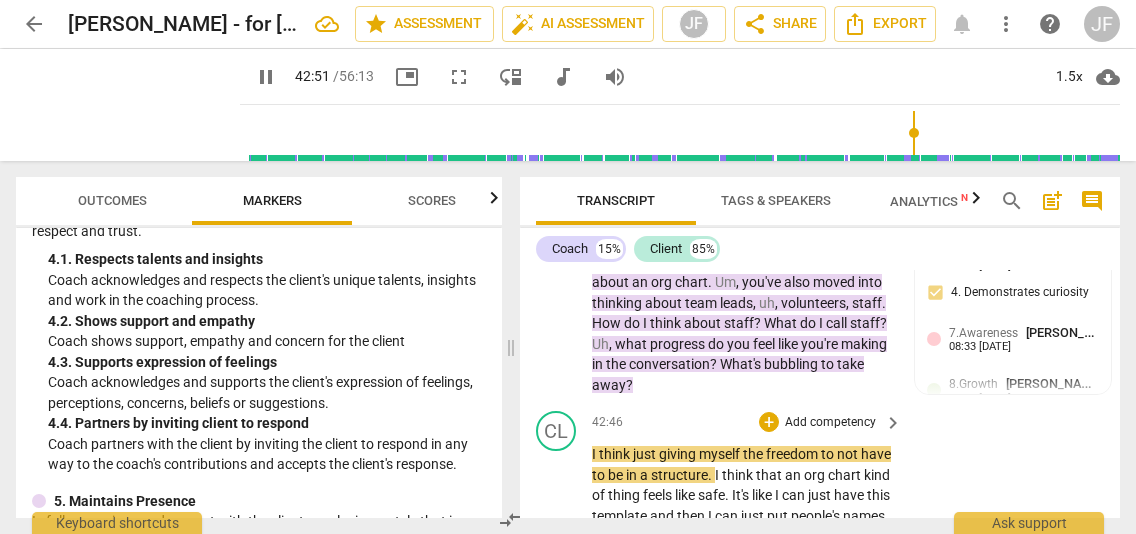 click on "I   think   just   giving   myself   the   freedom   to   not   have   to   be   in   a   structure .   I   think   that   an   org   chart   kind   of   thing   feels   like   safe .   It's   like   I   can   just   have   this   template   and   then   I   can   just   put   people's   names   into   it .   But   it   doesn't   have   to   be   that   way .   Um ,   but   I   also   need   something   that's   going   to   help   keep   me   accountable   to   not   falling   back   into   me ,   just   doing   everything .   Mhm ." at bounding box center (742, 526) 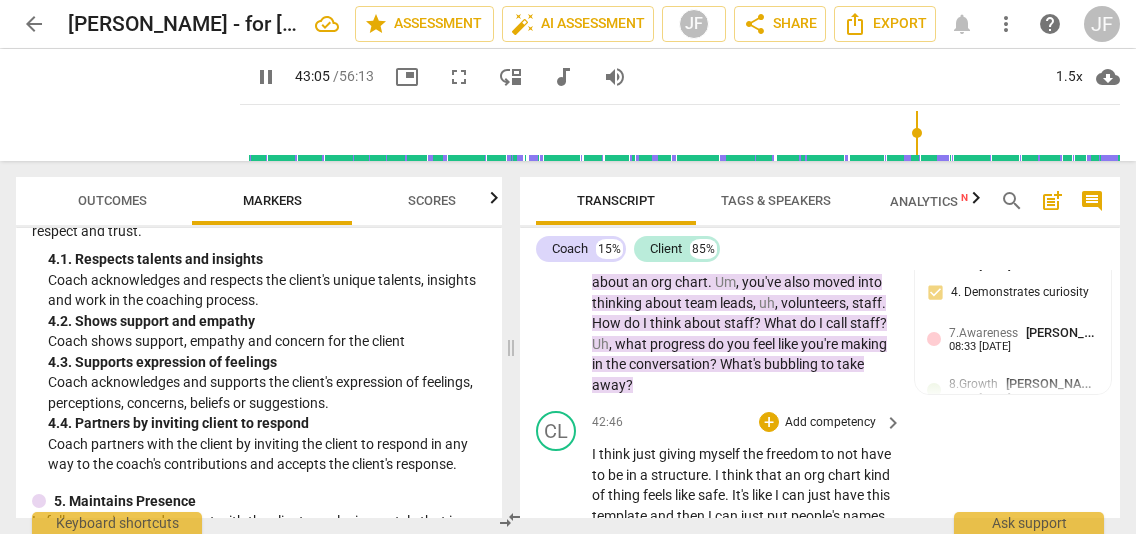 click on "I   think   just   giving   myself   the   freedom   to   not   have   to   be   in   a   structure .   I   think   that   an   org   chart   kind   of   thing   feels   like   safe .   It's   like   I   can   just   have   this   template   and   then   I   can   just   put   people's   names   into   it .   But   it   doesn't   have   to   be   that   way .   Um ,   but   I   also   need   something   that's   going   to   help   keep   me   accountable   to   not   falling   back   into   me ,   just   doing   everything .   Mhm ." at bounding box center (742, 526) 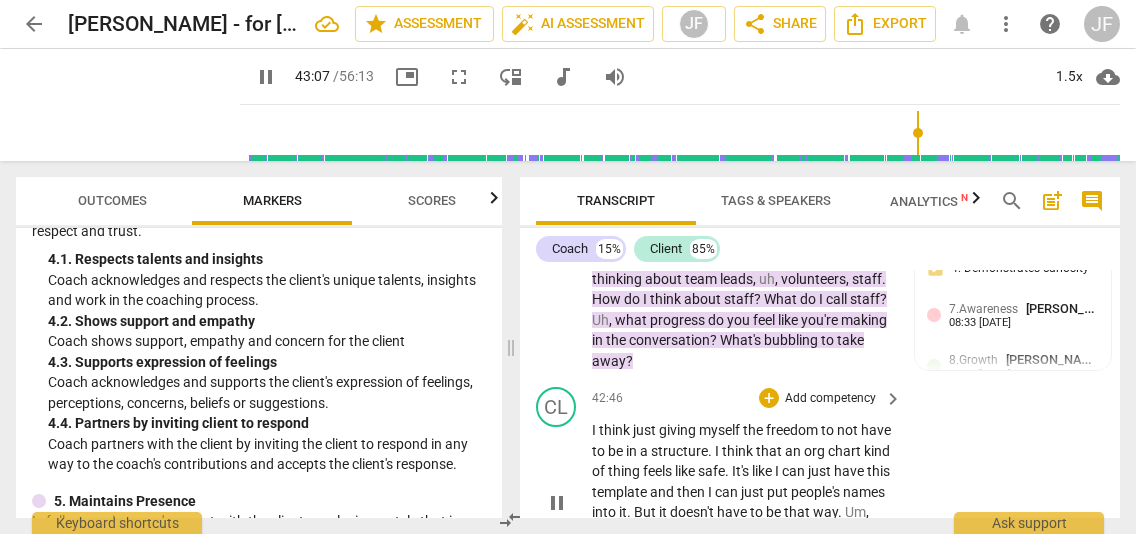 scroll, scrollTop: 17347, scrollLeft: 0, axis: vertical 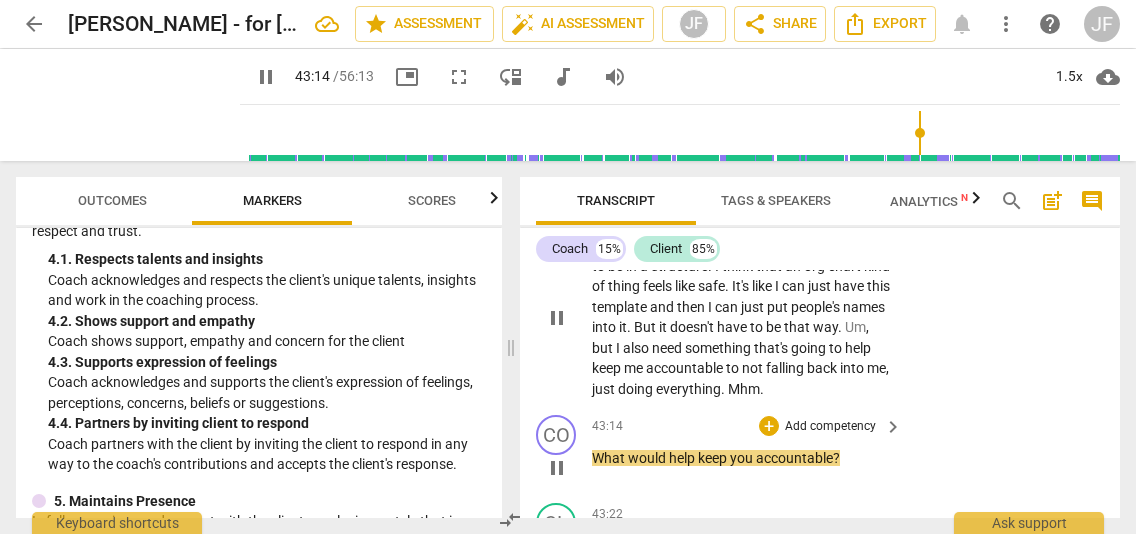 click on "pause" at bounding box center (557, 468) 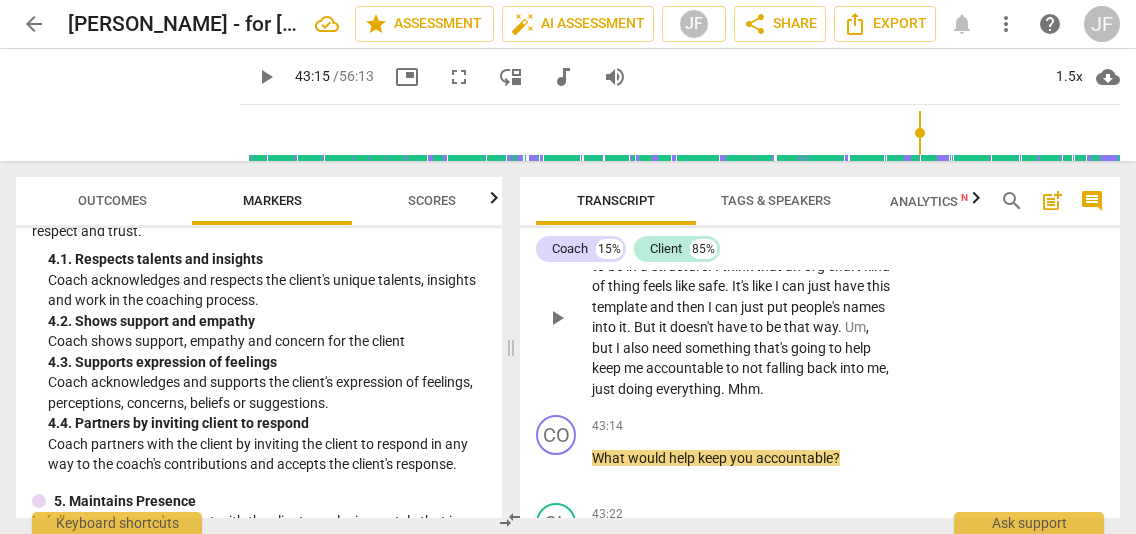 click on "Mhm" at bounding box center [744, 389] 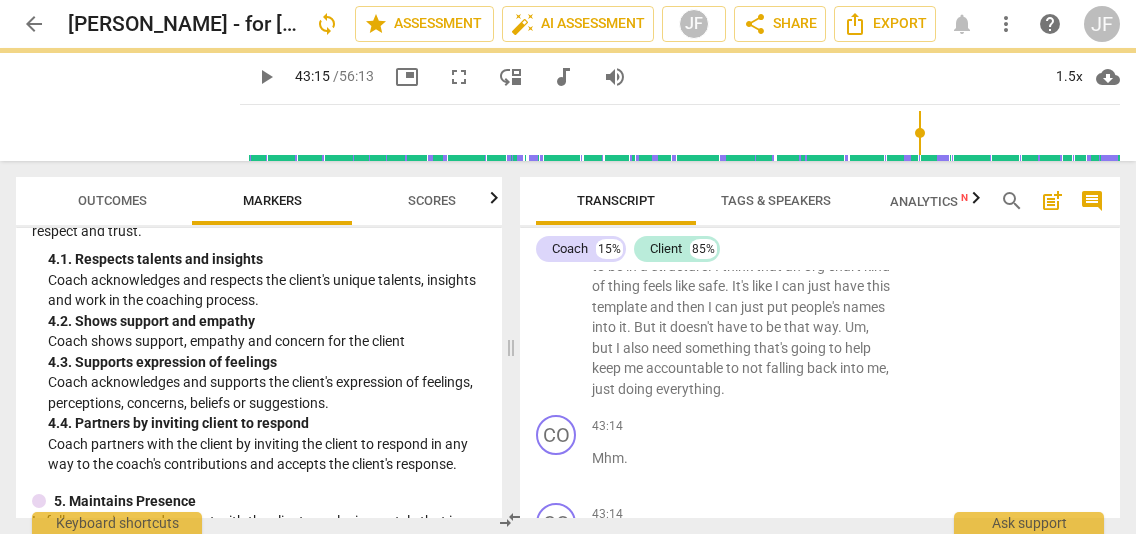 scroll, scrollTop: 17414, scrollLeft: 0, axis: vertical 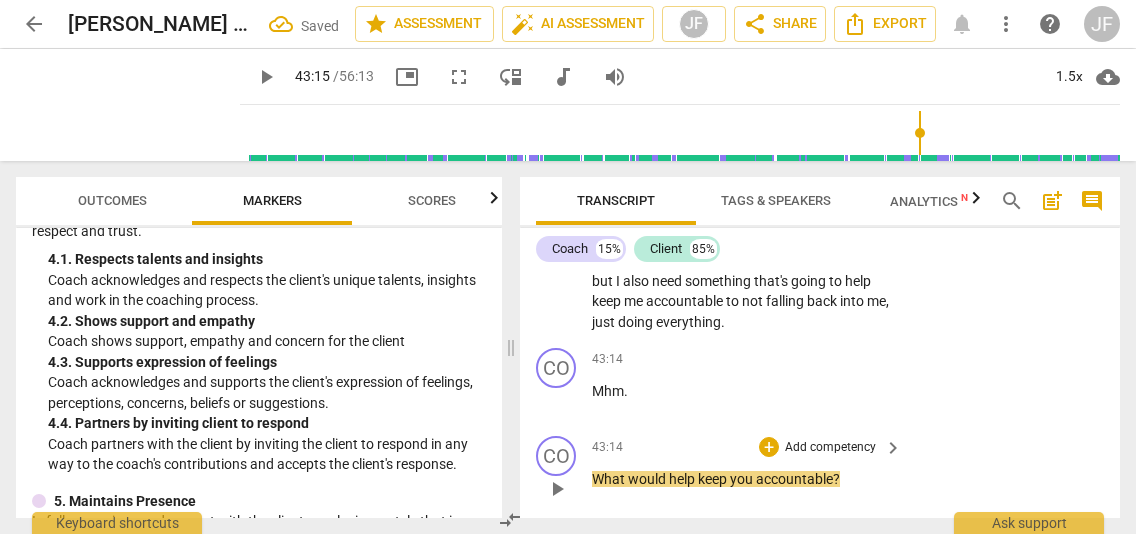 click on "What" at bounding box center [610, 479] 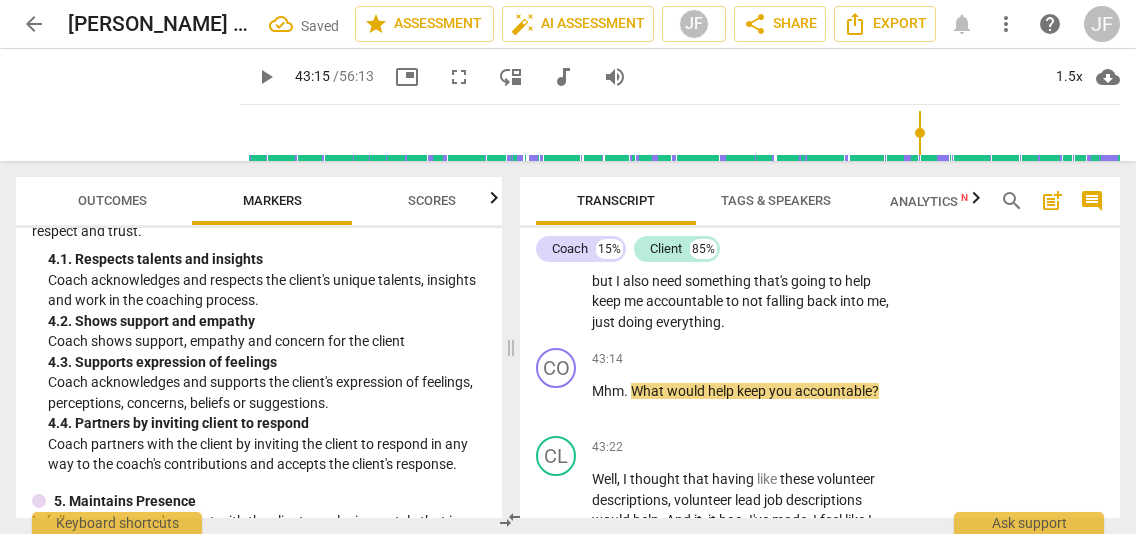 scroll, scrollTop: 17326, scrollLeft: 0, axis: vertical 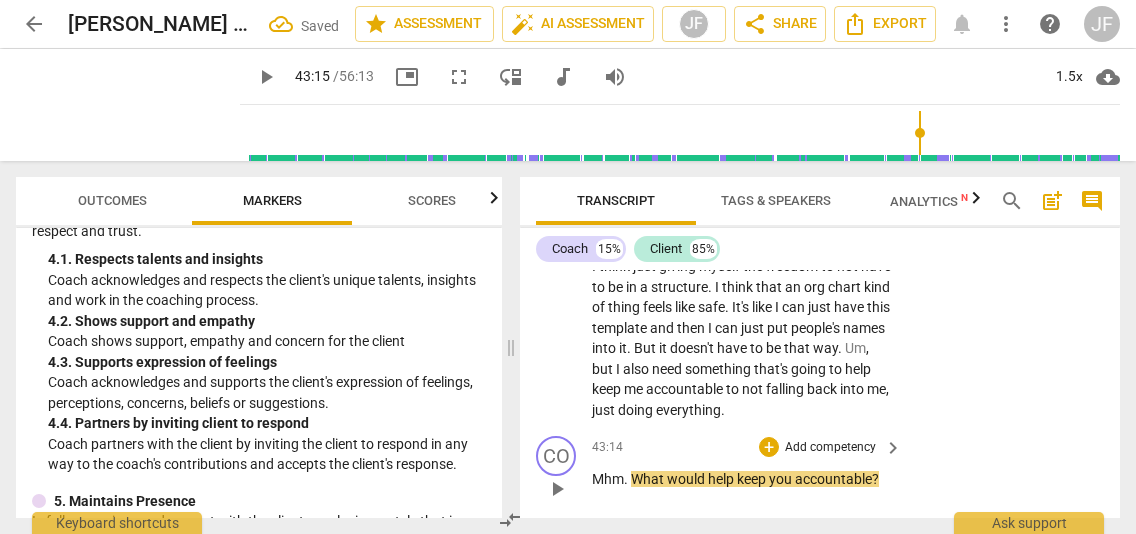 click on "Mhm" at bounding box center (608, 479) 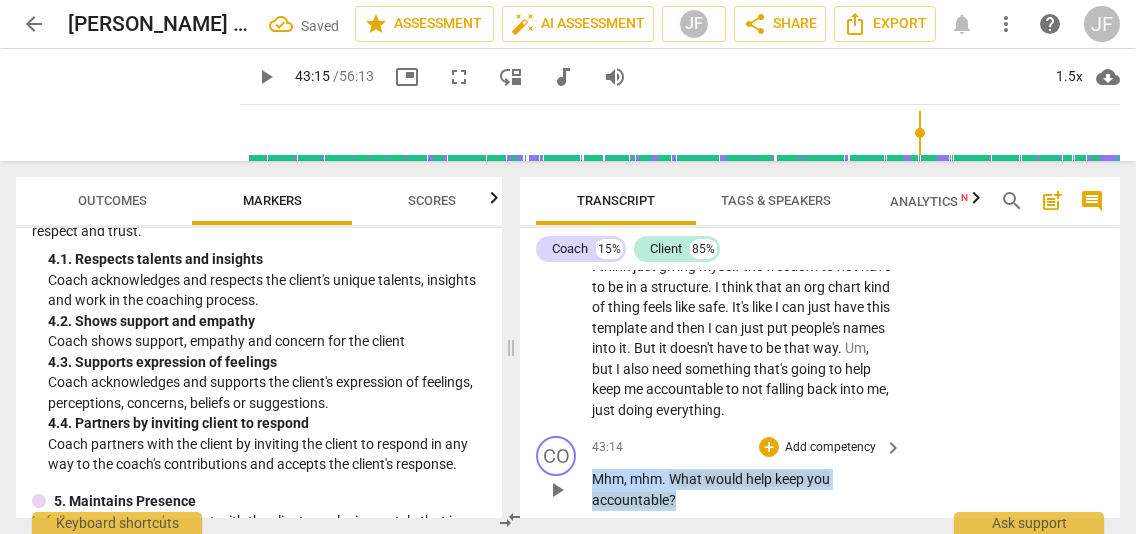 drag, startPoint x: 686, startPoint y: 420, endPoint x: 584, endPoint y: 397, distance: 104.56099 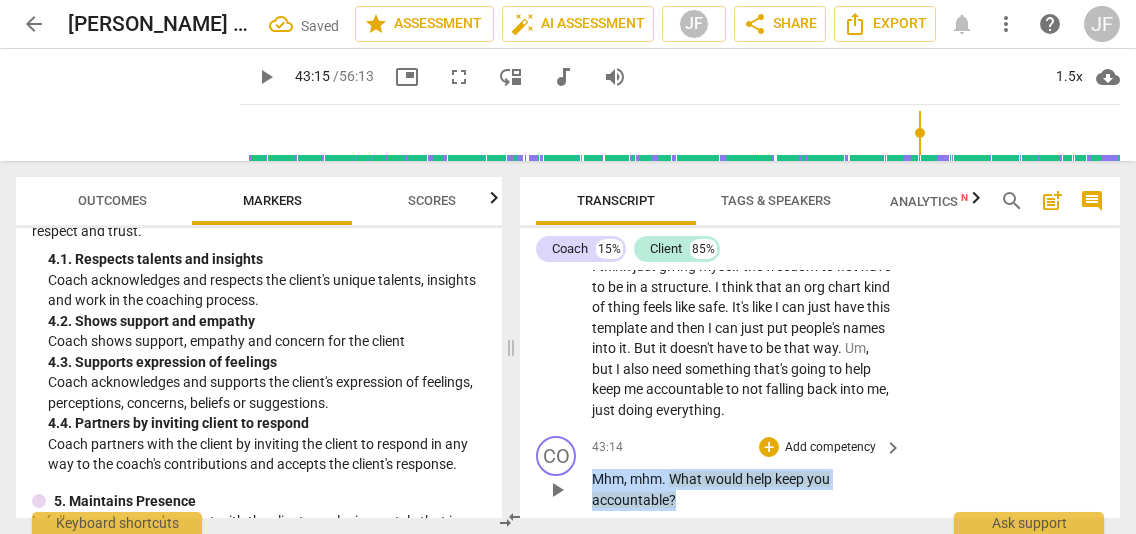 click on "CO play_arrow pause 43:14 + Add competency keyboard_arrow_right Mhm, mhm .   What   would   help   keep   you   accountable ?" at bounding box center [820, 473] 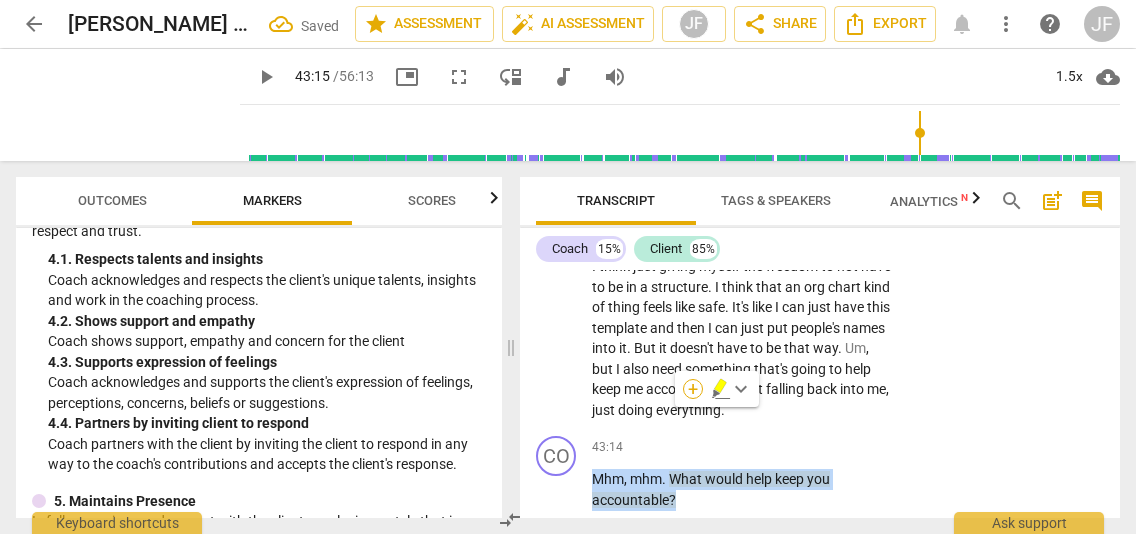 click on "+" at bounding box center (693, 389) 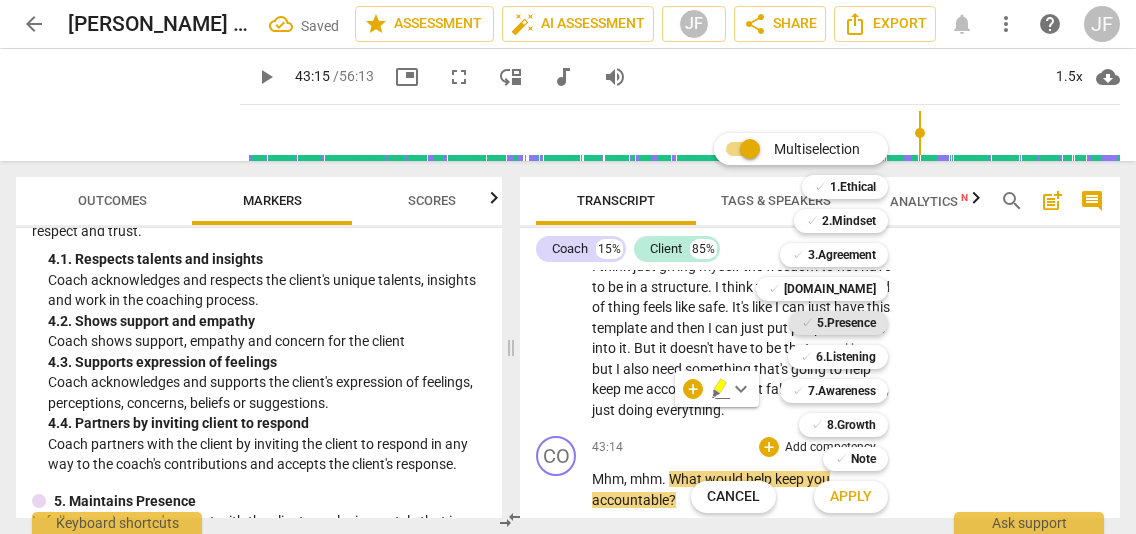 click on "5.Presence" at bounding box center (846, 323) 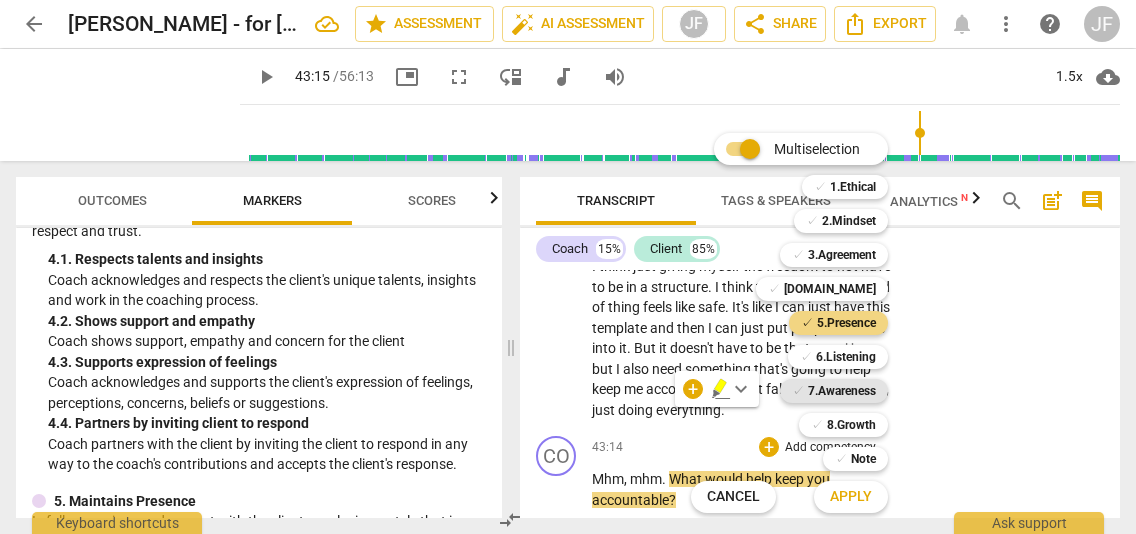 click on "7.Awareness" at bounding box center [842, 391] 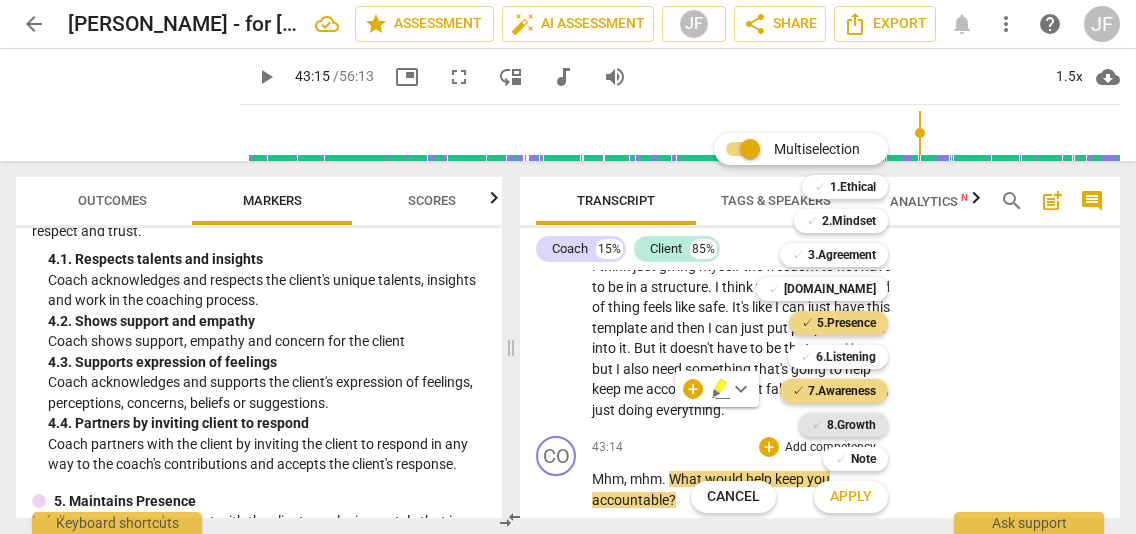 click on "8.Growth" at bounding box center (851, 425) 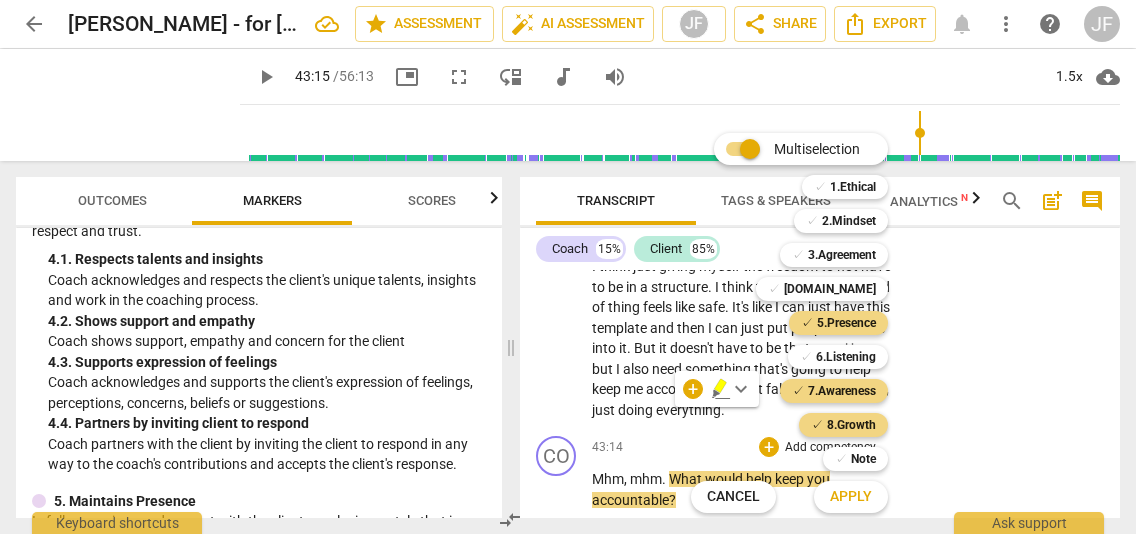 click on "Apply" at bounding box center [851, 497] 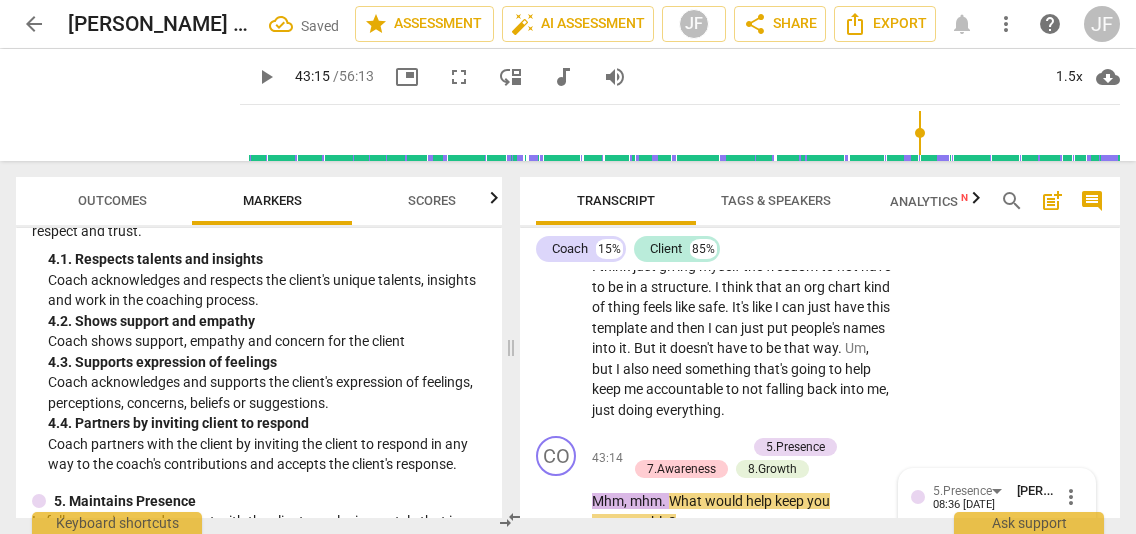 scroll, scrollTop: 17566, scrollLeft: 0, axis: vertical 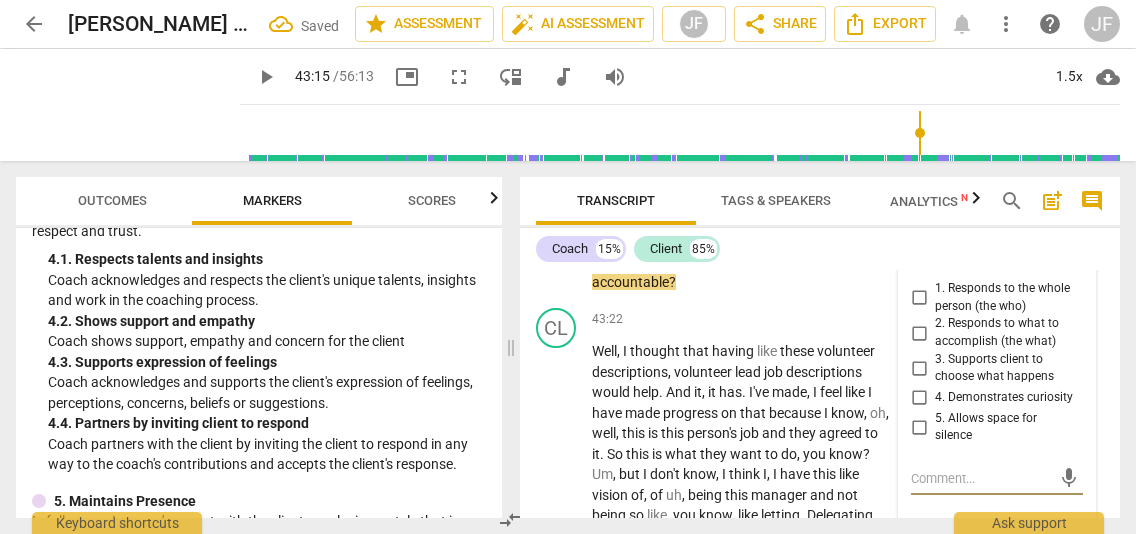 click on "4. Demonstrates curiosity" at bounding box center (919, 398) 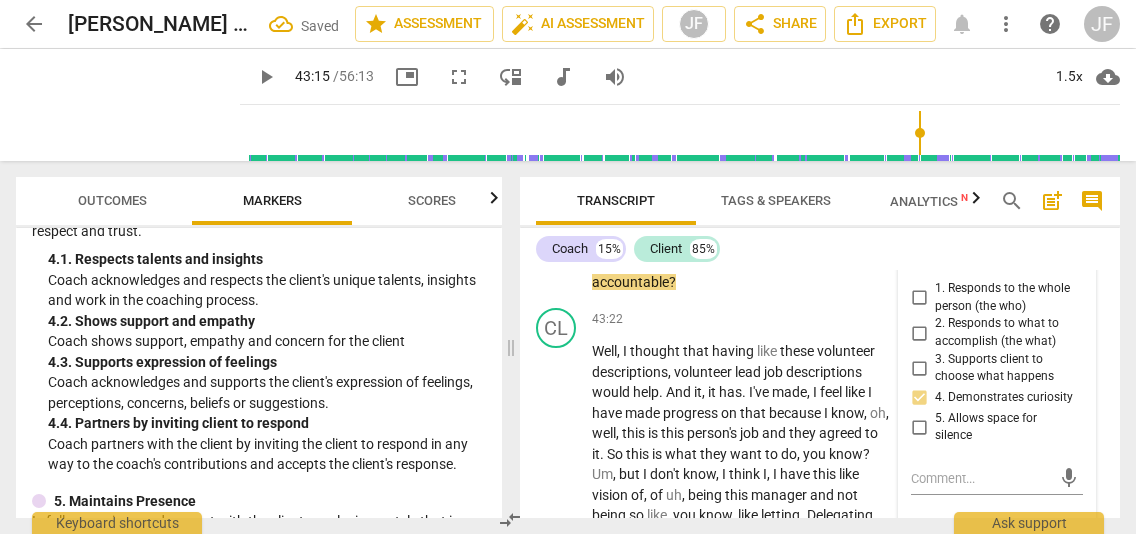 click on "1. Asks about a current way of thinking" at bounding box center (1005, 571) 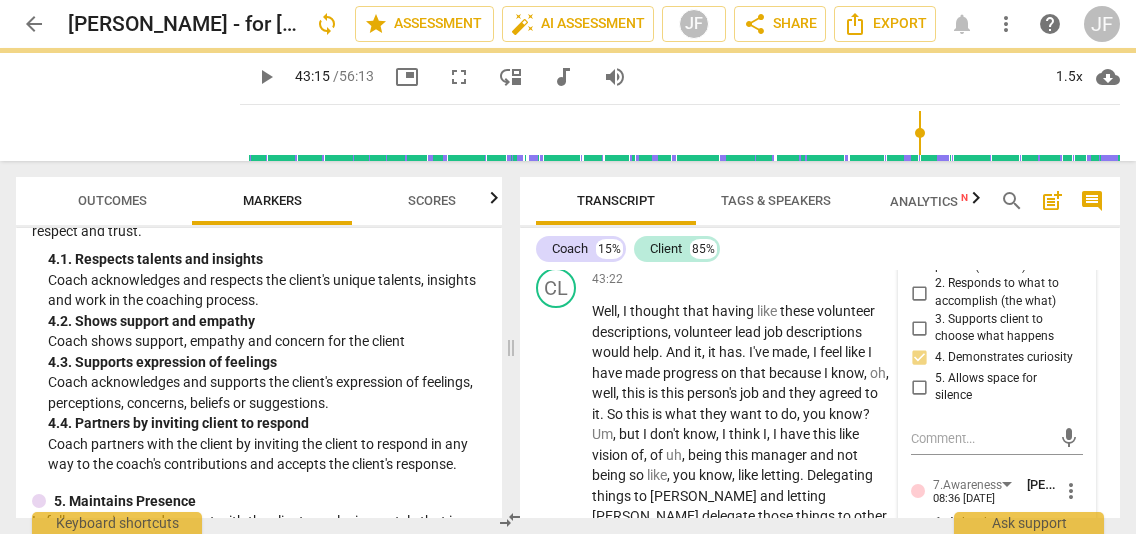 scroll, scrollTop: 17646, scrollLeft: 0, axis: vertical 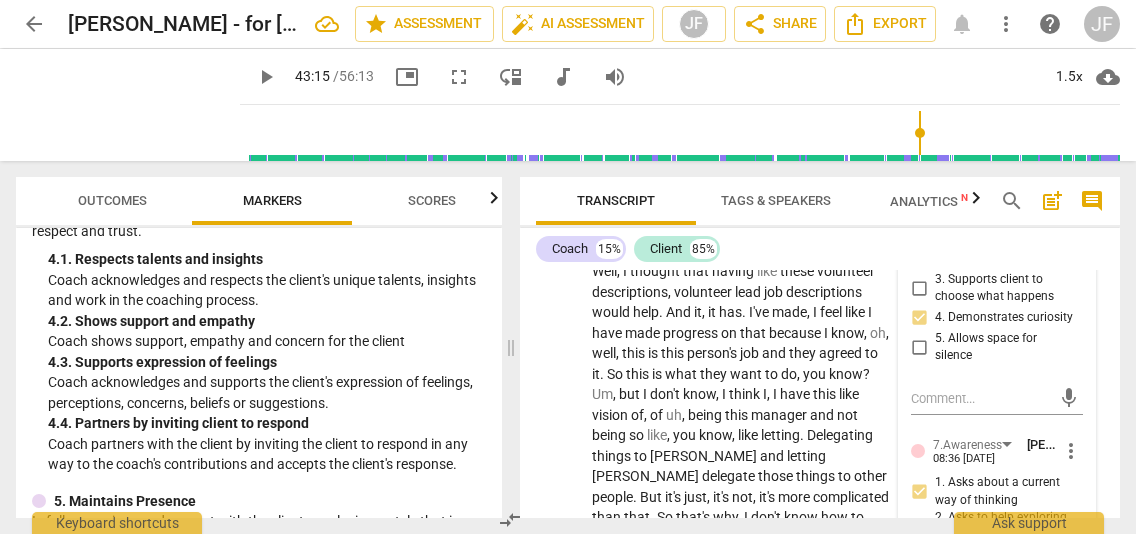 click on "1. Asks about a current way of thinking" at bounding box center [919, 492] 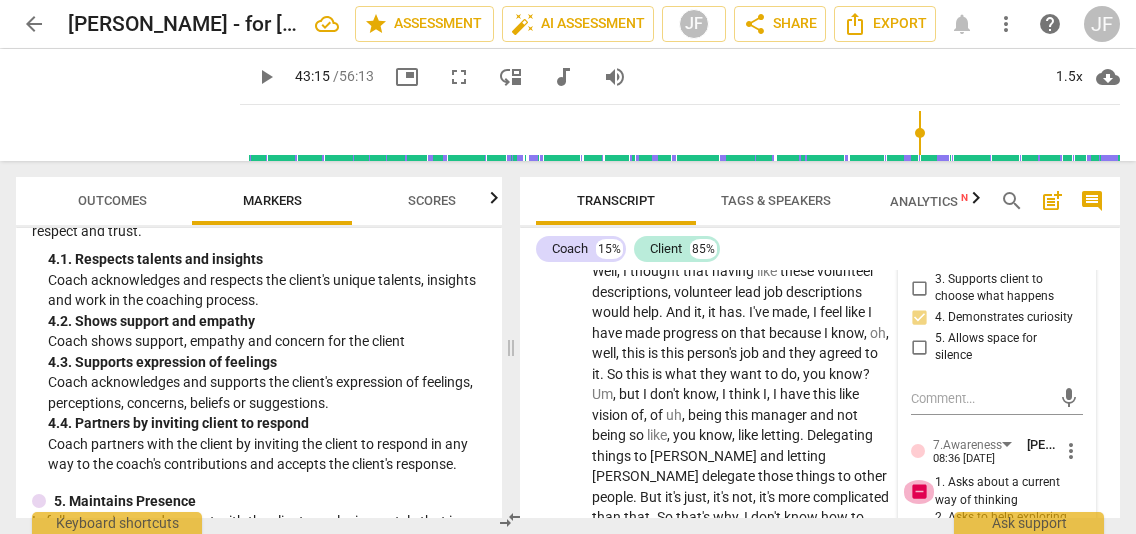 click on "1. Asks about a current way of thinking" at bounding box center (919, 492) 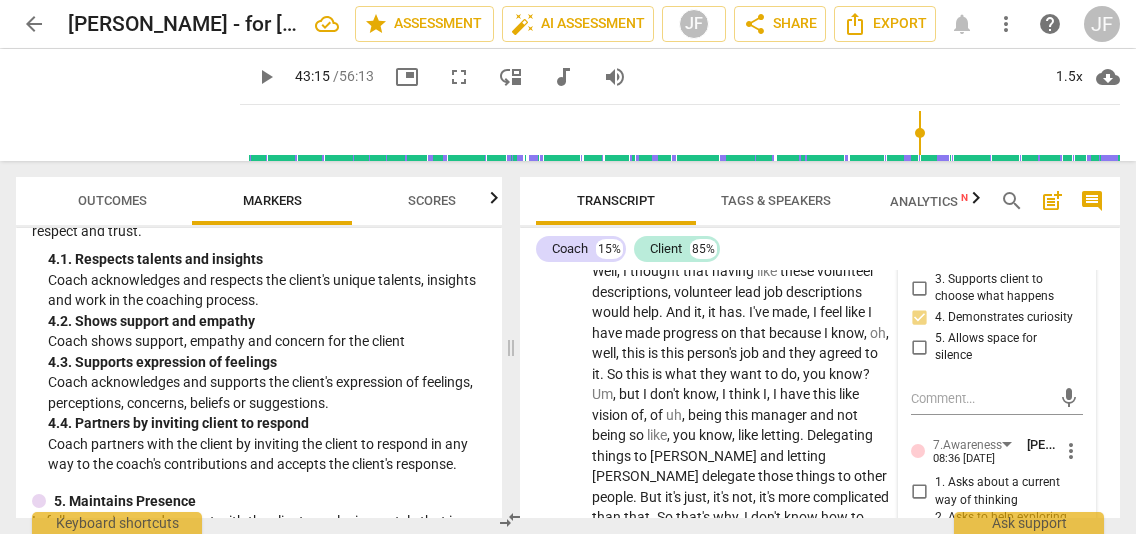 click on "3. Asks to help exploring beyond situation" at bounding box center (997, 561) 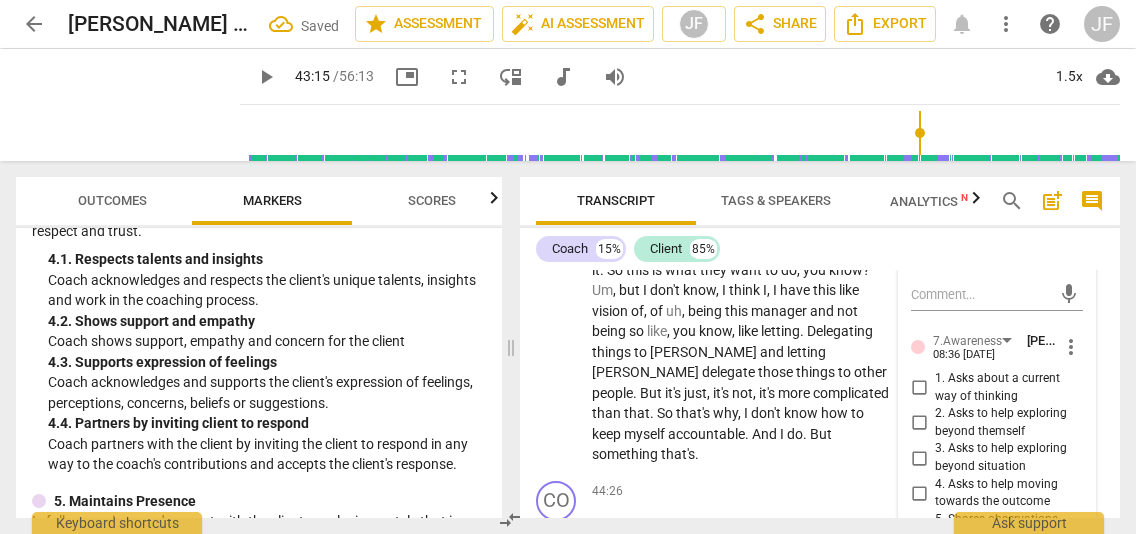 scroll, scrollTop: 17766, scrollLeft: 0, axis: vertical 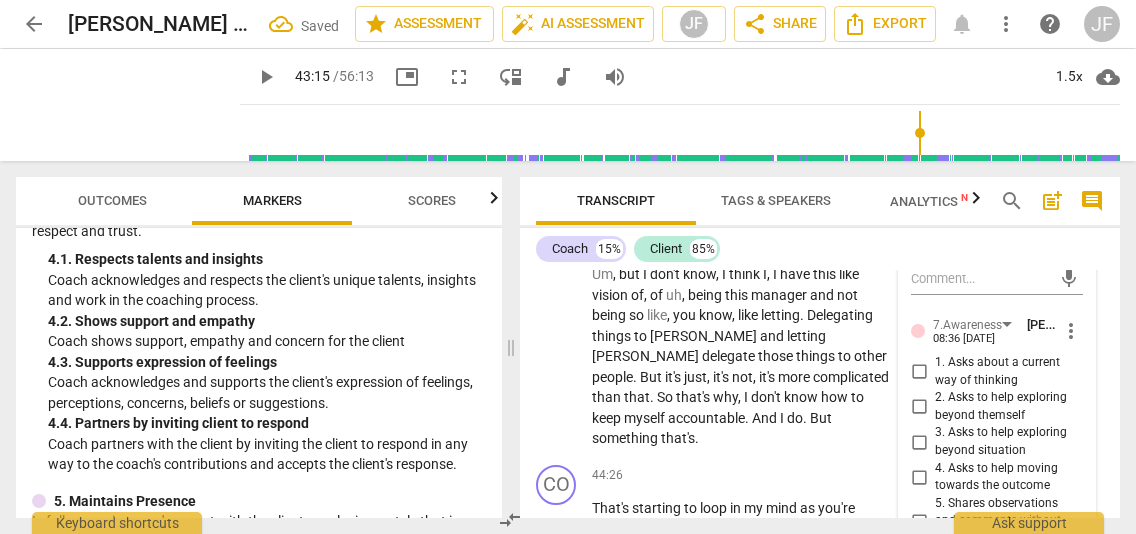 click on "6. Asks clear, open-ended questions" at bounding box center [919, 565] 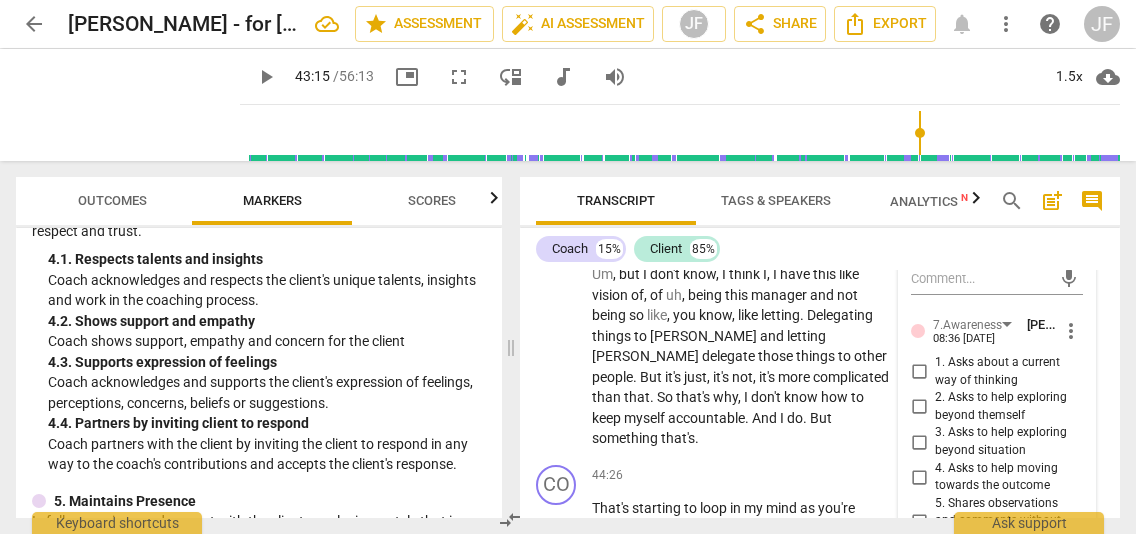 click on "7. Uses concise language" at bounding box center (919, 595) 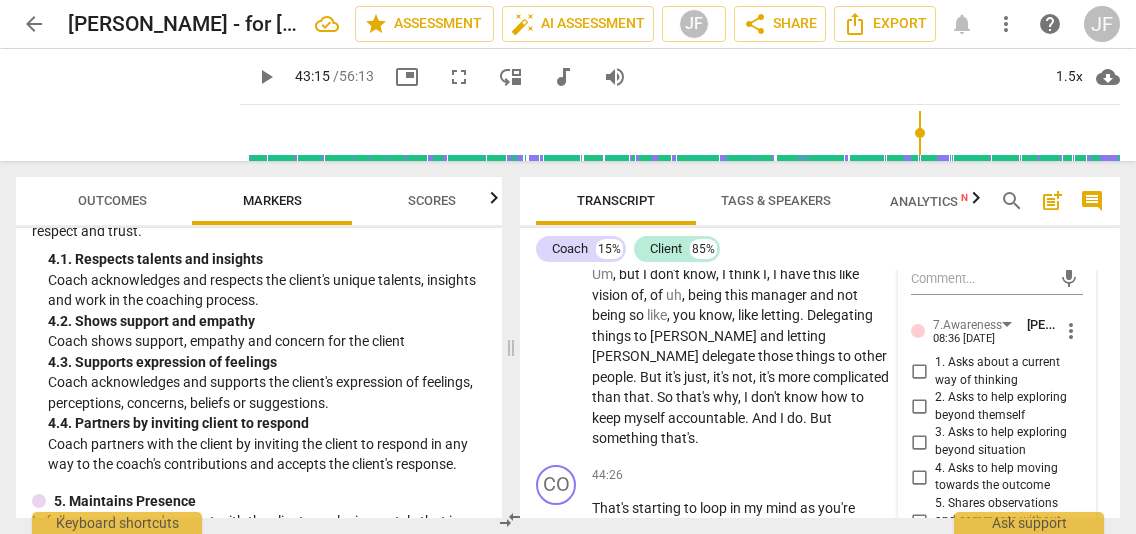 click on "6. Asks clear, open-ended questions" at bounding box center (997, 565) 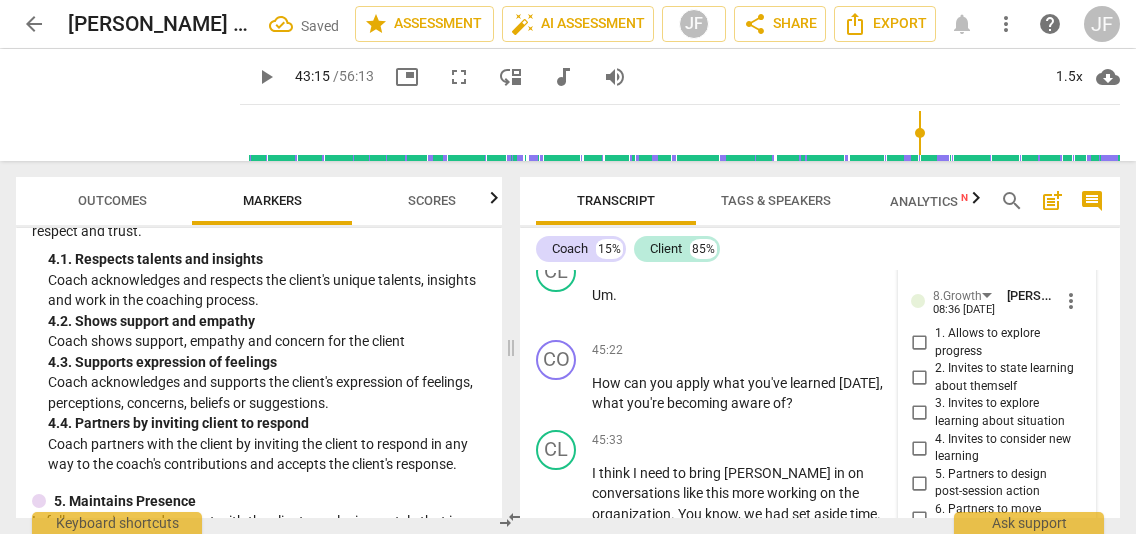 scroll, scrollTop: 18206, scrollLeft: 0, axis: vertical 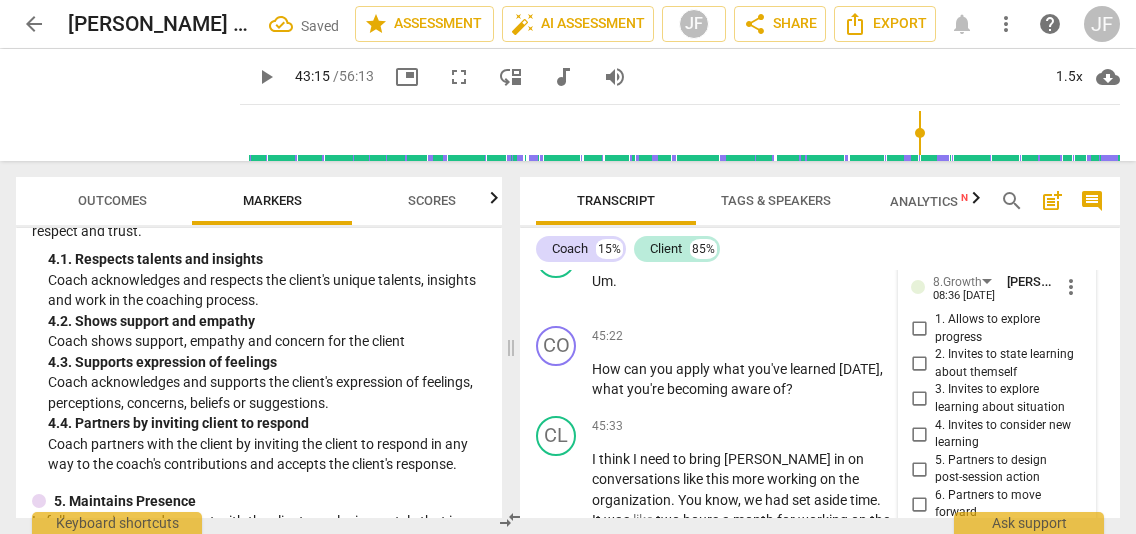 click on "7. Partners to design accountability" at bounding box center [919, 540] 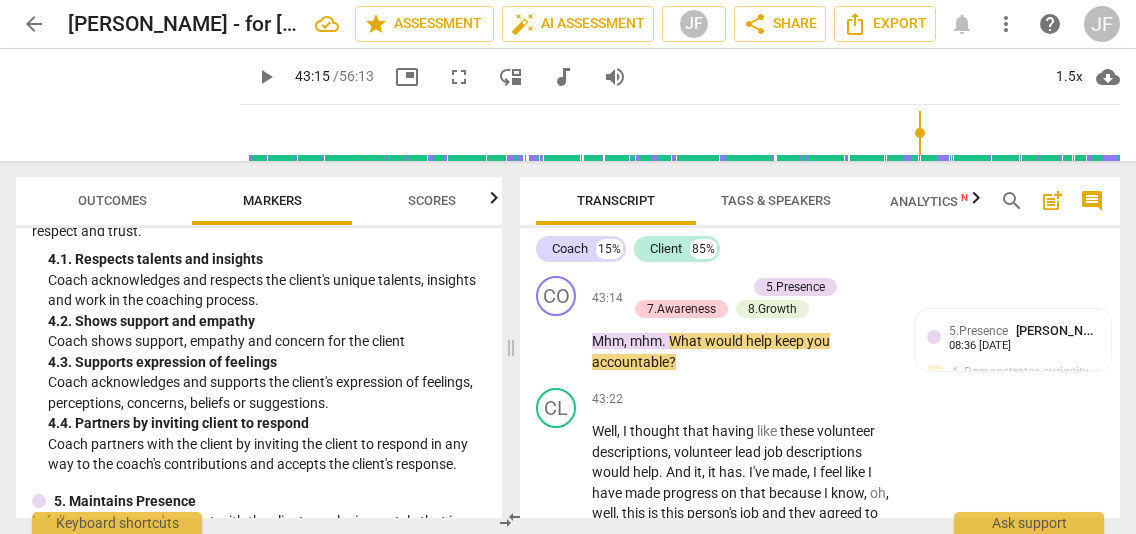 scroll, scrollTop: 17550, scrollLeft: 0, axis: vertical 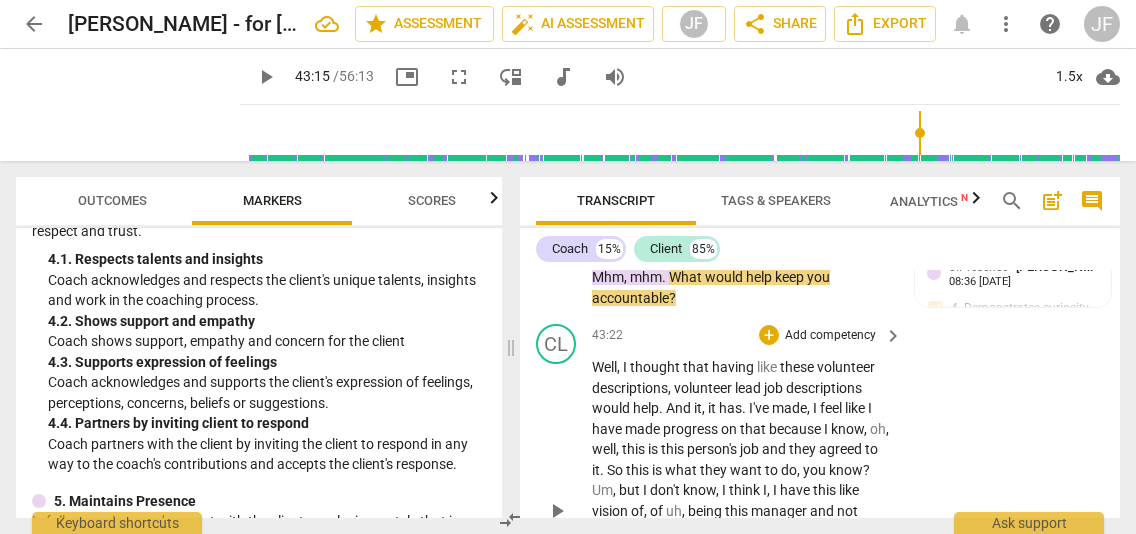 click on "play_arrow" at bounding box center [557, 511] 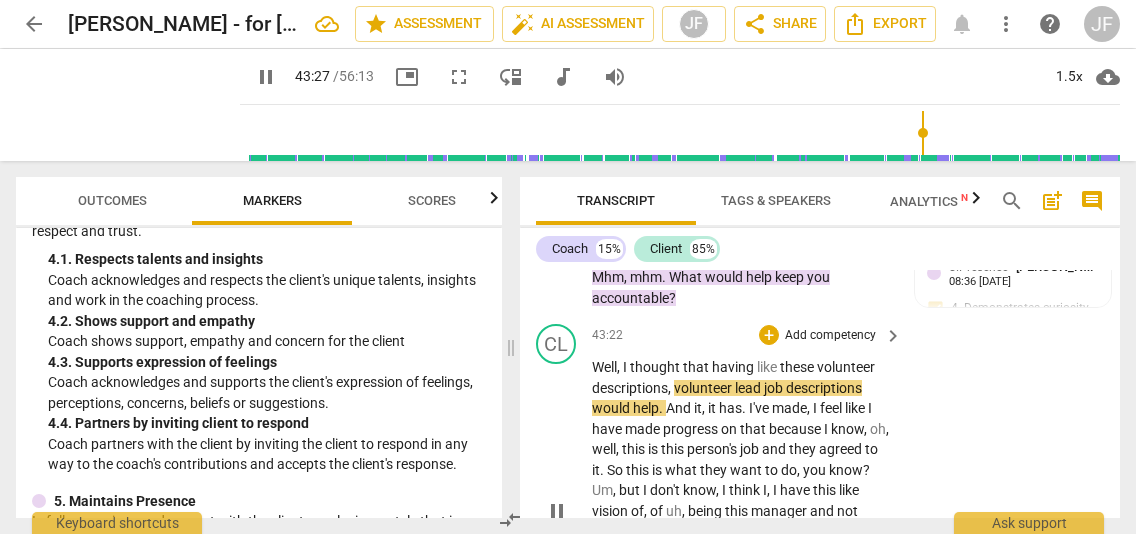 click on "Well ,   I   thought   that   having   like   these   volunteer   descriptions ,   [DEMOGRAPHIC_DATA]   lead   job   descriptions   would   help .   And   it ,   it   has .   I've   made ,   I   feel   like   I   have   made   progress   on   that   because   I   know ,   oh ,   well ,   this   is   this   person's   job   and   they   agreed   to   it .   So   this   is   what   they   want   to   do ,   you   know ?   Um ,   but   I   don't   know ,   I   think   I ,   I   have   this   like   vision   of ,   of   uh ,   being   this   manager   and   not   being   so   like ,   you   know ,   like   letting .   Delegating   things   to   [PERSON_NAME]   and   letting   [PERSON_NAME]   delegate   those   things   to   other   people .   But   it's   just ,   it's   not ,   it's   more   complicated   than   that .   So   that's   why ,   I   don't   know   how   to   keep   myself   accountable .   And   I   do .   But   something   that's ." at bounding box center (742, 511) 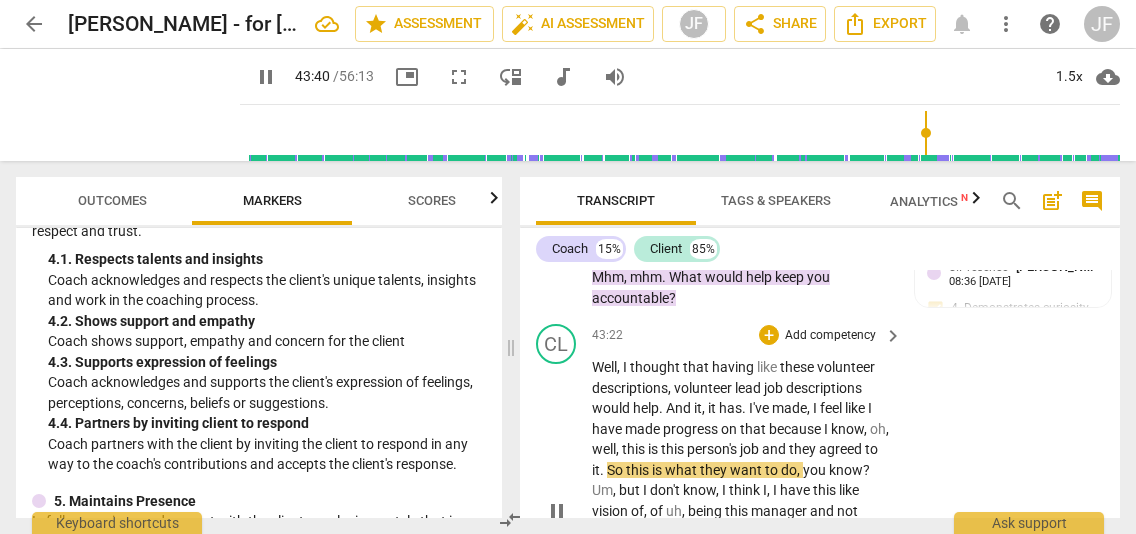 click on "oh" at bounding box center [878, 429] 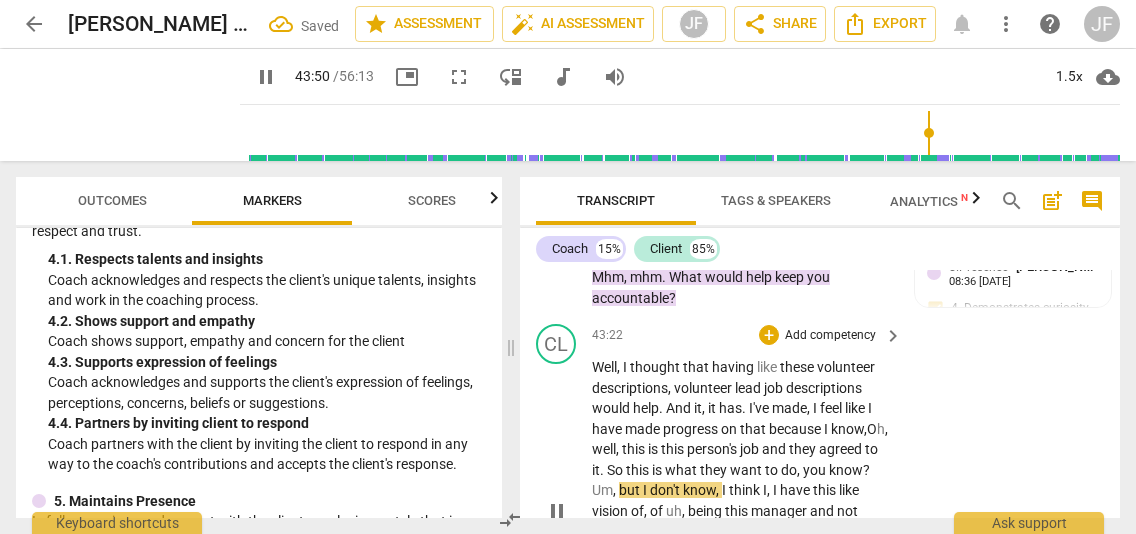 click on "Well ,   I   thought   that   having   like   these   volunteer   descriptions ,   [DEMOGRAPHIC_DATA]   lead   job   descriptions   would   help .   And   it ,   it   has .   I've   made ,   I   feel   like   I   have   made   progress   on   that   because   I   know ,  O h ,   well ,   this   is   this   person's   job   and   they   agreed   to   it .   So   this   is   what   they   want   to   do ,   you   know ?   Um ,   but   I   don't   know ,   I   think   I ,   I   have   this   like   vision   of ,   of   uh ,   being   this   manager   and   not   being   so   like ,   you   know ,   like   letting .   Delegating   things   to   [PERSON_NAME]   and   letting   [PERSON_NAME]   delegate   those   things   to   other   people .   But   it's   just ,   it's   not ,   it's   more   complicated   than   that .   So   that's   why ,   I   don't   know   how   to   keep   myself   accountable .   And   I   do .   But   something   that's ." at bounding box center [742, 511] 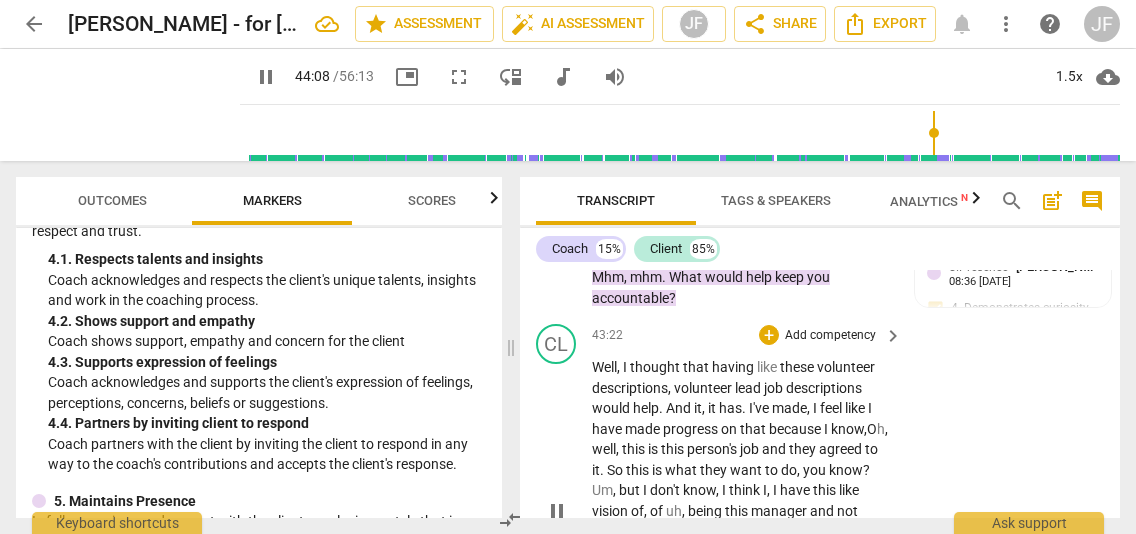 click on "pause" at bounding box center (557, 511) 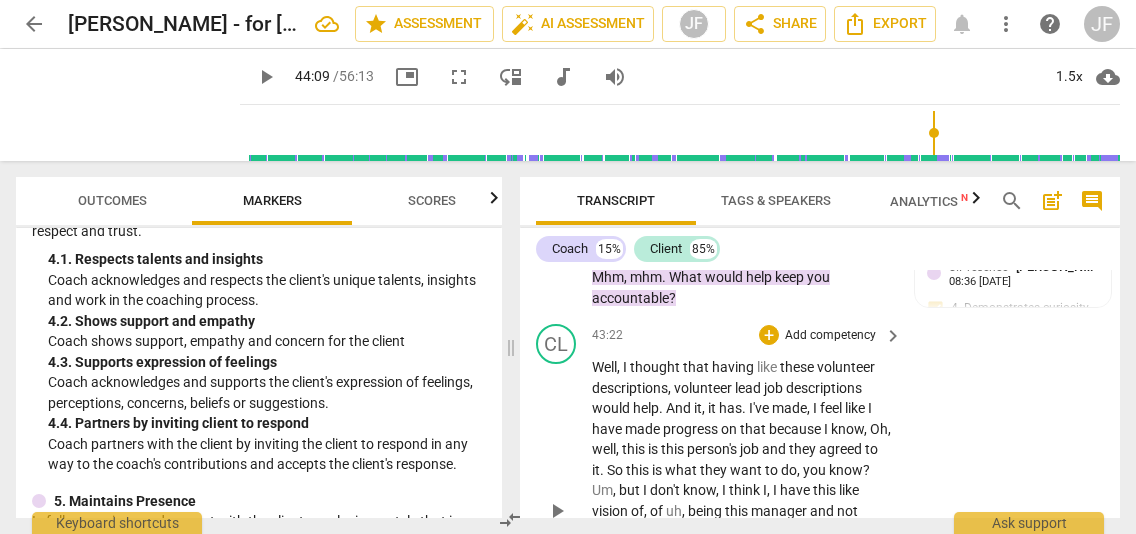 click on "CL play_arrow pause" at bounding box center (564, 494) 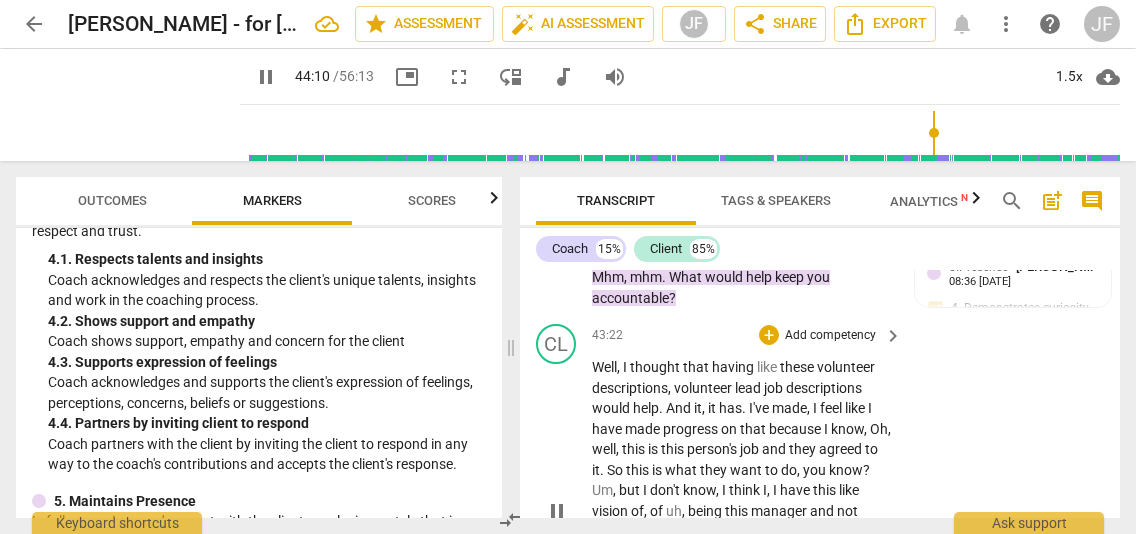 click on "Well ,   I   thought   that   having   like   these   volunteer   descriptions ,   [DEMOGRAPHIC_DATA]   lead   job   descriptions   would   help .   And   it ,   it   has .   I've   made ,   I   feel   like   I   have   made   progress   on   that   because   I   know ,   Oh ,   well ,   this   is   this   person's   job   and   they   agreed   to   it .   So   this   is   what   they   want   to   do ,   you   know ?   Um ,   but   I   don't   know ,   I   think   I ,   I   have   this   like   vision   of ,   of   uh ,   being   this   manager   and   not   being   so   like ,   you   know ,   like   letting .   Delegating   things   to   [PERSON_NAME]   and   letting   [PERSON_NAME]   delegate   those   things   to   other   people .   But   it's   just ,   it's   not ,   it's   more   complicated   than   that .   So   that's   why ,   I   don't   know   how   to   keep   myself   accountable .   And   I   do .   But   something   that's ." at bounding box center [742, 511] 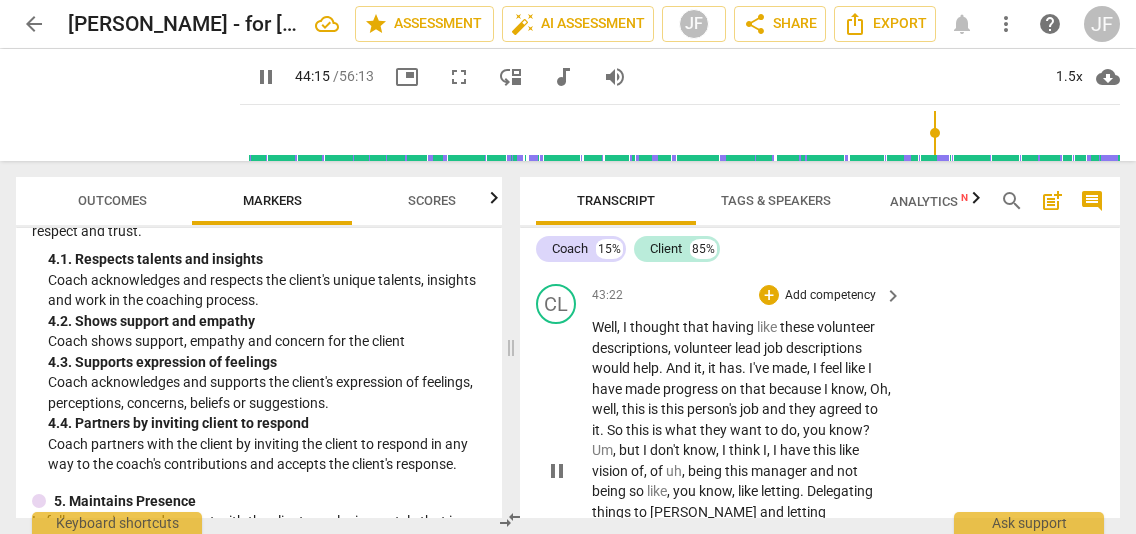 scroll, scrollTop: 17774, scrollLeft: 0, axis: vertical 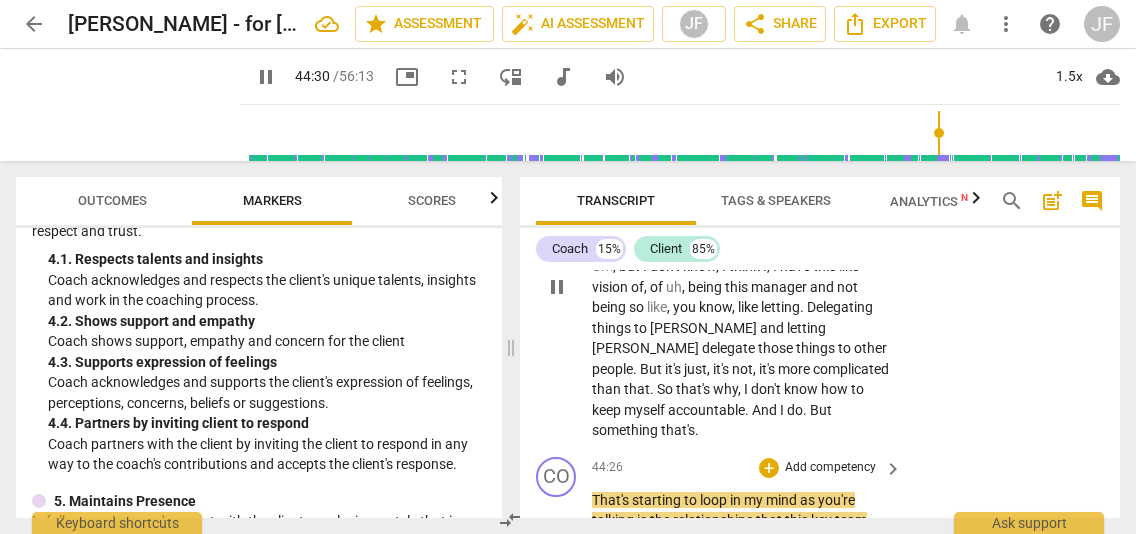 click on "pause" at bounding box center (557, 572) 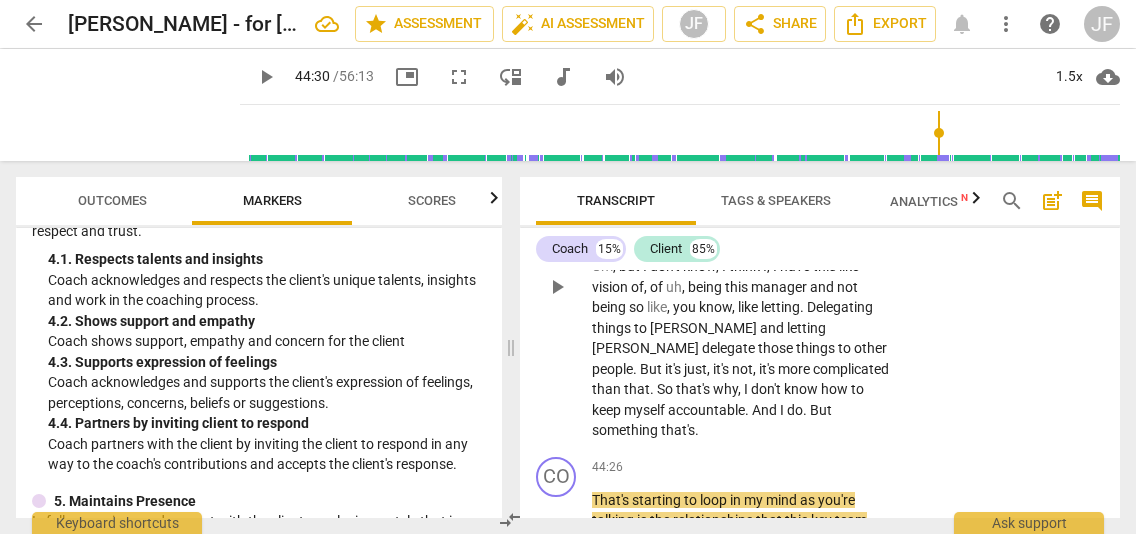 click on "something" at bounding box center (626, 430) 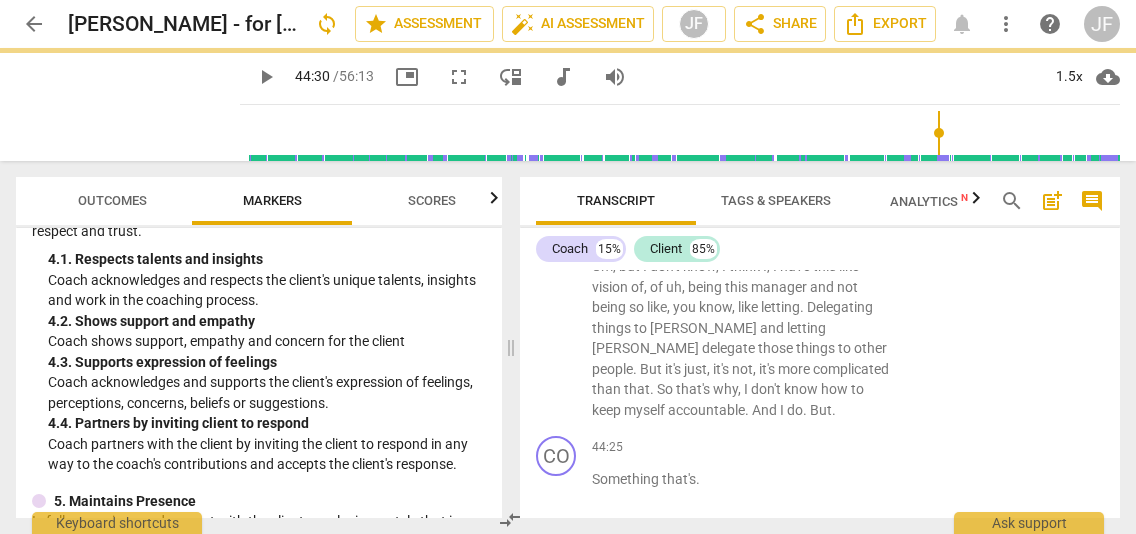 scroll, scrollTop: 17862, scrollLeft: 0, axis: vertical 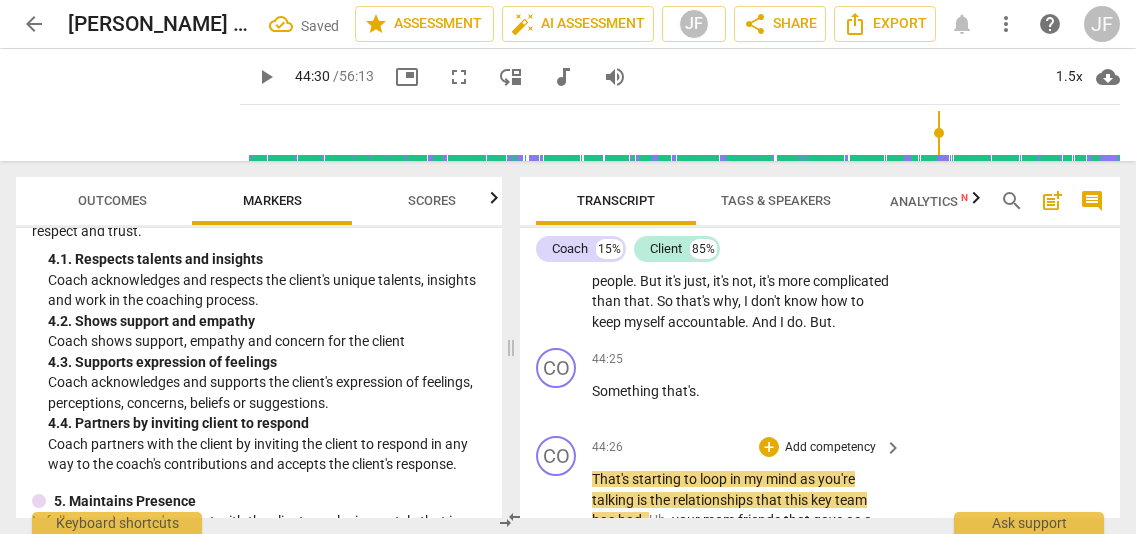 click on "That's" at bounding box center (612, 479) 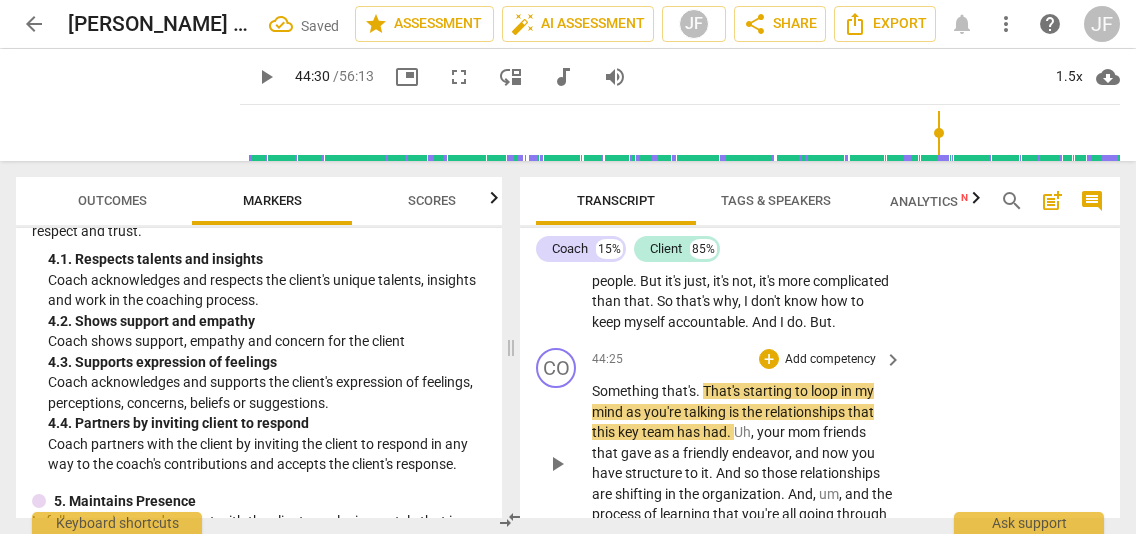 click on "." at bounding box center [699, 391] 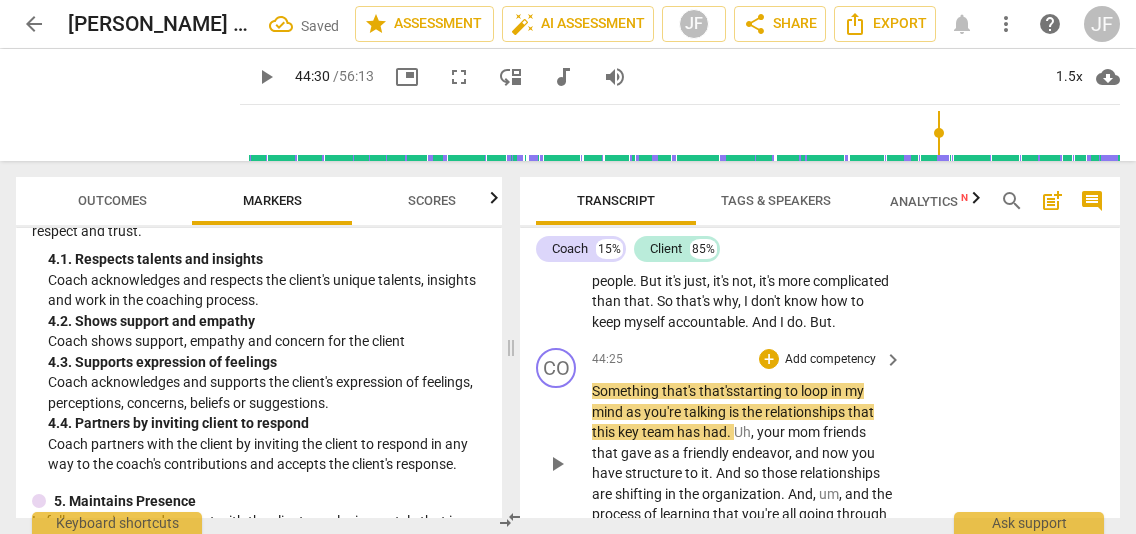 click on "play_arrow" at bounding box center (557, 464) 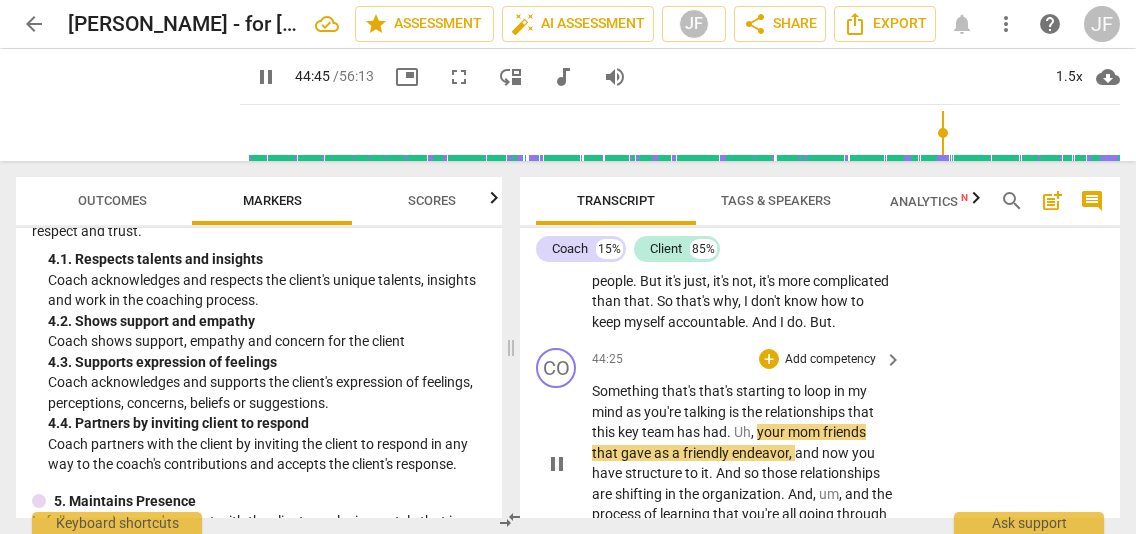 click on "mom" at bounding box center (805, 432) 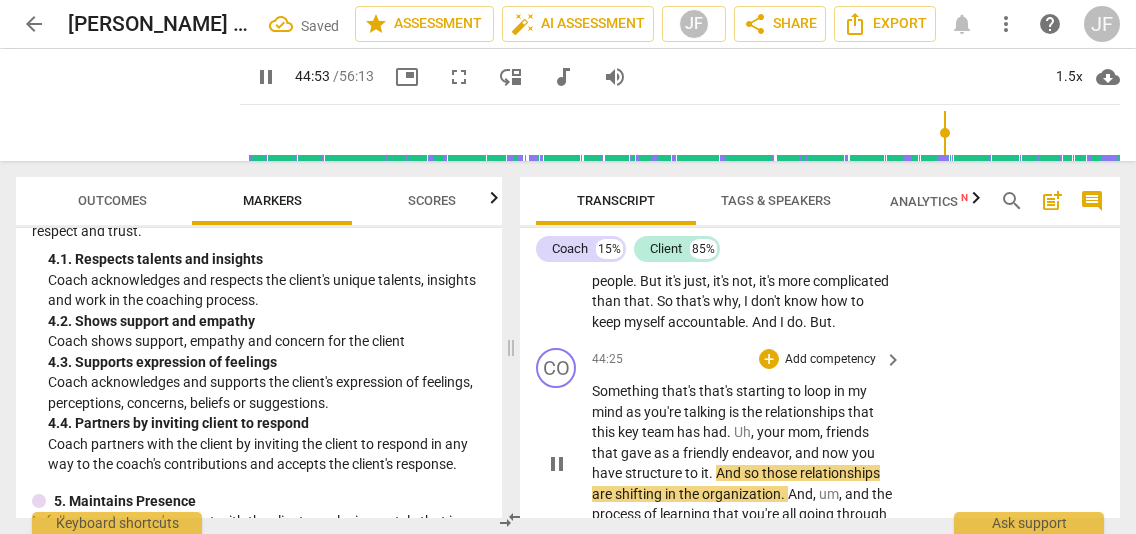 click on "pause" at bounding box center (557, 464) 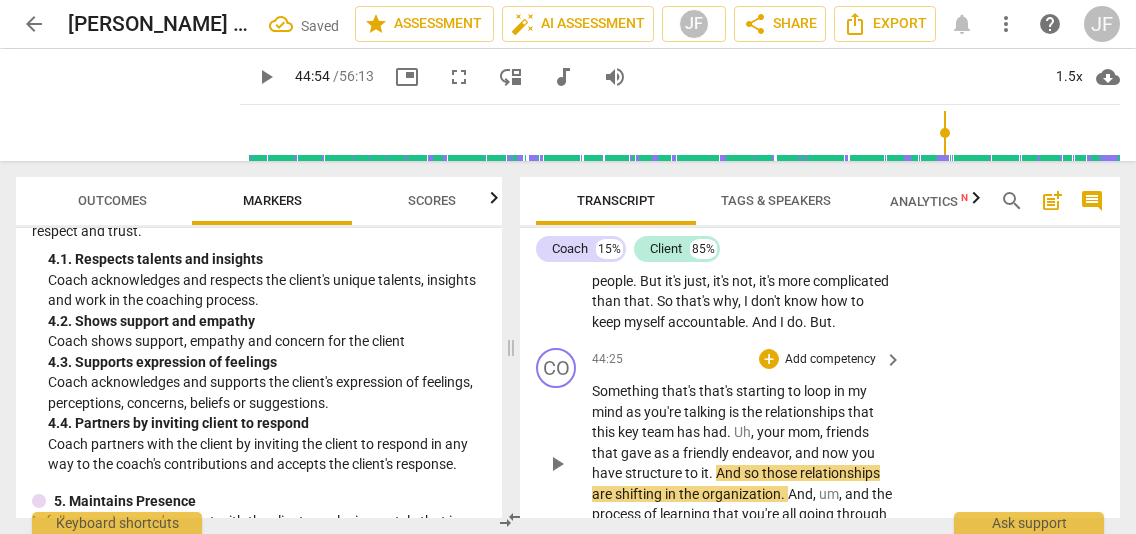 click on "gave" at bounding box center (637, 453) 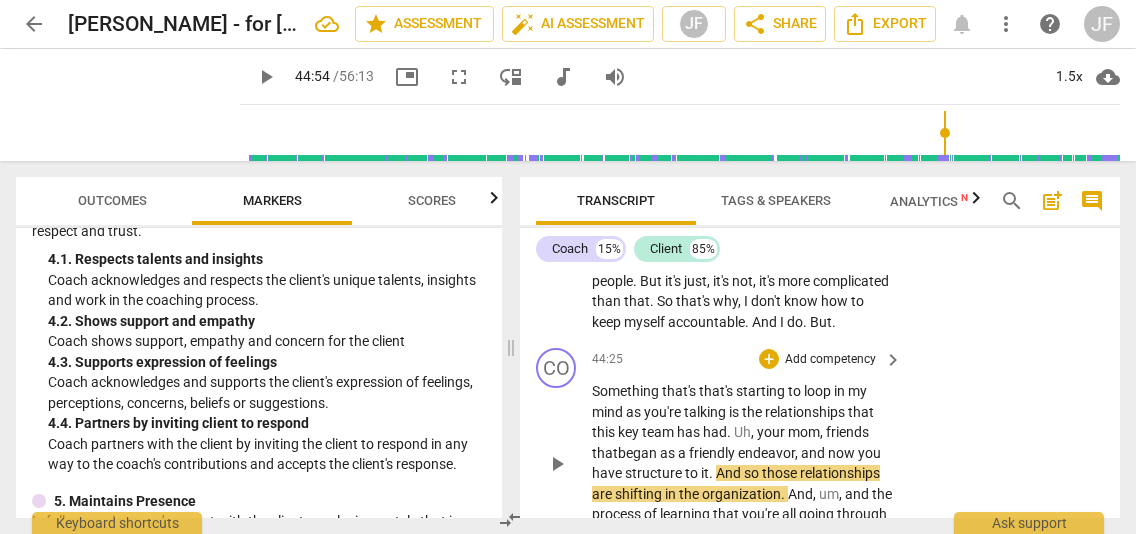 click on "play_arrow" at bounding box center [557, 464] 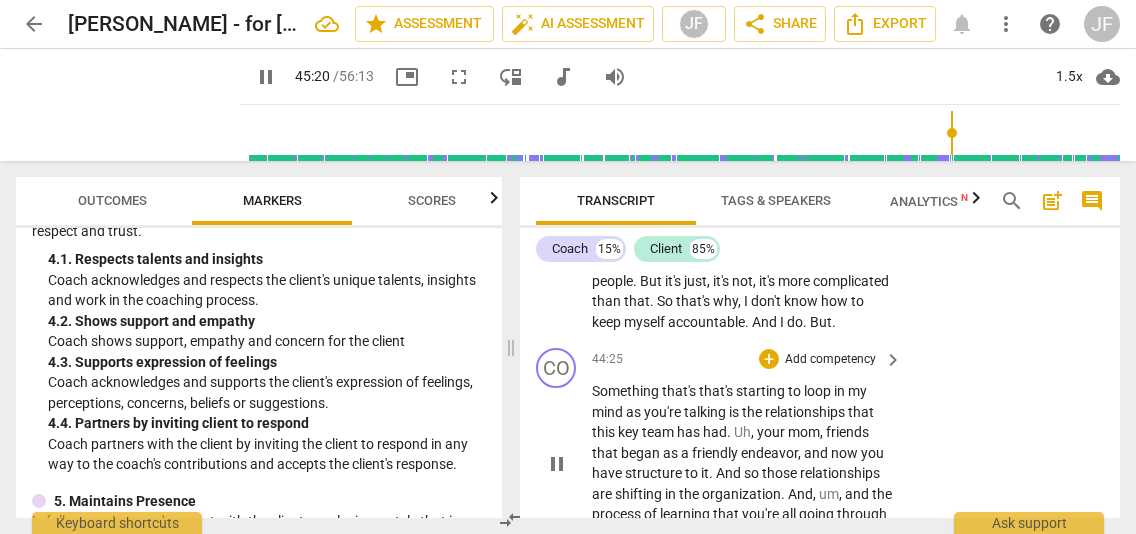 click on "pause" at bounding box center [557, 464] 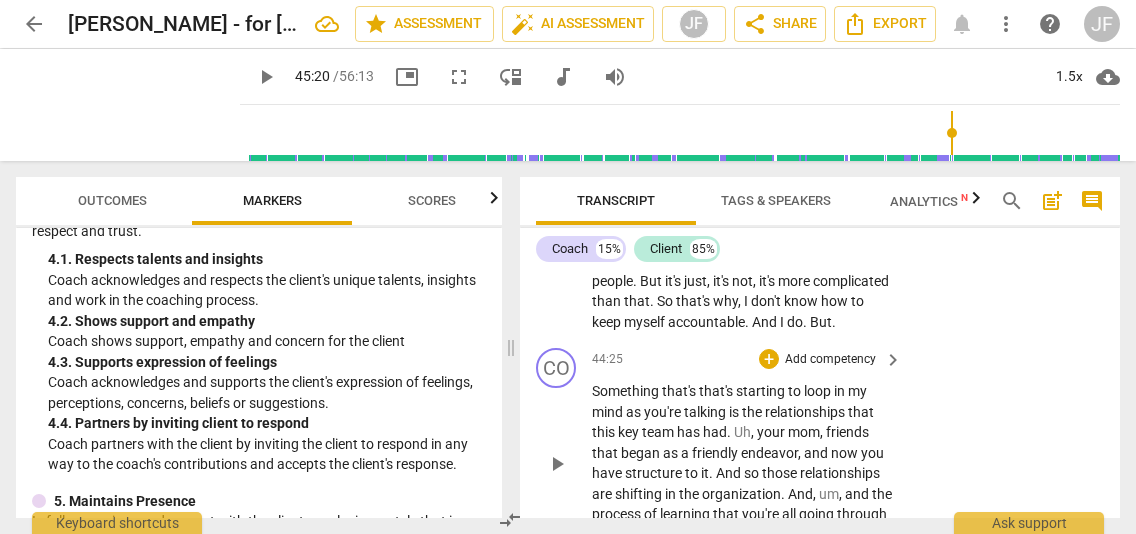 click on "Something   that's   that's   starting   to   loop   in   my   mind   as   you're   talking   is   the   relationships   that   this   key   team   has   had .   Uh ,   your   mom ,   friends   that   began   as   a   friendly   endeavor ,   and   now   you   have   structure   to   it .   And   so   those   relationships   are   shifting   in   the   organization .   And ,   um ,   and   the   process   of   learning   that   you're   all   going   through   as   you   build   this   boat ." at bounding box center (742, 463) 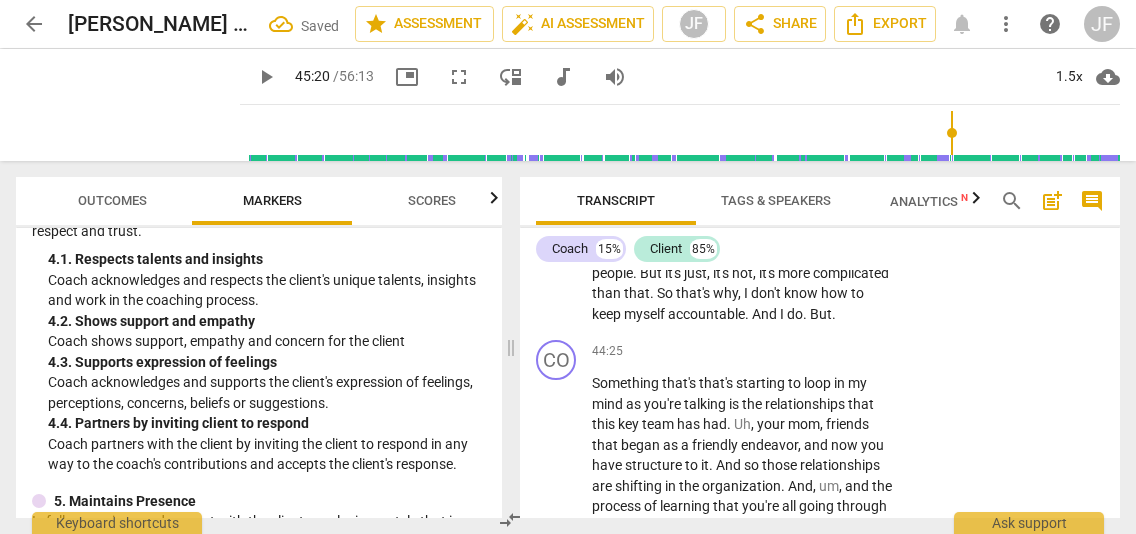 scroll, scrollTop: 17933, scrollLeft: 0, axis: vertical 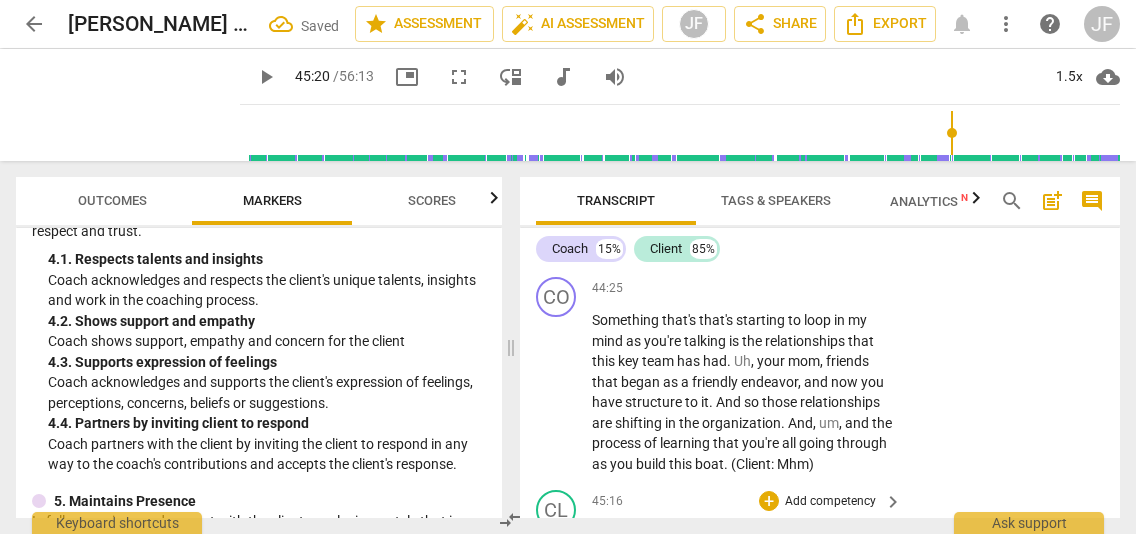 click on "Um" at bounding box center (602, 533) 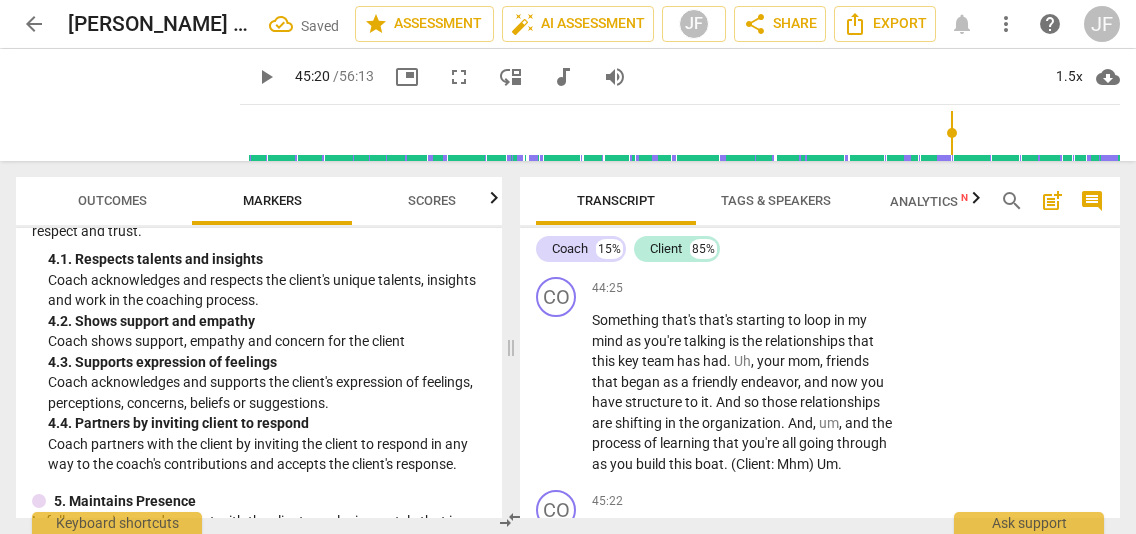 scroll, scrollTop: 17866, scrollLeft: 0, axis: vertical 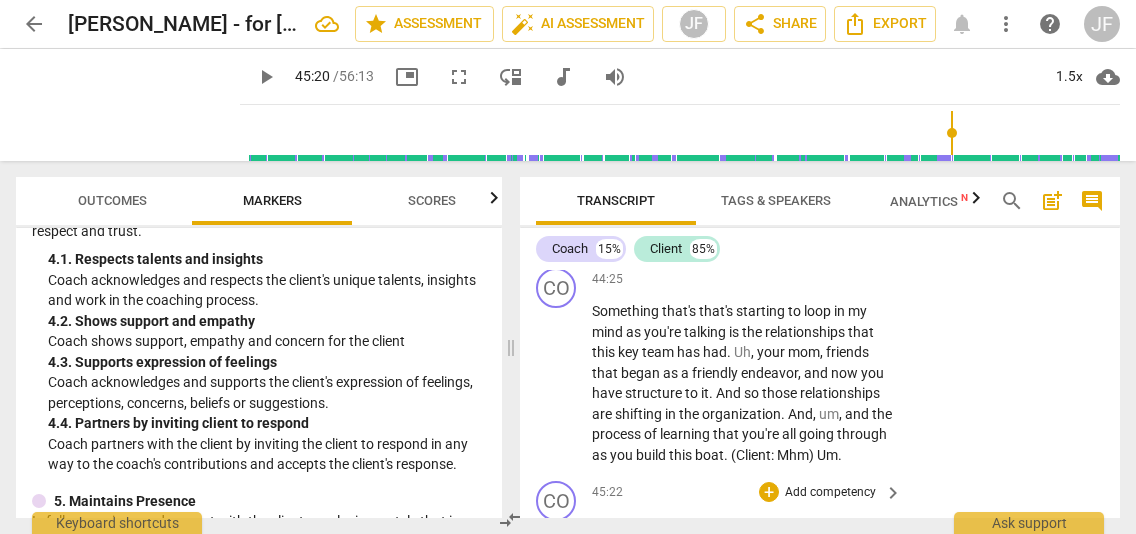 click on "How" at bounding box center [608, 524] 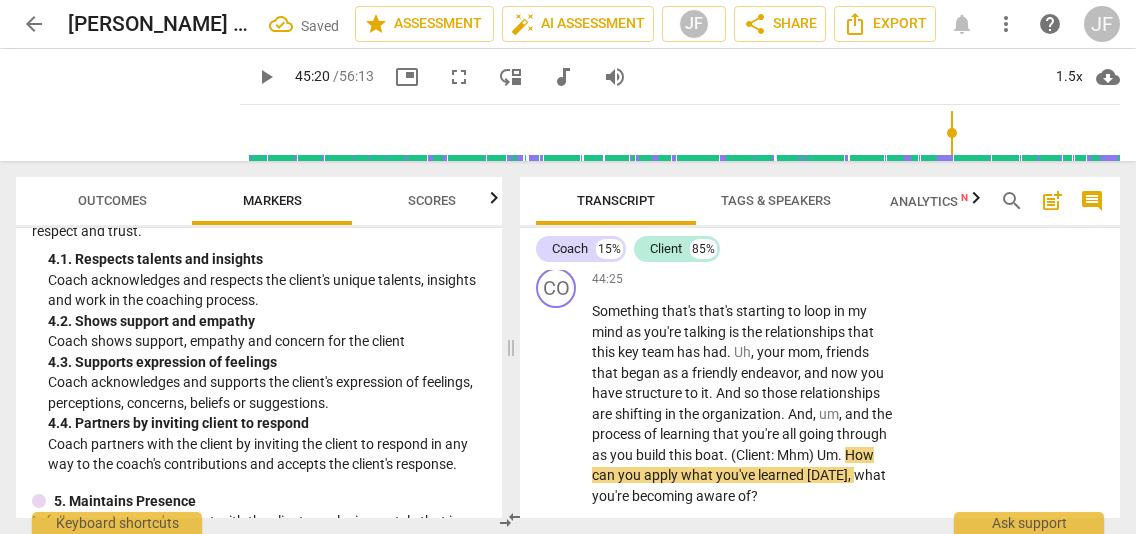 scroll, scrollTop: 17873, scrollLeft: 0, axis: vertical 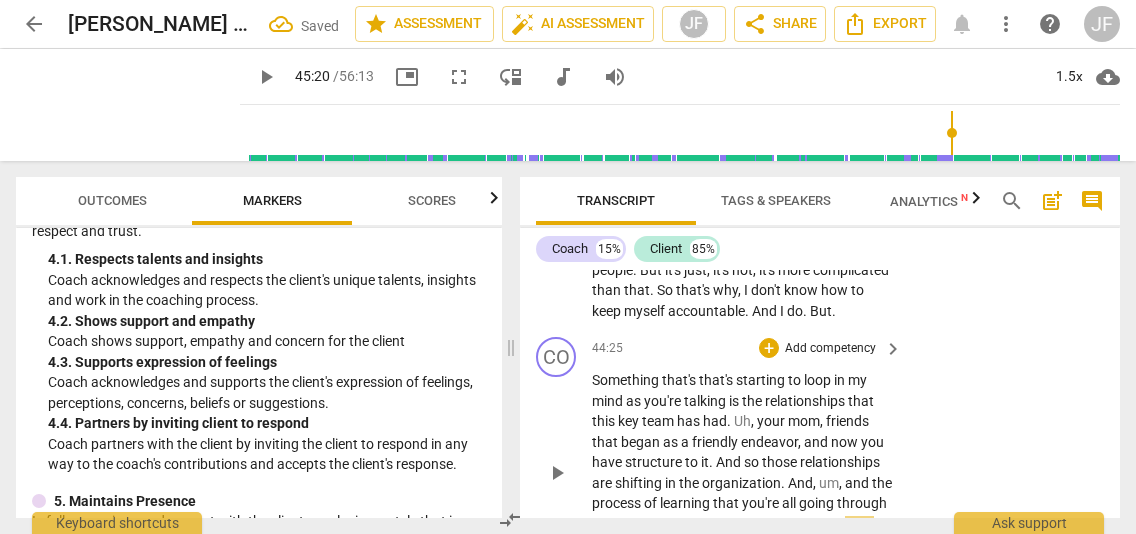 click on "." at bounding box center (841, 524) 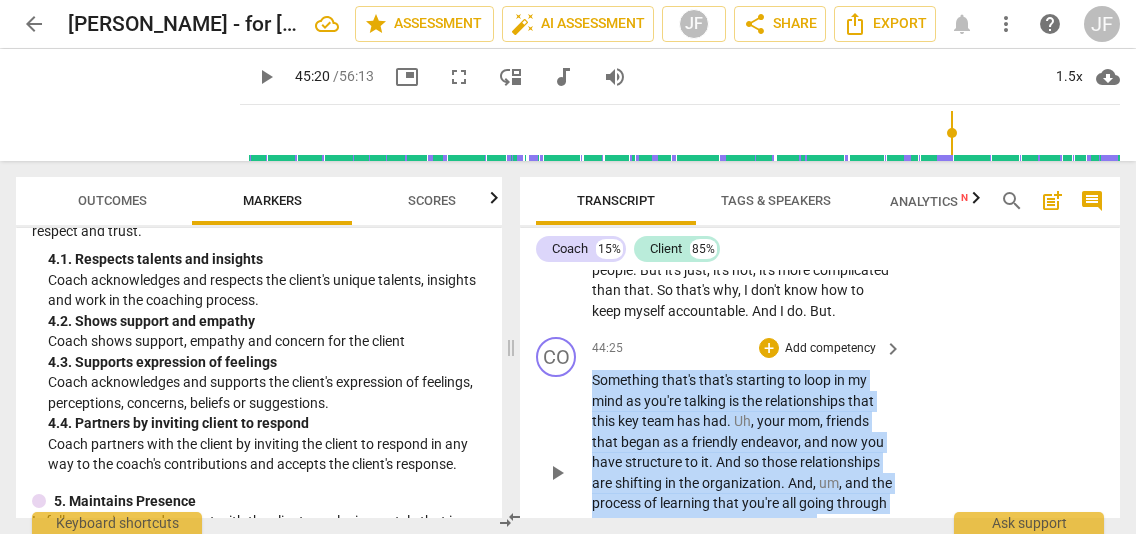 drag, startPoint x: 844, startPoint y: 475, endPoint x: 589, endPoint y: 304, distance: 307.02768 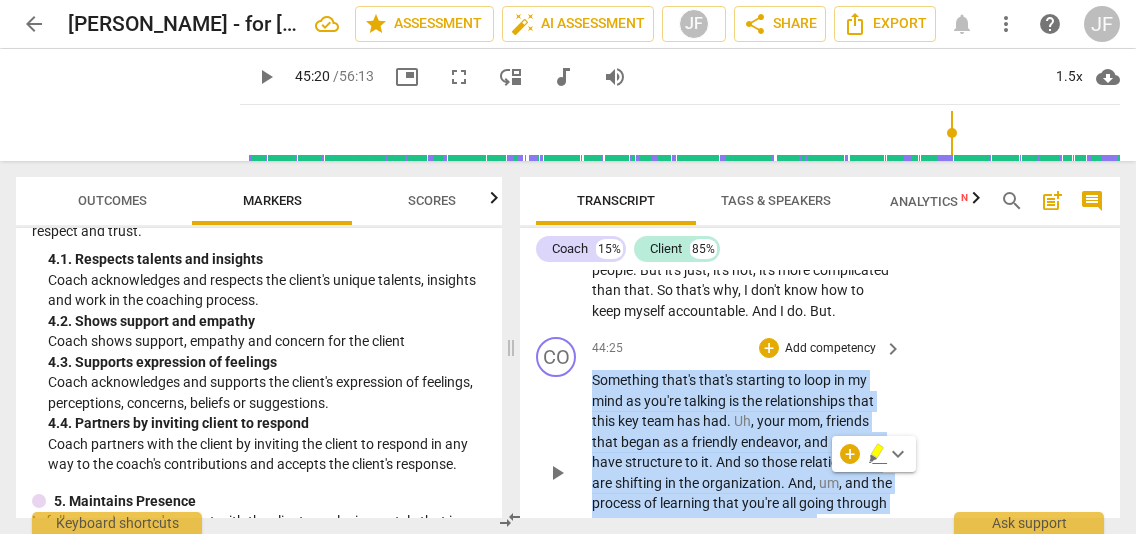 click on "CO play_arrow pause 44:25 + Add competency keyboard_arrow_right Something   that's   that's   starting   to   loop   in   my   mind   as   you're   talking   is   the   relationships   that   this   key   team   has   had .   Uh ,   your   mom ,   friends   that   began   as   a   friendly   endeavor ,   and   now   you   have   structure   to   it .   And   so   those   relationships   are   shifting   in   the   organization .   And ,   um ,   and   the   process   of   learning   that   you're   all   going   through   as   you   build   this   boat .   (Client :   Mhm)   Um,   how  can   you   apply   what   you've   learned   [DATE] ,   what   you're   becoming   aware   of ?" at bounding box center [820, 456] 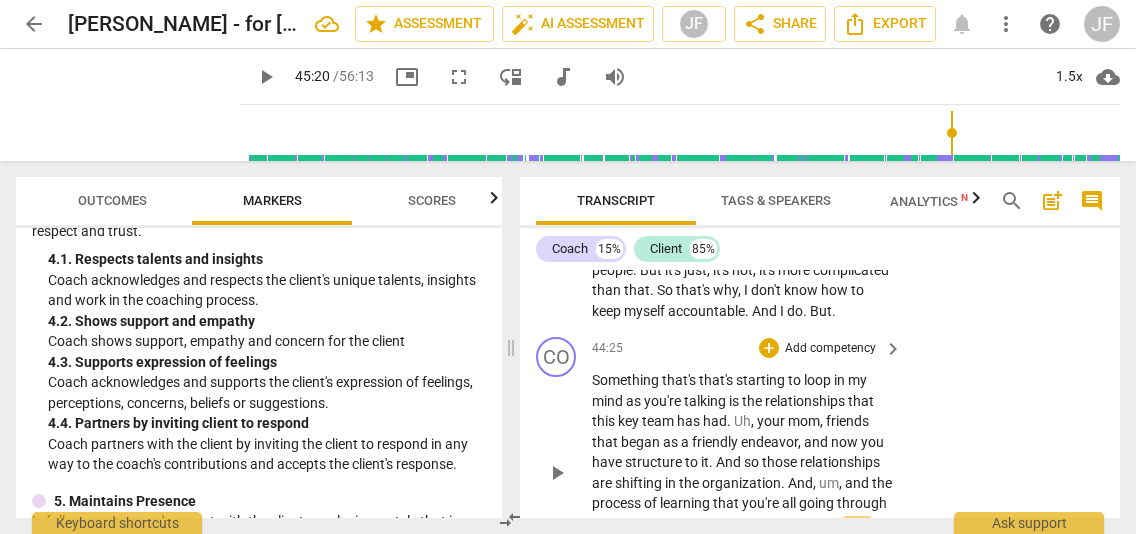 drag, startPoint x: 902, startPoint y: 398, endPoint x: 835, endPoint y: 478, distance: 104.35037 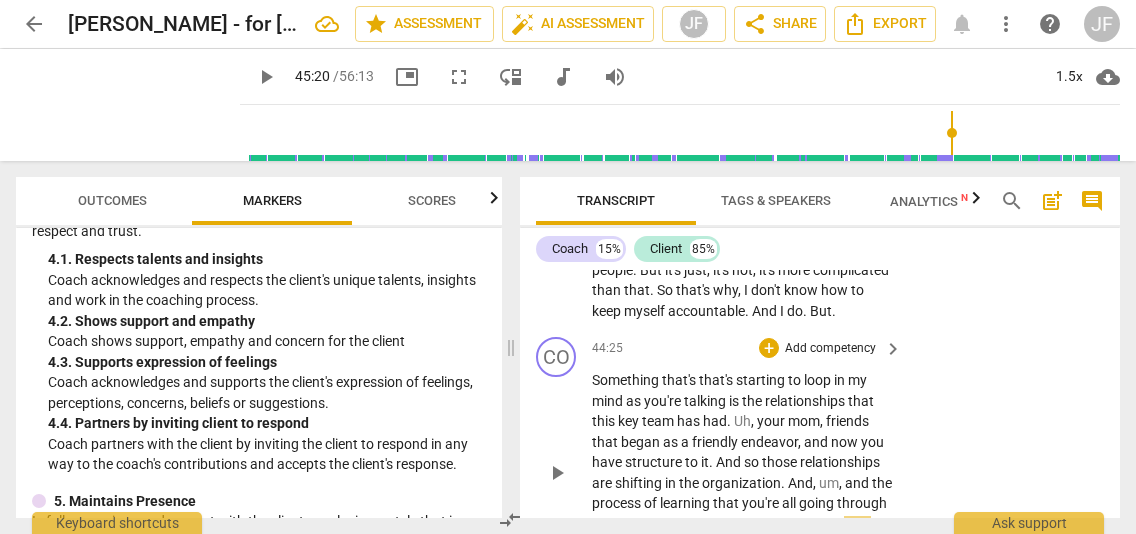 click on "CO play_arrow pause 44:25 + Add competency keyboard_arrow_right Something   that's   that's   starting   to   loop   in   my   mind   as   you're   talking   is   the   relationships   that   this   key   team   has   had .   Uh ,   your   mom ,   friends   that   began   as   a   friendly   endeavor ,   and   now   you   have   structure   to   it .   And   so   those   relationships   are   shifting   in   the   organization .   And ,   um ,   and   the   process   of   learning   that   you're   all   going   through   as   you   build   this   boat .   (Client :   Mhm)   Um ,   how   can   you   apply   what   you've   learned   [DATE] ,   what   you're   becoming   aware   of ?" at bounding box center (820, 456) 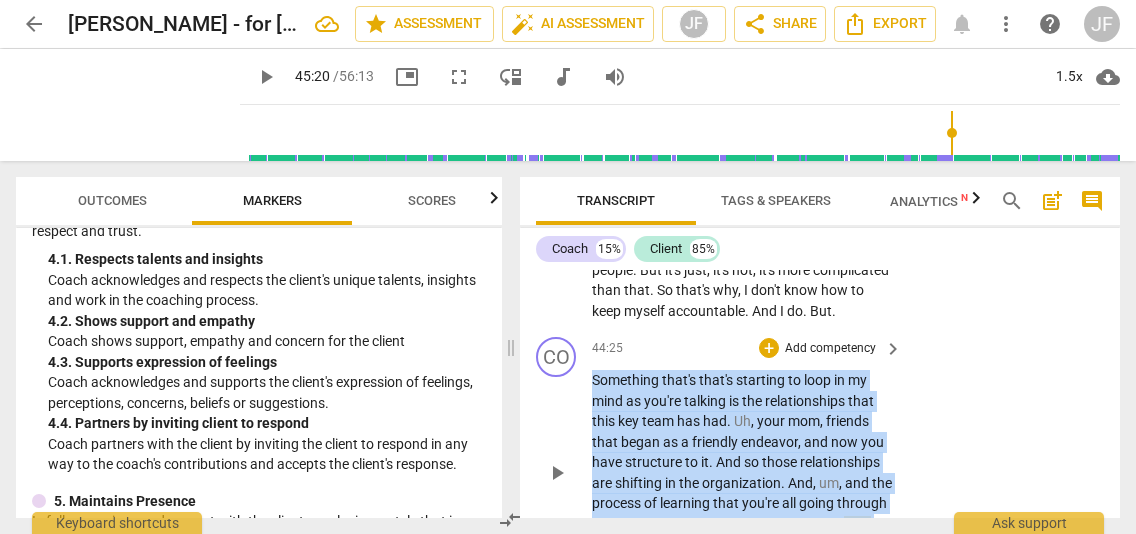 drag, startPoint x: 835, startPoint y: 478, endPoint x: 586, endPoint y: 303, distance: 304.34518 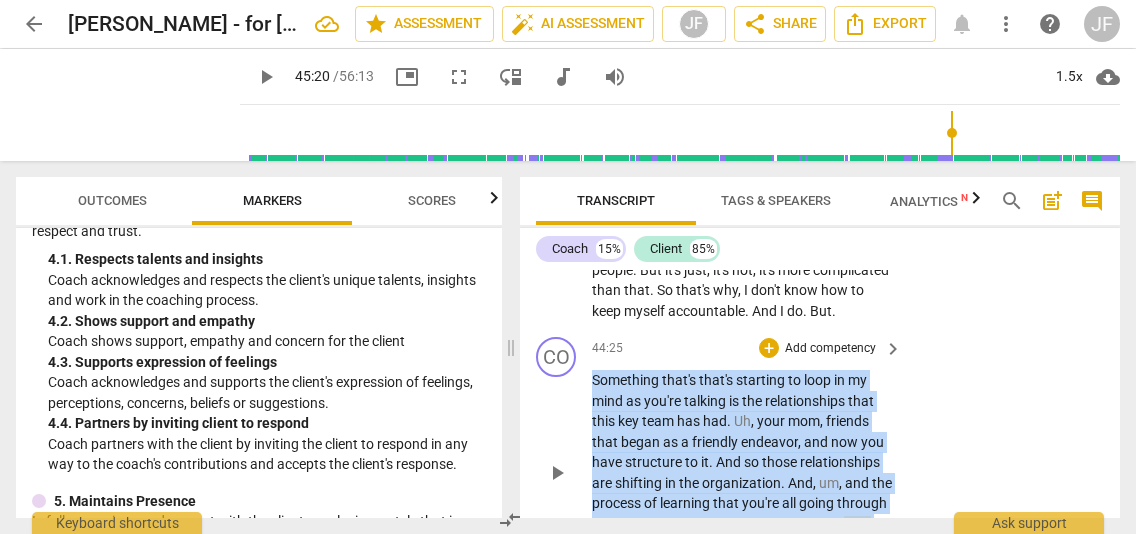click on "CO play_arrow pause 44:25 + Add competency keyboard_arrow_right Something   that's   that's   starting   to   loop   in   my   mind   as   you're   talking   is   the   relationships   that   this   key   team   has   had .   Uh ,   your   mom ,   friends   that   began   as   a   friendly   endeavor ,   and   now   you   have   structure   to   it .   And   so   those   relationships   are   shifting   in   the   organization .   And ,   um ,   and   the   process   of   learning   that   you're   all   going   through   as   you   build   this   boat .   (Client :   Mhm)   Um ,   how   can   you   apply   what   you've   learned   [DATE] ,   what   you're   becoming   aware   of ?" at bounding box center [820, 456] 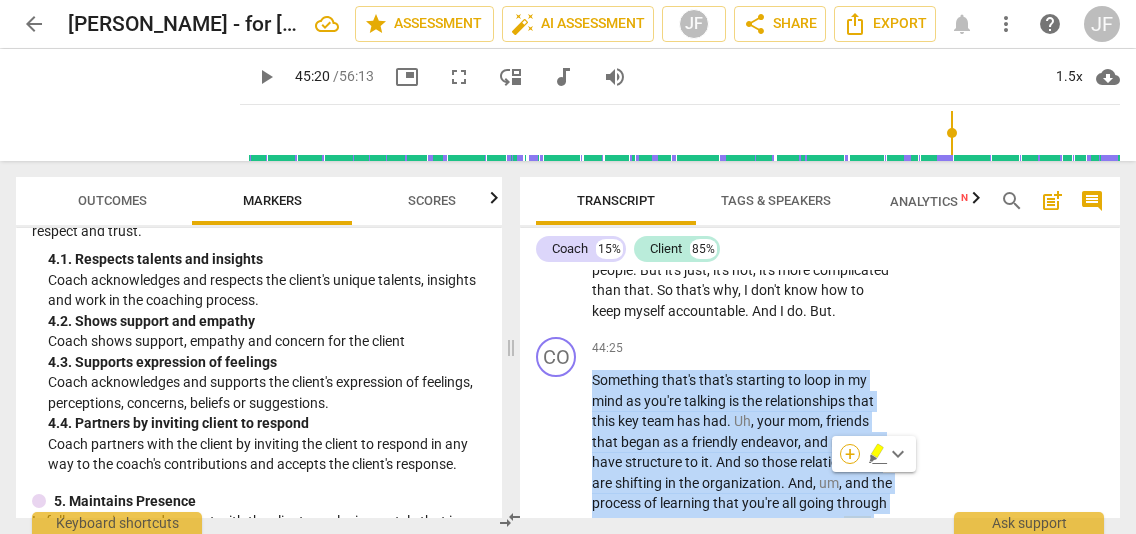 click on "+" at bounding box center (850, 454) 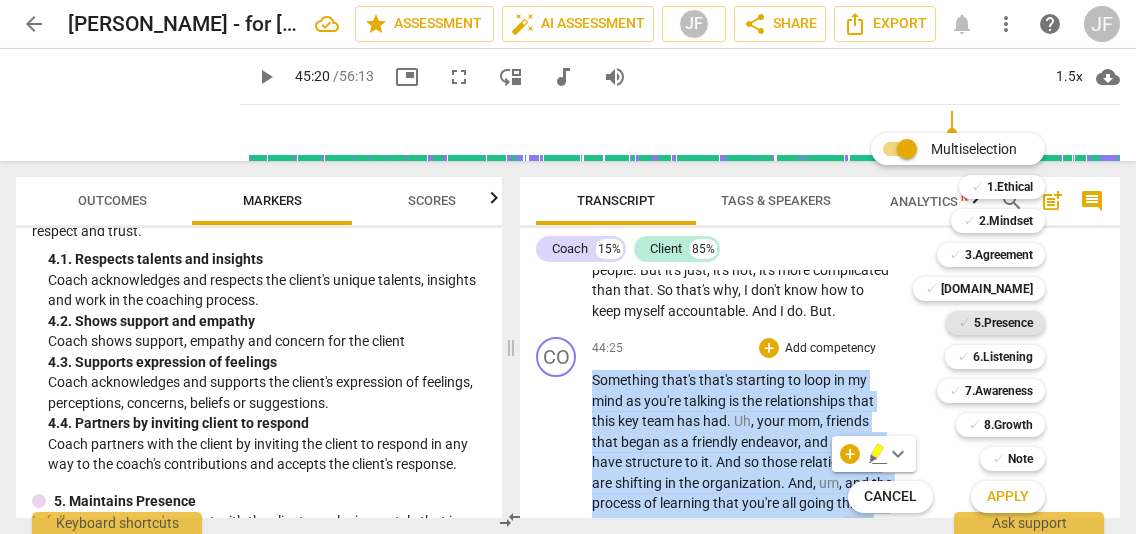 click on "5.Presence" at bounding box center (1003, 323) 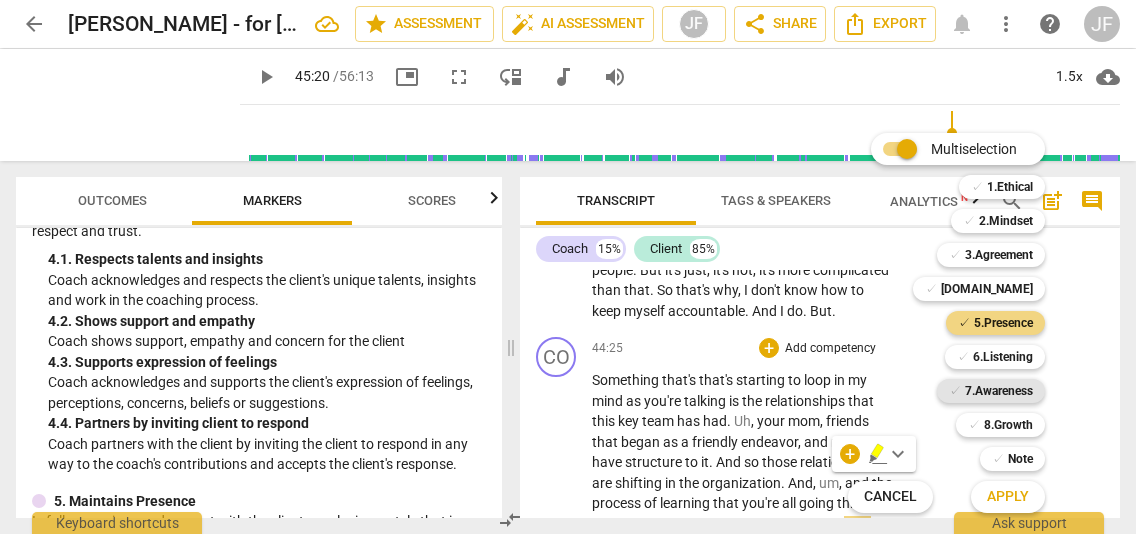 click on "7.Awareness" at bounding box center [999, 391] 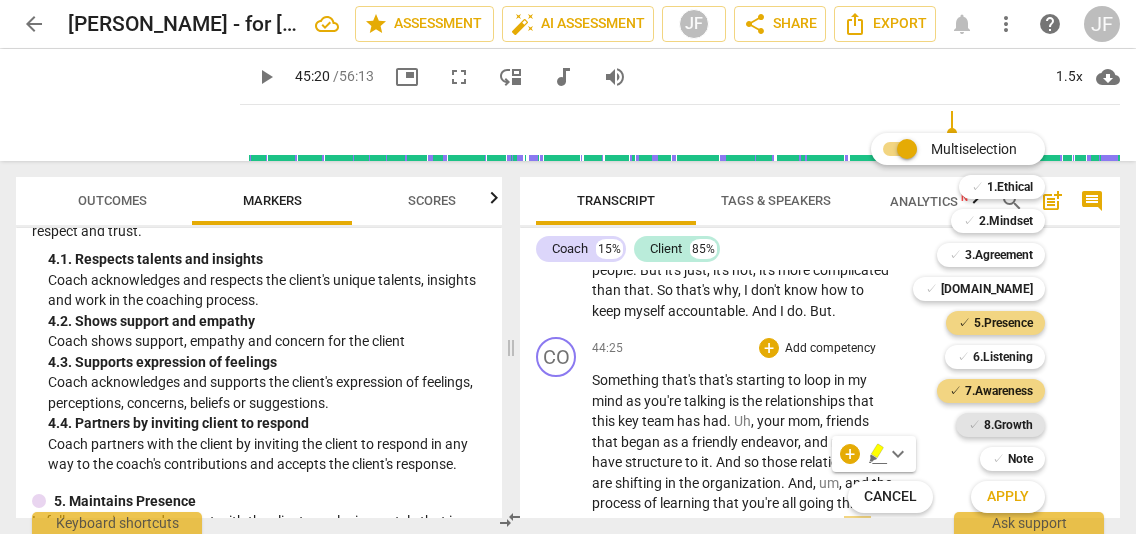 click on "8.Growth" at bounding box center [1008, 425] 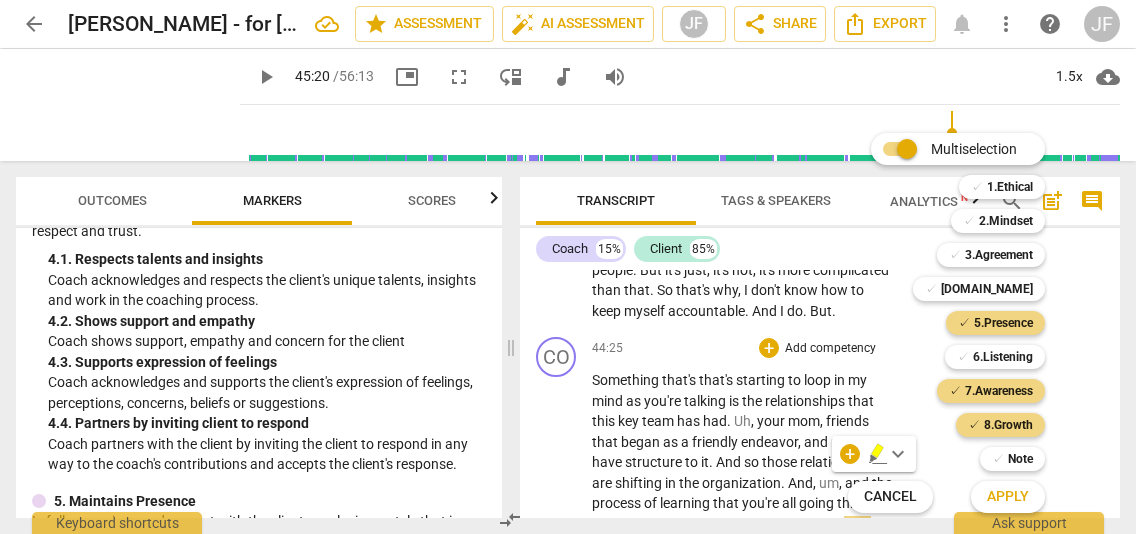 click on "Apply" at bounding box center (1008, 497) 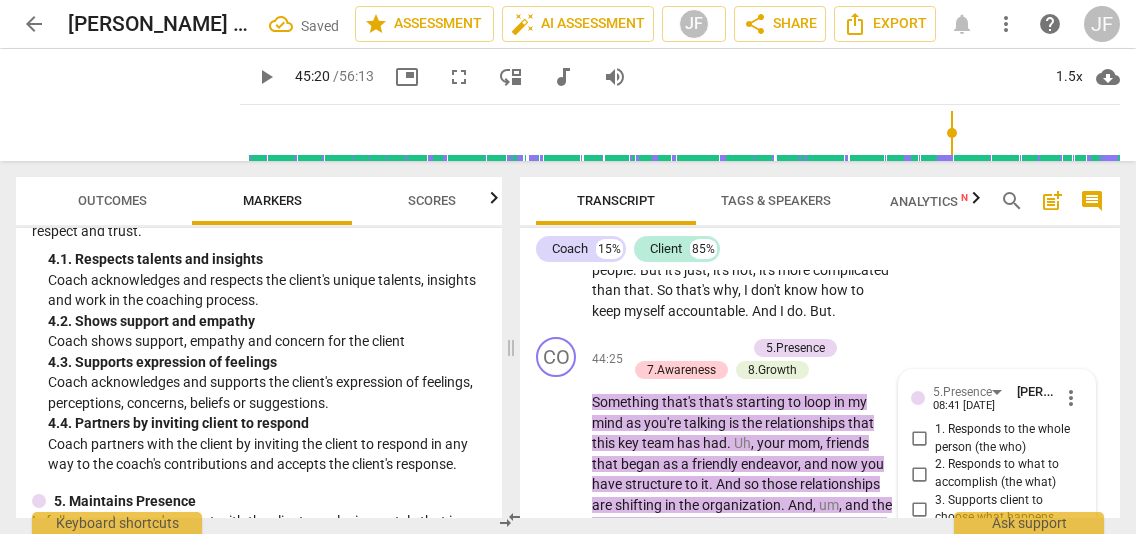 scroll, scrollTop: 18014, scrollLeft: 0, axis: vertical 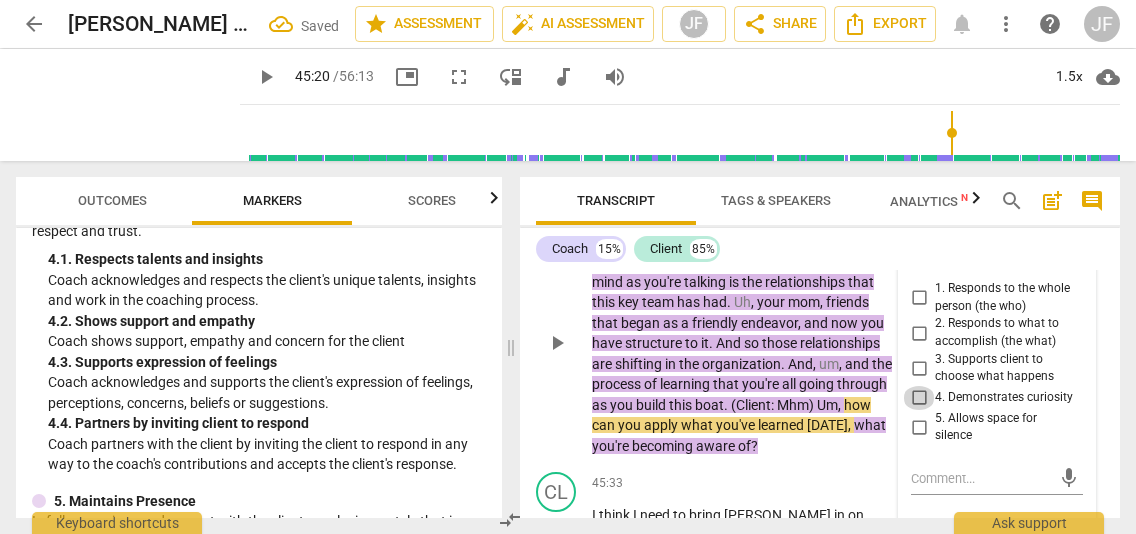 click on "4. Demonstrates curiosity" at bounding box center (919, 398) 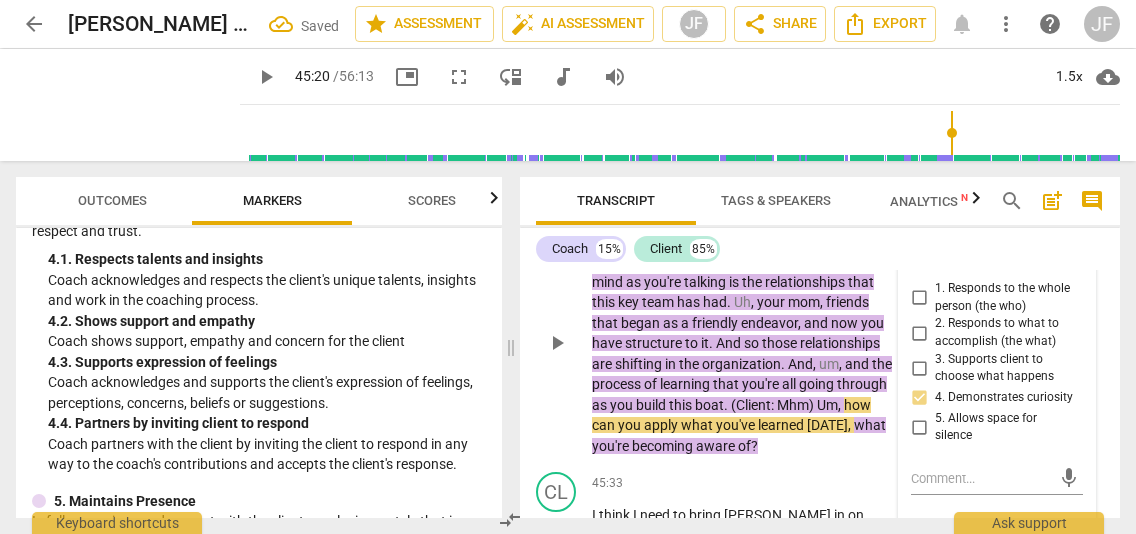 click on "1. Asks about a current way of thinking" at bounding box center (997, 571) 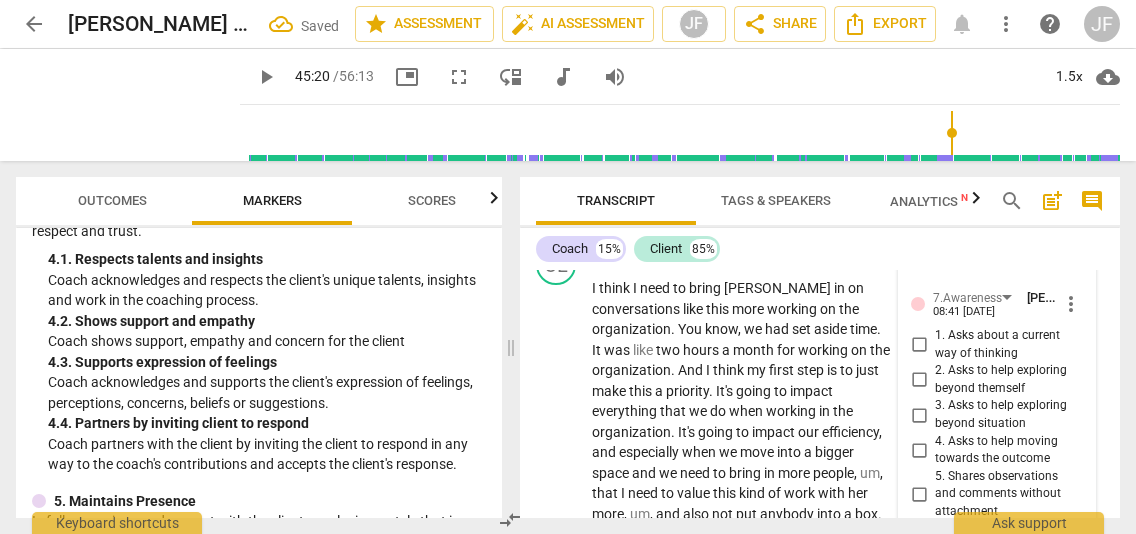 scroll, scrollTop: 18254, scrollLeft: 0, axis: vertical 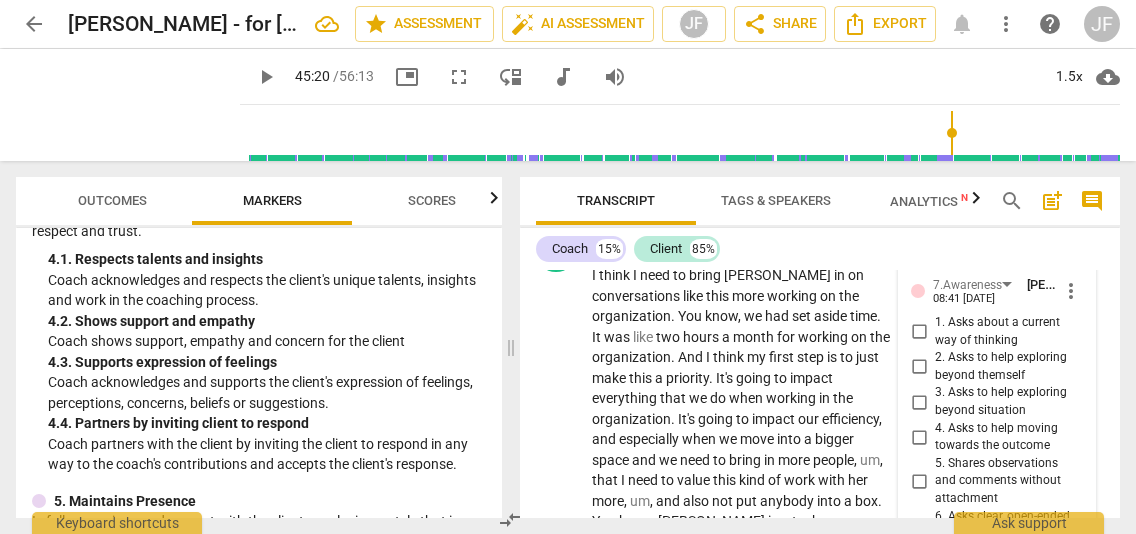 click on "4. Asks to help moving towards the outcome" at bounding box center [919, 437] 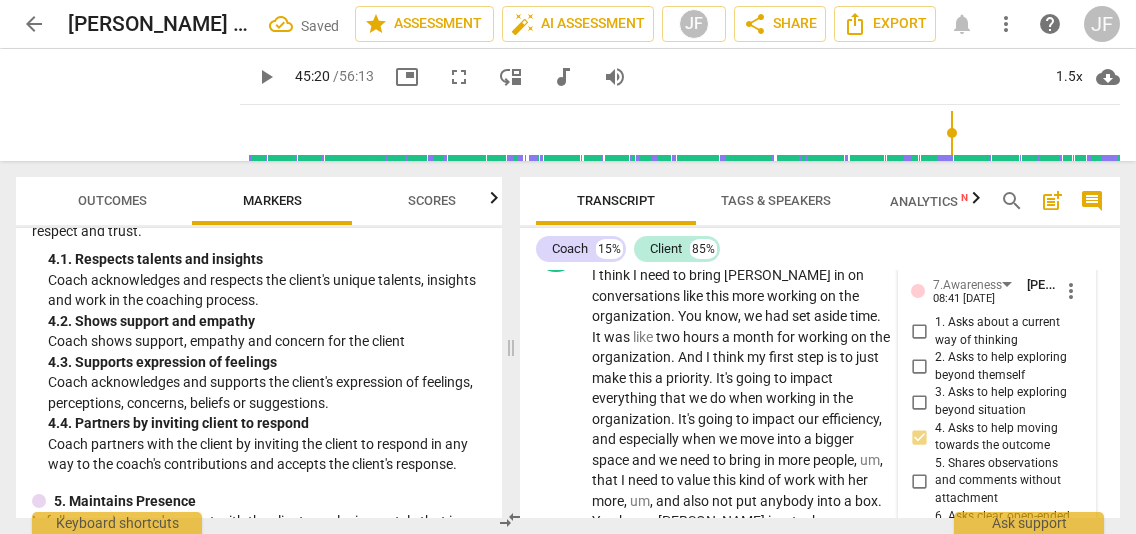 click on "6. Asks clear, open-ended questions" at bounding box center (919, 525) 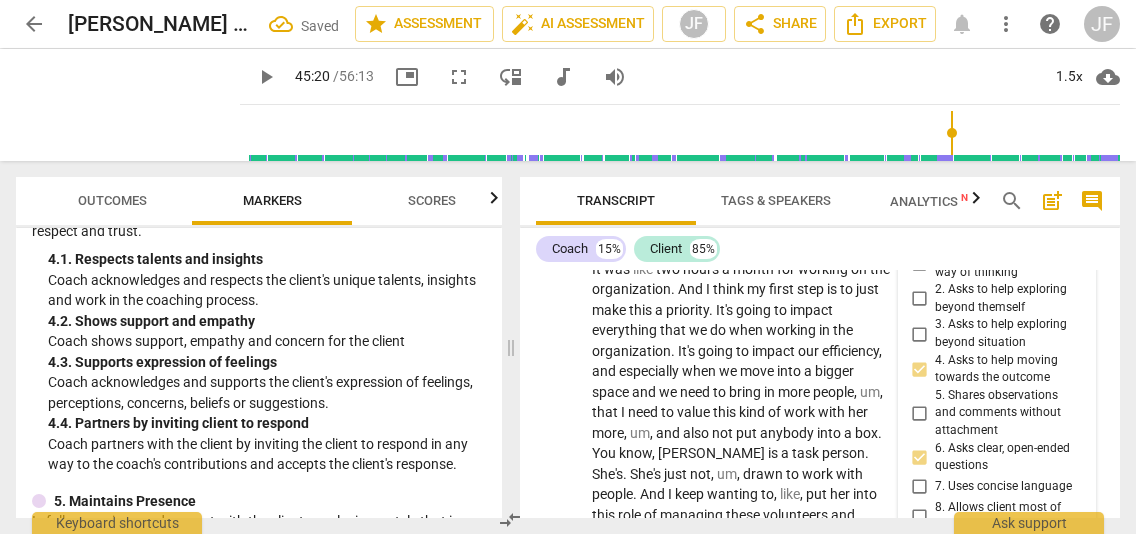 scroll, scrollTop: 18574, scrollLeft: 0, axis: vertical 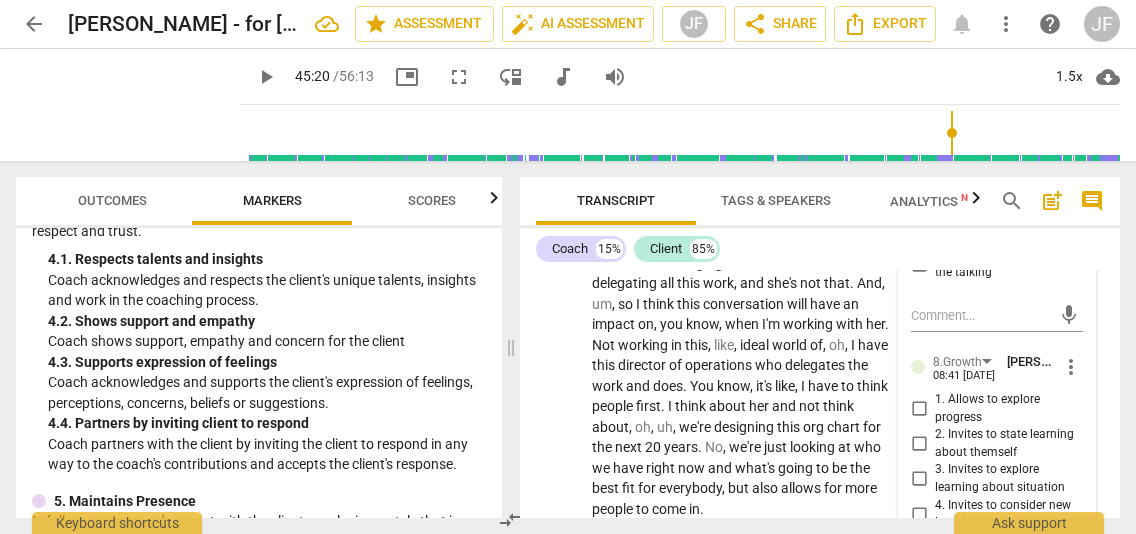 click on "4. Invites to consider new learning" at bounding box center [919, 514] 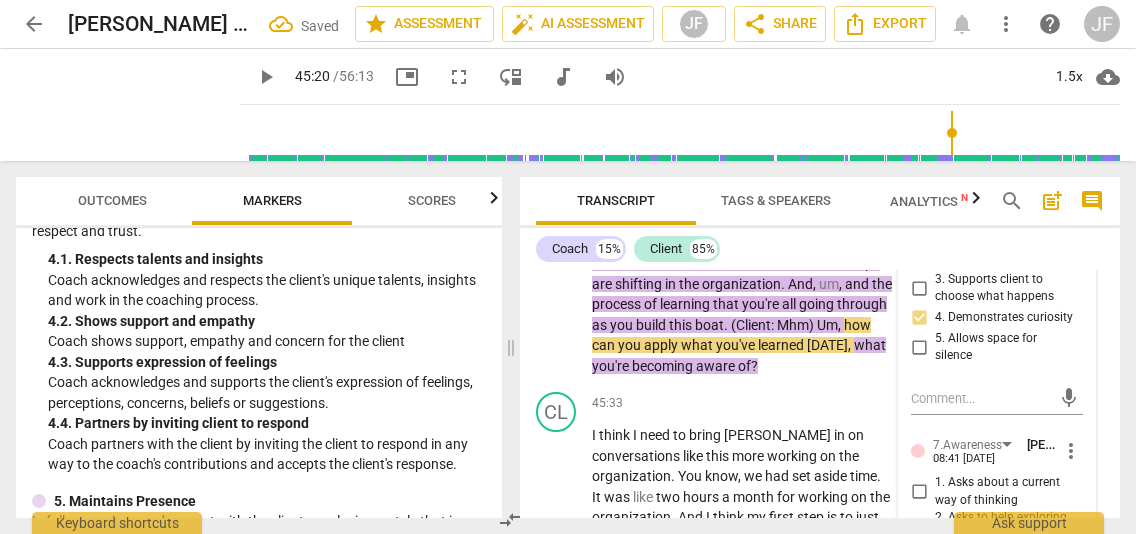 scroll, scrollTop: 18158, scrollLeft: 0, axis: vertical 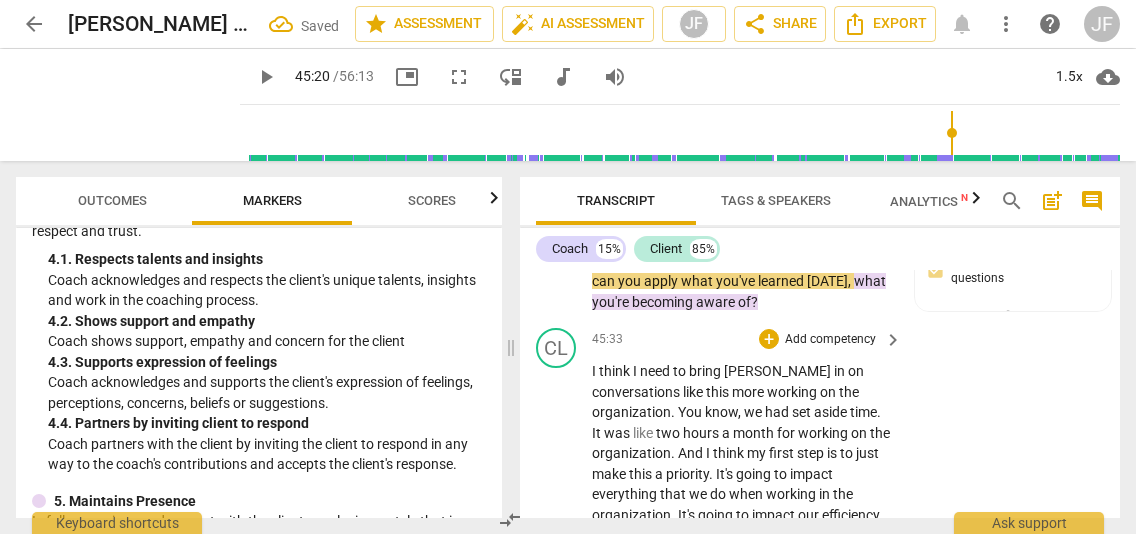click on "think" at bounding box center [616, 371] 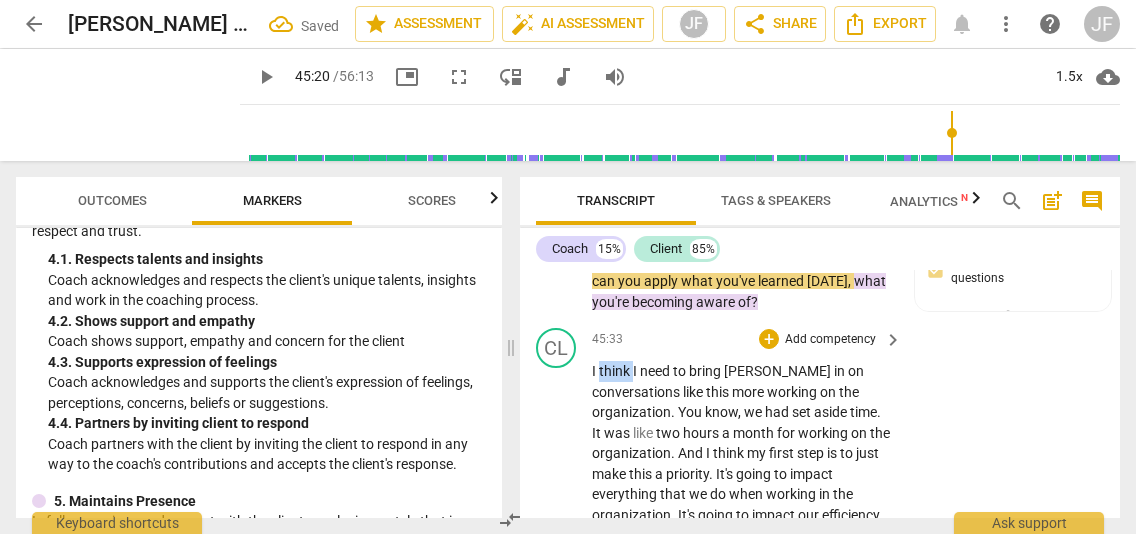 click on "think" at bounding box center [616, 371] 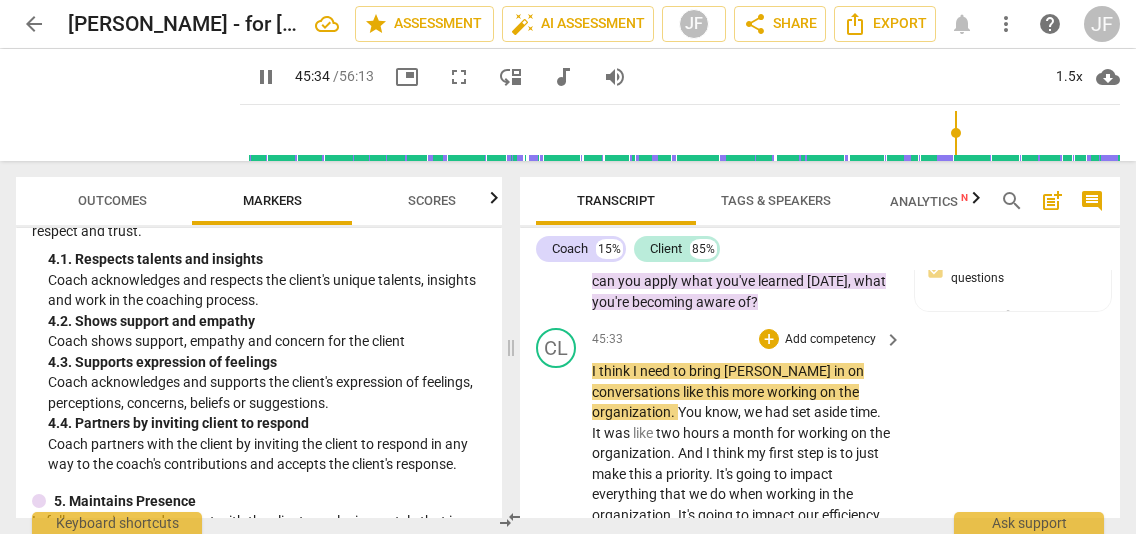 click on "I   think   I   need   to   bring   [PERSON_NAME]   in   on   conversations   like   this   more   working   on   the   organization .   You   know ,   we   had   set   aside   time .   It   was   like   two   hours   a   month   for   working   on   the   organization .   And   I   think   my   first   step   is   to   just   make   this   a   priority .   It's   going   to   impact   everything   that   we   do   when   working   in   the   organization .   It's   going   to   impact   our   efficiency ,   and   especially   when   we   move   into   a   bigger   space   and   we   need   to   bring   in   more   people ,   um ,   that   I   need   to   value   this   kind   of   work   with   her   more ,   um ,   and   also   not   put   anybody   into   a   box .   You   know ,   [PERSON_NAME]   is   a   task   person .   She's .   She's   just   not ,   um ,   drawn   to   work   with   people .   And   I   keep   wanting   to ,   like ,   put   her   into   this   role   of   managing   these   volunteers   and" at bounding box center (742, 648) 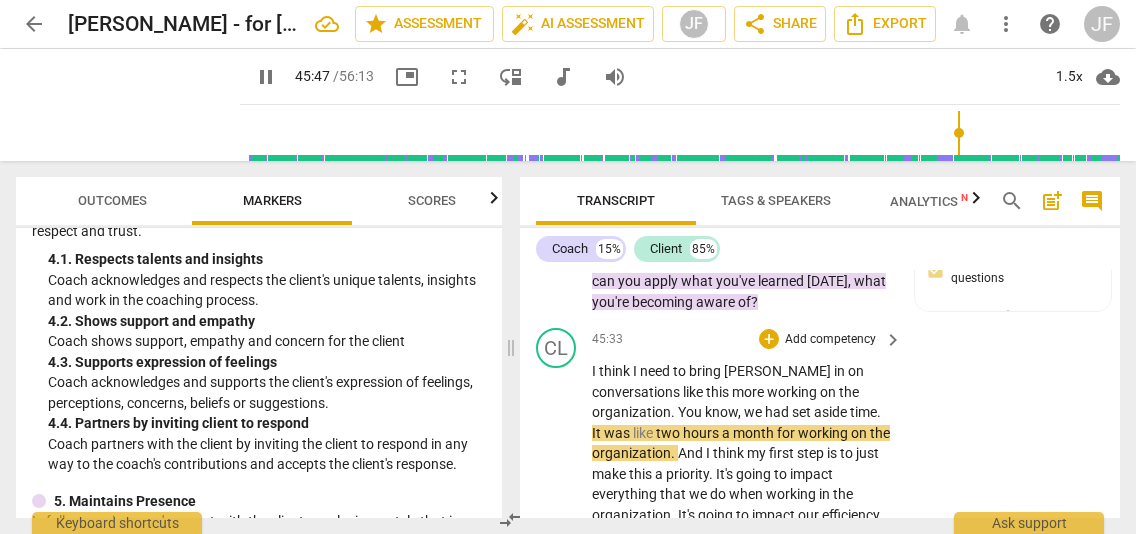 click on "more" at bounding box center [749, 392] 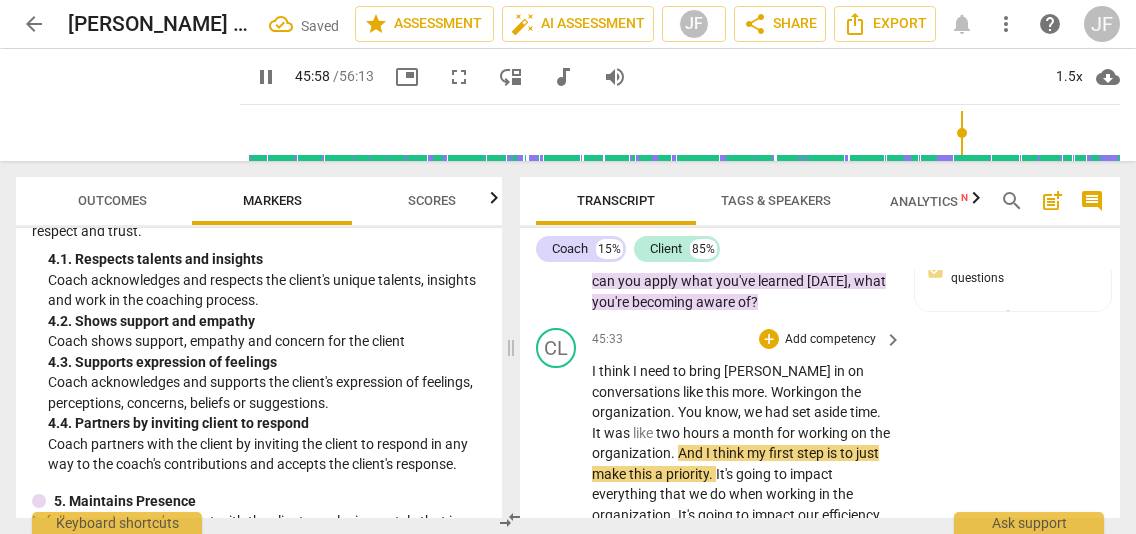 click on "I   think   I   need   to   bring   [PERSON_NAME]   in   on   conversations   like   this   more.   Working  on   the   organization .   You   know ,   we   had   set   aside   time .   It   was   like   two   hours   a   month   for   working   on   the   organization .   And   I   think   my   first   step   is   to   just   make   this   a   priority .   It's   going   to   impact   everything   that   we   do   when   working   in   the   organization .   It's   going   to   impact   our   efficiency ,   and   especially   when   we   move   into   a   bigger   space   and   we   need   to   bring   in   more   people ,   um ,   that   I   need   to   value   this   kind   of   work   with   her   more ,   um ,   and   also   not   put   anybody   into   a   box .   You   know ,   [PERSON_NAME]   is   a   task   person .   She's .   She's   just   not ,   um ,   drawn   to   work   with   people .   And   I   keep   wanting   to ,   like ,   put   her   into   this   role   of   managing   these   volunteers   and" at bounding box center [742, 648] 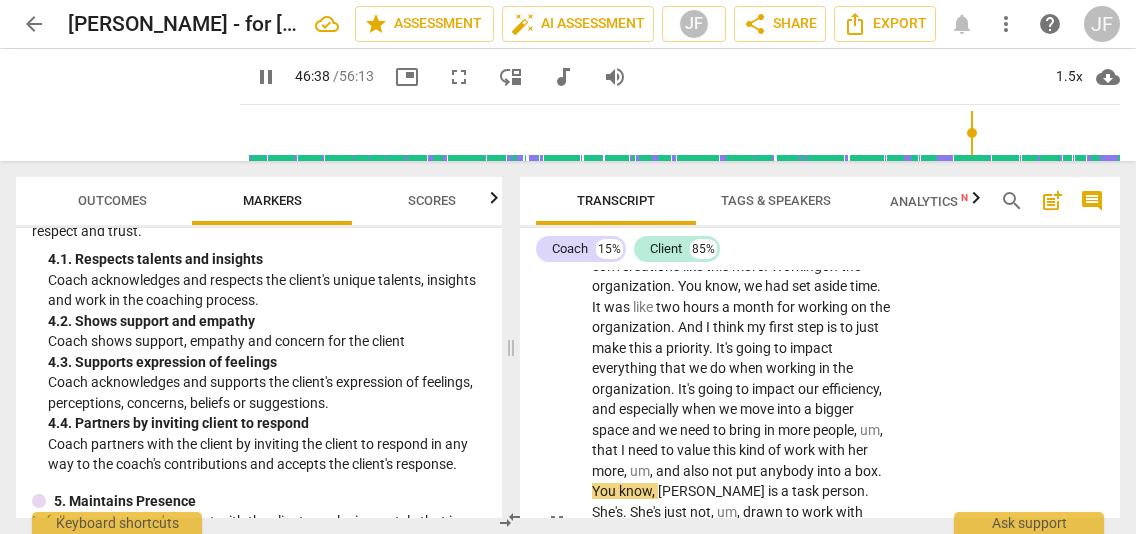 scroll, scrollTop: 18304, scrollLeft: 0, axis: vertical 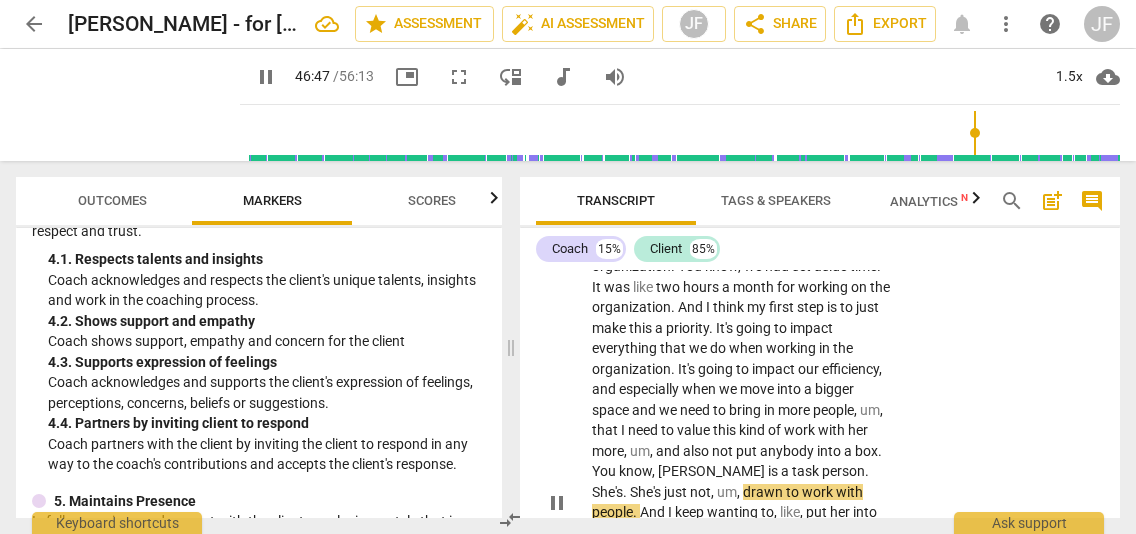 click on "." at bounding box center (626, 492) 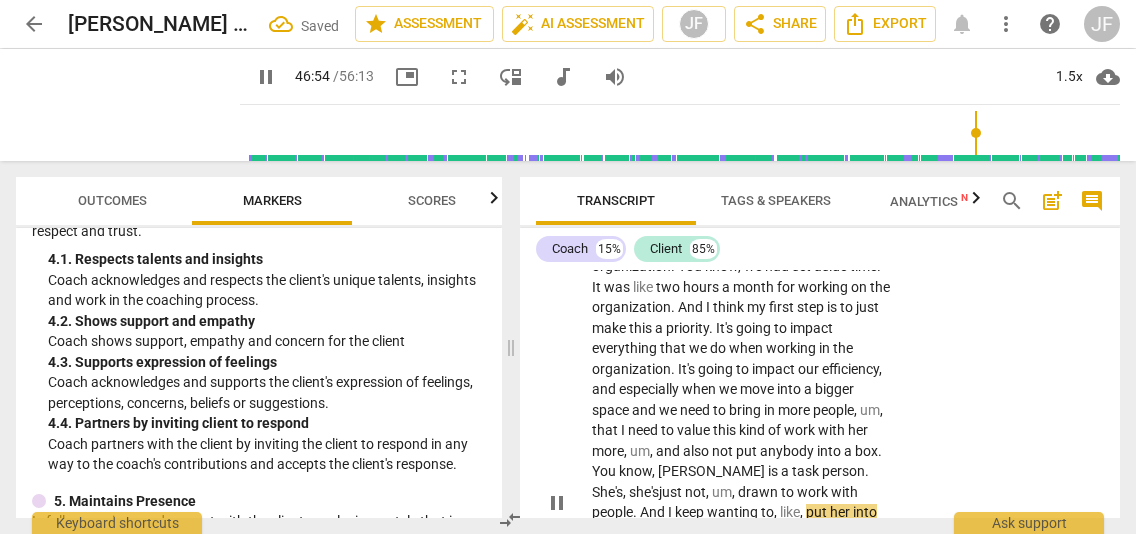 click on "I   think   I   need   to   bring   [PERSON_NAME]   in   on   conversations   like   this   more.   Working  on   the   organization .   You   know ,   we   had   set   aside   time .   It   was   like   two   hours   a   month   for   working   on   the   organization .   And   I   think   my   first   step   is   to   just   make   this   a   priority .   It's   going   to   impact   everything   that   we   do   when   working   in   the   organization .   It's   going   to   impact   our   efficiency ,   and   especially   when   we   move   into   a   bigger   space   and   we   need   to   bring   in   more   people ,   um ,   that   I   need   to   value   this   kind   of   work   with   her   more ,   um ,   and   also   not   put   anybody   into   a   box .   You   know ,   [PERSON_NAME]   is   a   task   person .   She's,   she's  just   not ,   um ,   drawn   to   work   with   people .   And   I   keep   wanting   to ,   like ,   put   her   into   this   role   of   managing   these   volunteers   and     all" at bounding box center [742, 502] 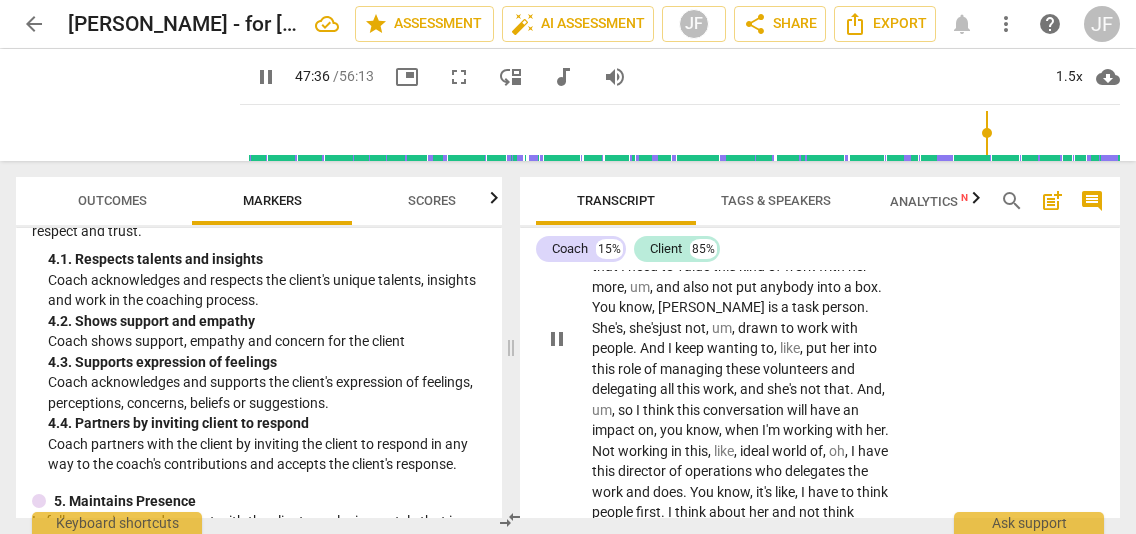 scroll, scrollTop: 18488, scrollLeft: 0, axis: vertical 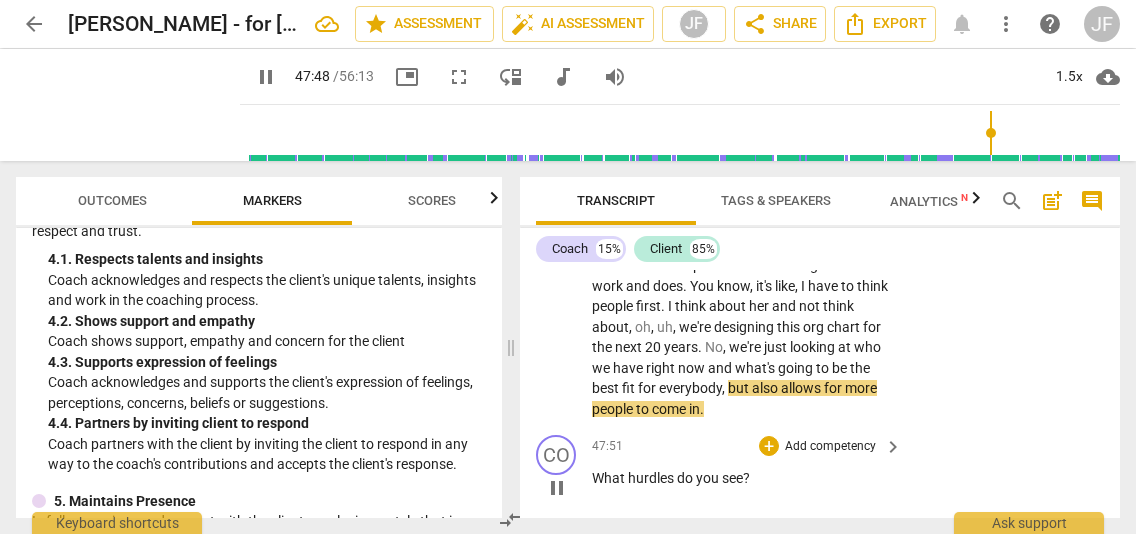 click on "pause" at bounding box center (557, 488) 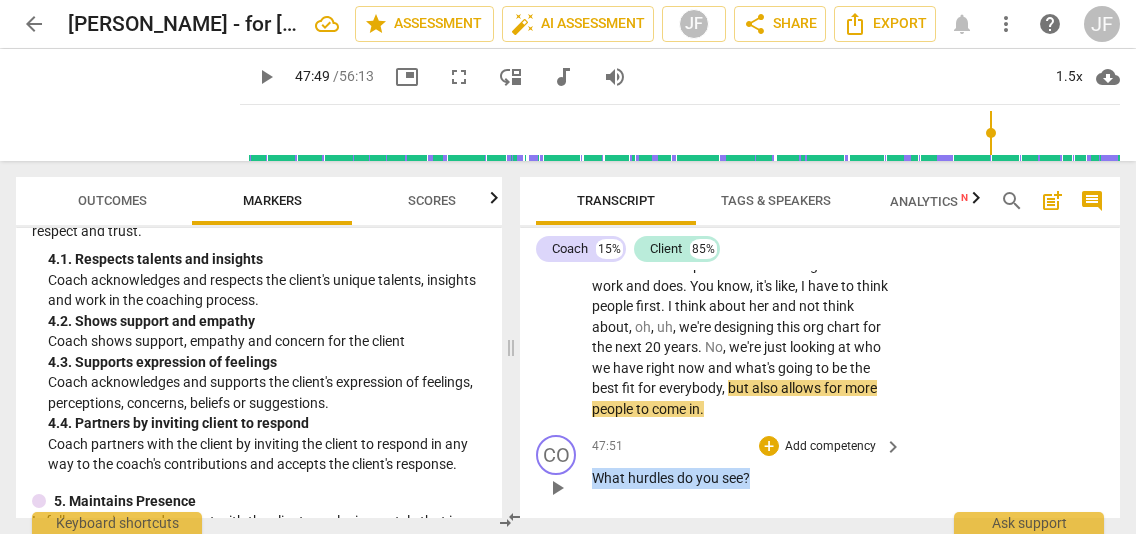 drag, startPoint x: 758, startPoint y: 390, endPoint x: 589, endPoint y: 383, distance: 169.14491 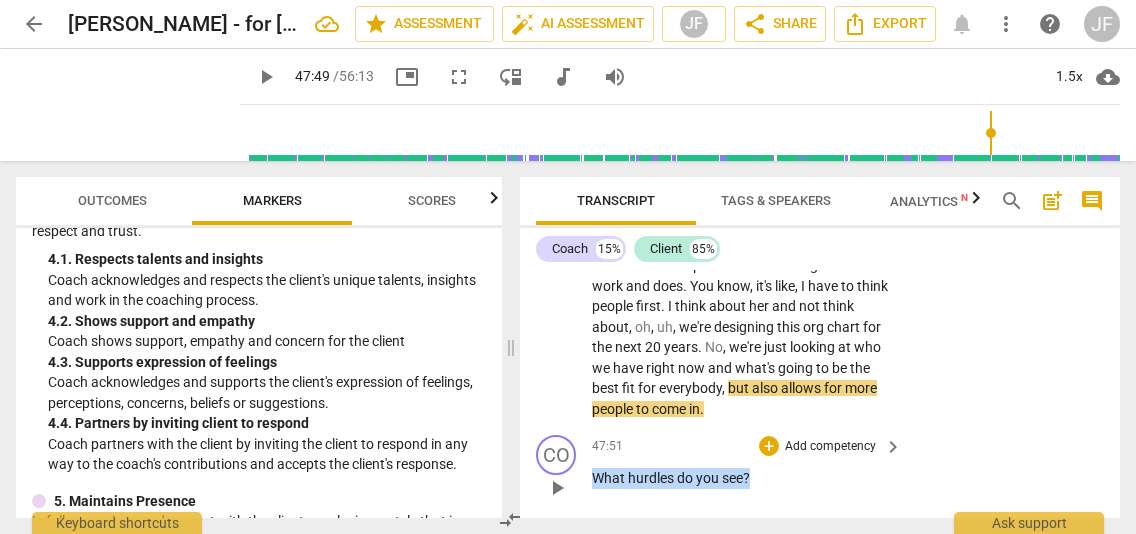 click on "CO play_arrow pause 47:51 + Add competency keyboard_arrow_right What   hurdles   do   you   see ?" at bounding box center (820, 471) 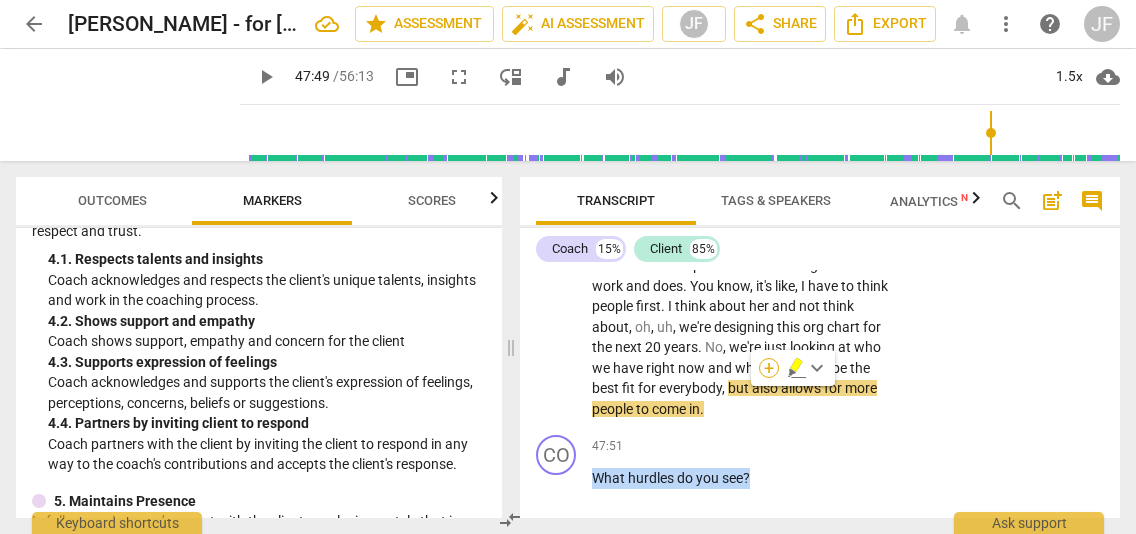 click on "+" at bounding box center [769, 368] 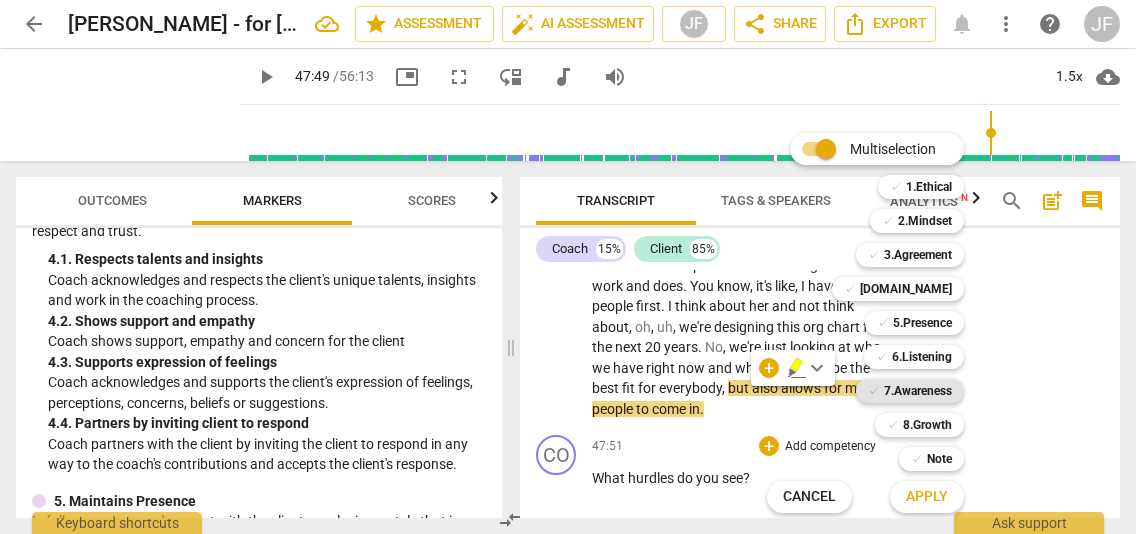 click on "7.Awareness" at bounding box center [918, 391] 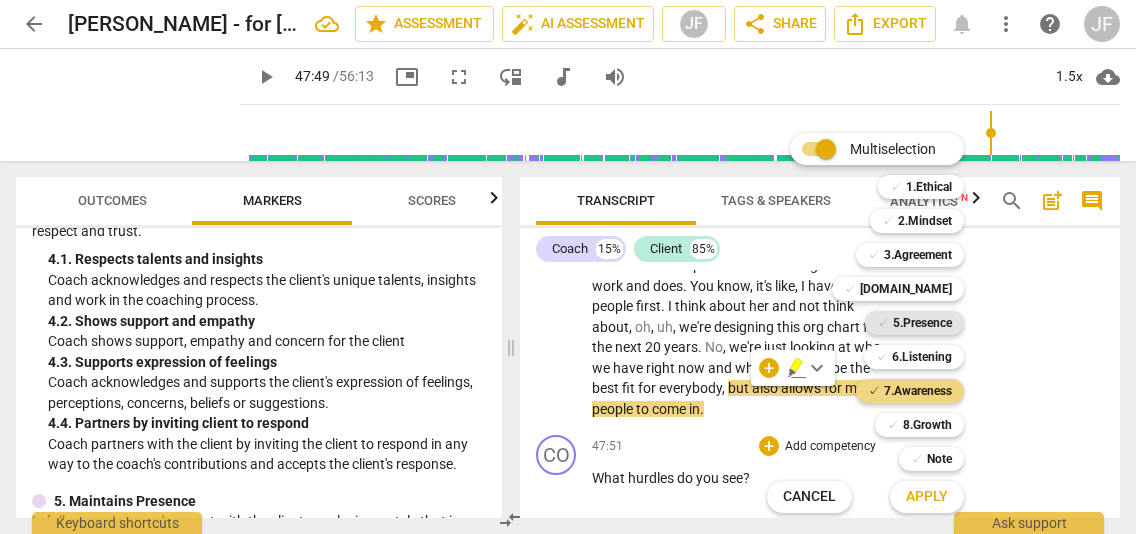 click on "5.Presence" at bounding box center [922, 323] 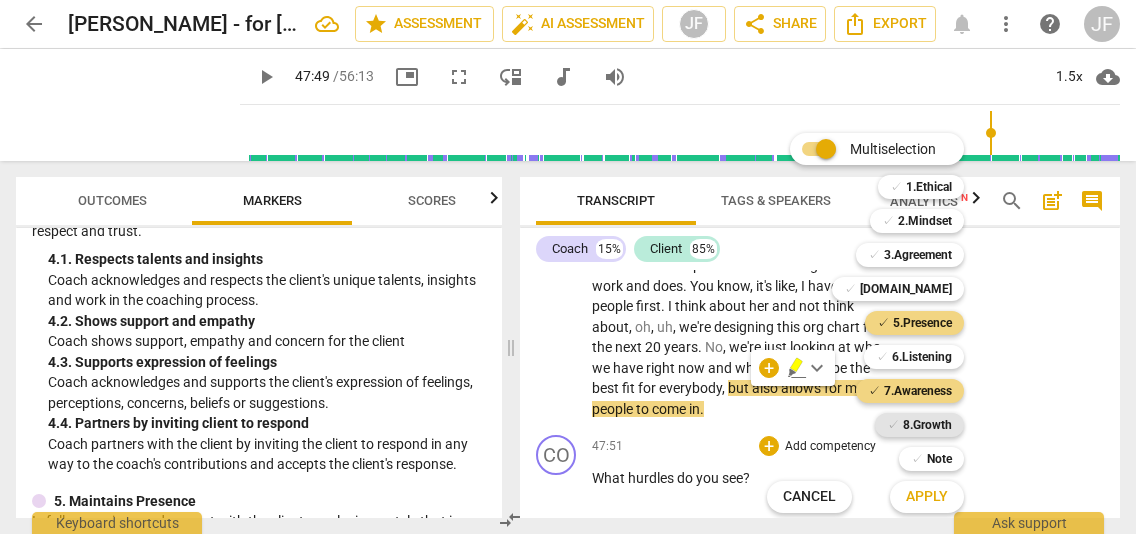 click on "8.Growth" at bounding box center [927, 425] 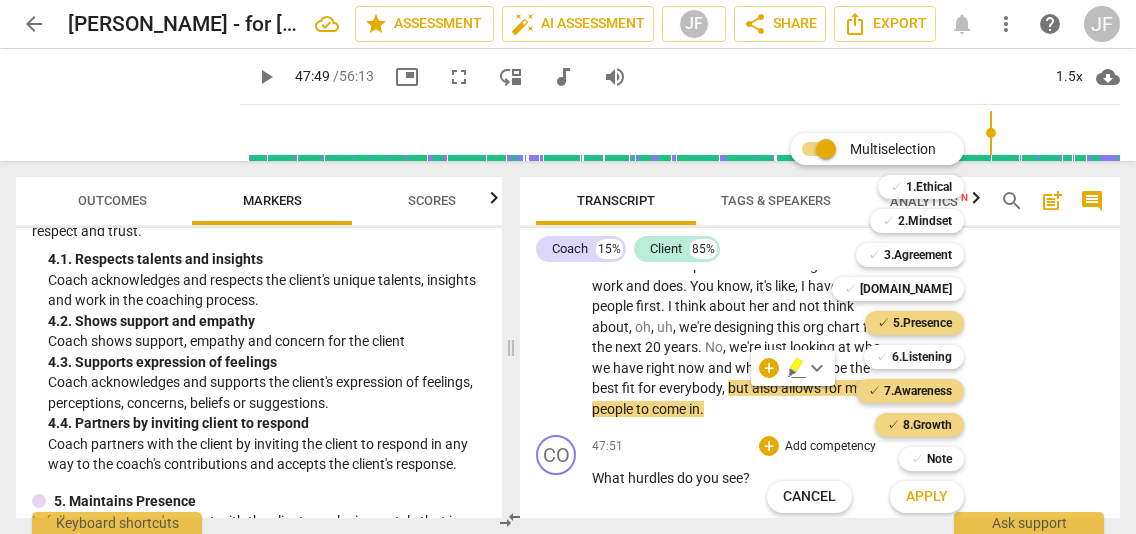 click on "Apply" at bounding box center [927, 497] 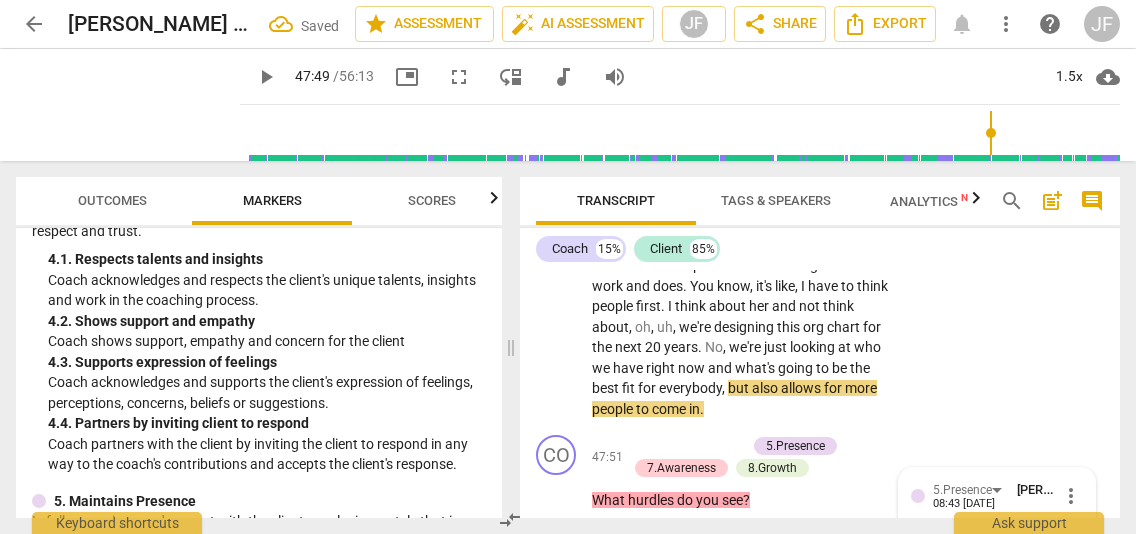 scroll, scrollTop: 18913, scrollLeft: 0, axis: vertical 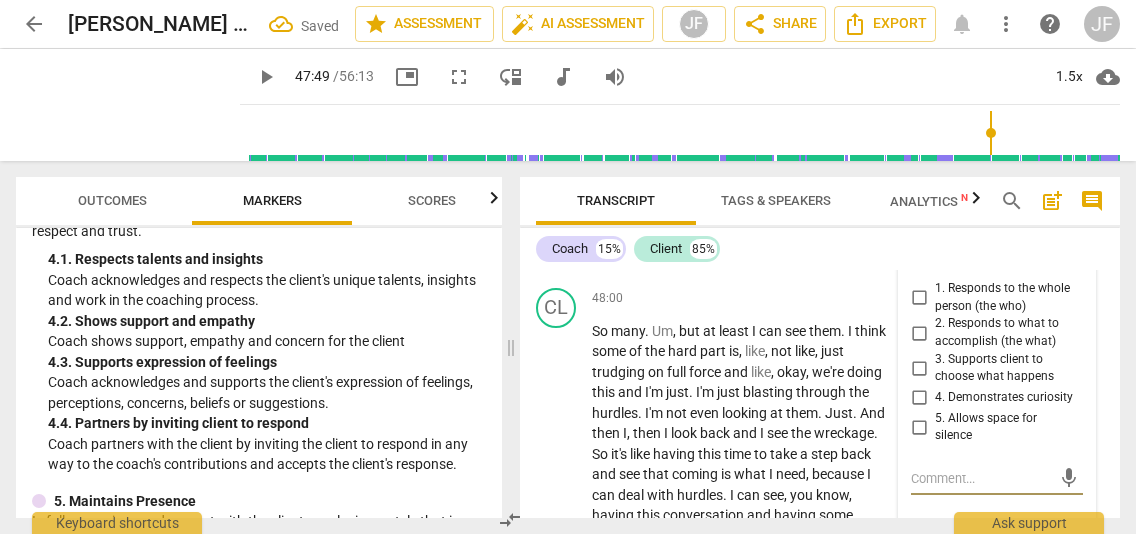click on "4. Demonstrates curiosity" at bounding box center (919, 398) 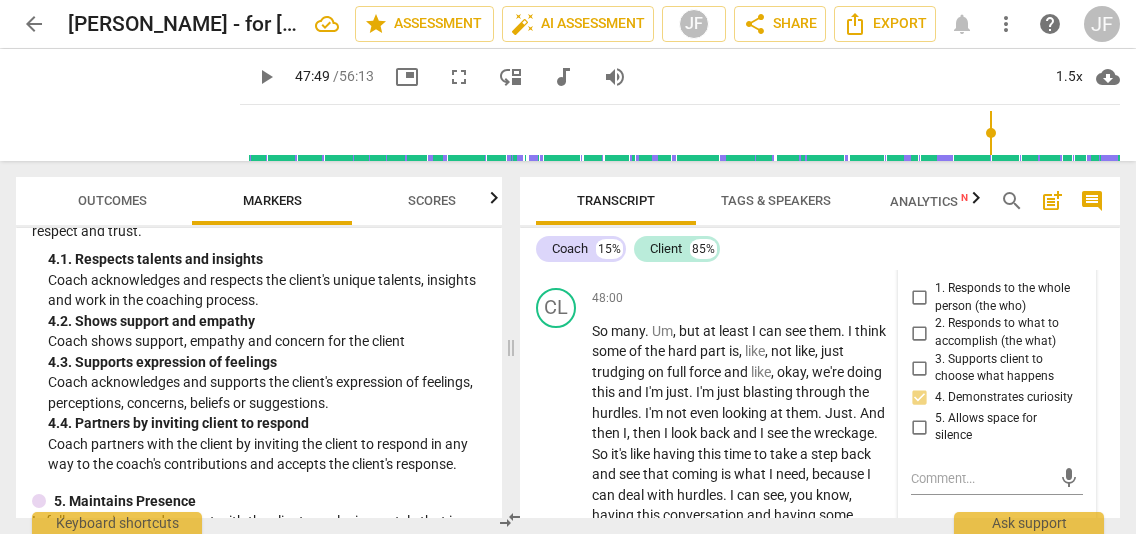 click on "1. Asks about a current way of thinking" at bounding box center (997, 571) 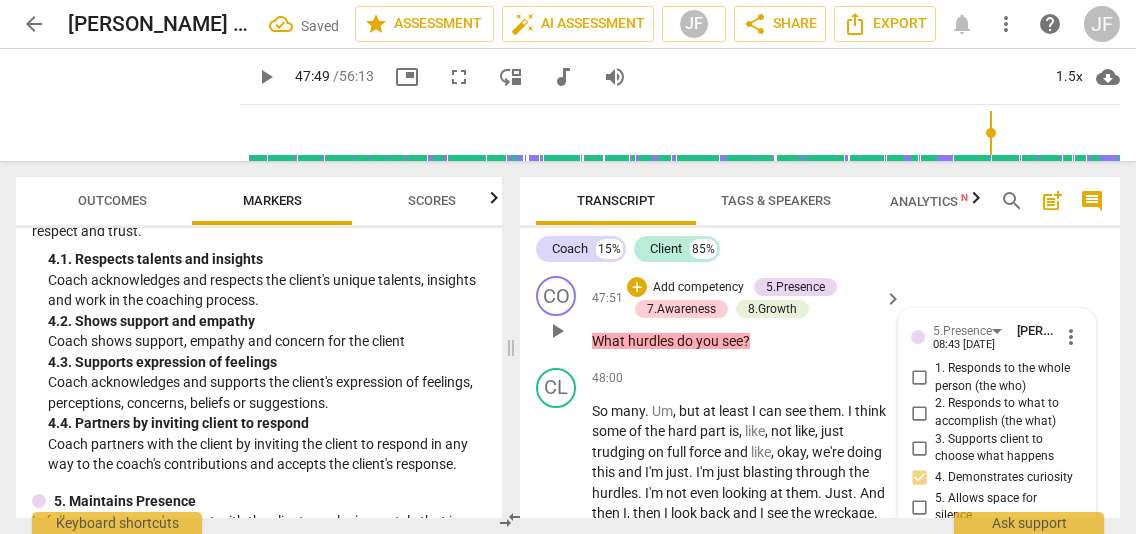 scroll, scrollTop: 18793, scrollLeft: 0, axis: vertical 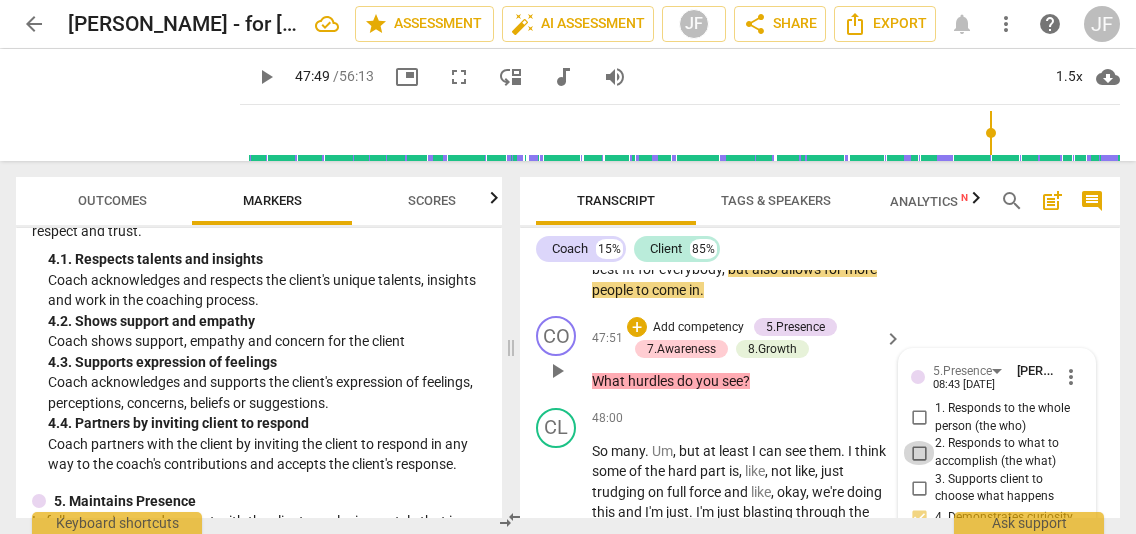 click on "2. Responds to what to accomplish (the what)" at bounding box center [919, 453] 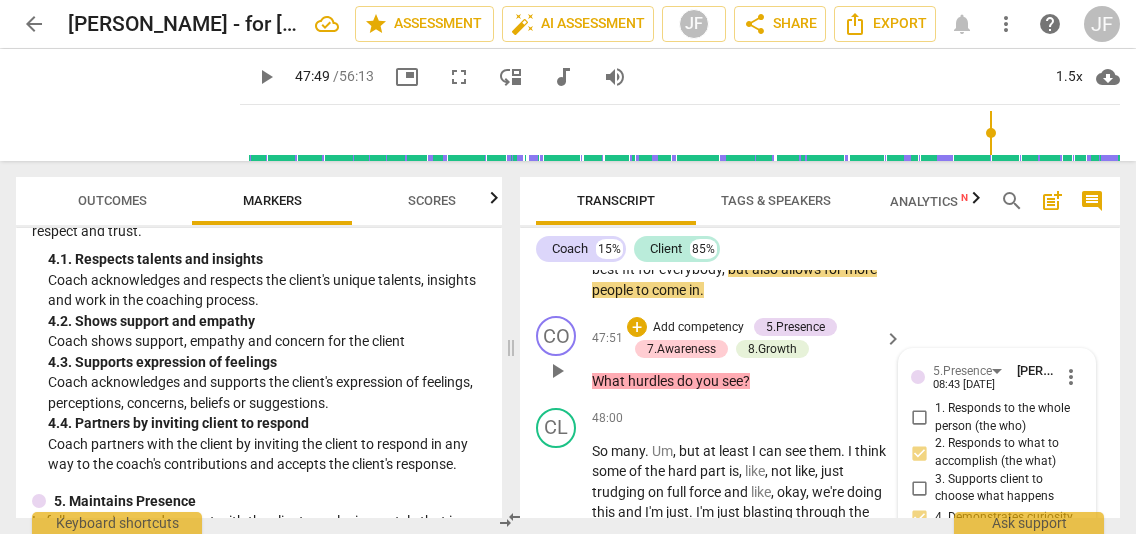 click on "5.Presence [PERSON_NAME] 08:43 [DATE] more_vert 1. Responds to the whole person (the who) 2. Responds to what to accomplish (the what) 3. Supports client to choose what happens 4. Demonstrates curiosity 5. Allows space for silence mic 7.Awareness [PERSON_NAME] 08:43 [DATE] more_vert 1. Asks about a current way of thinking 2. Asks to help exploring beyond themself 3. Asks to help exploring beyond situation 4. Asks to help moving towards the outcome 5. Shares observations and comments without attachment 6. Asks clear, open-ended questions 7. Uses concise language 8. Allows client most of the talking mic 8.Growth [PERSON_NAME] 08:43 [DATE] more_vert 1. Allows to explore progress 2. Invites to state learning about themself 3. Invites to explore learning about situation 4. Invites to consider new learning 5. Partners to design post-session action 6. Partners to move forward 7. Partners to design accountability 8. Celebrates progress 9. Partners on how to close session mic" at bounding box center [997, 895] 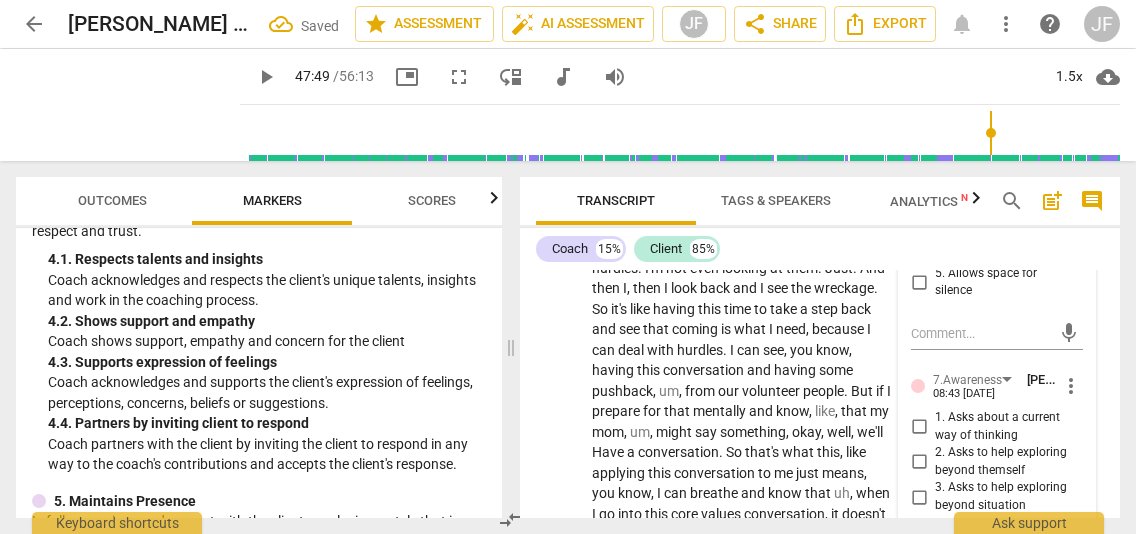 scroll, scrollTop: 19073, scrollLeft: 0, axis: vertical 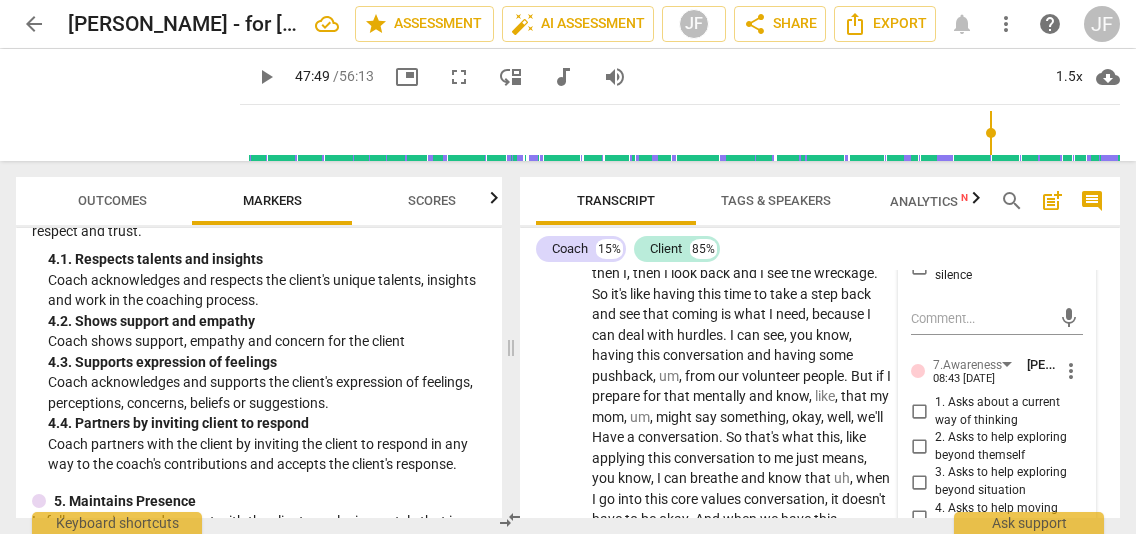 click on "1. Asks about a current way of thinking" at bounding box center (919, 412) 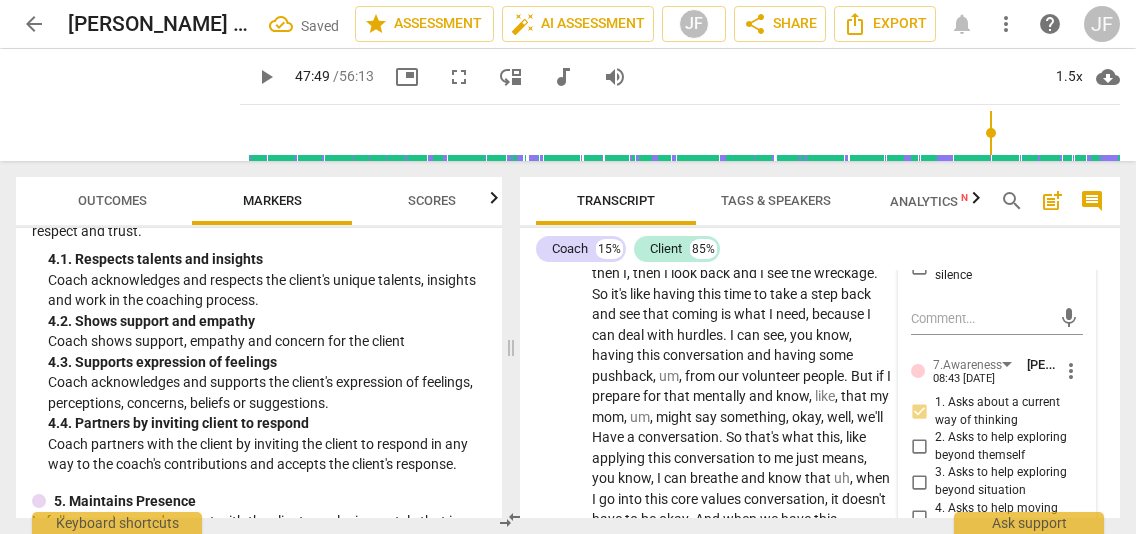 click on "5.Presence [PERSON_NAME] 08:43 [DATE] more_vert 1. Responds to the whole person (the who) 2. Responds to what to accomplish (the what) 3. Supports client to choose what happens 4. Demonstrates curiosity 5. Allows space for silence mic 7.Awareness [PERSON_NAME] 08:43 [DATE] more_vert 1. Asks about a current way of thinking 2. Asks to help exploring beyond themself 3. Asks to help exploring beyond situation 4. Asks to help moving towards the outcome 5. Shares observations and comments without attachment 6. Asks clear, open-ended questions 7. Uses concise language 8. Allows client most of the talking mic 8.Growth [PERSON_NAME] 08:43 [DATE] more_vert 1. Allows to explore progress 2. Invites to state learning about themself 3. Invites to explore learning about situation 4. Invites to consider new learning 5. Partners to design post-session action 6. Partners to move forward 7. Partners to design accountability 8. Celebrates progress 9. Partners on how to close session mic" at bounding box center (997, 615) 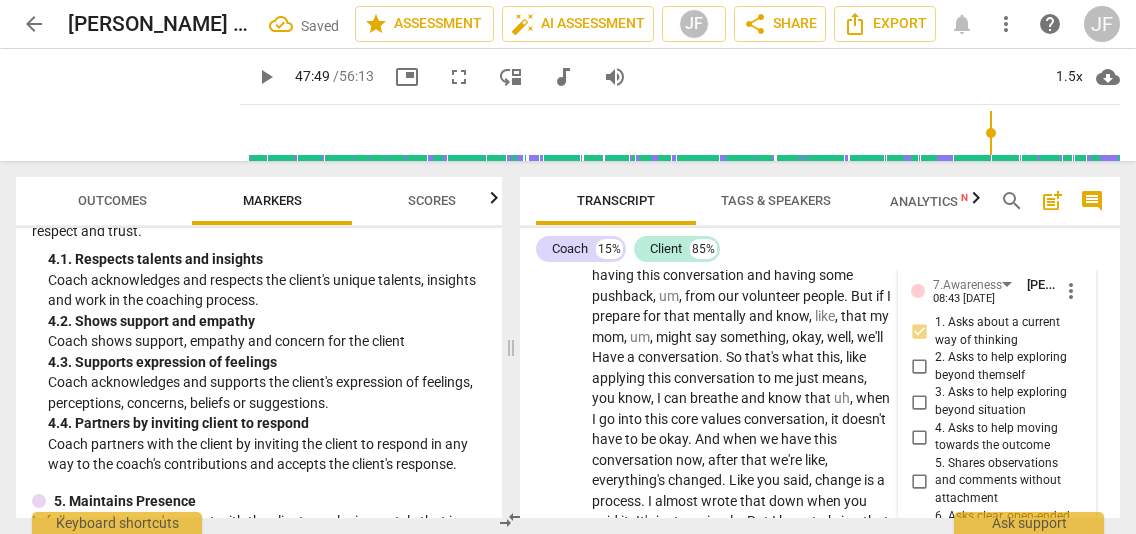 scroll, scrollTop: 19193, scrollLeft: 0, axis: vertical 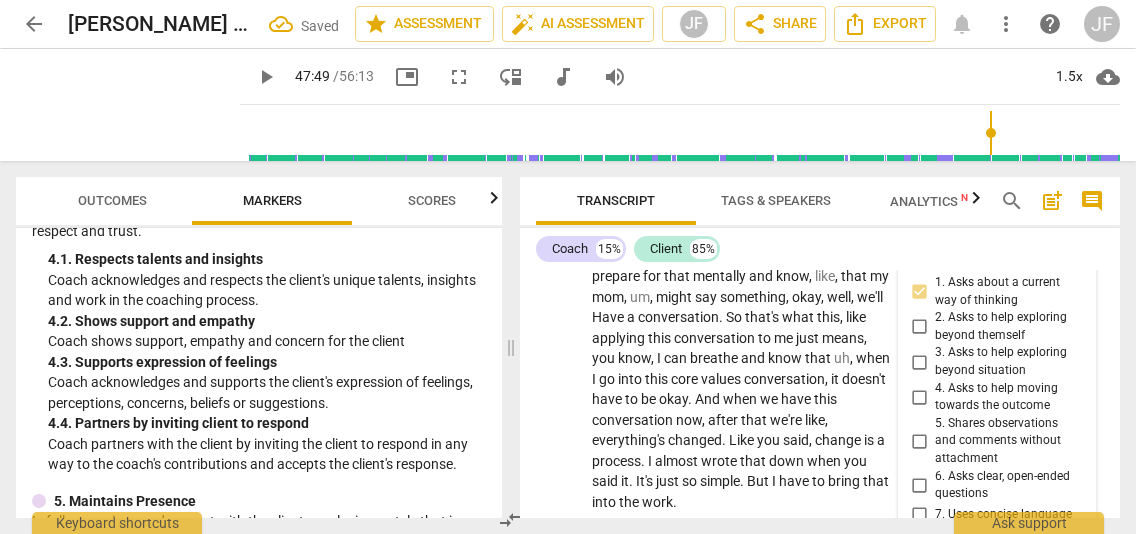 click on "6. Asks clear, open-ended questions" at bounding box center [919, 485] 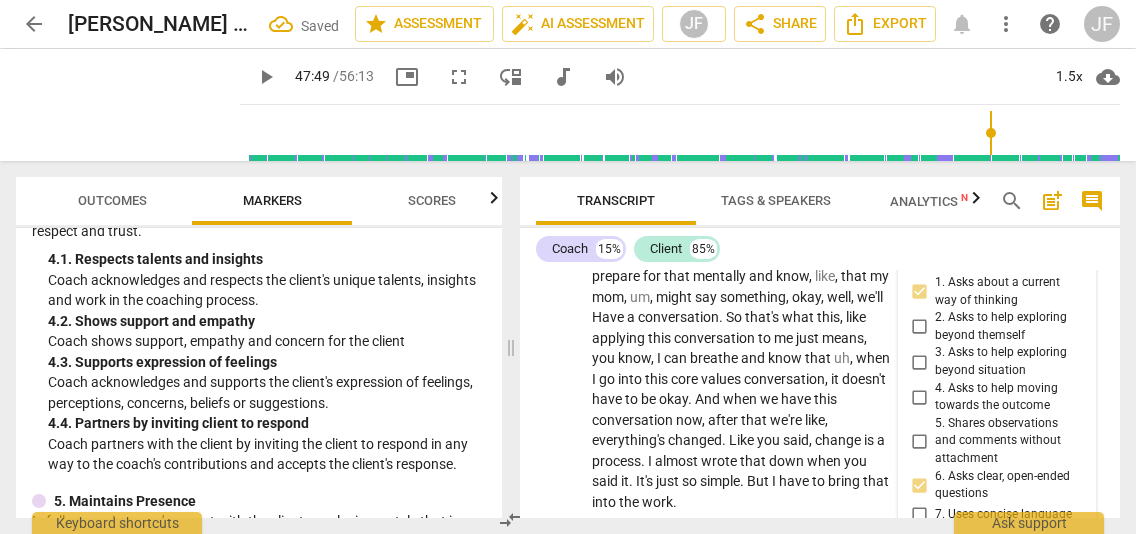 click on "7. Uses concise language" at bounding box center [919, 515] 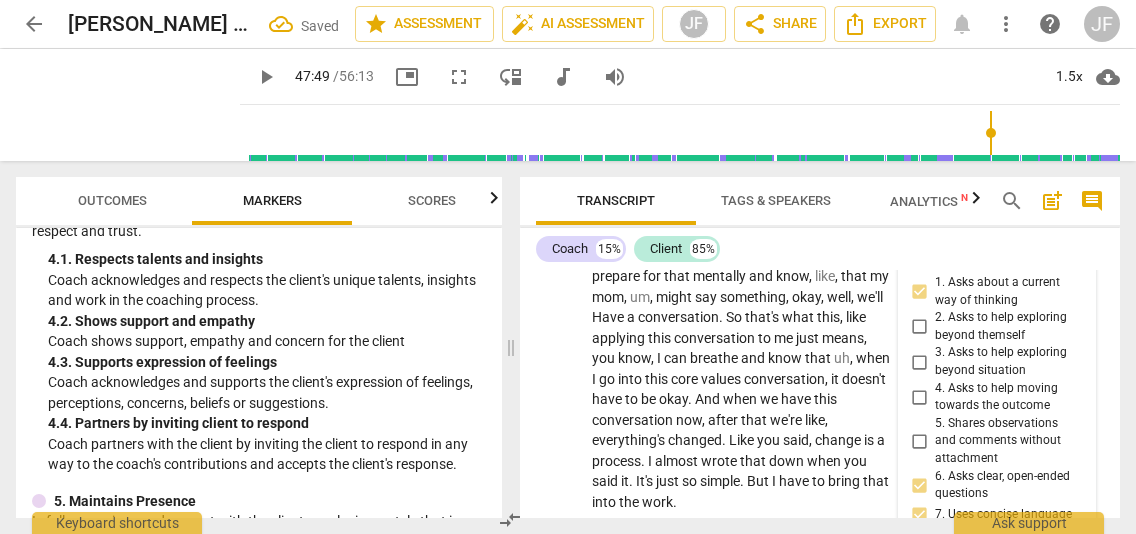 click on "8. Allows client most of the talking" at bounding box center [997, 544] 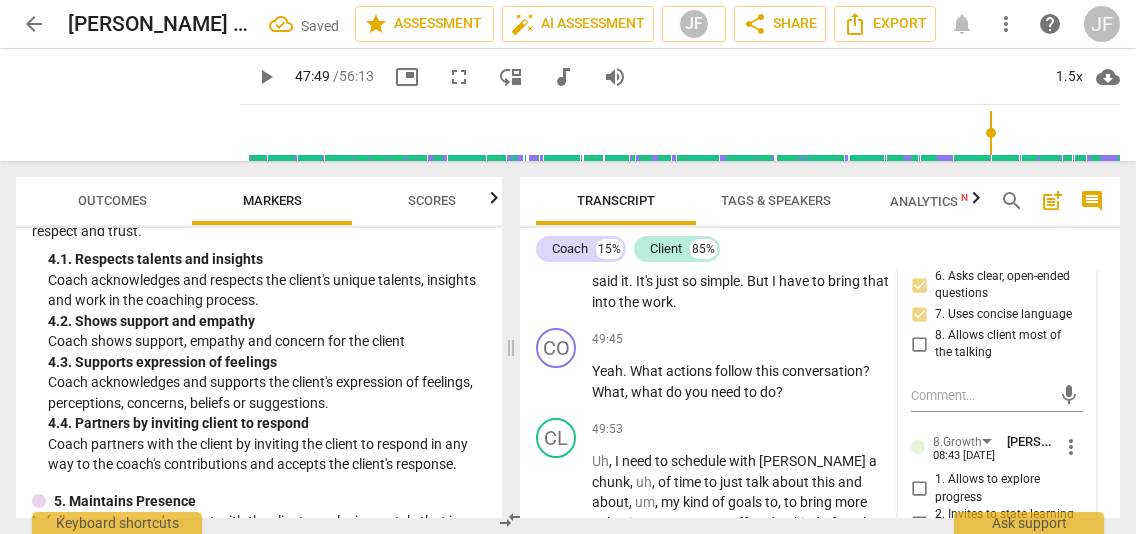 scroll, scrollTop: 19473, scrollLeft: 0, axis: vertical 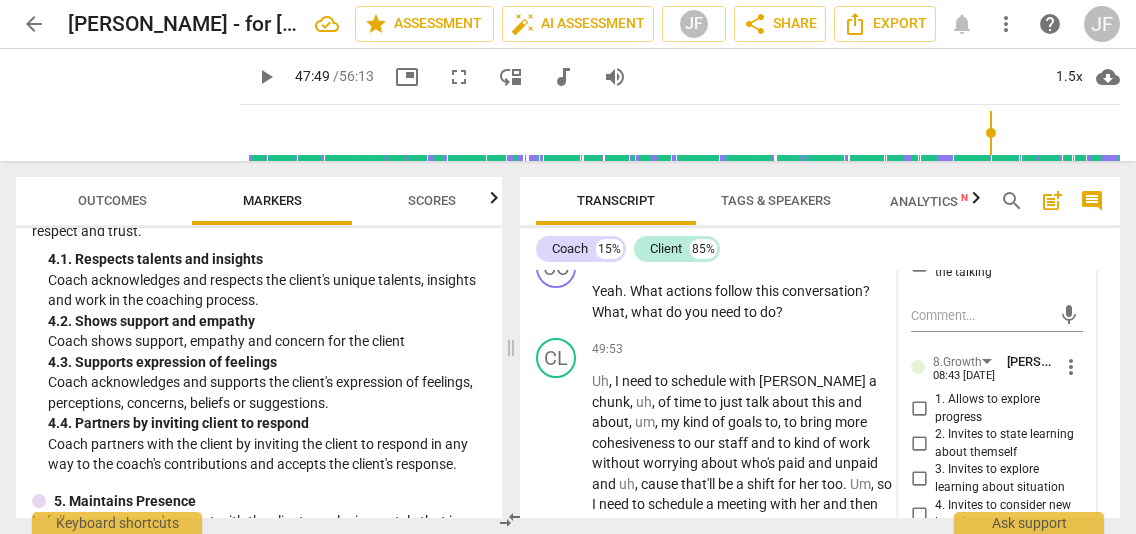 click on "6. Partners to move forward" at bounding box center (919, 584) 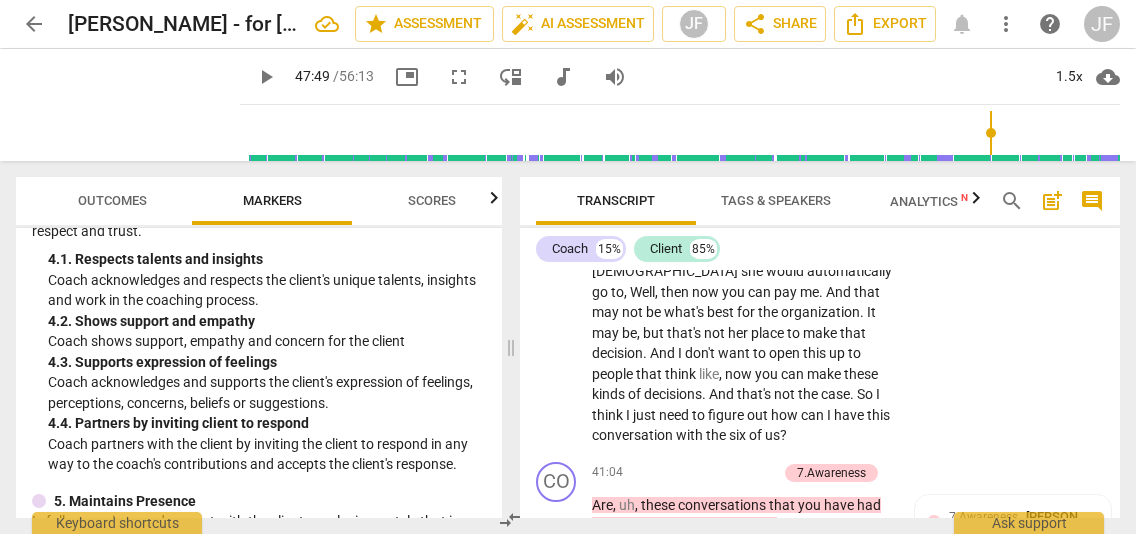 scroll, scrollTop: 16383, scrollLeft: 0, axis: vertical 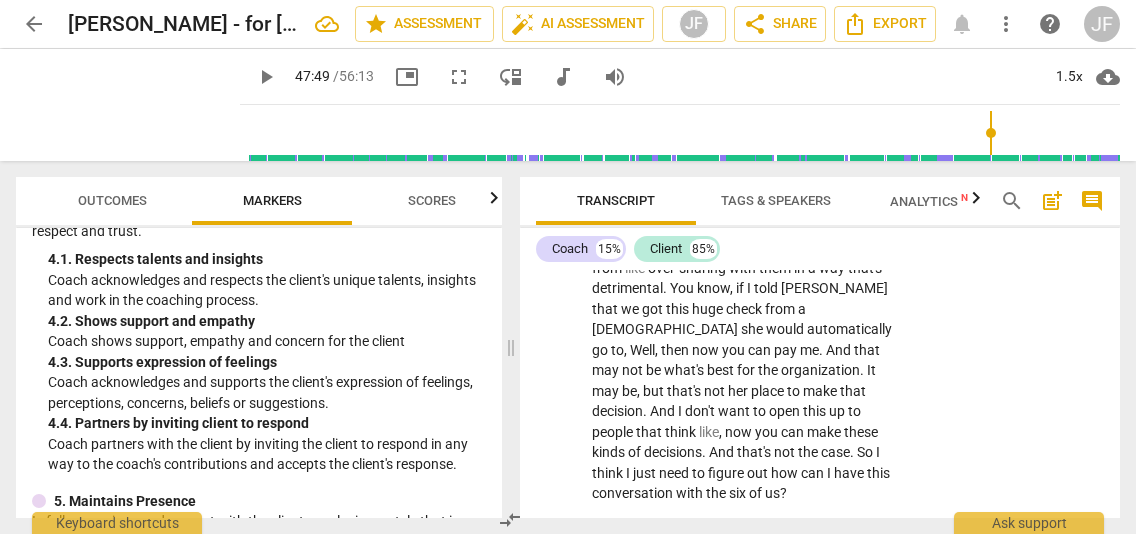 drag, startPoint x: 789, startPoint y: 505, endPoint x: 589, endPoint y: 461, distance: 204.7828 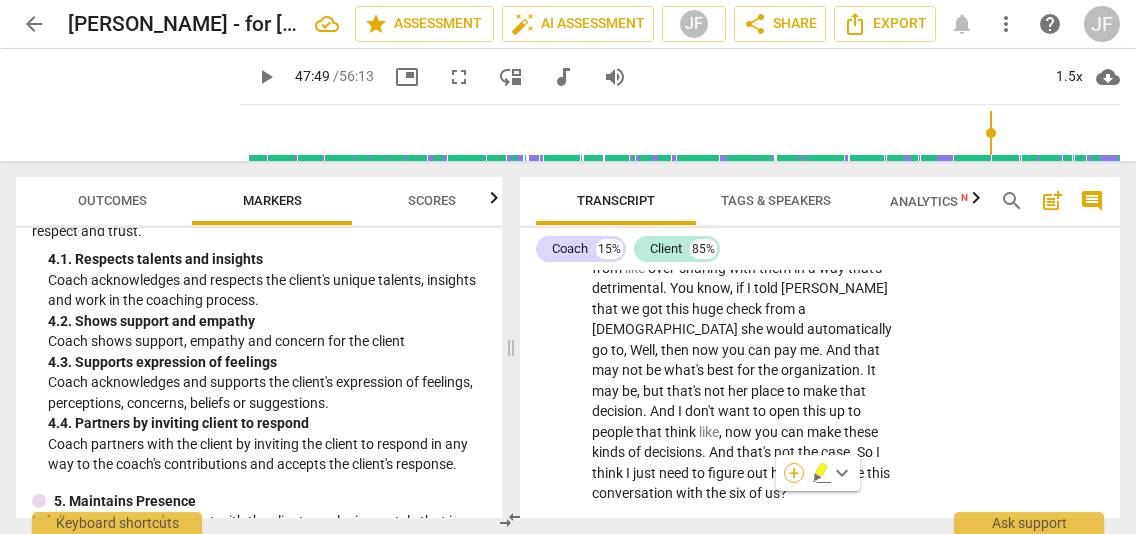 click on "+" at bounding box center (794, 473) 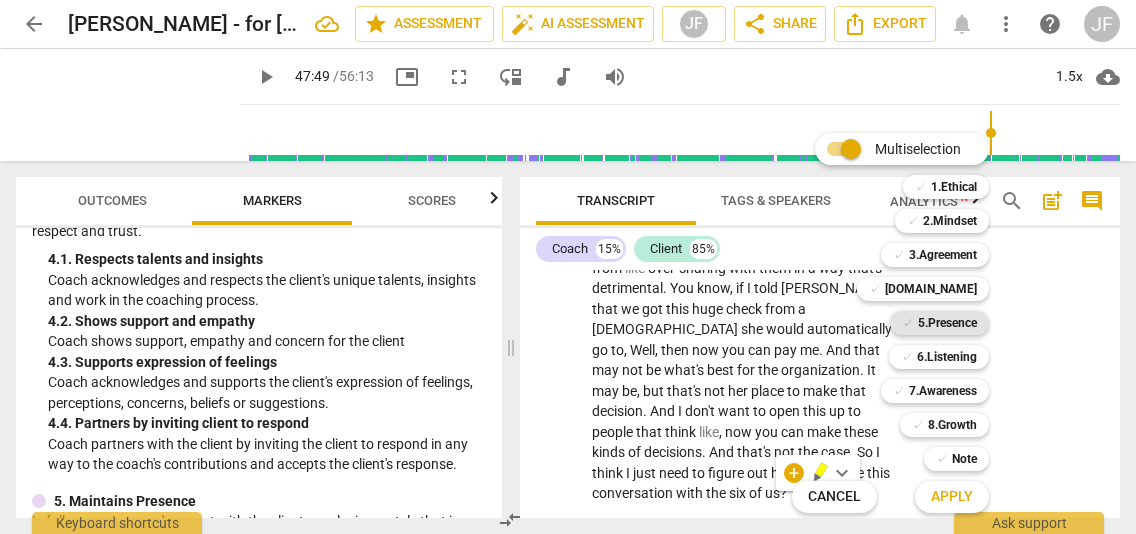 click on "5.Presence" at bounding box center [947, 323] 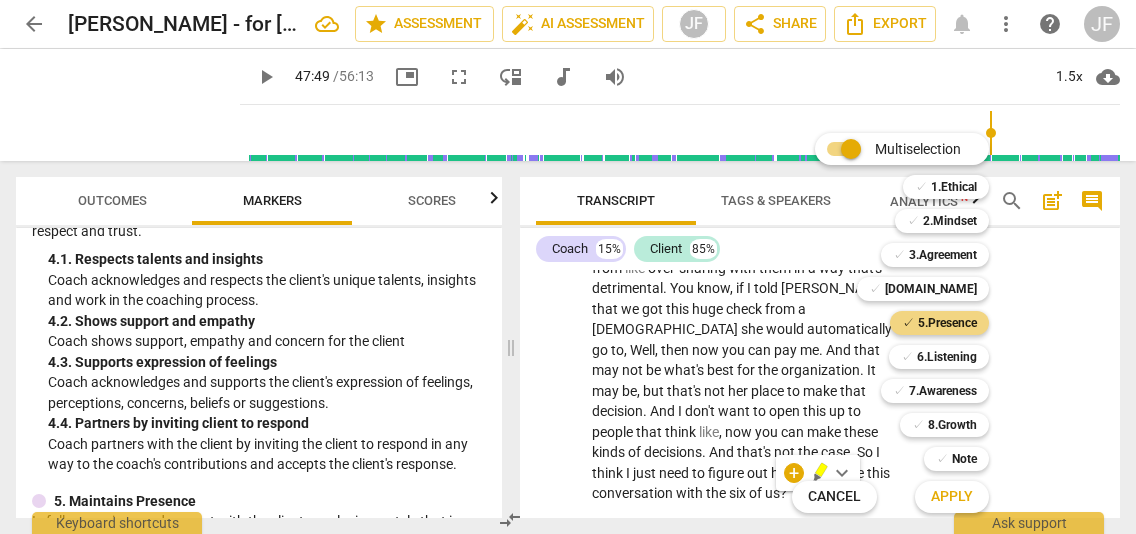 click on "Apply" at bounding box center (952, 497) 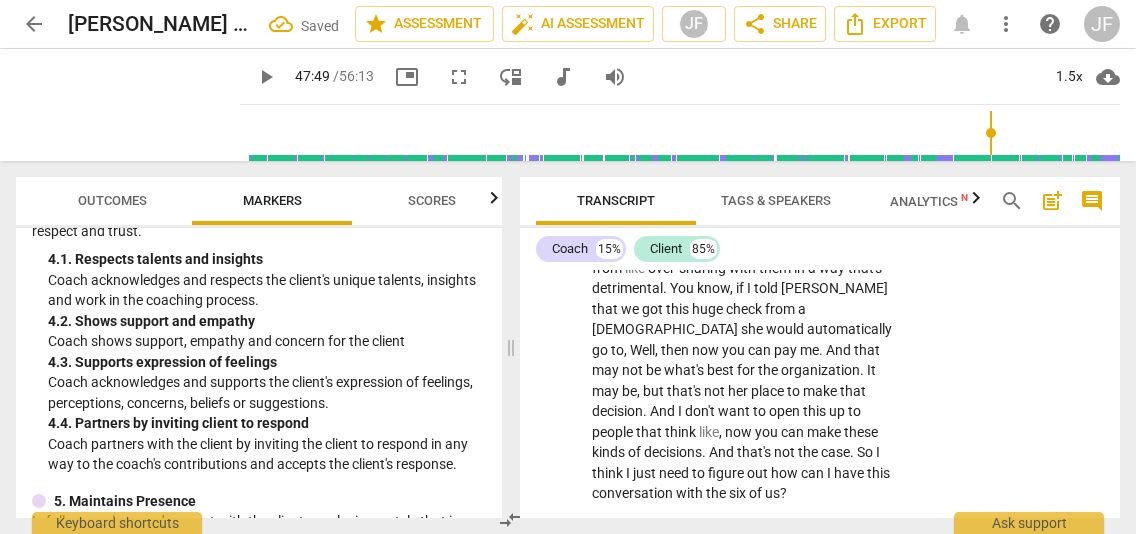 scroll, scrollTop: 16712, scrollLeft: 0, axis: vertical 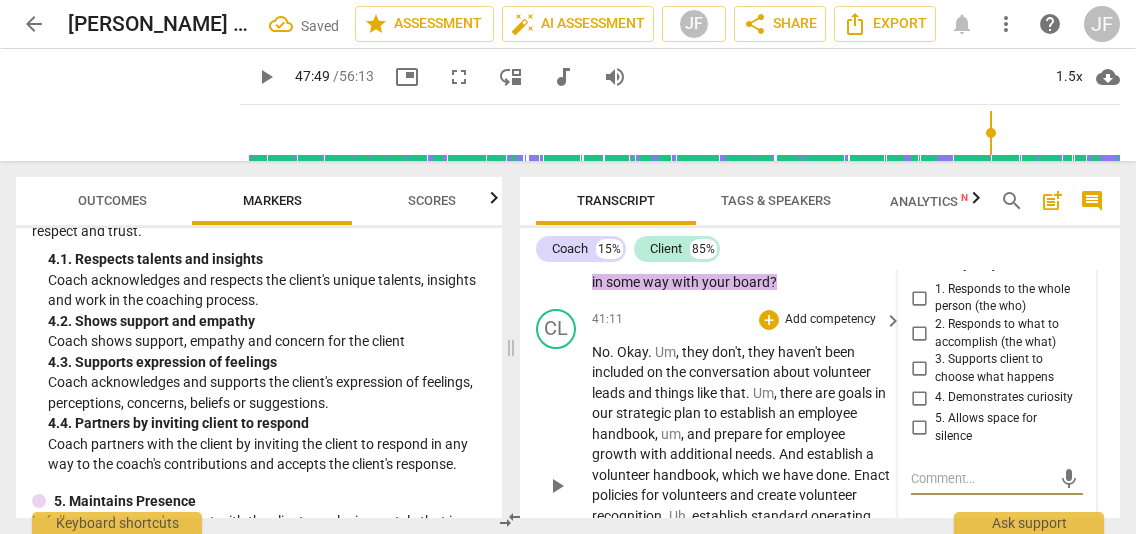click on "5.Presence [PERSON_NAME] 08:44 [DATE] more_vert 1. Responds to the whole person (the who) 2. Responds to what to accomplish (the what) 3. Supports client to choose what happens 4. Demonstrates curiosity 5. Allows space for silence mic 7.Awareness [PERSON_NAME] 08:31 [DATE] more_vert 1. Asks about a current way of thinking 2. Asks to help exploring beyond themself 3. Asks to help exploring beyond situation 4. Asks to help moving towards the outcome 5. Shares observations and comments without attachment 6. Asks clear, open-ended questions 7. Uses concise language 8. Allows client most of the talking Note: this is a closed (yes/no) question that could be interpreted as the coach suggesting an action to the client in the guise of a question.  A PCC coach might ask instead, e.g., "What relation, if any, does your Board have to these questions?"  ( edited ) mic" at bounding box center [997, 663] 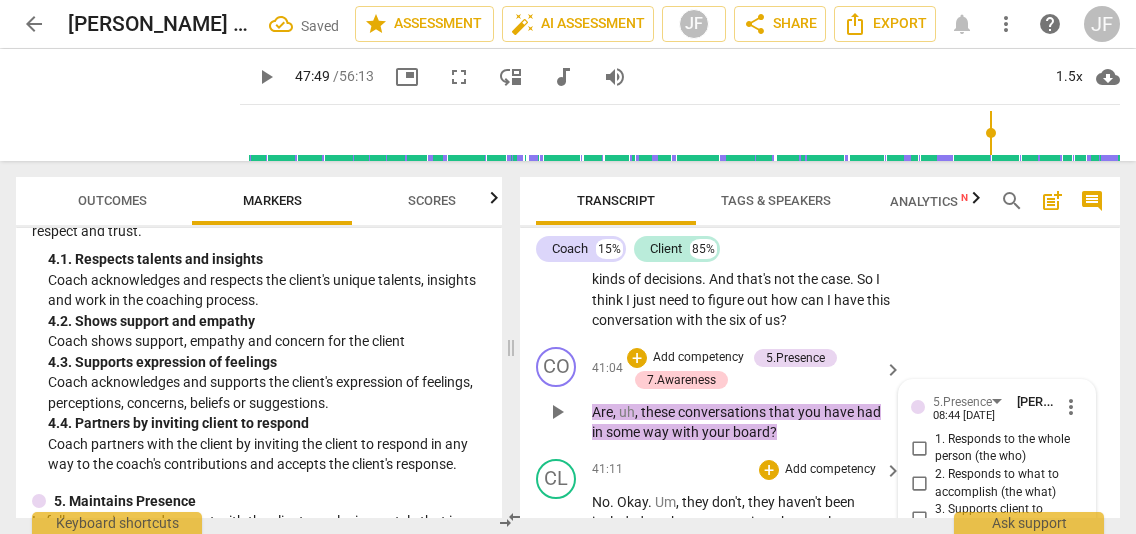 scroll, scrollTop: 16552, scrollLeft: 0, axis: vertical 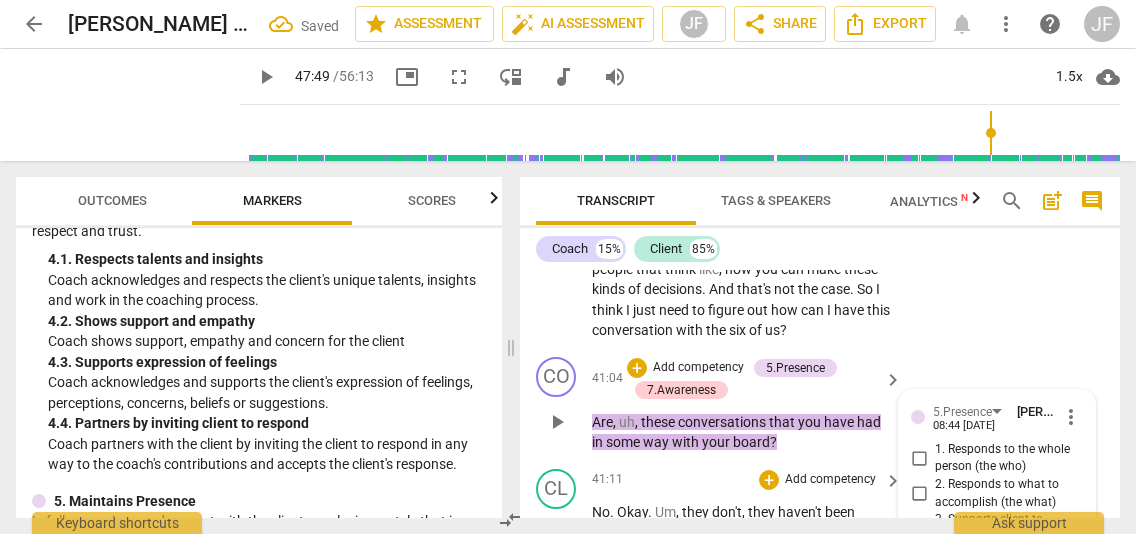 click on "2. Responds to what to accomplish (the what)" at bounding box center [919, 494] 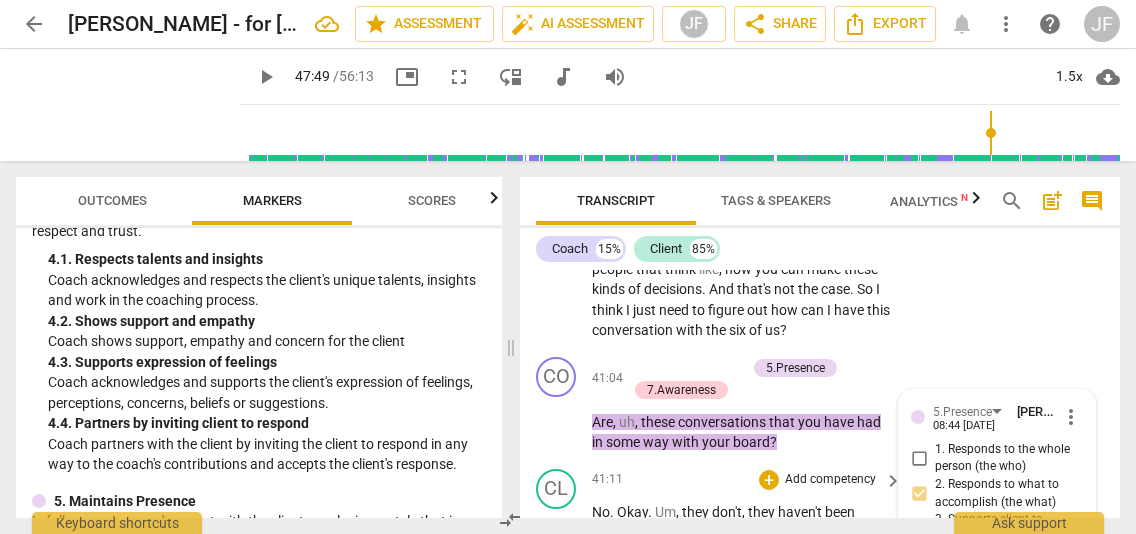 click on "Transcript" at bounding box center [616, 201] 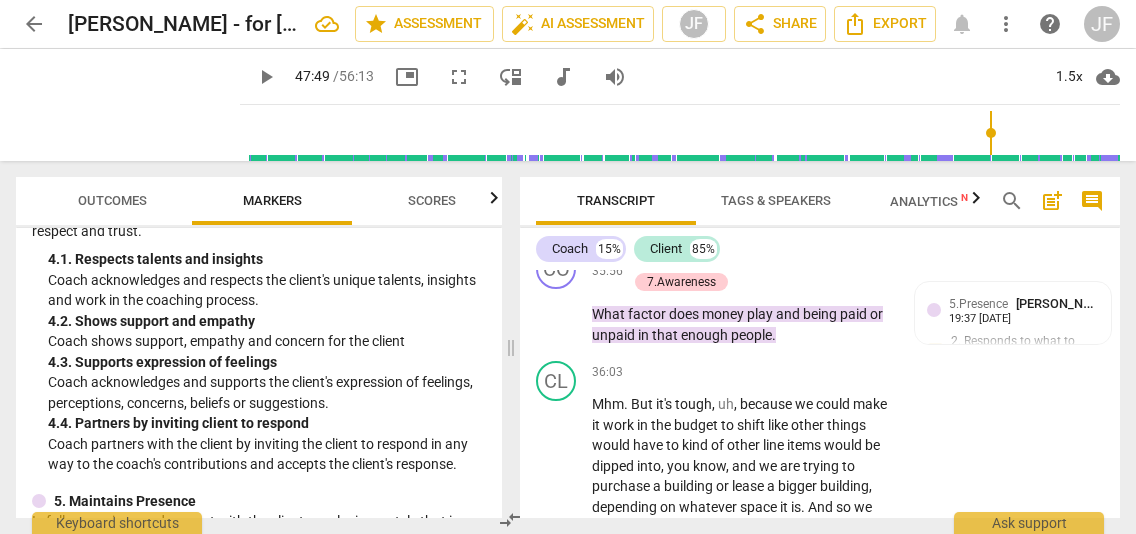 scroll, scrollTop: 14683, scrollLeft: 0, axis: vertical 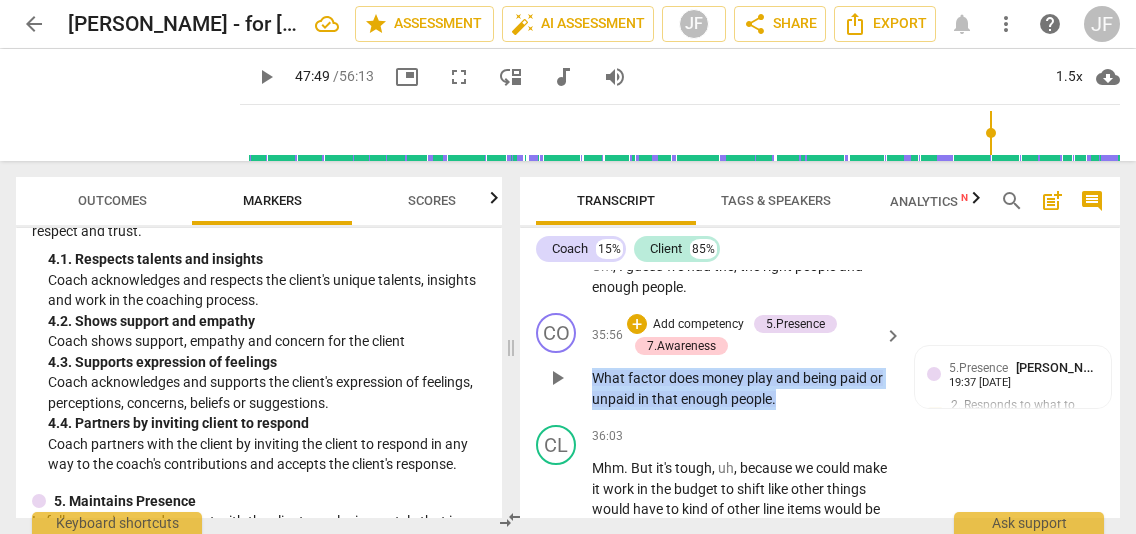 drag, startPoint x: 788, startPoint y: 335, endPoint x: 590, endPoint y: 316, distance: 198.90953 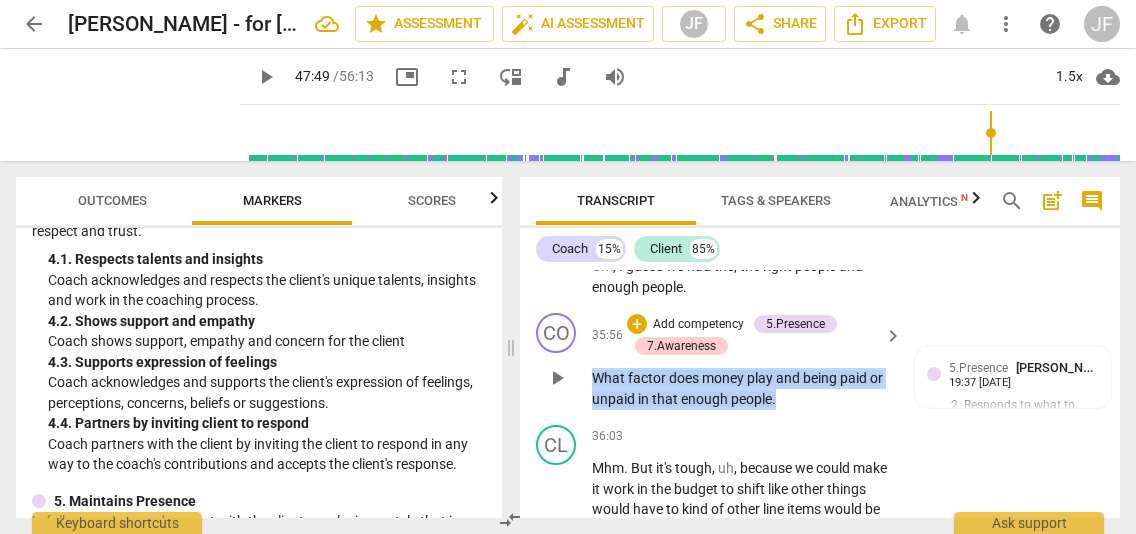 click on "CO play_arrow pause 35:56 + Add competency 5.Presence 7.Awareness keyboard_arrow_right What   factor   does   money   play   and   being   paid   or   unpaid   in   that   enough   people . 5.Presence [PERSON_NAME] 19:37 [DATE] 2. Responds to what to accomplish (the what) 4. Demonstrates curiosity 7.Awareness [PERSON_NAME] 19:40 [DATE] 3. Asks to help exploring beyond situation 6. Asks clear, open-ended questions 7. Uses concise language Note: mentor coaching curiosity - the coach seems to be asking questions that move client farther from her new insights of feeling there is a 'proper' way to do this so as not to be criticized by others outside the organization.  What was going on in the coach's thoughts here???" at bounding box center (820, 361) 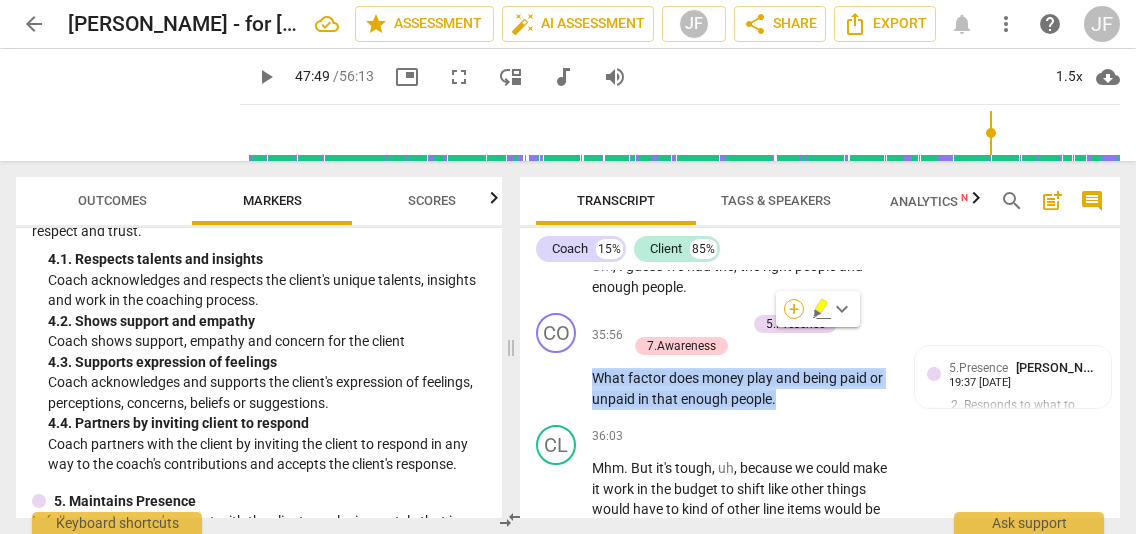click on "+" at bounding box center (794, 309) 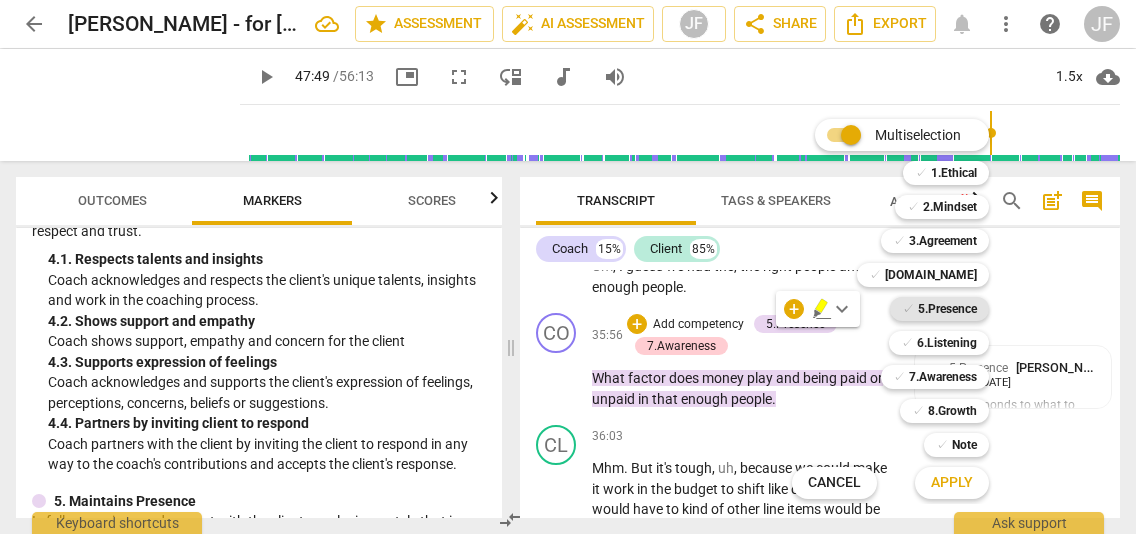 click on "5.Presence" at bounding box center [947, 309] 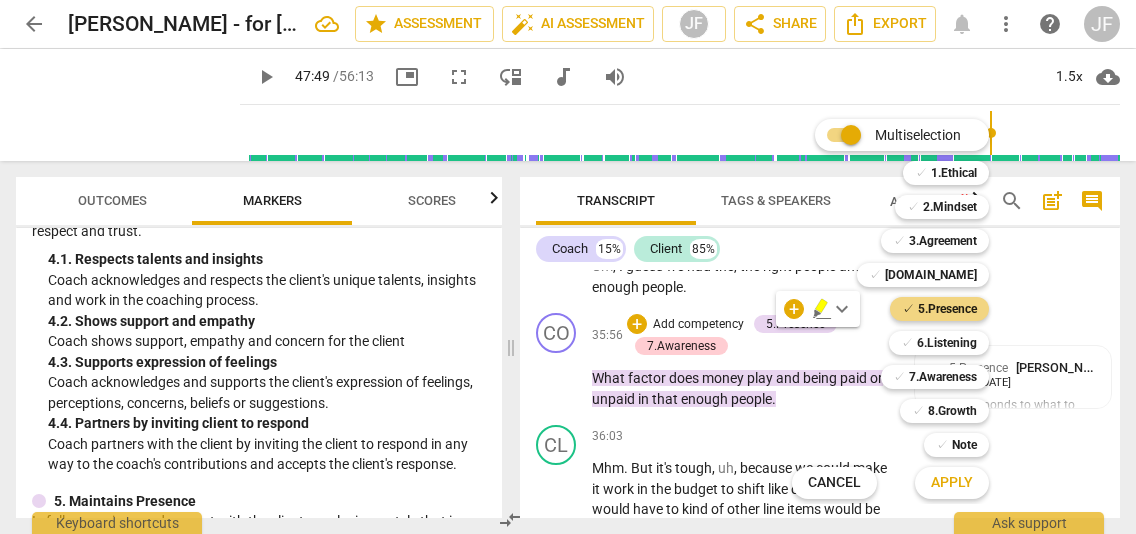 click on "Apply" at bounding box center [952, 483] 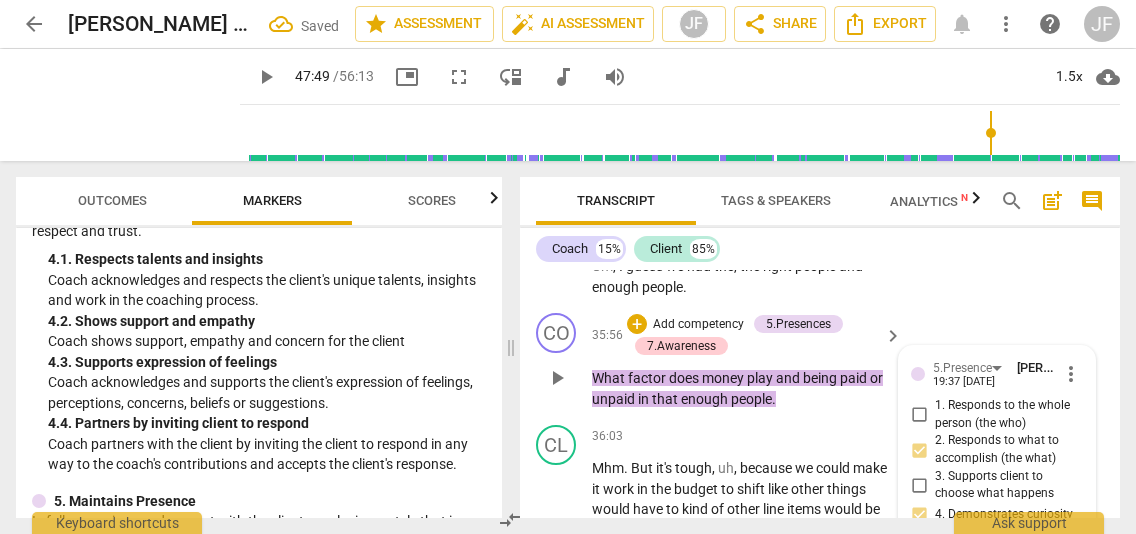 scroll, scrollTop: 14820, scrollLeft: 0, axis: vertical 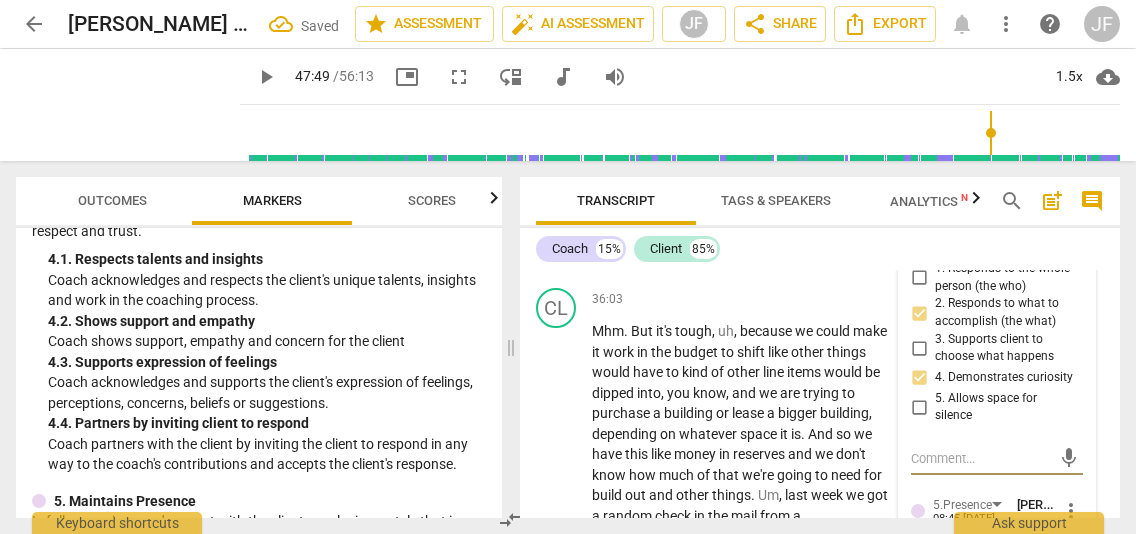 click on "5. Allows space for silence" at bounding box center (997, 407) 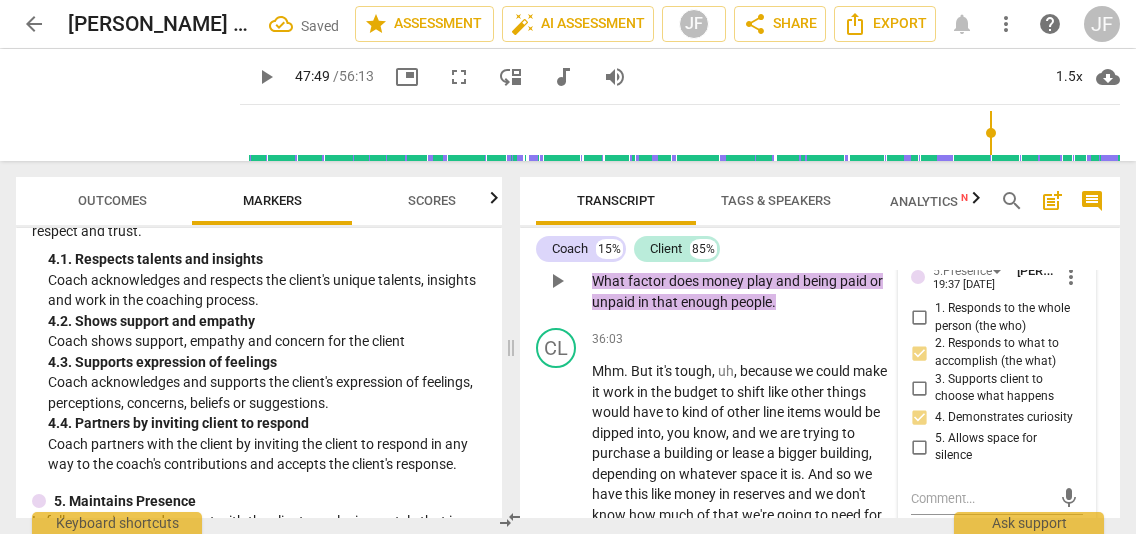scroll, scrollTop: 14740, scrollLeft: 0, axis: vertical 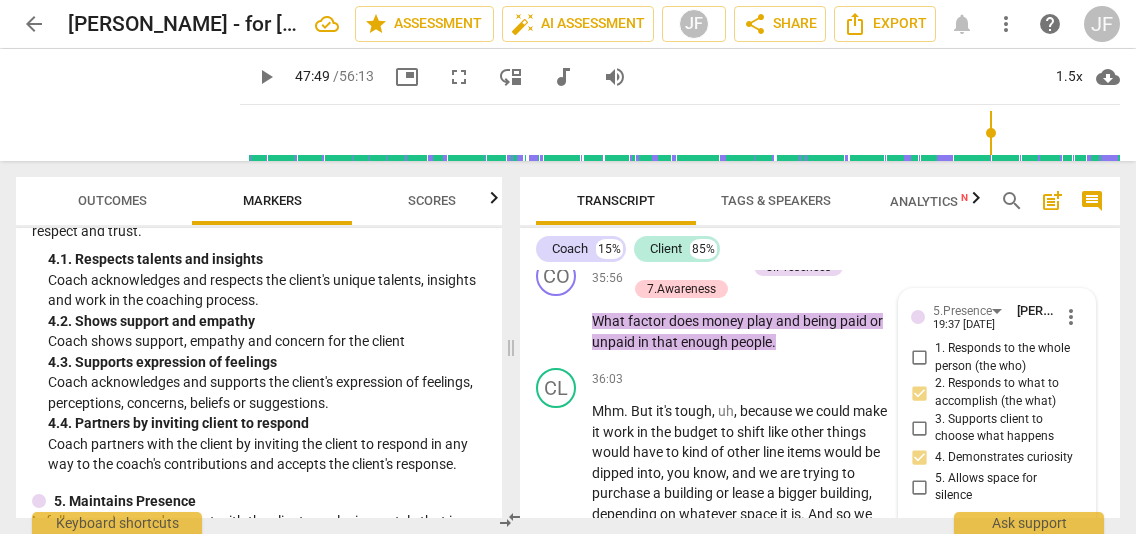 click on "Transcript" at bounding box center (616, 201) 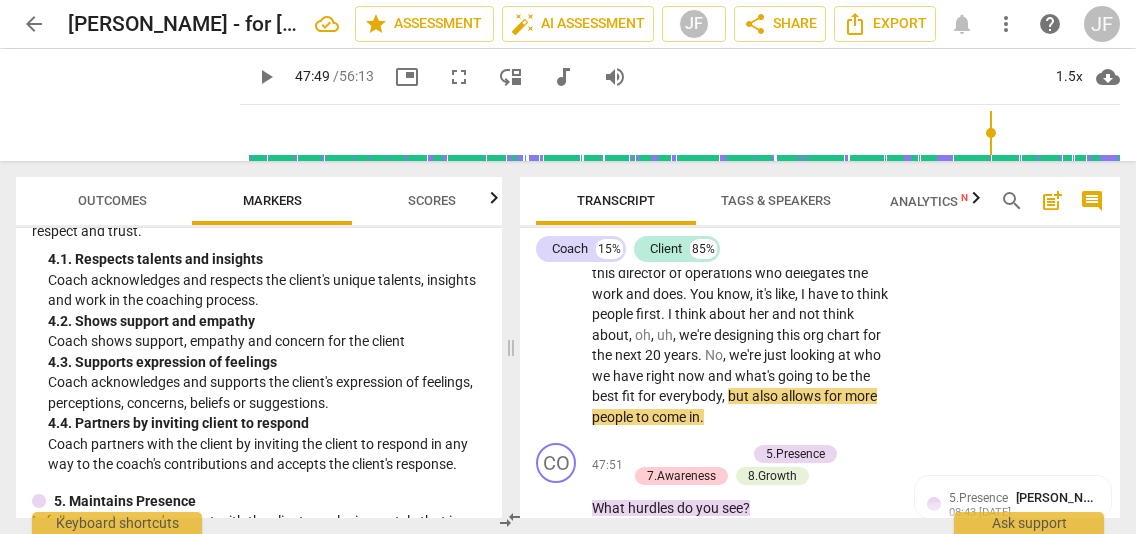 scroll, scrollTop: 18878, scrollLeft: 0, axis: vertical 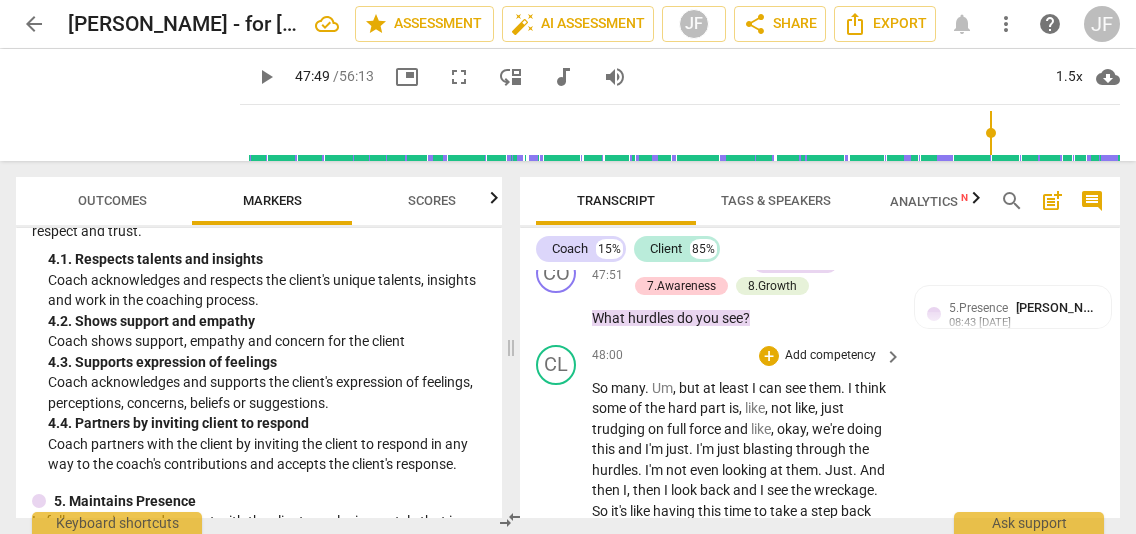 click on "many" at bounding box center (628, 388) 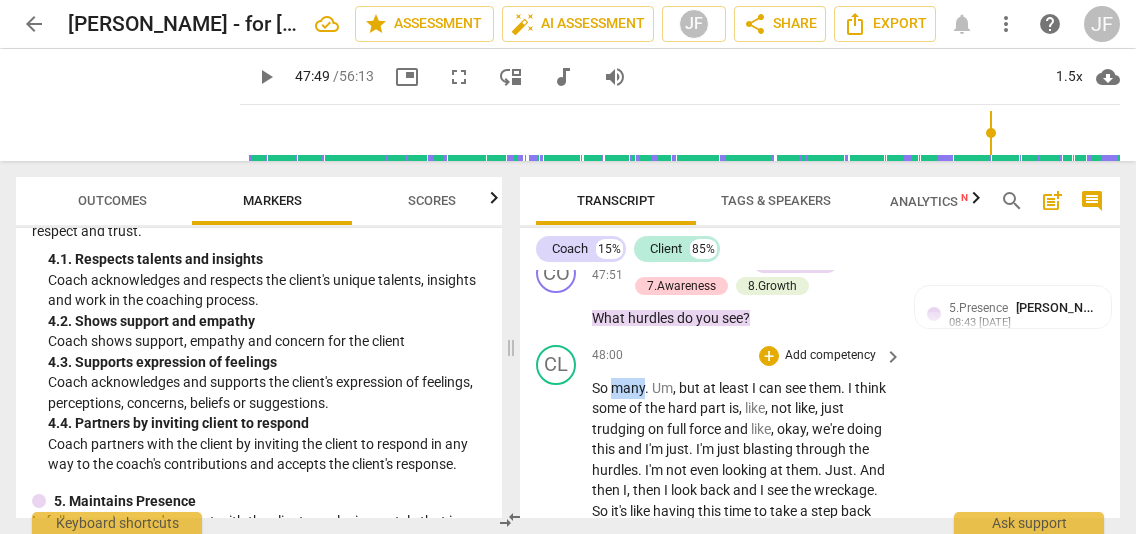 click on "many" at bounding box center (628, 388) 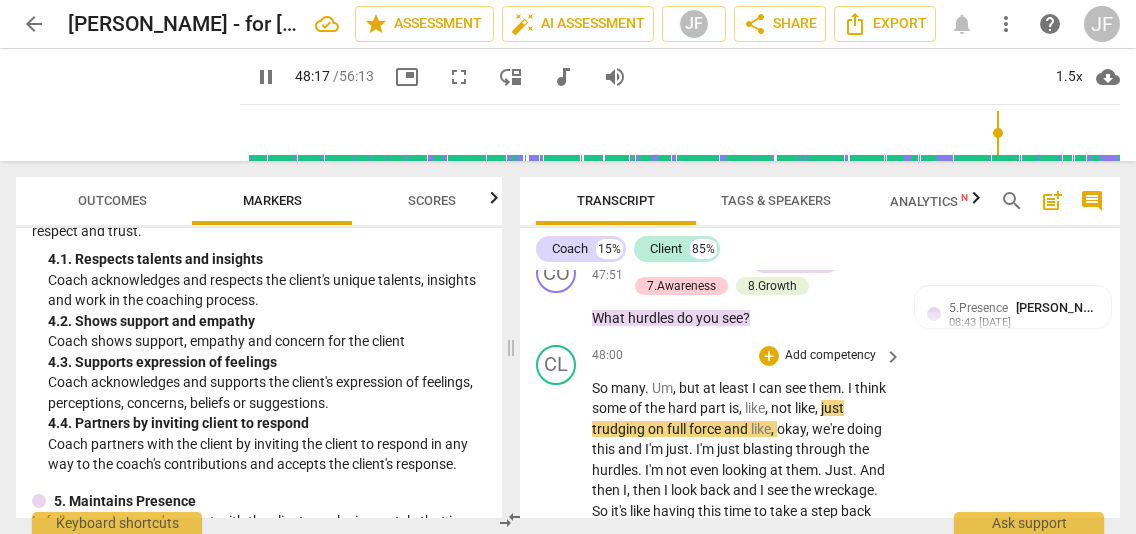 click on "okay" at bounding box center [791, 429] 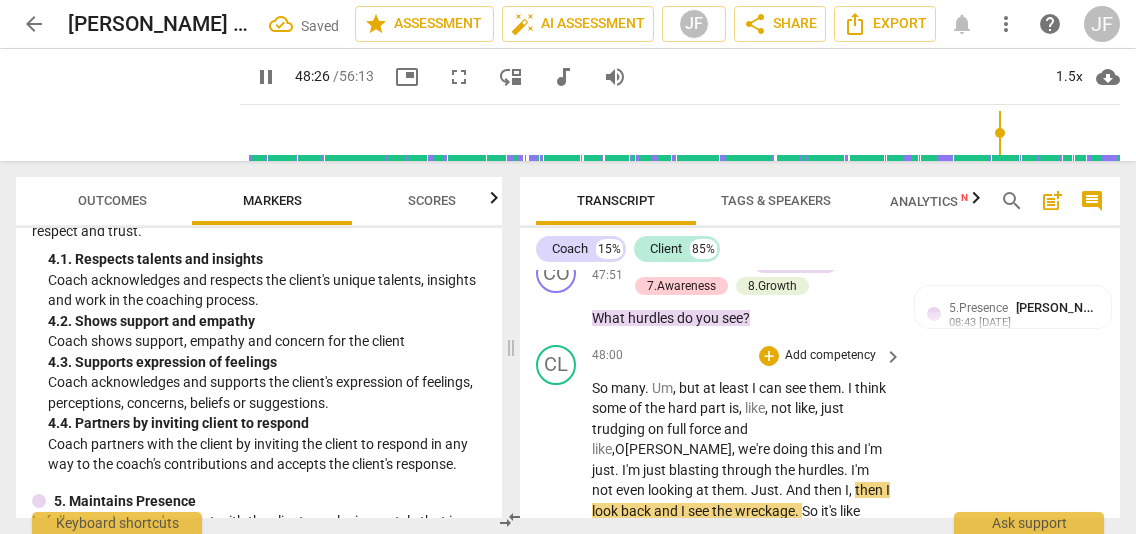click on "." at bounding box center [618, 470] 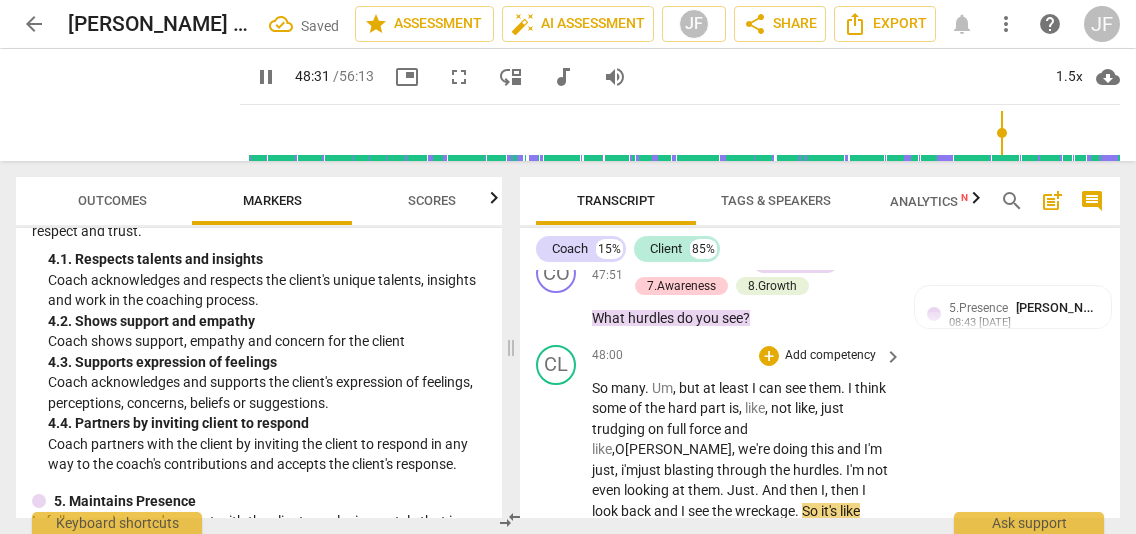click on "So   many .   Um ,   but   at   least   I   can   see   them .   I   think   some   of   the   hard   part   is ,   like ,   not   like ,   just   trudging   on   full   force   and   like ,  O kay ,   we're   doing   this   and   I'm   just,   i'm  just   blasting   through   the   hurdles .   I'm   not   even   looking   at   them .   Just .   And   then   I ,   then   I   look   back   and   I   see   the   wreckage .   So   it's   like   having   this   time   to   take   a   step   back   and   see   that   coming   is   what   I   need ,   because   I   can   deal   with   hurdles .   I   can   see ,   you   know ,   having   this   conversation   and   having   some   pushback ,   um ,   from   our   volunteer   people .   But   if   I   prepare   for   that   mentally   and   know ,   like ,   that   my   mom ,   um ,   might   say   something ,   okay ,   well ,   we'll   Have   a   conversation .   So   that's   what   this ,   like   applying   this   conversation   to   me   just   means ,   you" at bounding box center [742, 614] 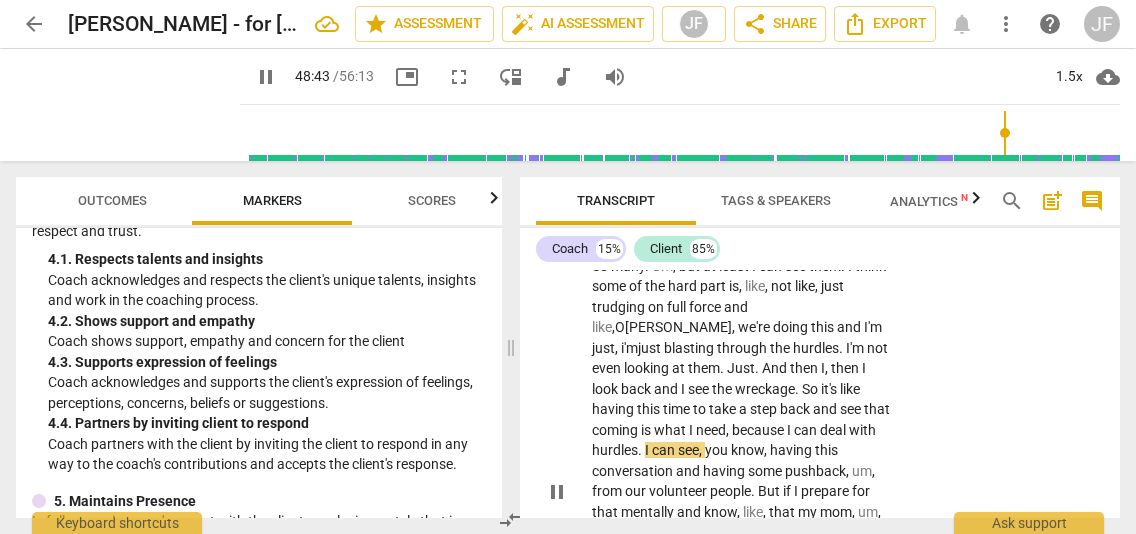 scroll, scrollTop: 19020, scrollLeft: 0, axis: vertical 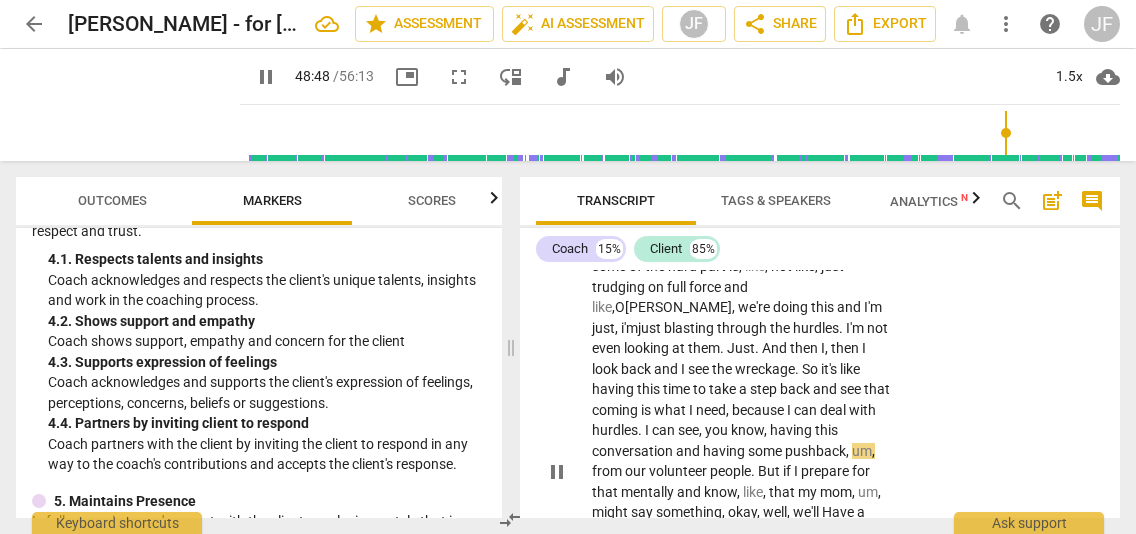 click on "pause" at bounding box center [557, 472] 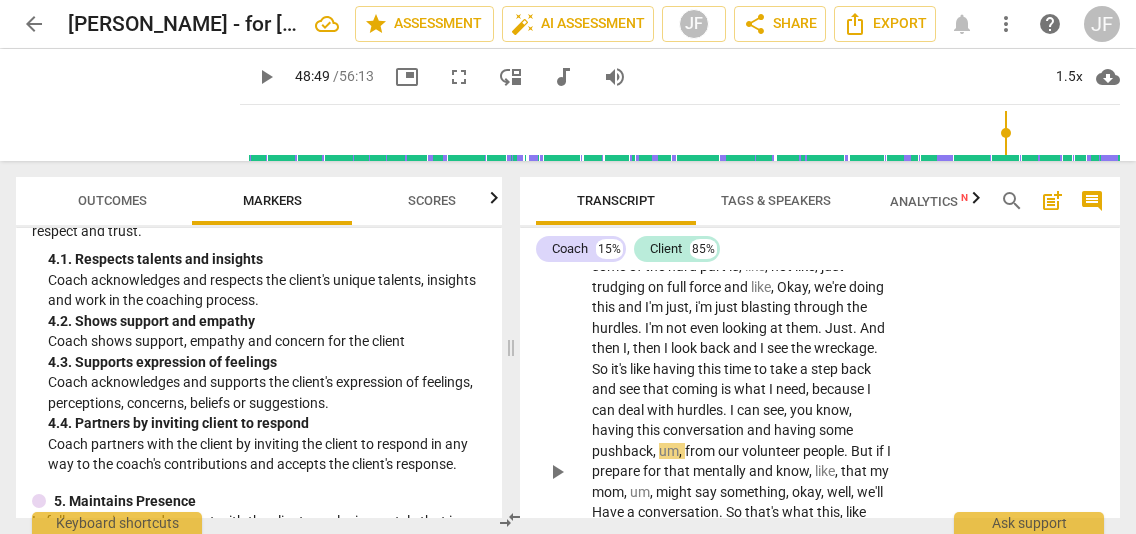 click on "CL play_arrow pause 48:00 + Add competency keyboard_arrow_right So   many .   Um ,   but   at   least   I   can   see   them .   I   think   some   of   the   hard   part   is ,   like ,   not   like ,   just   trudging   on   full   force   and   like ,   Okay ,   we're   doing   this   and   I'm   just ,   i'm   just   blasting   through   the   hurdles .   I'm   not   even   looking   at   them .   Just .   And   then   I ,   then   I   look   back   and   I   see   the   wreckage .   So   it's   like   having   this   time   to   take   a   step   back   and   see   that   coming   is   what   I   need ,   because   I   can   deal   with   hurdles .   I   can   see ,   you   know ,   having   this   conversation   and   having   some   pushback ,   um ,   from   our   volunteer   people .   But   if   I   prepare   for   that   mentally   and   know ,   like ,   that   my   mom ,   um ,   might   say   something ,   okay ,   well ,   we'll   Have   a   conversation .   So   that's   what   this ,   like" at bounding box center (820, 455) 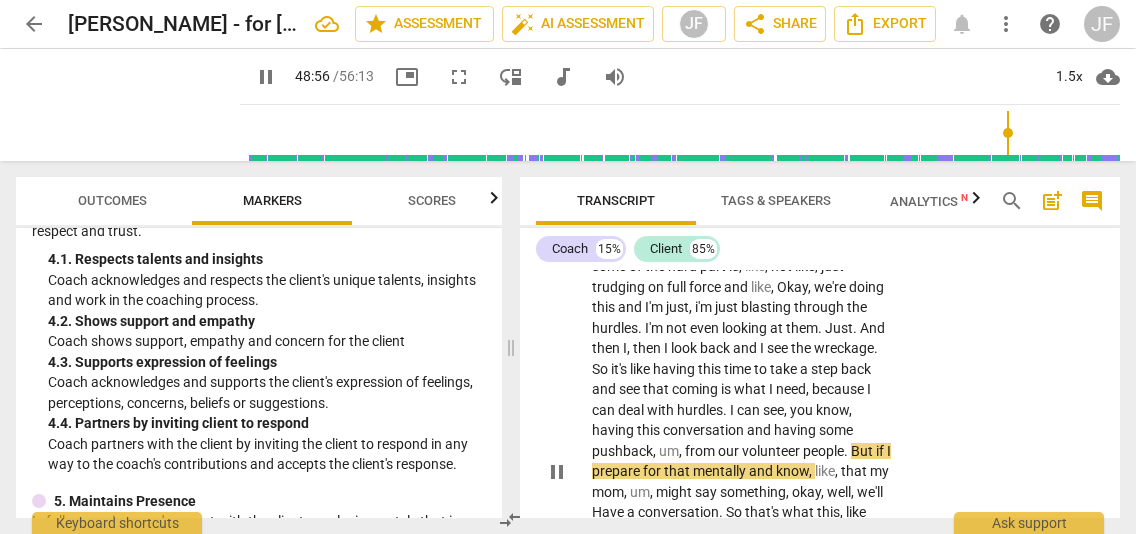 click on "So   many .   Um ,   but   at   least   I   can   see   them .   I   think   some   of   the   hard   part   is ,   like ,   not   like ,   just   trudging   on   full   force   and   like ,   Okay ,   we're   doing   this   and   I'm   just ,   i'm   just   blasting   through   the   hurdles .   I'm   not   even   looking   at   them .   Just .   And   then   I ,   then   I   look   back   and   I   see   the   wreckage .   So   it's   like   having   this   time   to   take   a   step   back   and   see   that   coming   is   what   I   need ,   because   I   can   deal   with   hurdles .   I   can   see ,   you   know ,   having   this   conversation   and   having   some   pushback ,   um ,   from   our   volunteer   people .   But   if   I   prepare   for   that   mentally   and   know ,   like ,   that   my   mom ,   um ,   might   say   something ,   okay ,   well ,   we'll   Have   a   conversation .   So   that's   what   this ,   like   applying   this   conversation   to   me   just   means ,   you" at bounding box center (742, 472) 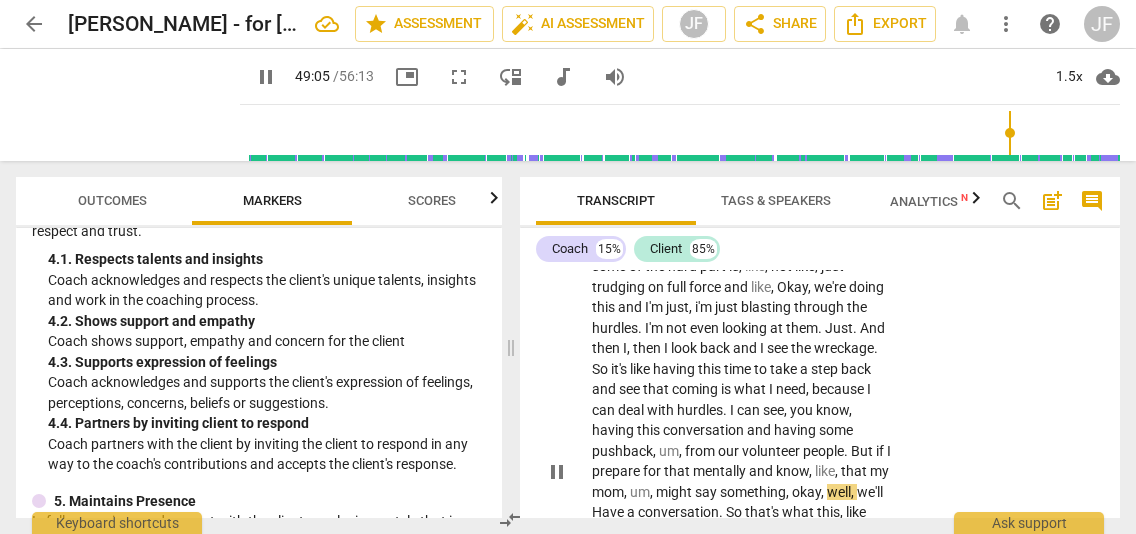 click on "might" at bounding box center (675, 492) 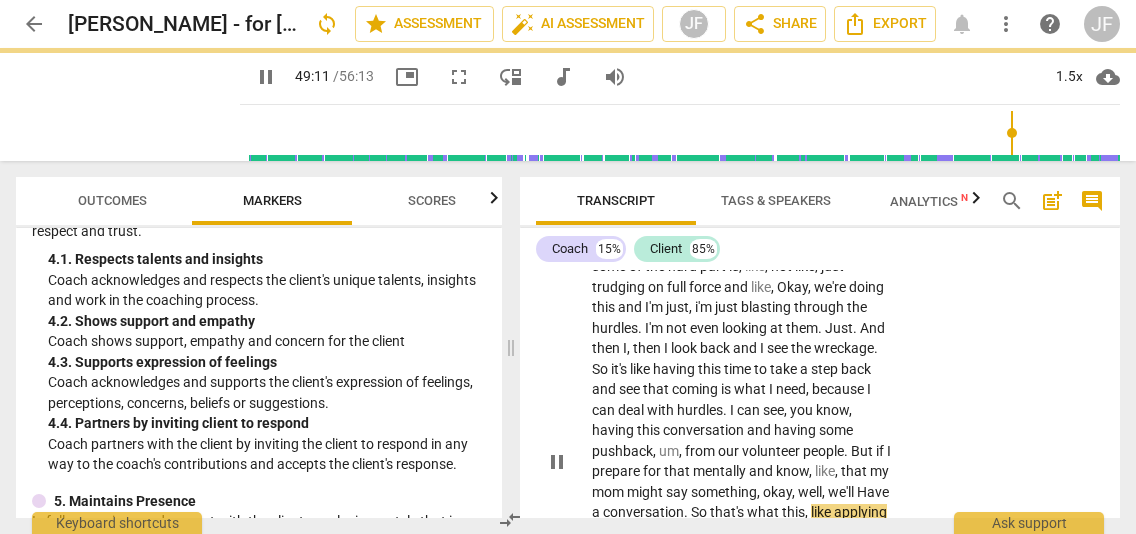 click on "So   many .   Um ,   but   at   least   I   can   see   them .   I   think   some   of   the   hard   part   is ,   like ,   not   like ,   just   trudging   on   full   force   and   like ,   Okay ,   we're   doing   this   and   I'm   just ,   i'm   just   blasting   through   the   hurdles .   I'm   not   even   looking   at   them .   Just .   And   then   I ,   then   I   look   back   and   I   see   the   wreckage .   So   it's   like   having   this   time   to   take   a   step   back   and   see   that   coming   is   what   I   need ,   because   I   can   deal   with   hurdles .   I   can   see ,   you   know ,   having   this   conversation   and   having   some   pushback ,   um ,   from   our   volunteer   people .   But   if   I   prepare   for   that   mentally   and   know ,   like ,   that   my   mom   might   say   something ,   okay ,   well ,   we'll   Have   a   conversation .   So   that's   what   this ,   like   applying   this   conversation   to   me   just   means ,   you   know ," at bounding box center (748, 461) 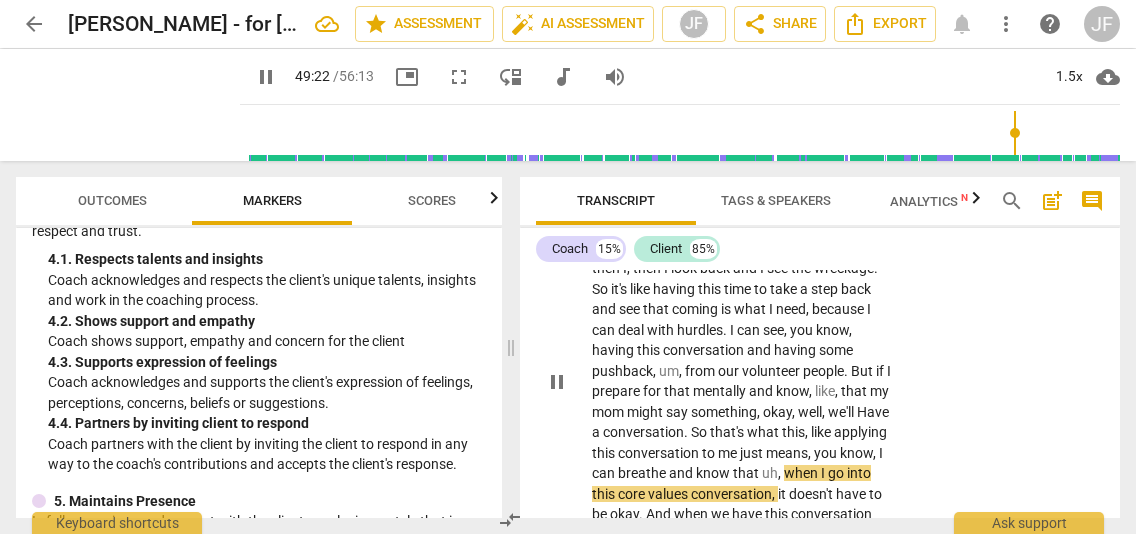 scroll, scrollTop: 19140, scrollLeft: 0, axis: vertical 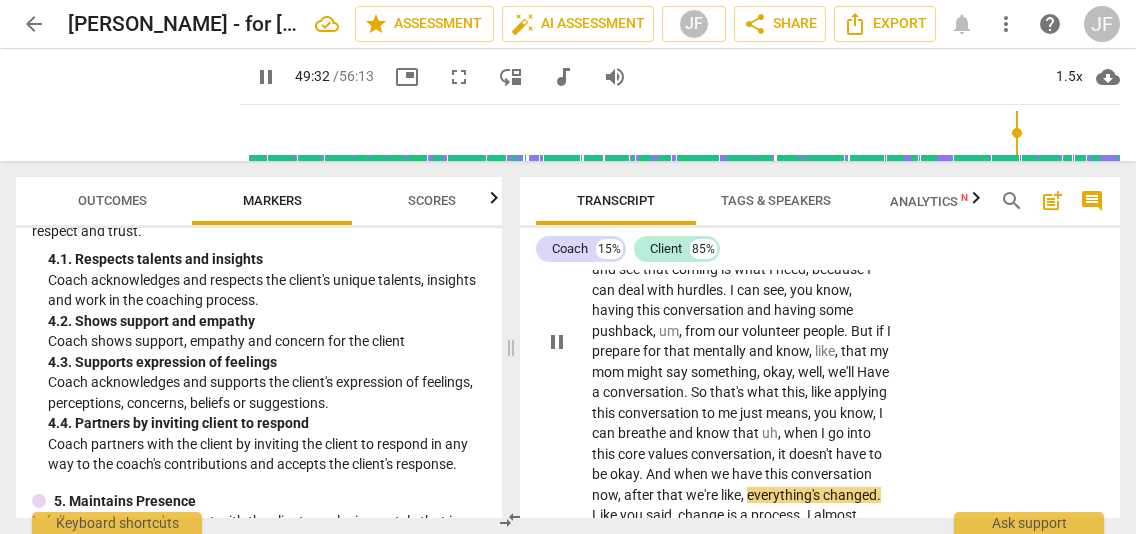 click on "pause" at bounding box center (557, 342) 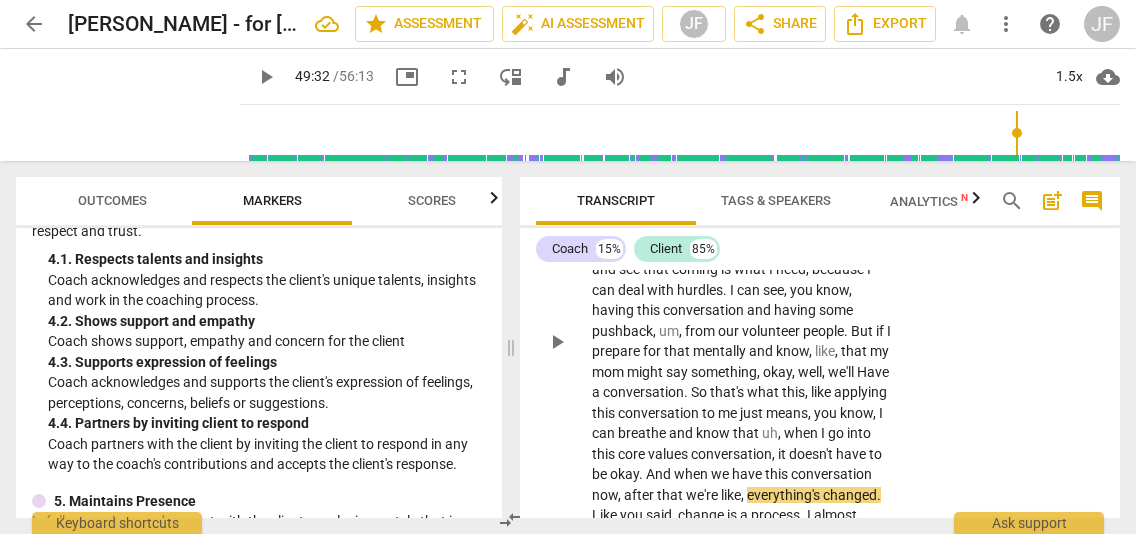 click on "be" at bounding box center [601, 474] 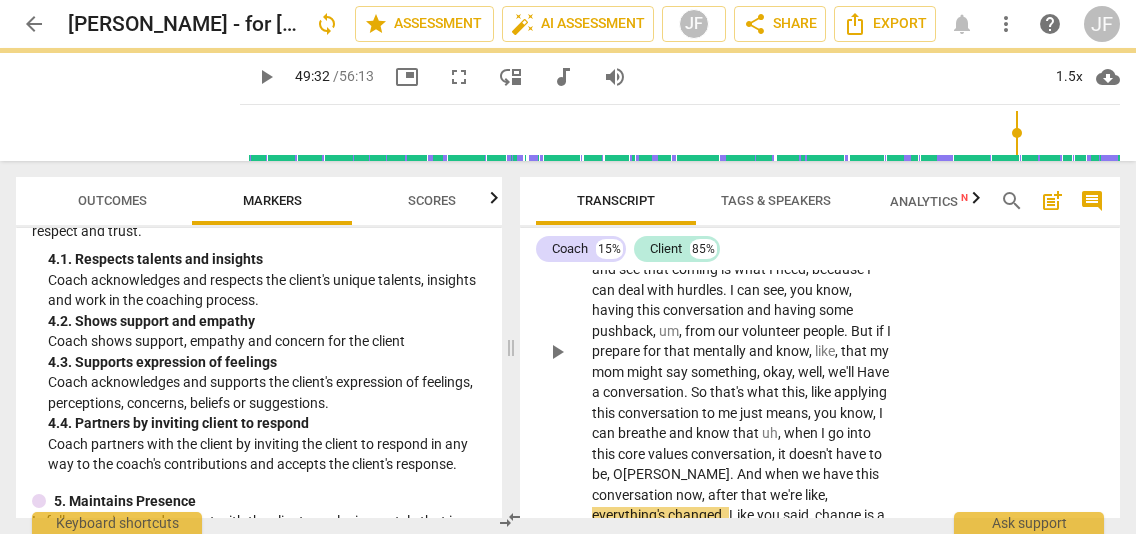 click on "." at bounding box center [733, 474] 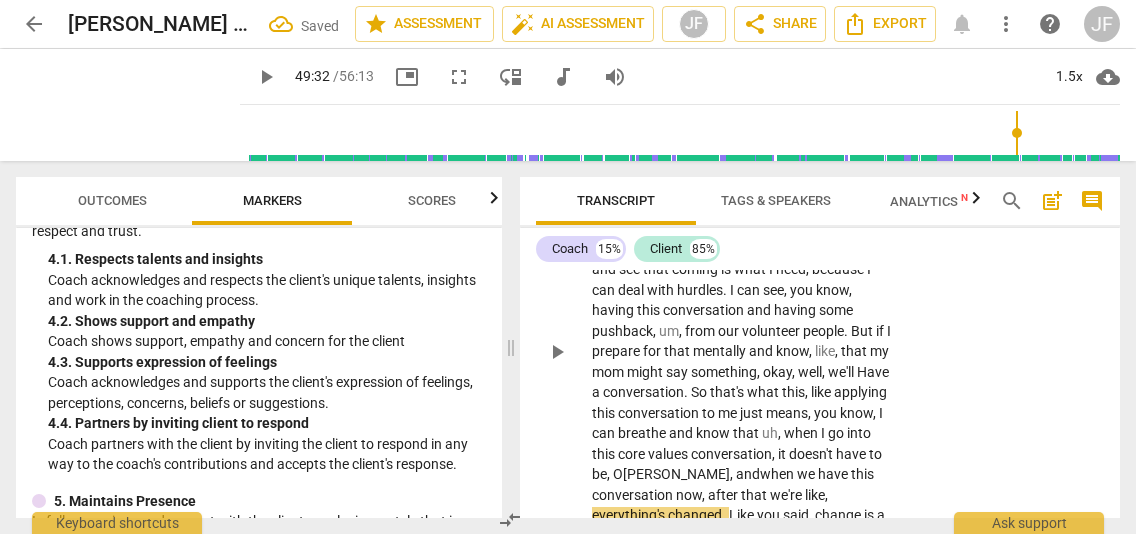 click on "Coach 15% Client 85% CO play_arrow pause 00:02 + Add competency keyboard_arrow_right Fantastic .   Good   morning . CL play_arrow pause 00:04 + Add competency keyboard_arrow_right Morning . CO play_arrow pause 00:05 + Add competency 3.Agreement 5.Presence 7.Awareness keyboard_arrow_right So   [PERSON_NAME] ,   what ,   what   brings   you   to   this   conversation   [DATE] ? 3.Agreement [PERSON_NAME] 19:11 [DATE] 1. Identifies what to accomplish 5.Presence [PERSON_NAME] 19:11 [DATE] 4. Demonstrates curiosity 7.Awareness [PERSON_NAME] 19:29 [DATE] 6. Asks clear, open-ended questions 7. Uses concise language CL play_arrow pause 00:10 + Add competency keyboard_arrow_right Oh ,   I ,   as   I   was   reflecting   on ,   on   our   conversation ,   I   just   kept   thinking   I   feel   like   I'm   just   coming   back   to   the   same   things   and   just   allowing   myself   to   be   okay   with   that ,   you   know ,   but   that's   where   I'm   at .   I   feel   like   I'm   coming" at bounding box center (820, 373) 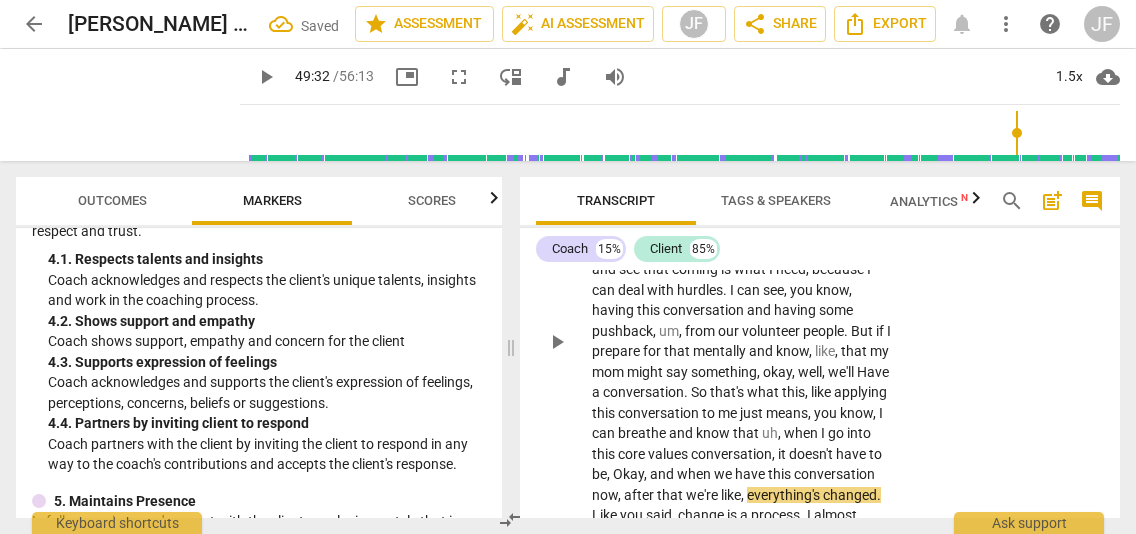click on "play_arrow" at bounding box center (557, 342) 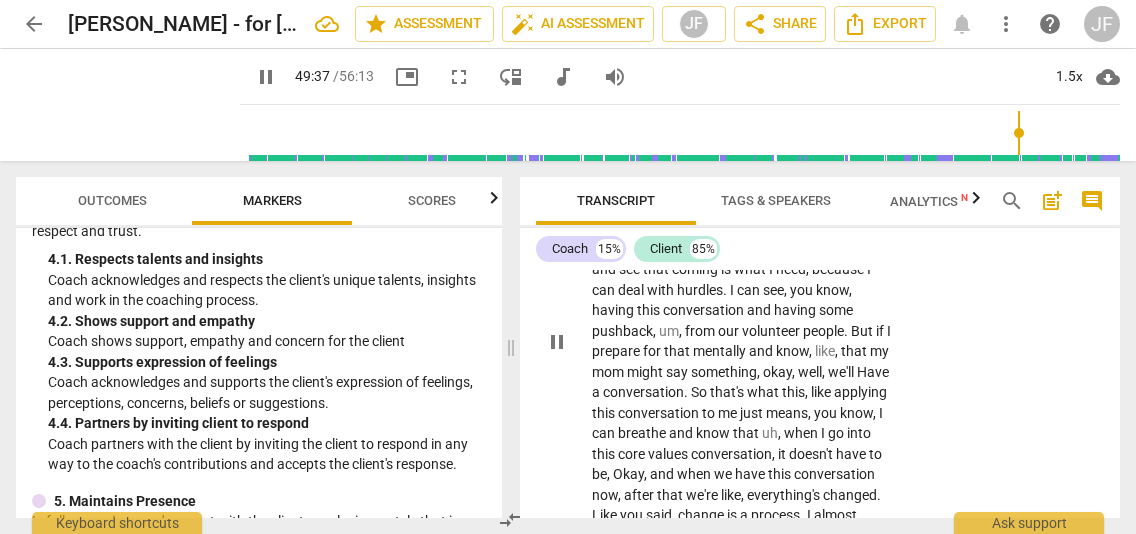click on "So   many .   Um ,   but   at   least   I   can   see   them .   I   think   some   of   the   hard   part   is ,   like ,   not   like ,   just   trudging   on   full   force   and   like ,   Okay ,   we're   doing   this   and   I'm   just ,   i'm   just   blasting   through   the   hurdles .   I'm   not   even   looking   at   them .   Just .   And   then   I ,   then   I   look   back   and   I   see   the   wreckage .   So   it's   like   having   this   time   to   take   a   step   back   and   see   that   coming   is   what   I   need ,   because   I   can   deal   with   hurdles .   I   can   see ,   you   know ,   having   this   conversation   and   having   some   pushback ,   um ,   from   our   volunteer   people .   But   if   I   prepare   for   that   mentally   and   know ,   like ,   that   my   mom   might   say   something ,   okay ,   well ,   we'll   Have   a   conversation .   So   that's   what   this ,   like   applying   this   conversation   to   me   just   means ,   you   know ," at bounding box center [742, 341] 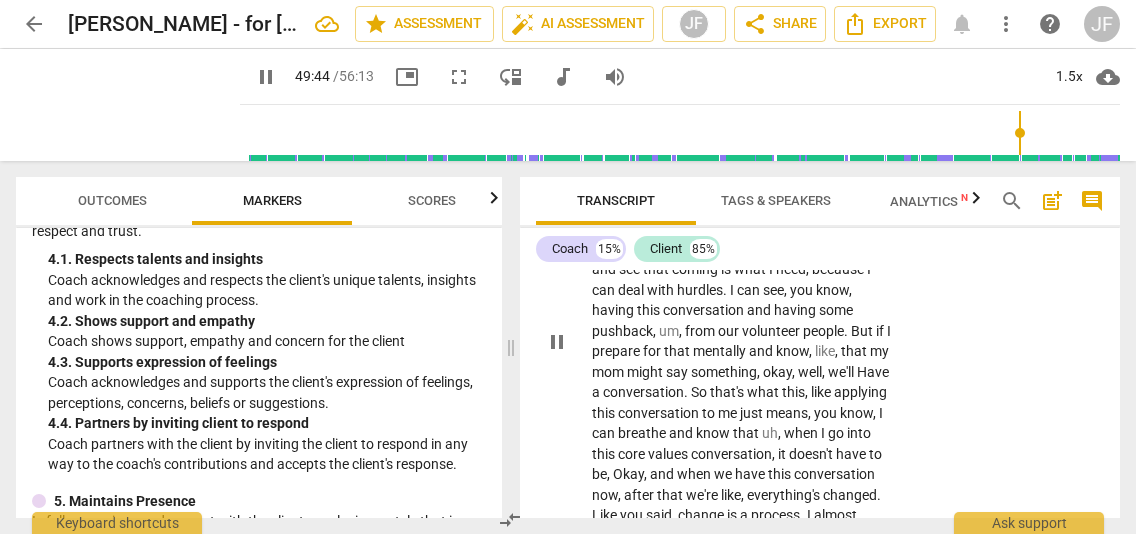 click on "." at bounding box center [635, 556] 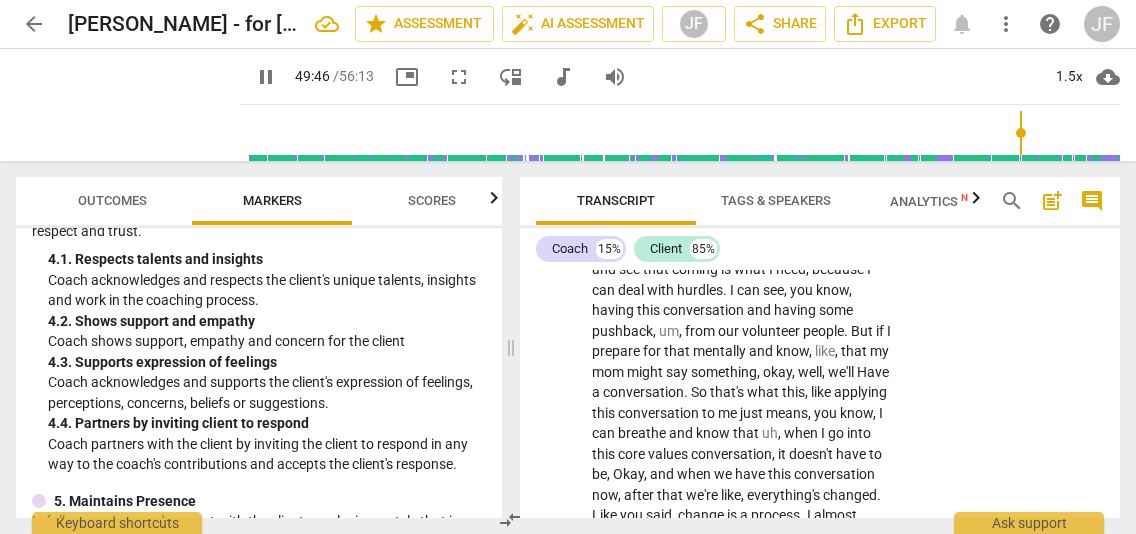 scroll, scrollTop: 19423, scrollLeft: 0, axis: vertical 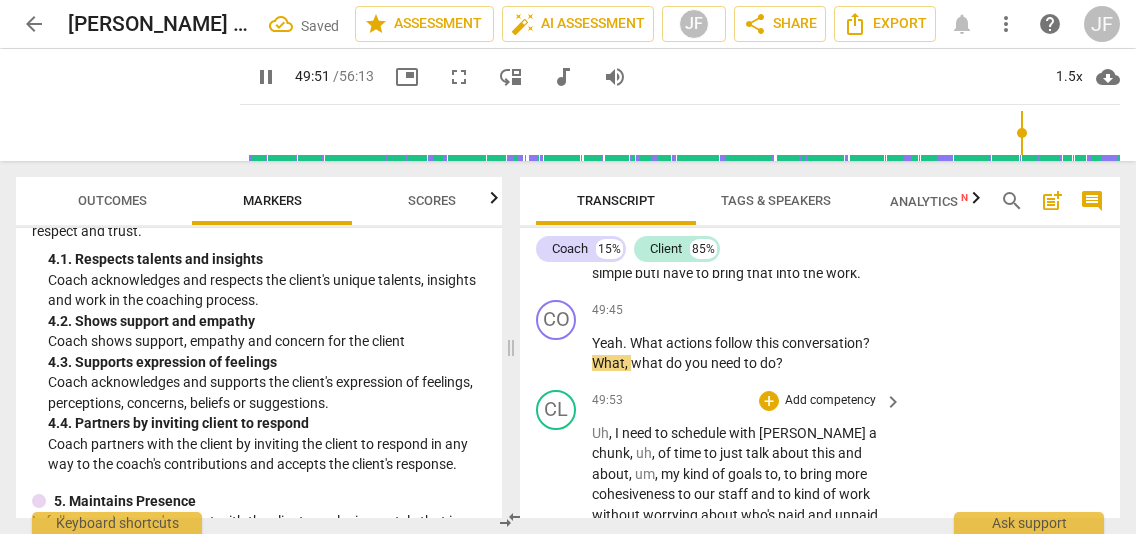 click on "pause" at bounding box center (557, 556) 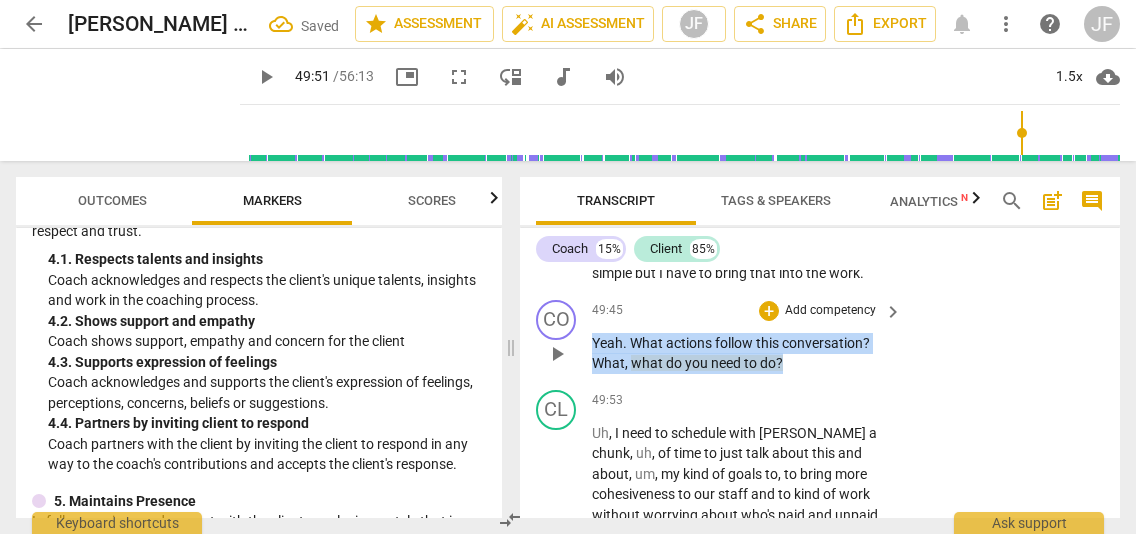 drag, startPoint x: 794, startPoint y: 297, endPoint x: 585, endPoint y: 283, distance: 209.46837 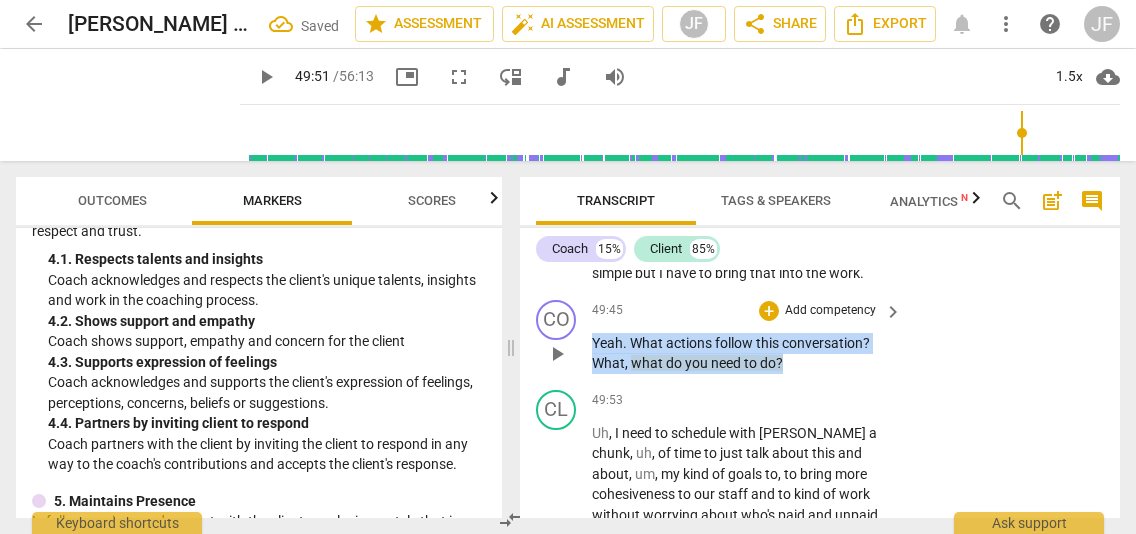 click on "CO play_arrow pause 49:45 + Add competency keyboard_arrow_right Yeah .   What   actions   follow   this   conversation ?   What ,   what   do   you   need   to   do ?" at bounding box center (820, 337) 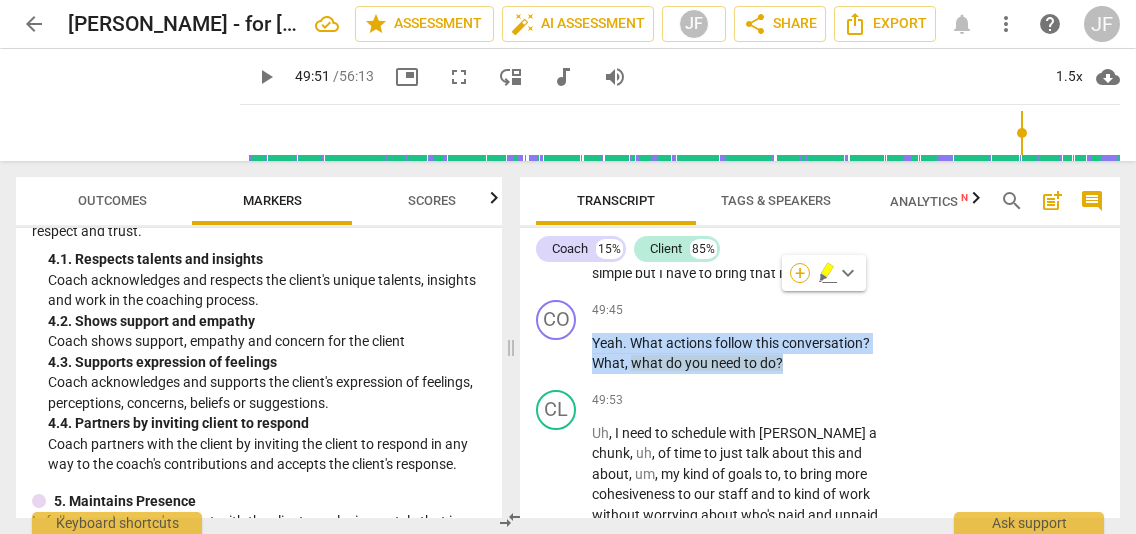 click on "+" at bounding box center (800, 273) 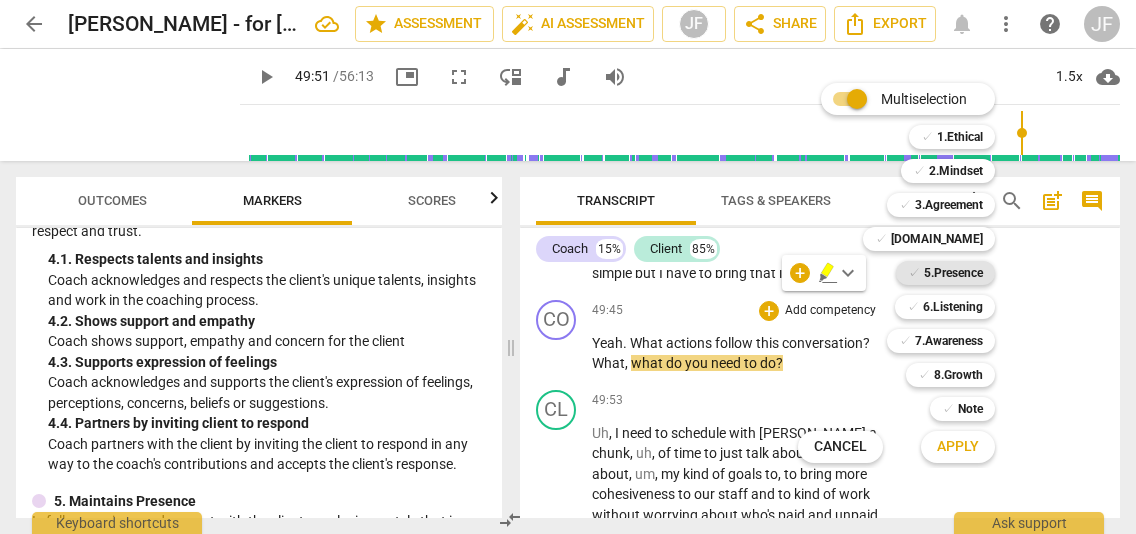 click on "5.Presence" at bounding box center [953, 273] 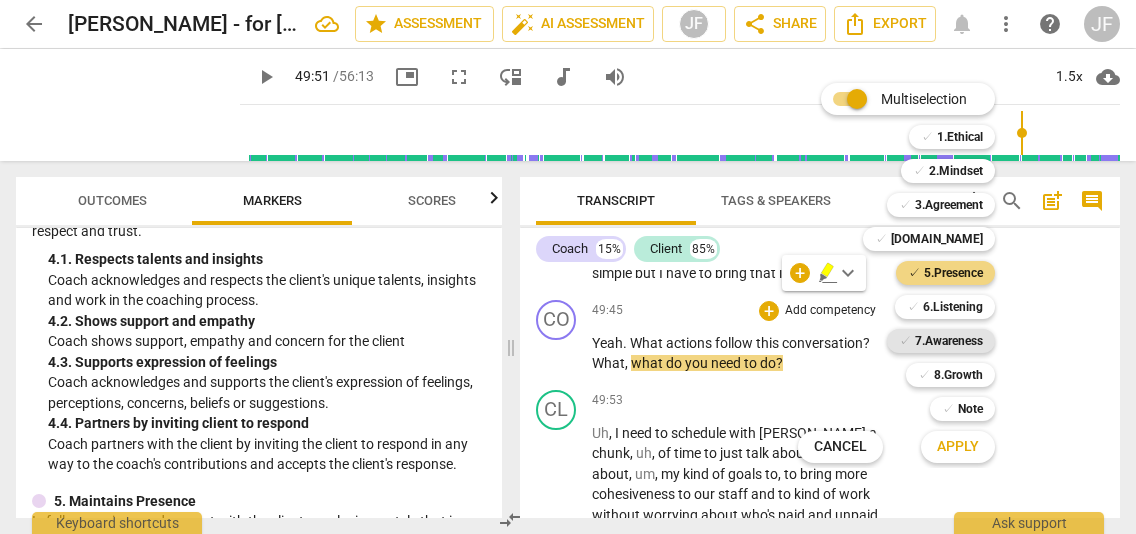 click on "7.Awareness" at bounding box center [949, 341] 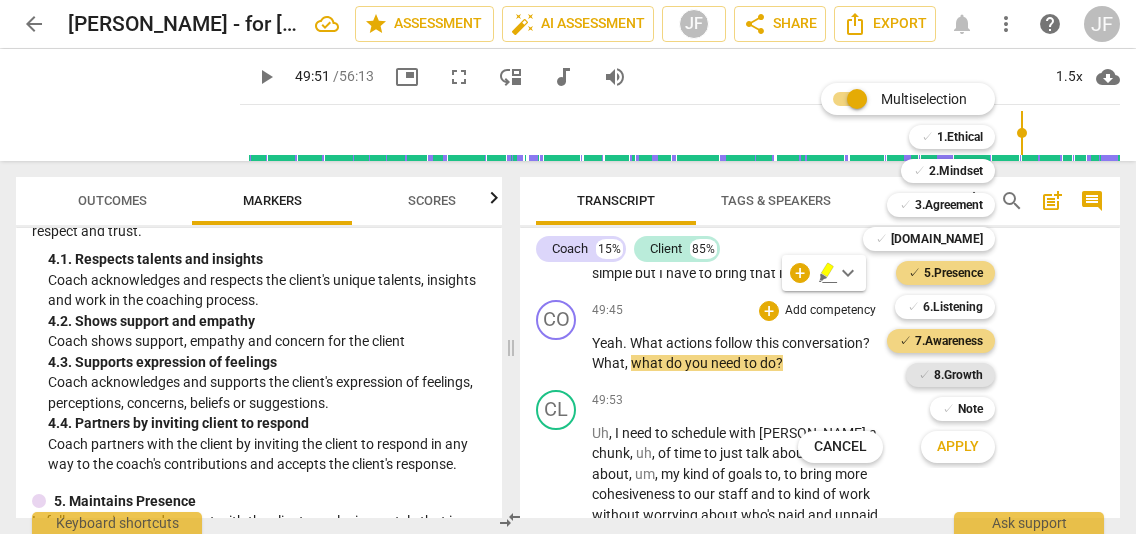 click on "8.Growth" at bounding box center (958, 375) 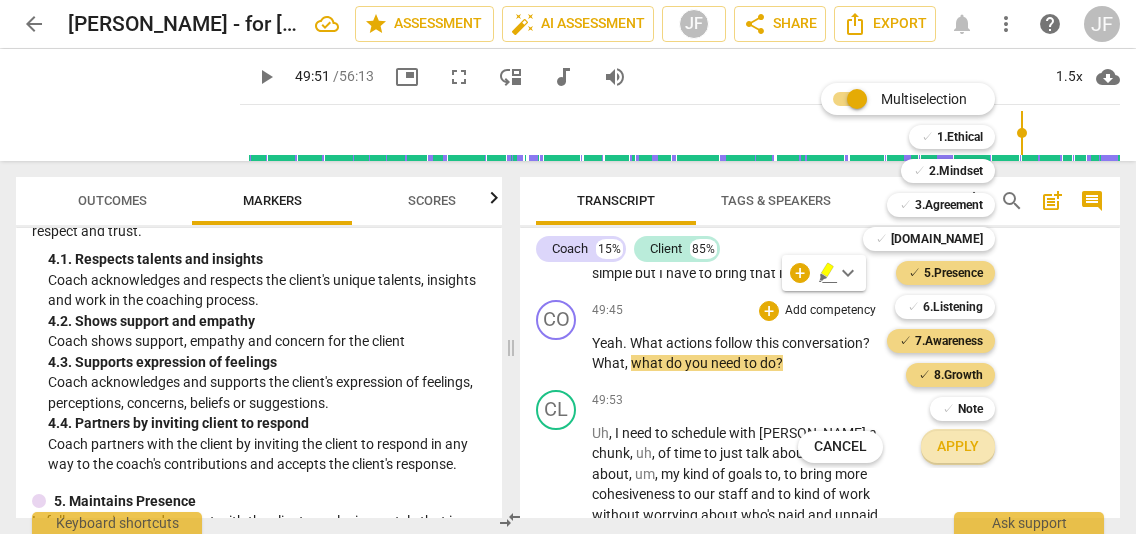 click on "Apply" at bounding box center (958, 447) 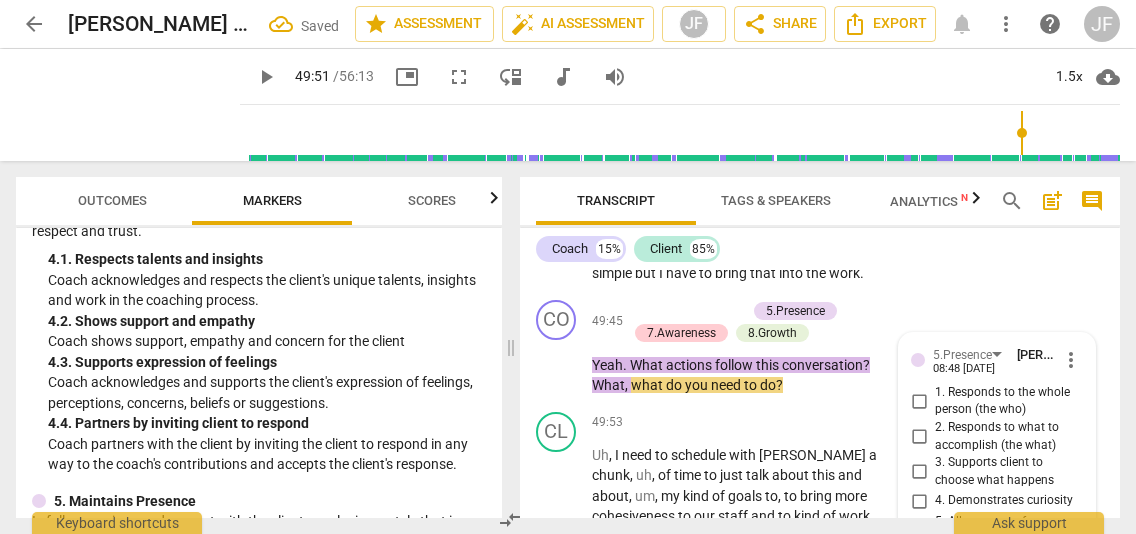 scroll, scrollTop: 19431, scrollLeft: 0, axis: vertical 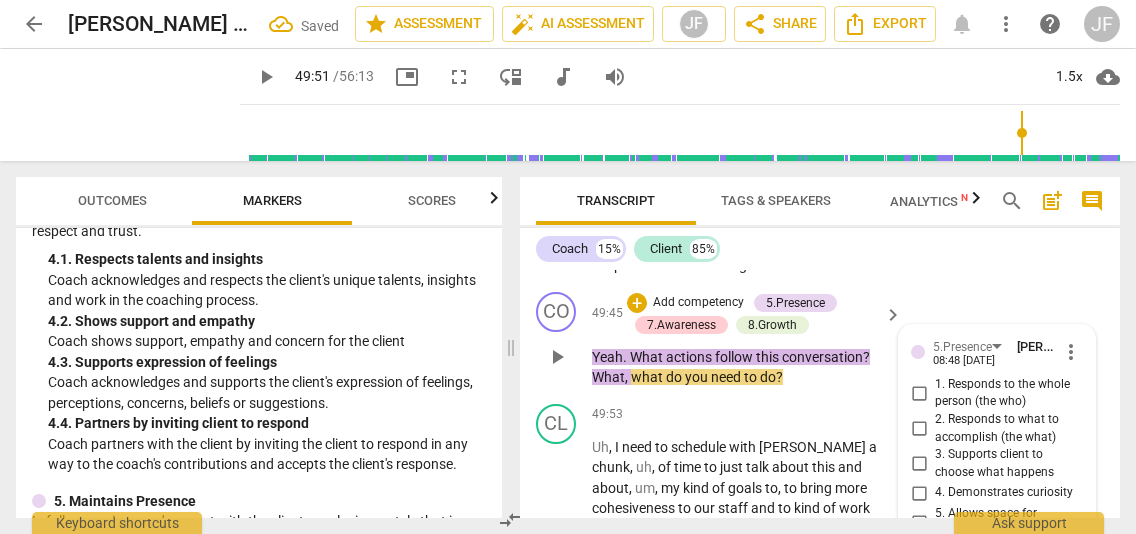 click on "4. Demonstrates curiosity" at bounding box center (919, 493) 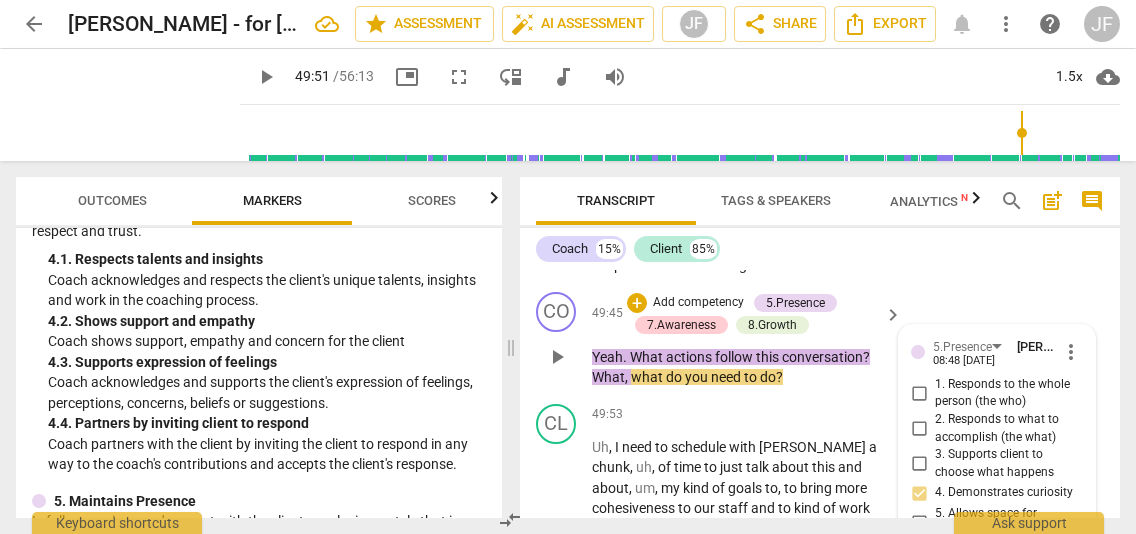 click on "5. Allows space for silence" at bounding box center [997, 522] 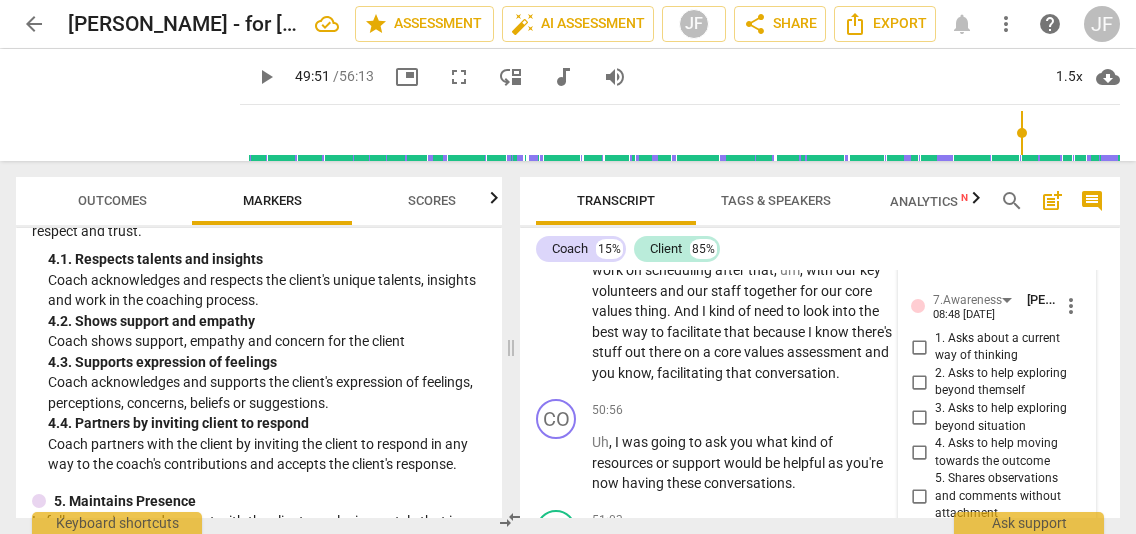 scroll, scrollTop: 19791, scrollLeft: 0, axis: vertical 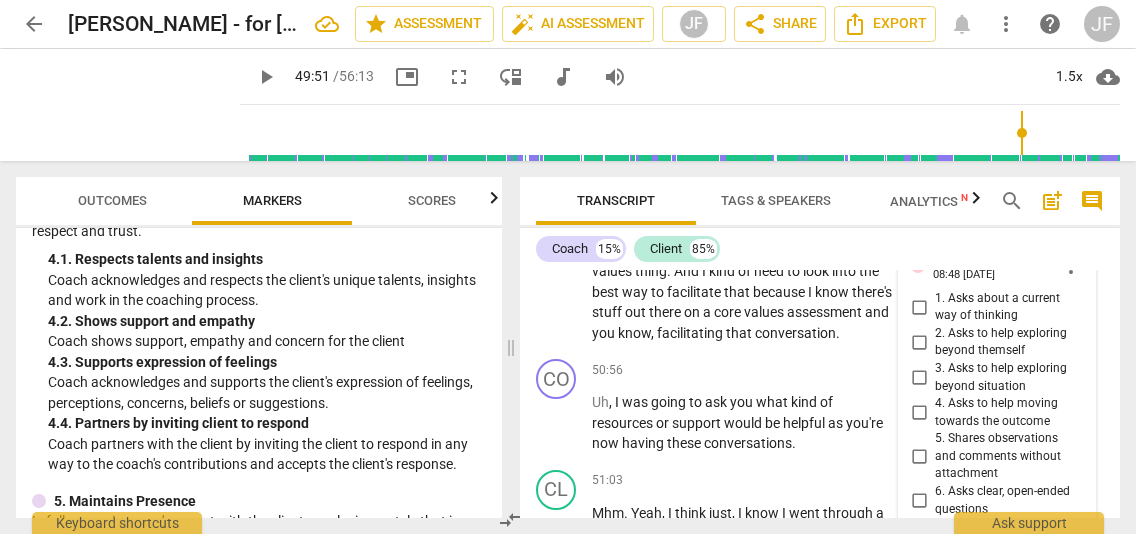 click on "6. Asks clear, open-ended questions" at bounding box center [919, 501] 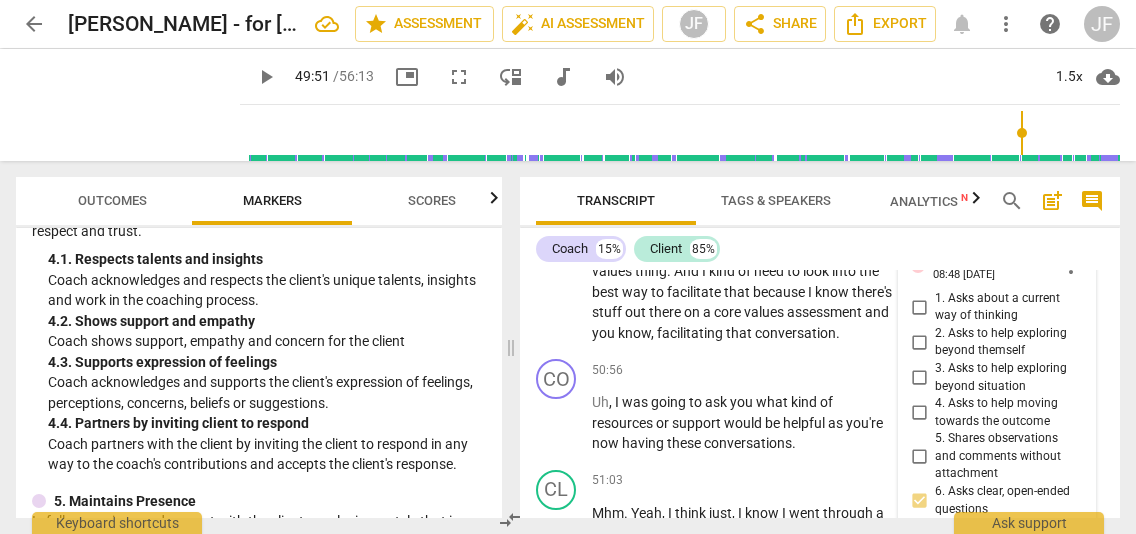 click on "7. Uses concise language" at bounding box center (919, 530) 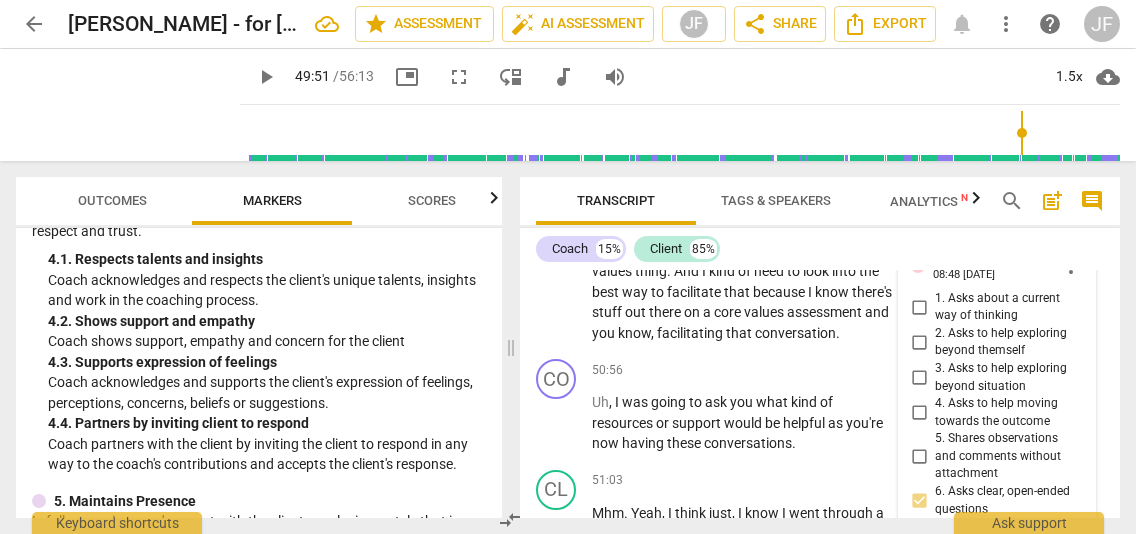click on "5.Presence [PERSON_NAME] 08:48 [DATE] more_vert 1. Responds to the whole person (the who) 2. Responds to what to accomplish (the what) 3. Supports client to choose what happens 4. Demonstrates curiosity 5. Allows space for silence mic 7.Awareness [PERSON_NAME] 08:48 [DATE] more_vert 1. Asks about a current way of thinking 2. Asks to help exploring beyond themself 3. Asks to help exploring beyond situation 4. Asks to help moving towards the outcome 5. Shares observations and comments without attachment 6. Asks clear, open-ended questions 7. Uses concise language 8. Allows client most of the talking mic 8.Growth [PERSON_NAME] 08:48 [DATE] more_vert 1. Allows to explore progress 2. Invites to state learning about themself 3. Invites to explore learning about situation 4. Invites to consider new learning 5. Partners to design post-session action 6. Partners to move forward 7. Partners to design accountability 8. Celebrates progress 9. Partners on how to close session mic" at bounding box center [997, 511] 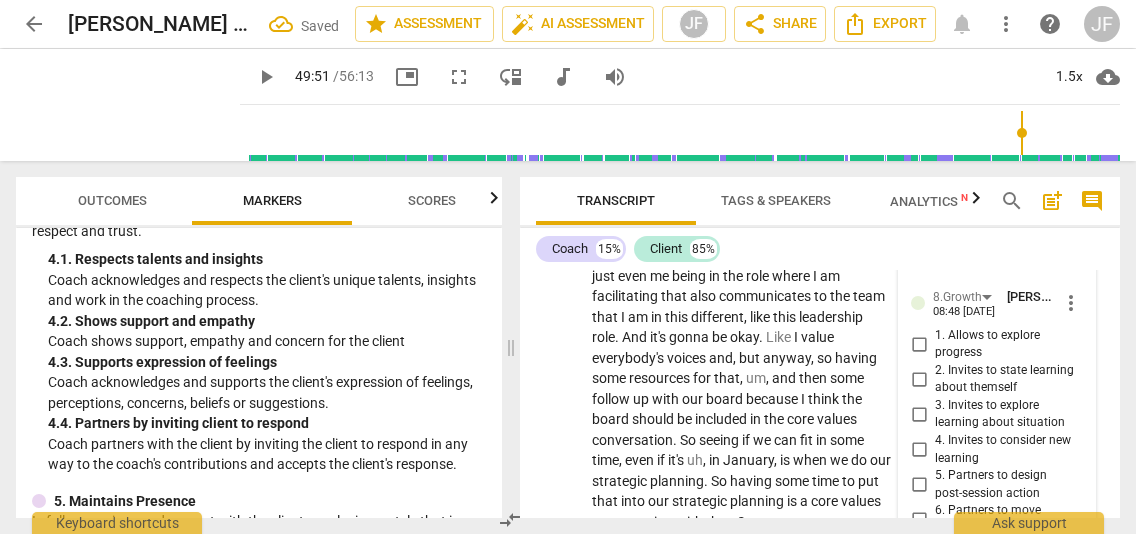 scroll, scrollTop: 20191, scrollLeft: 0, axis: vertical 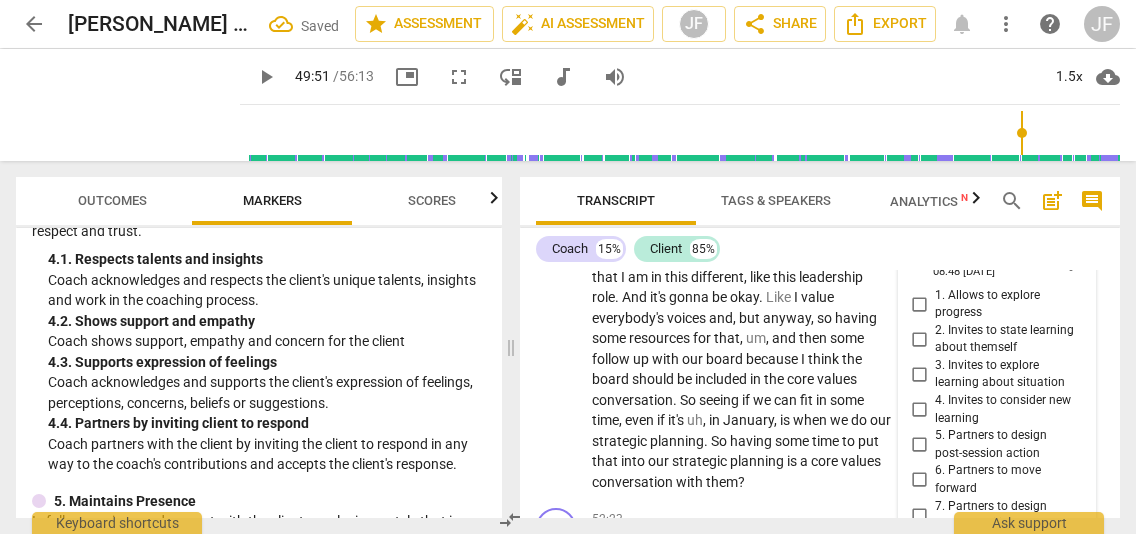 click on "5. Partners to design post-session action" at bounding box center (919, 445) 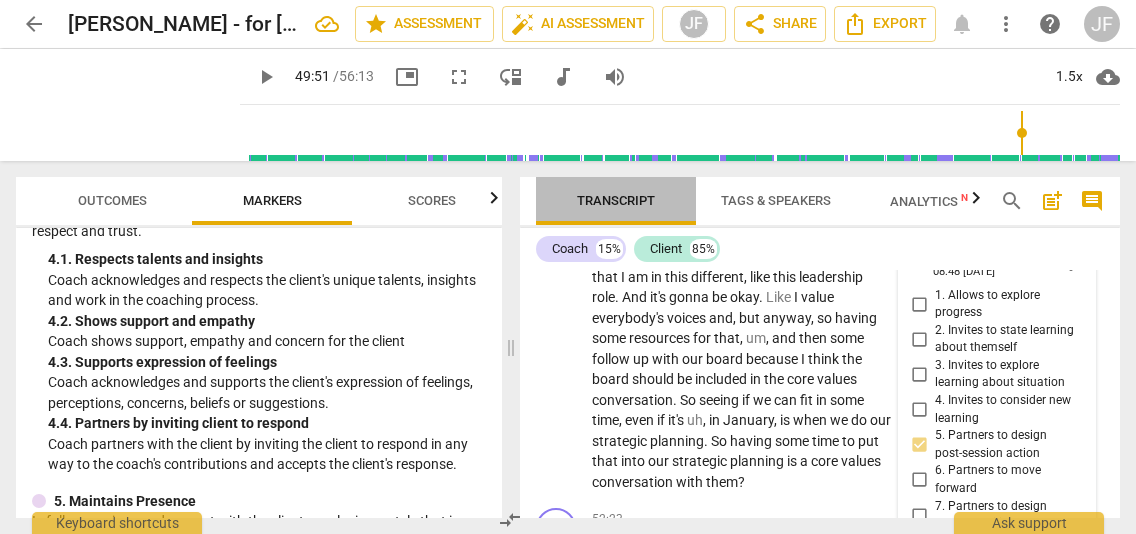 click on "Transcript" at bounding box center [616, 201] 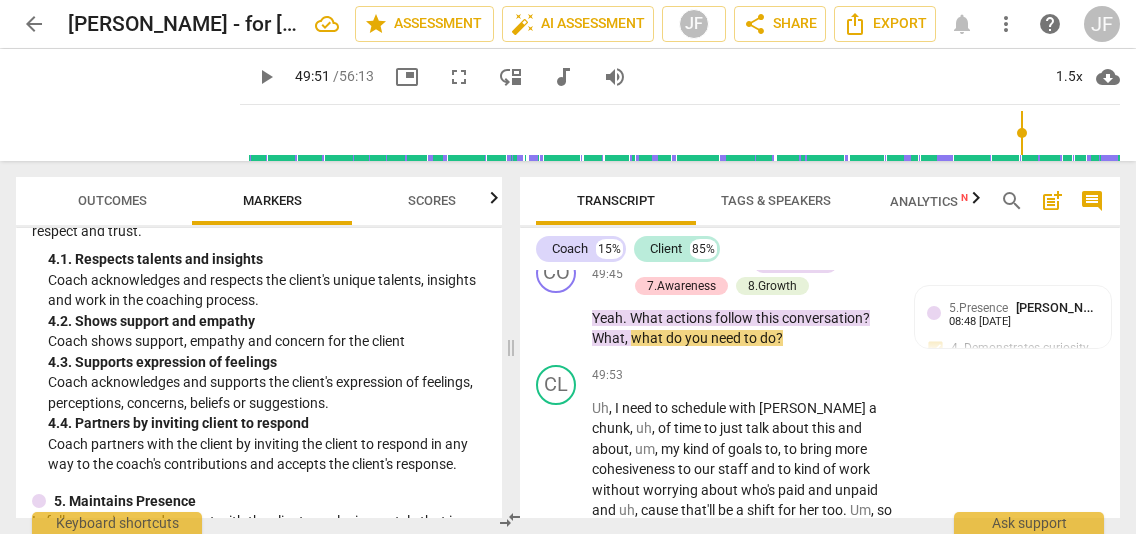 scroll, scrollTop: 19534, scrollLeft: 0, axis: vertical 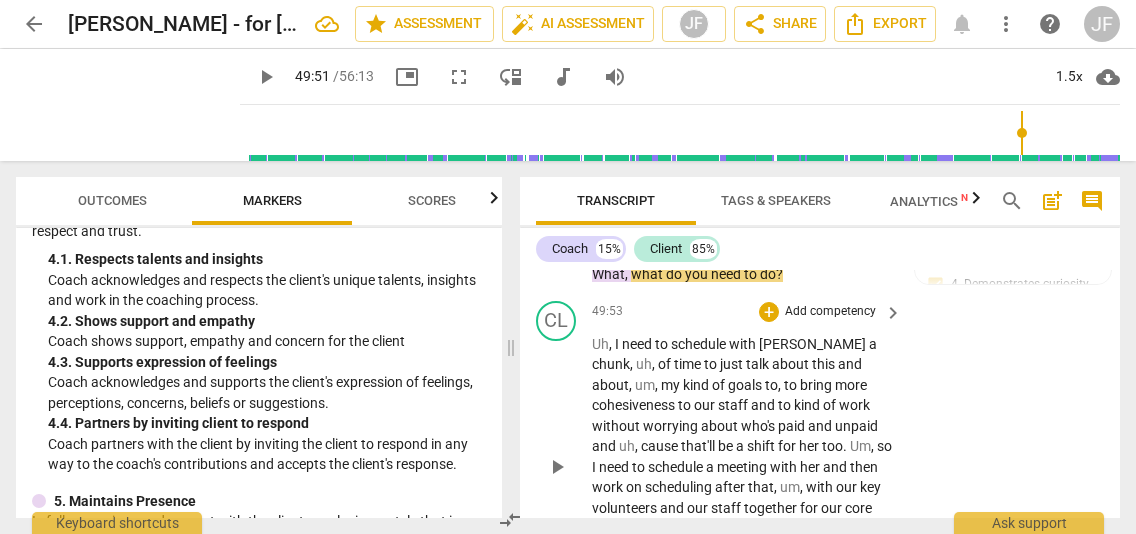 click on "play_arrow" at bounding box center (557, 467) 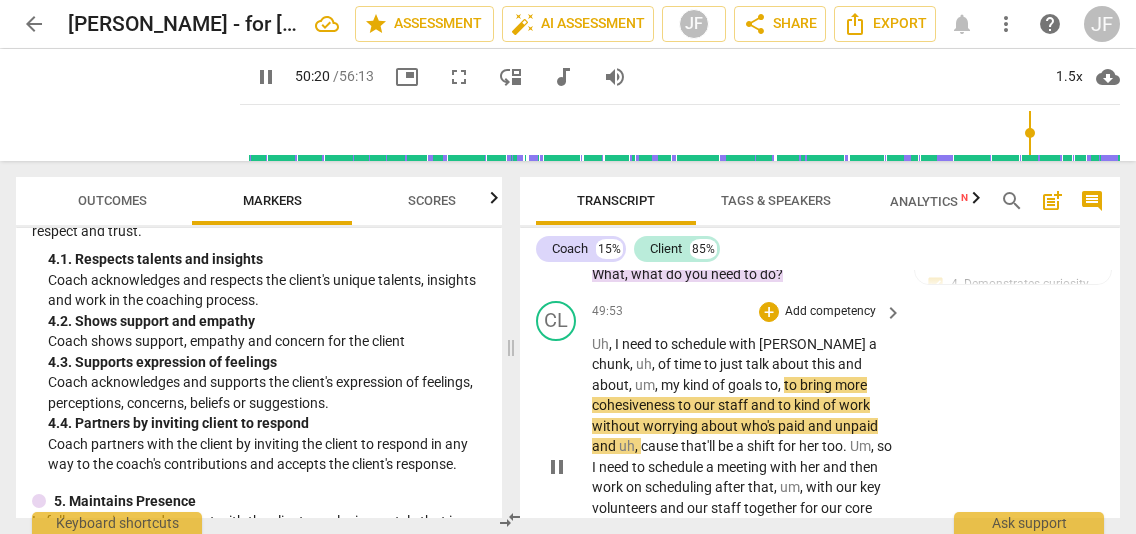click on "Uh ,   I   need   to   schedule   with   [PERSON_NAME]   a   chunk ,   uh ,   of   time   to   just   talk   about   this   and   about ,   um ,   my   kind   of   goals   to ,   to   bring   more   cohesiveness   to   our   staff   and   to   kind   of   work   without   worrying   about   who's   paid   and   unpaid   and   uh ,   cause   that'll   be   a   shift   for   her   too .   Um ,   so   I   need   to   schedule   a   meeting   with   her   and   then   work   on   scheduling   after   that ,   um ,   with   our   key   volunteers   and   our   staff   together   for   our   core   values   thing .   And   I   kind   of   need   to   look   into   the   best   way   to   facilitate   that   because   I   know   there's   stuff   out   there   on   a   core   values   assessment   and   you   know ,   facilitating   that   conversation ." at bounding box center (742, 467) 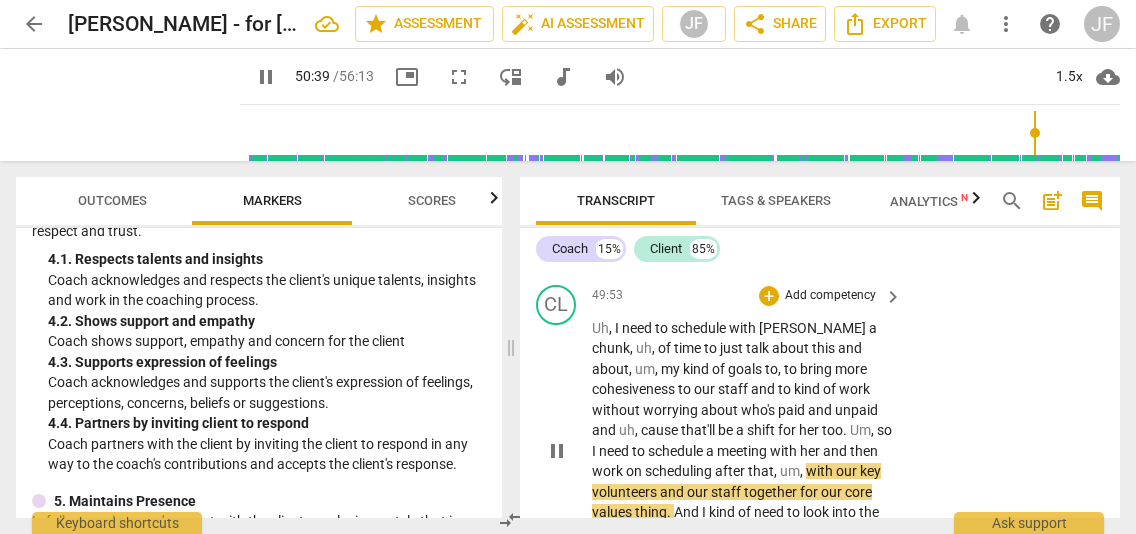 scroll, scrollTop: 19570, scrollLeft: 0, axis: vertical 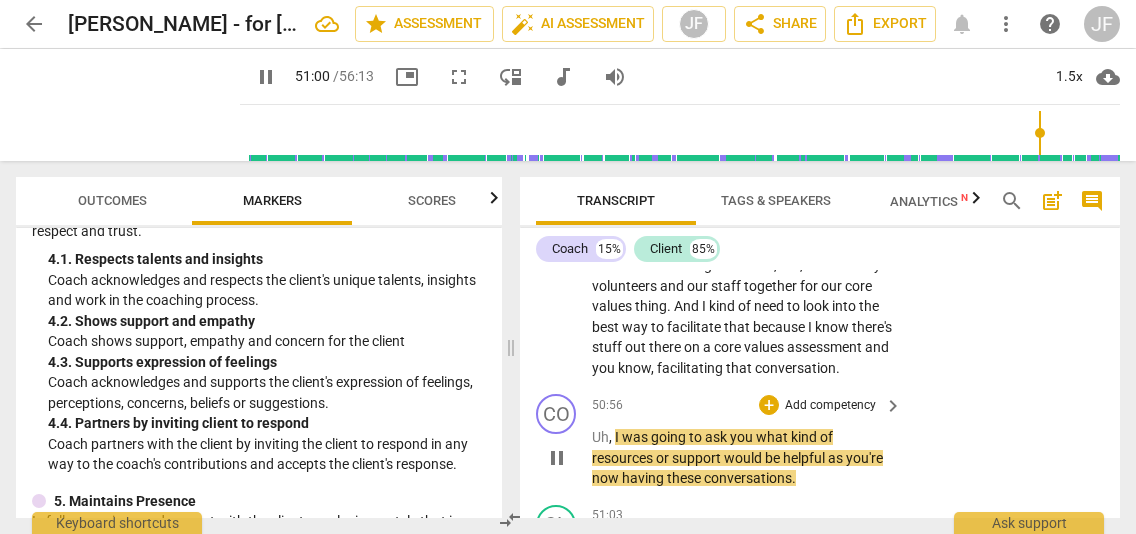 click on "pause" at bounding box center [557, 458] 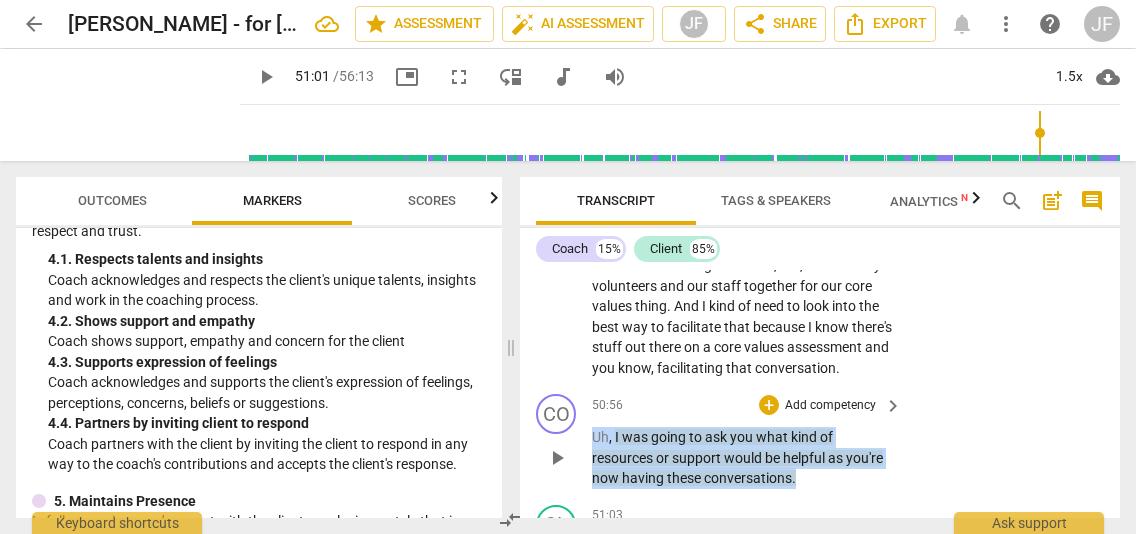 drag, startPoint x: 801, startPoint y: 436, endPoint x: 584, endPoint y: 387, distance: 222.46349 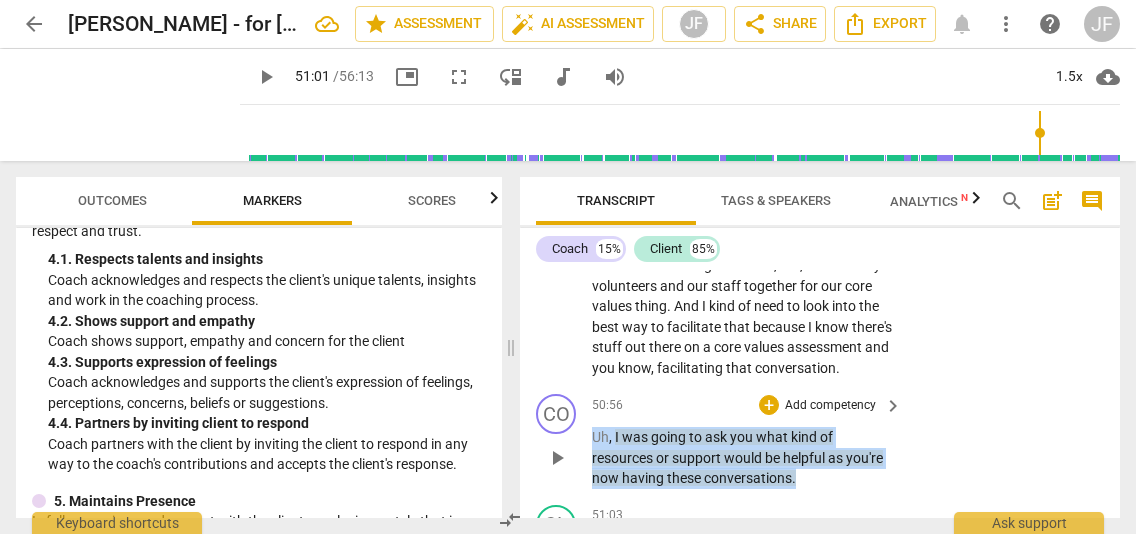 click on "CO play_arrow pause 50:56 + Add competency keyboard_arrow_right Uh ,   I   was   going   to   ask   you   what   kind   of   resources   or   support   would   be   helpful   as   you're   now   having   these   conversations ." at bounding box center (820, 441) 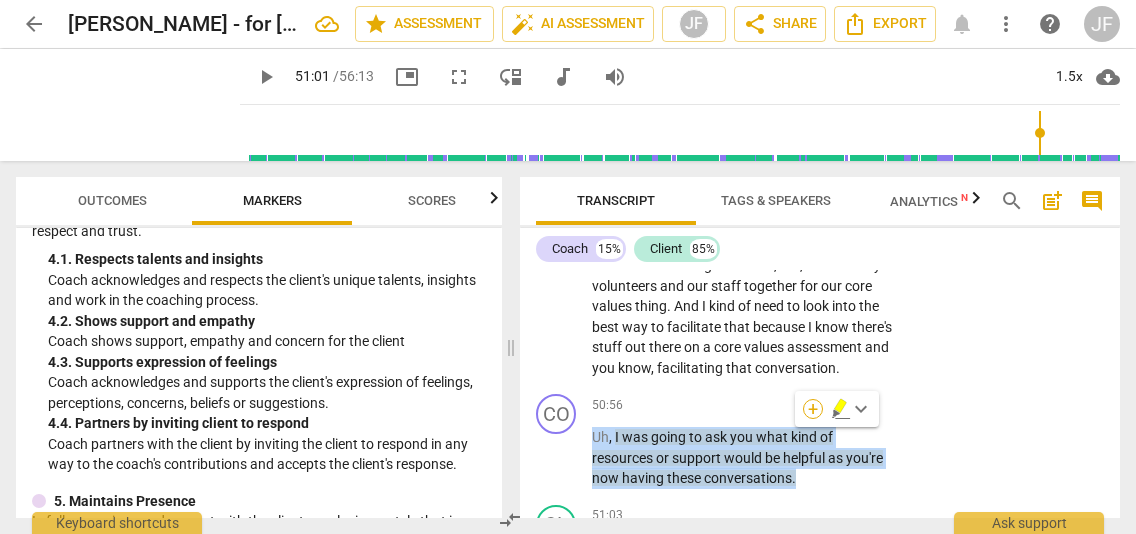 click on "+" at bounding box center [813, 409] 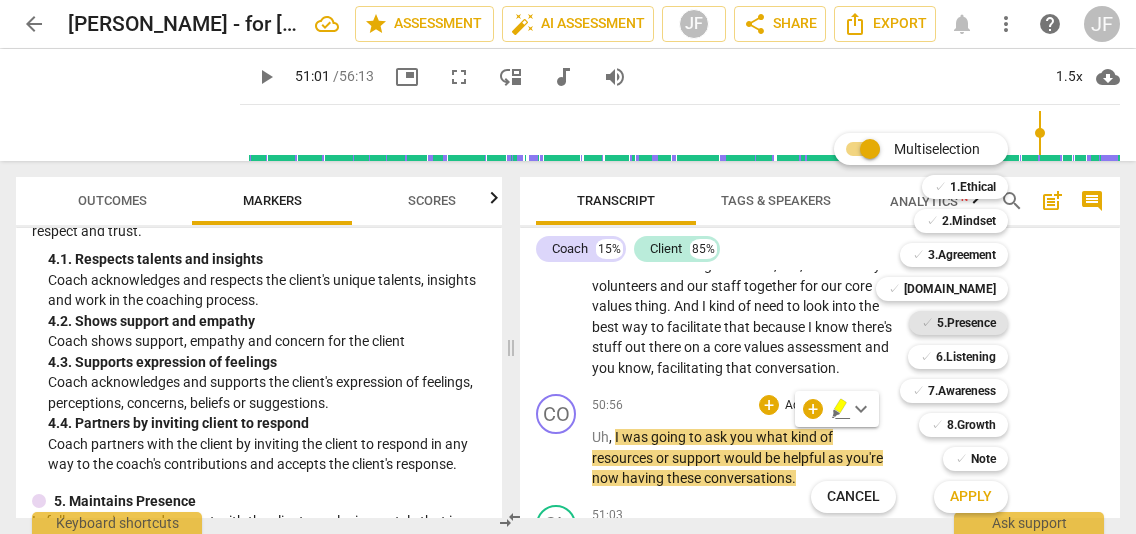 click on "5.Presence" at bounding box center [966, 323] 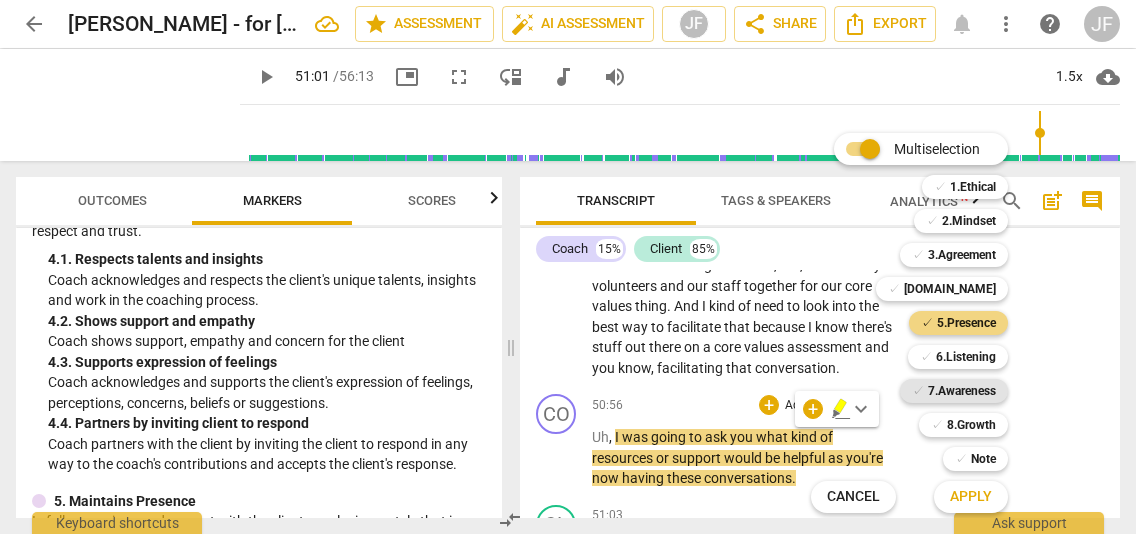 click on "7.Awareness" at bounding box center [962, 391] 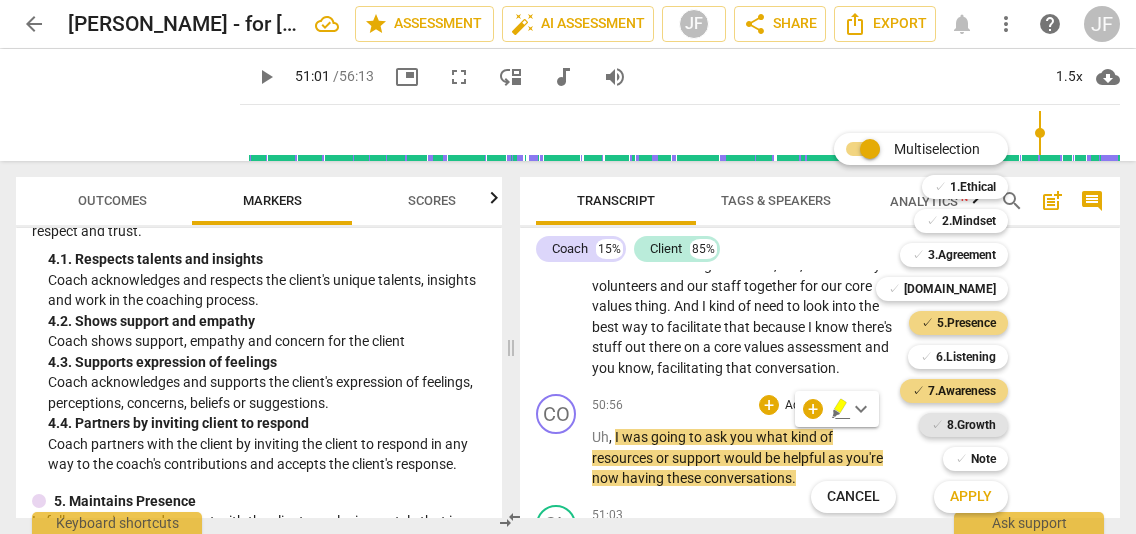 click on "8.Growth" at bounding box center (971, 425) 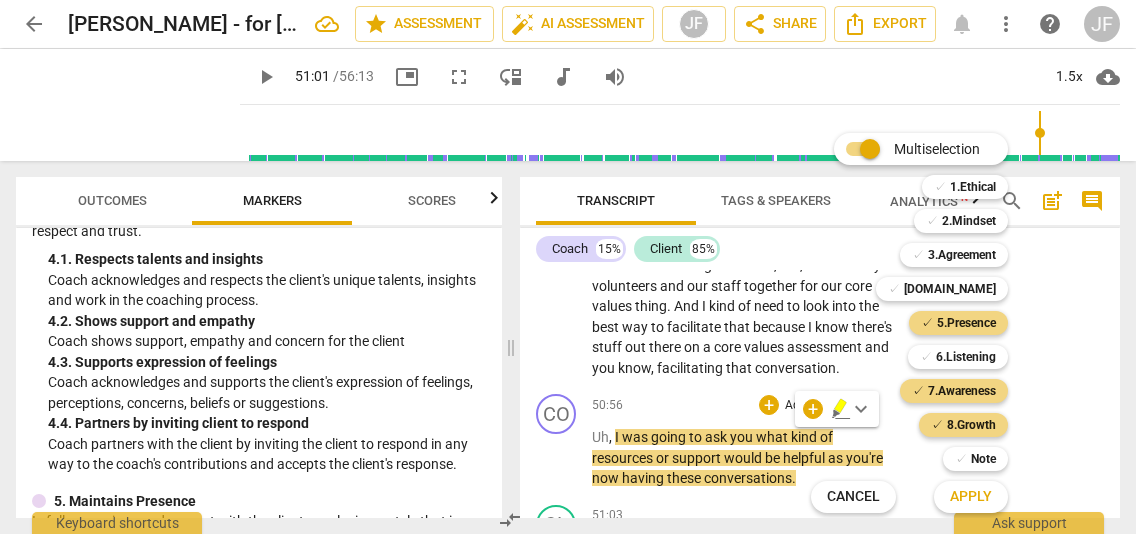 click on "Apply" at bounding box center (971, 497) 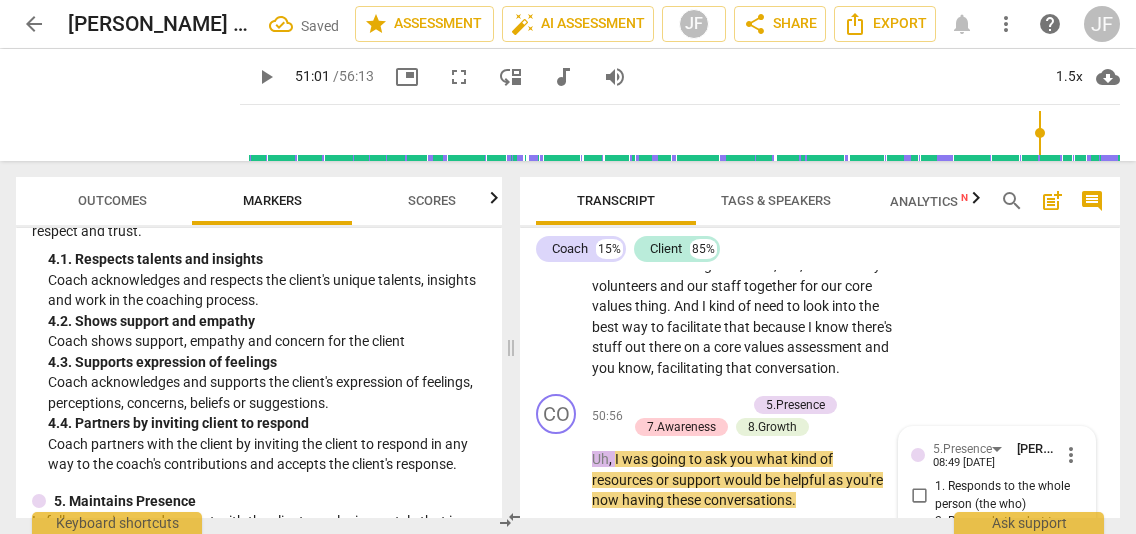 scroll, scrollTop: 19995, scrollLeft: 0, axis: vertical 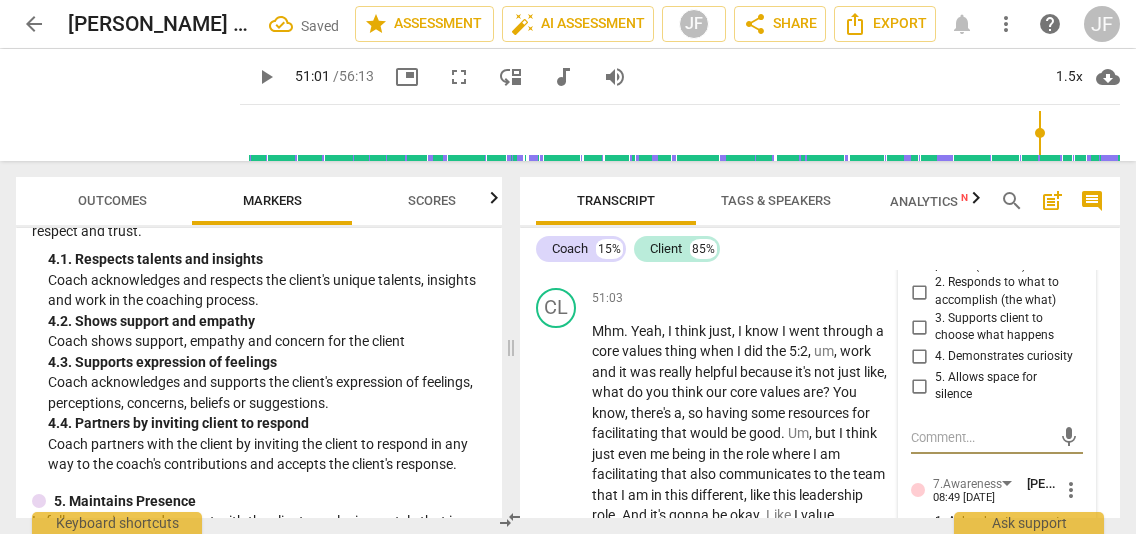 click on "4. Demonstrates curiosity" at bounding box center (919, 357) 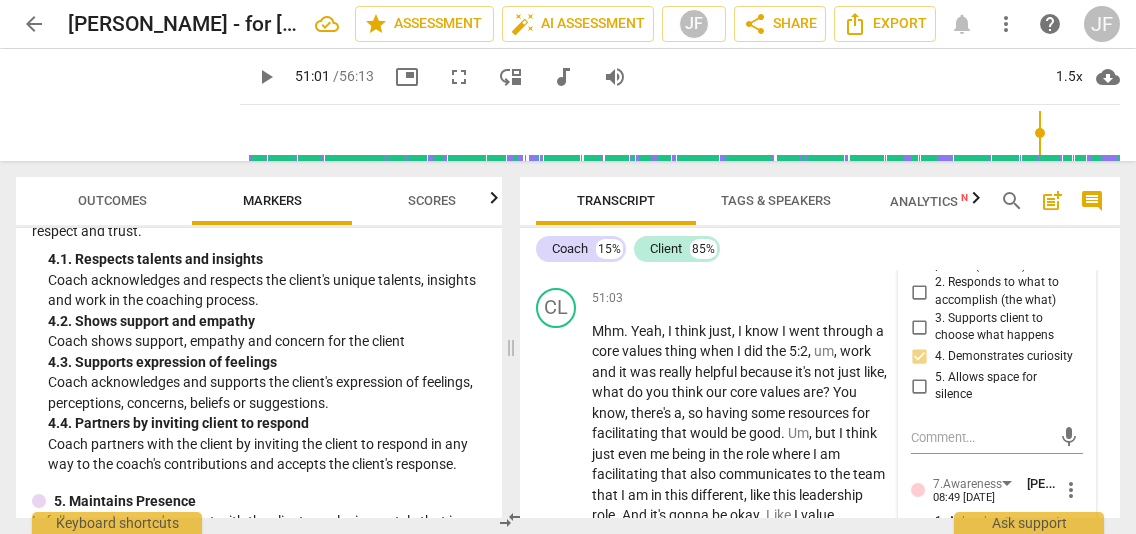 click on "5.Presence [PERSON_NAME] 08:49 [DATE] more_vert 1. Responds to the whole person (the who) 2. Responds to what to accomplish (the what) 3. Supports client to choose what happens 4. Demonstrates curiosity 5. Allows space for silence mic 7.Awareness [PERSON_NAME] 08:49 [DATE] more_vert 1. Asks about a current way of thinking 2. Asks to help exploring beyond themself 3. Asks to help exploring beyond situation 4. Asks to help moving towards the outcome 5. Shares observations and comments without attachment 6. Asks clear, open-ended questions 7. Uses concise language 8. Allows client most of the talking mic 8.Growth [PERSON_NAME] 08:49 [DATE] more_vert 1. Allows to explore progress 2. Invites to state learning about themself 3. Invites to explore learning about situation 4. Invites to consider new learning 5. Partners to design post-session action 6. Partners to move forward 7. Partners to design accountability 8. Celebrates progress 9. Partners on how to close session mic" at bounding box center [997, 734] 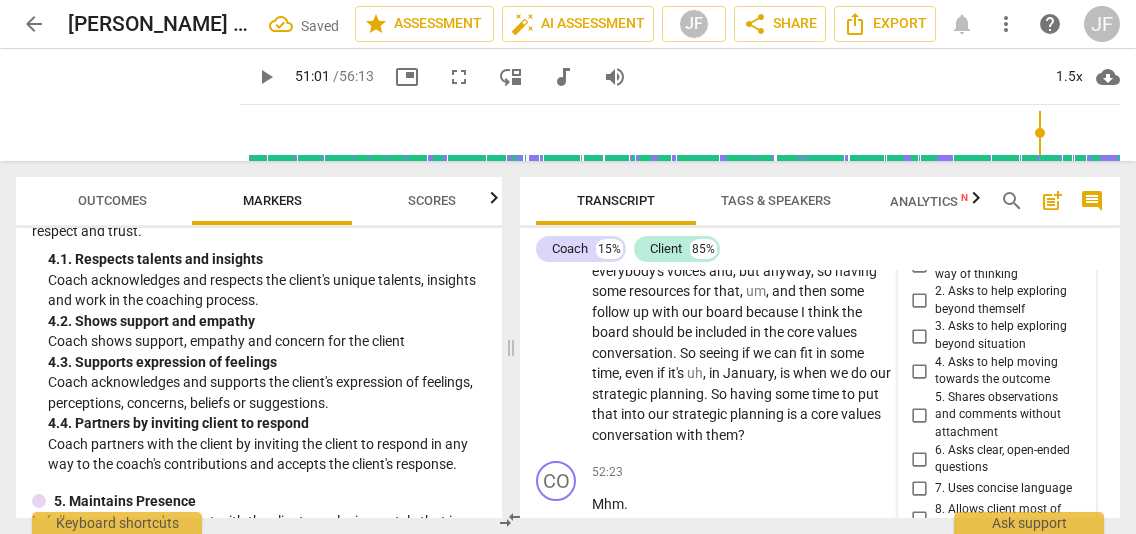 scroll, scrollTop: 20275, scrollLeft: 0, axis: vertical 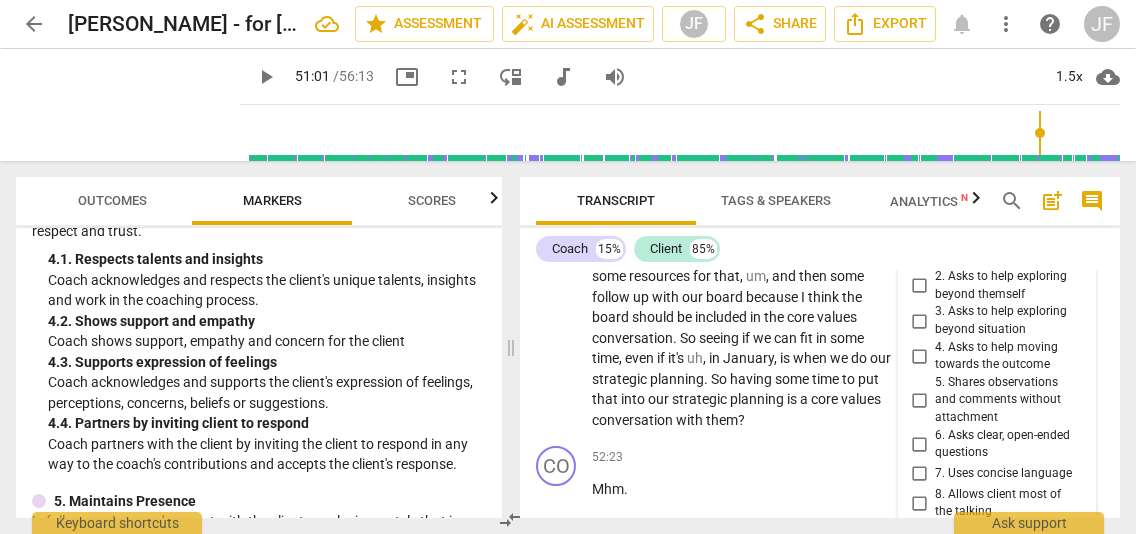 click on "6. Asks clear, open-ended questions" at bounding box center (919, 444) 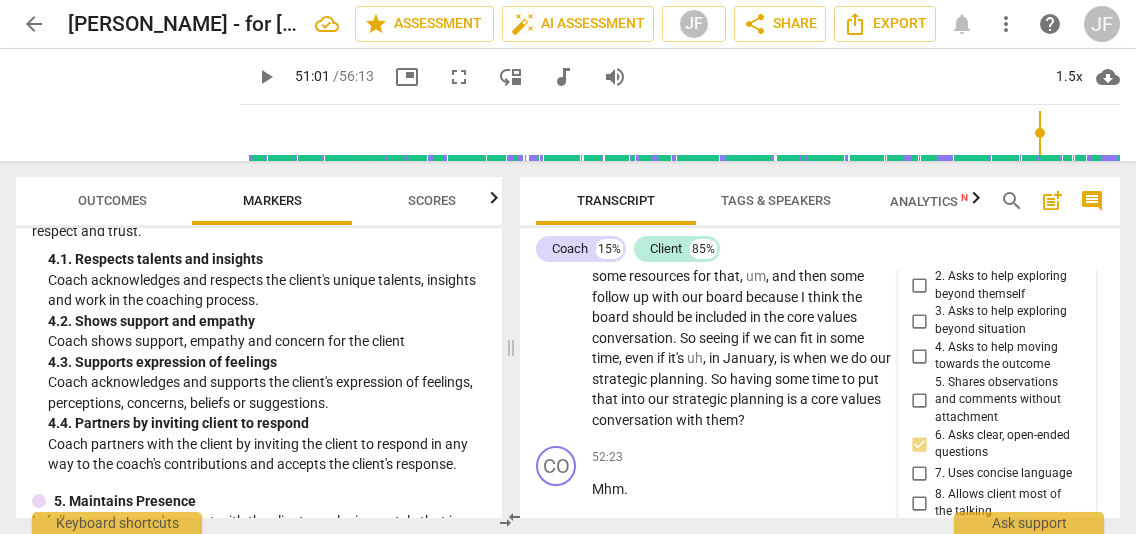 click on "7. Uses concise language" at bounding box center [919, 474] 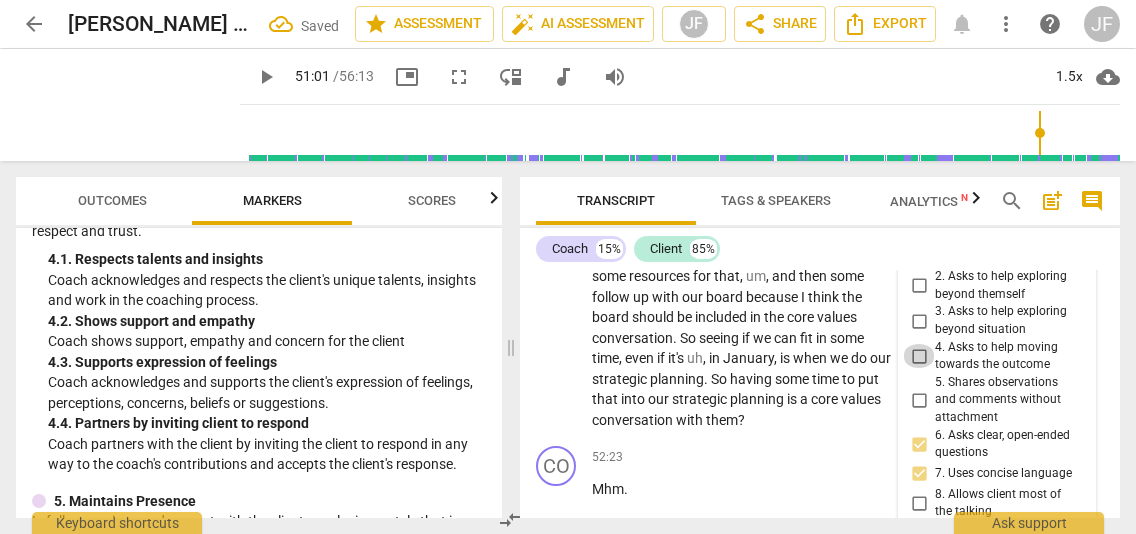 click on "4. Asks to help moving towards the outcome" at bounding box center [919, 356] 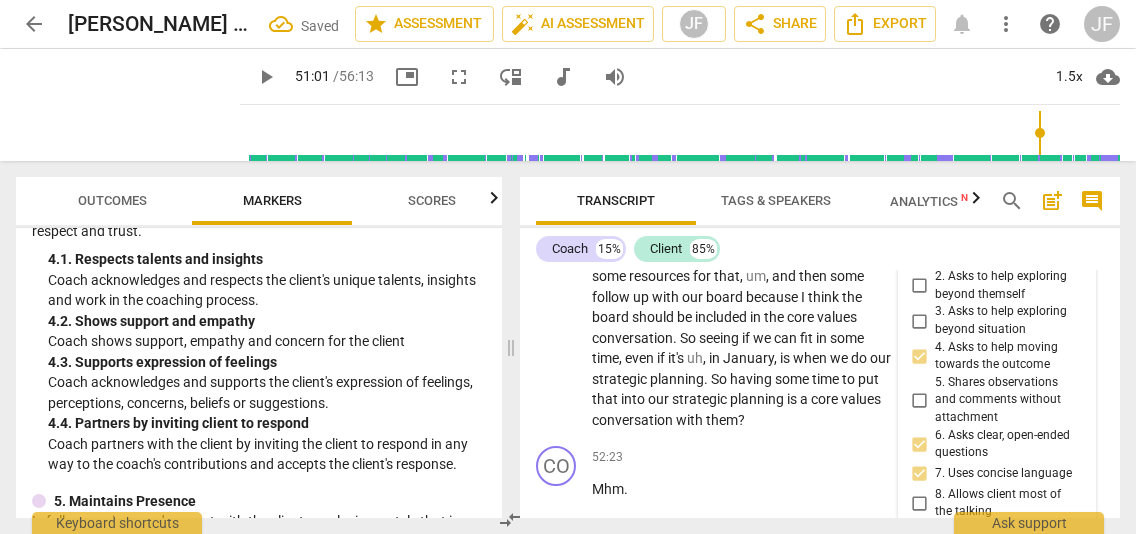click on "5.Presence [PERSON_NAME] 08:49 [DATE] more_vert 1. Responds to the whole person (the who) 2. Responds to what to accomplish (the what) 3. Supports client to choose what happens 4. Demonstrates curiosity 5. Allows space for silence mic 7.Awareness [PERSON_NAME] 08:49 [DATE] more_vert 1. Asks about a current way of thinking 2. Asks to help exploring beyond themself 3. Asks to help exploring beyond situation 4. Asks to help moving towards the outcome 5. Shares observations and comments without attachment 6. Asks clear, open-ended questions 7. Uses concise language 8. Allows client most of the talking mic 8.Growth [PERSON_NAME] 08:49 [DATE] more_vert 1. Allows to explore progress 2. Invites to state learning about themself 3. Invites to explore learning about situation 4. Invites to consider new learning 5. Partners to design post-session action 6. Partners to move forward 7. Partners to design accountability 8. Celebrates progress 9. Partners on how to close session mic" at bounding box center [997, 454] 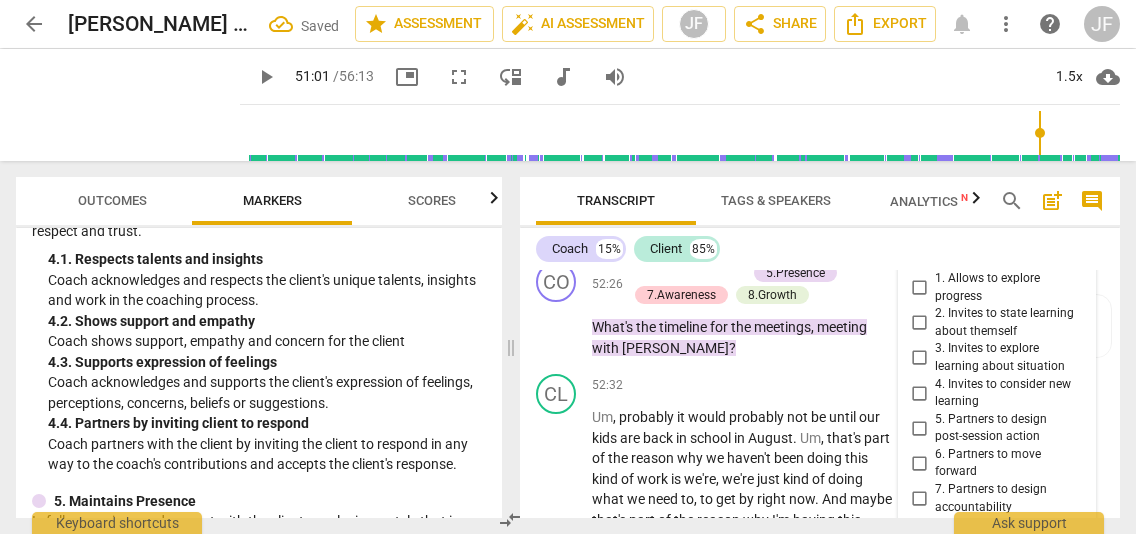 scroll, scrollTop: 20675, scrollLeft: 0, axis: vertical 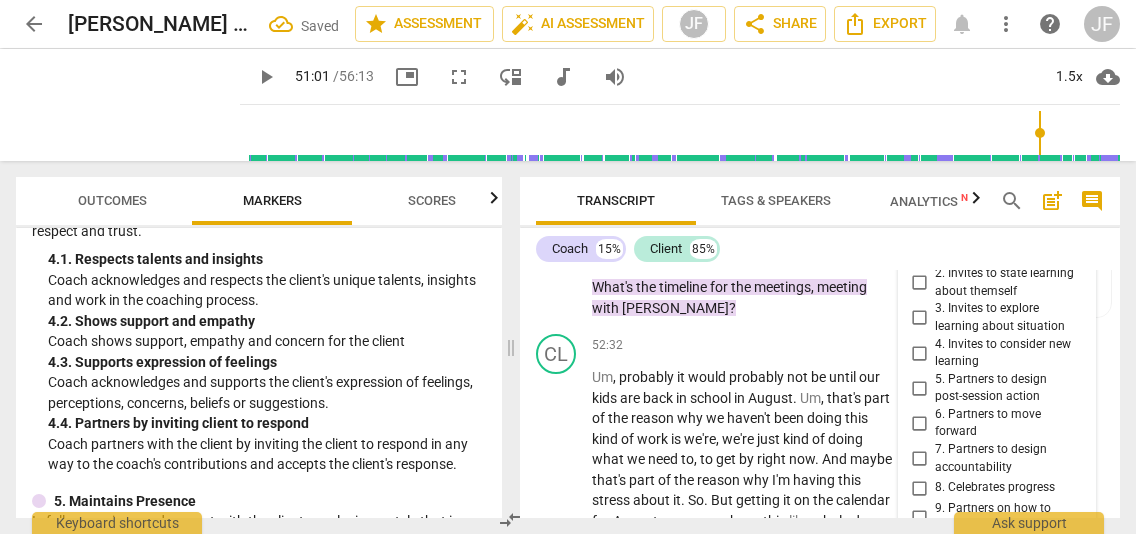 click on "6. Partners to move forward" at bounding box center [919, 423] 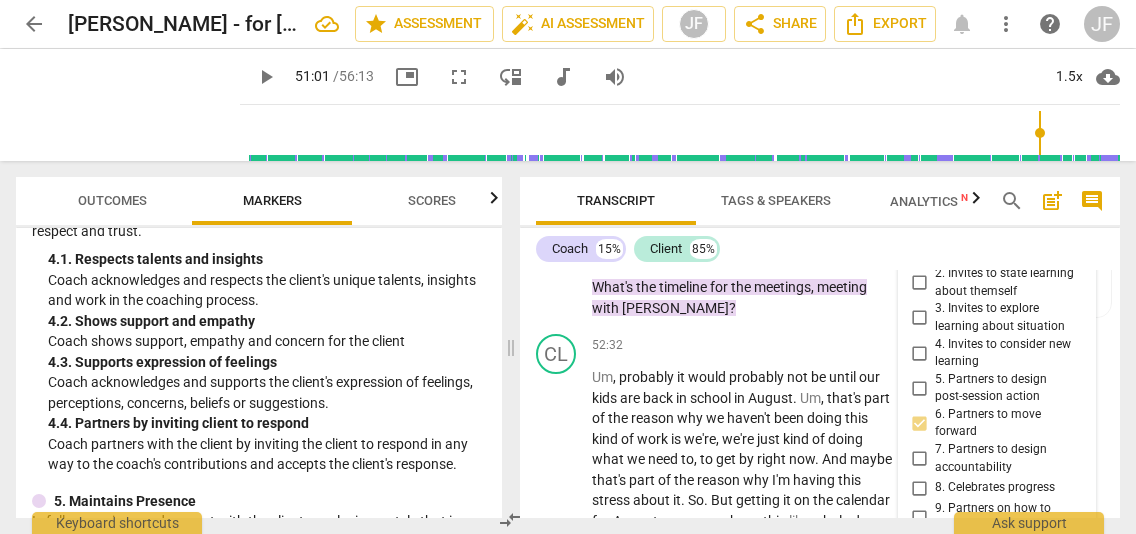 click on "Transcript" at bounding box center [616, 201] 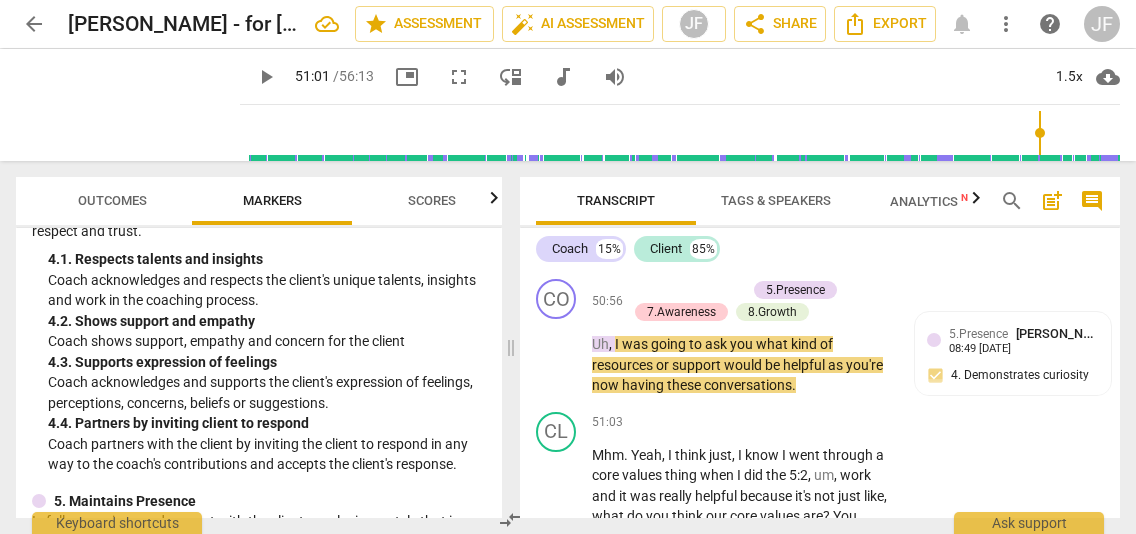 scroll, scrollTop: 19998, scrollLeft: 0, axis: vertical 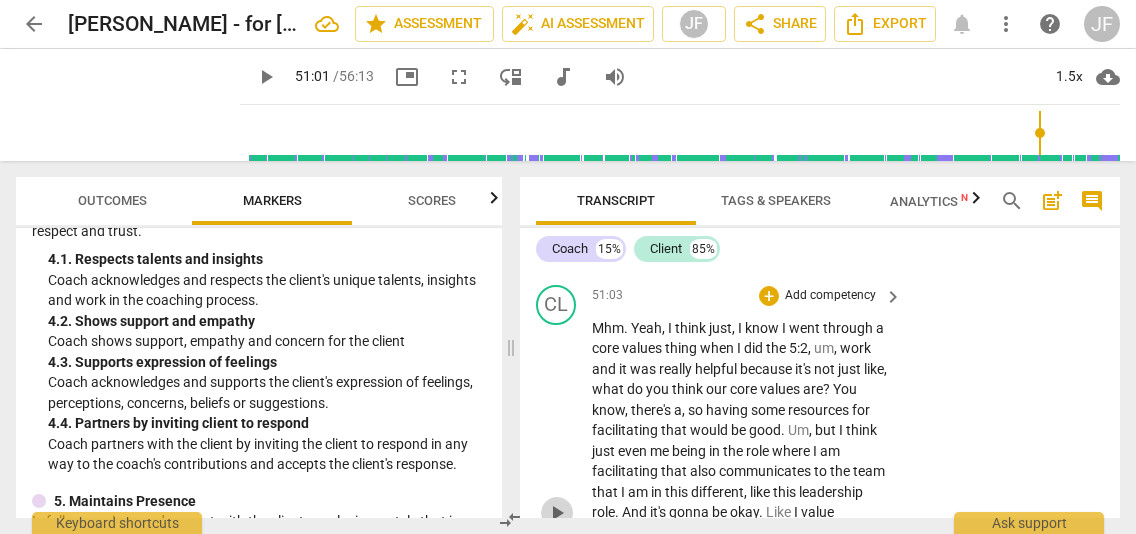 click on "play_arrow" at bounding box center (557, 513) 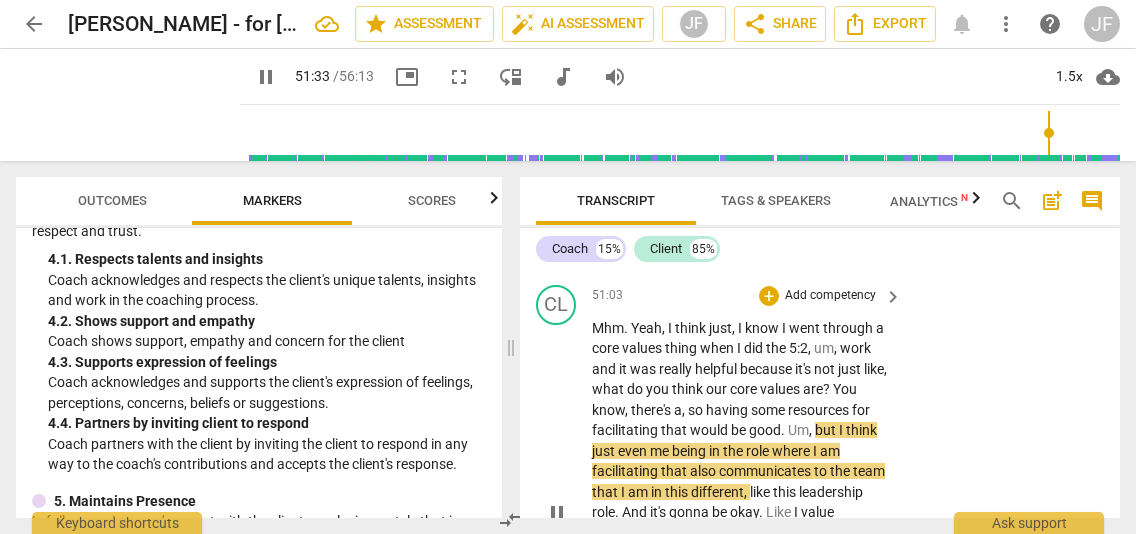 click on "Mhm .   Yeah ,   I   think   just ,   I   know   I   went   through   a   core   values   thing   when   I   did   the   5:2 ,   um ,   work   and   it   was   really   helpful   because   it's   not   just   like ,   what   do   you   think   our   core   values   are ?   You   know ,   there's   a ,   so   having   some   resources   for   facilitating   that   would   be   good .   Um ,   but   I   think   just   even   me   being   in   the   role   where   I   am   facilitating   that   also   communicates   to   the   team   that   I   am   in   this   different ,   like   this   leadership   role .   And   it's   gonna   be   okay .   Like   I   value   everybody's   voices   and ,   but   anyway ,   so   having   some   resources   for   that ,   um ,   and   then   some   follow   up   with   our   board   because   I   think   the   board   should   be   included   in   the   core   values   conversation .   So   seeing   if   we   can   fit   in   some   time ,   even   if   it's   uh ,   in   ," at bounding box center (742, 513) 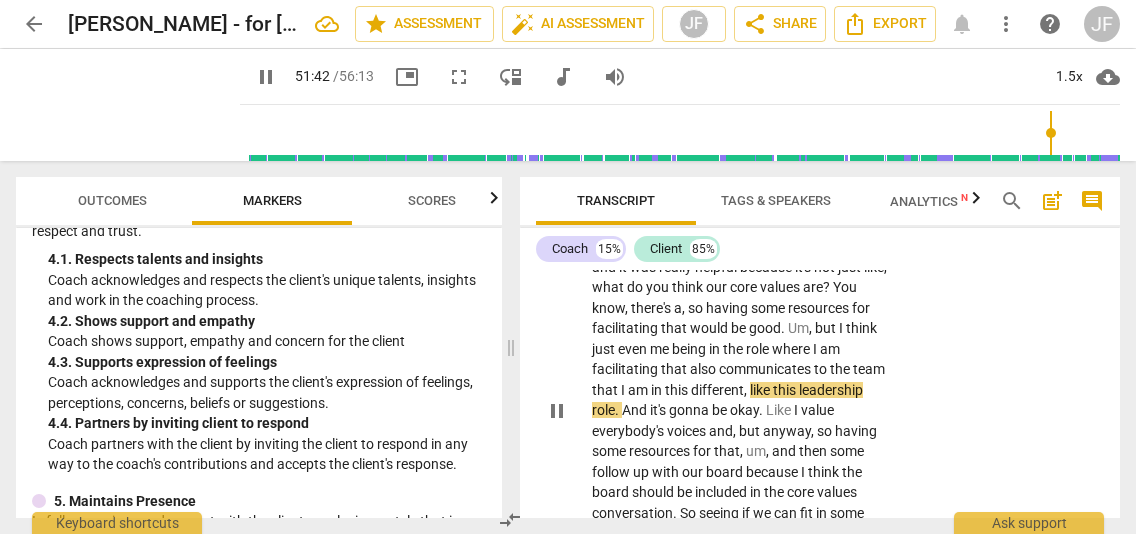 scroll, scrollTop: 20121, scrollLeft: 0, axis: vertical 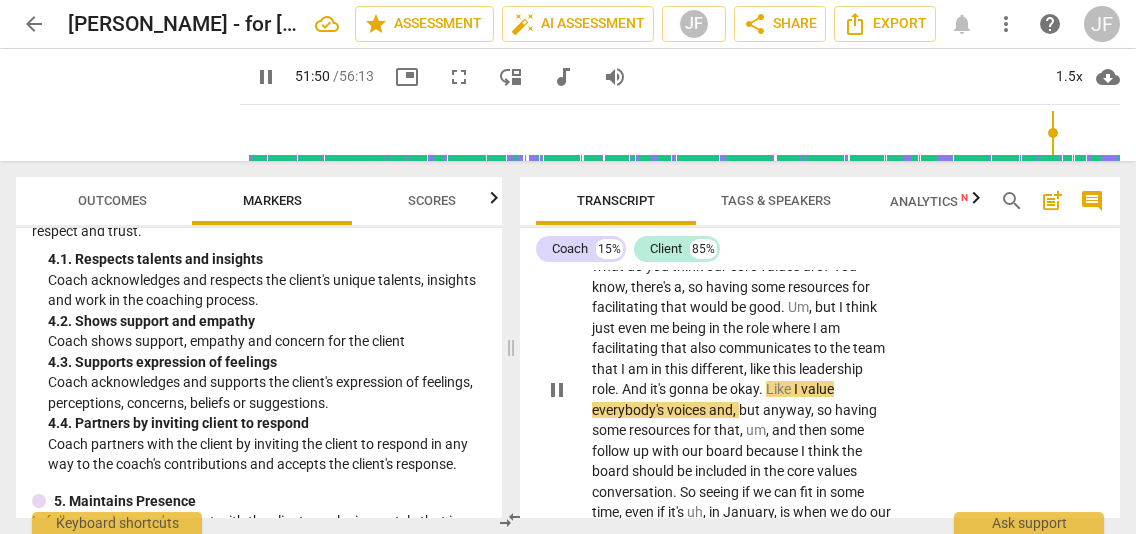 click on "." at bounding box center [618, 389] 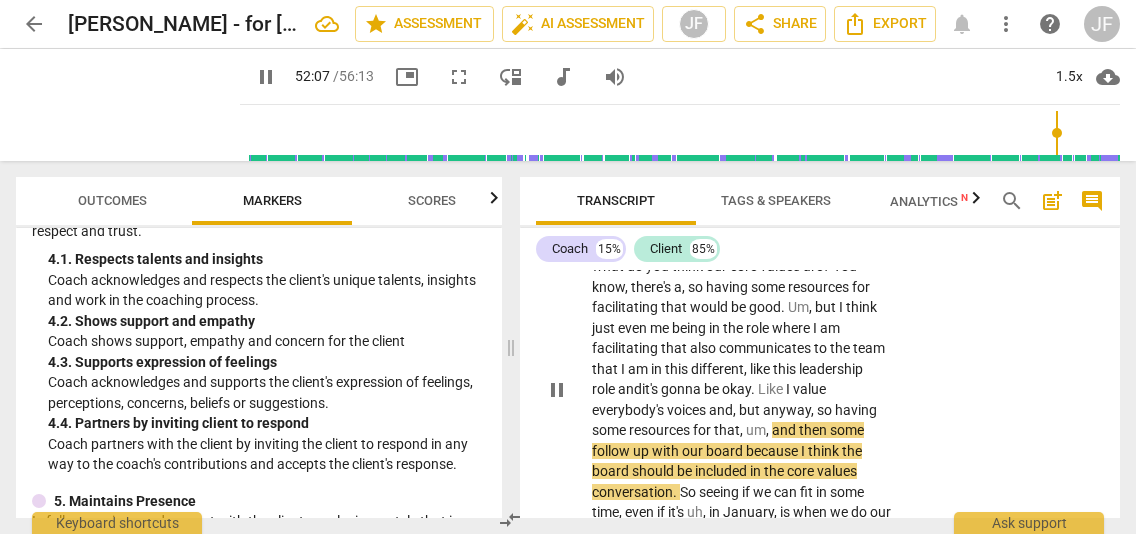 click on "Mhm .   Yeah ,   I   think   just ,   I   know   I   went   through   a   core   values   thing   when   I   did   the   5:2 ,   um ,   work   and   it   was   really   helpful   because   it's   not   just   like ,   what   do   you   think   our   core   values   are ?   You   know ,   there's   a ,   so   having   some   resources   for   facilitating   that   would   be   good .   Um ,   but   I   think   just   even   me   being   in   the   role   where   I   am   facilitating   that   also   communicates   to   the   team   that   I   am   in   this   different ,   like   this   leadership   role   and  it's   gonna   be   okay .   Like   I   value   everybody's   voices   and ,   but   anyway ,   so   having   some   resources   for   that ,   um ,   and   then   some   follow   up   with   our   board   because   I   think   the   board   should   be   included   in   the   core   values   conversation .   So   seeing   if   we   can   fit   in   some   time ,   even   if   it's   uh ,   in   ,   is" at bounding box center (742, 390) 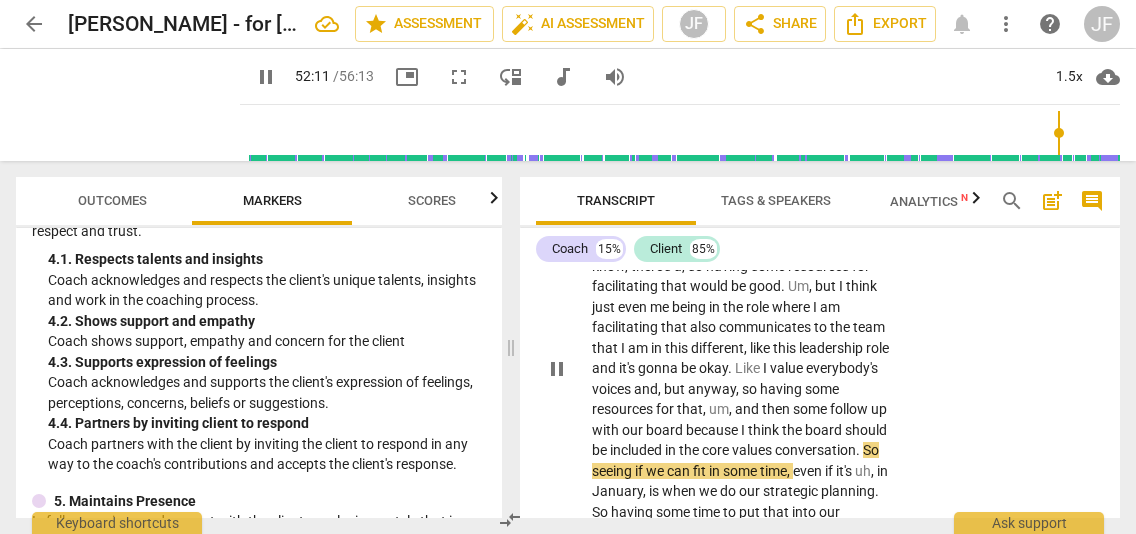 scroll, scrollTop: 20326, scrollLeft: 0, axis: vertical 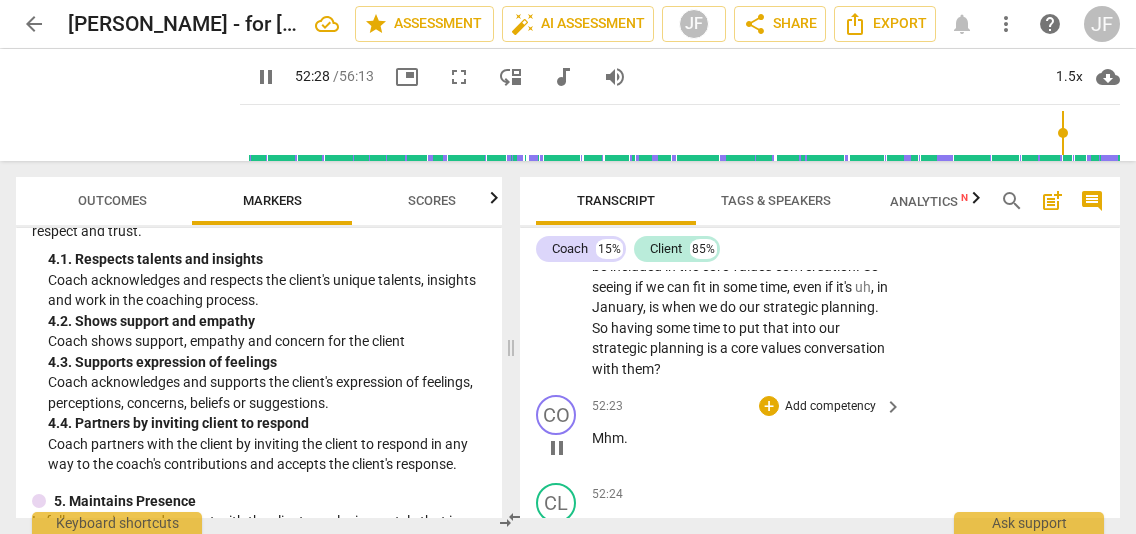 click on "pause" at bounding box center (557, 448) 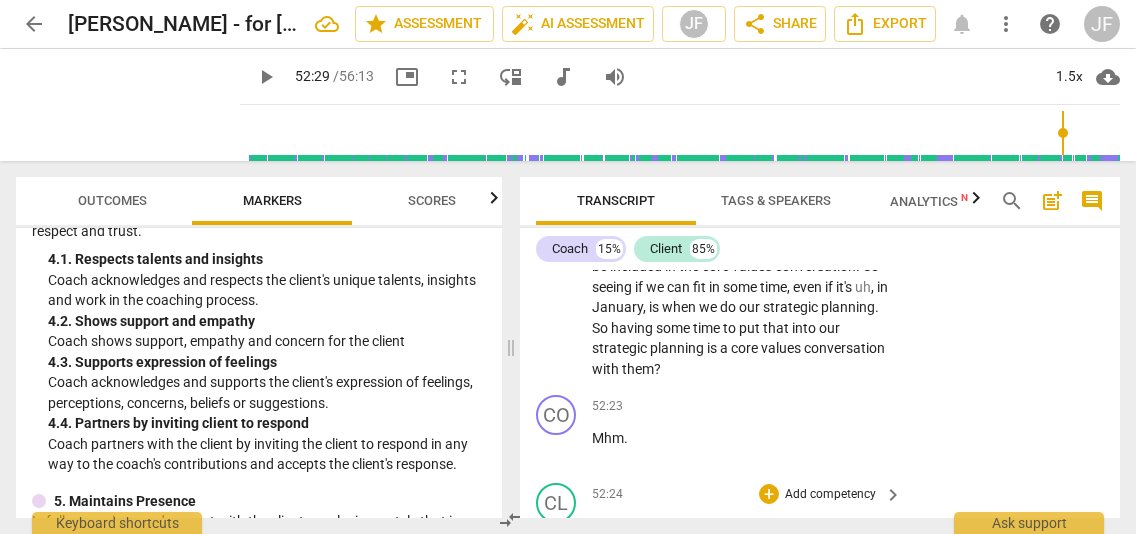 click on "Mhm" at bounding box center (608, 526) 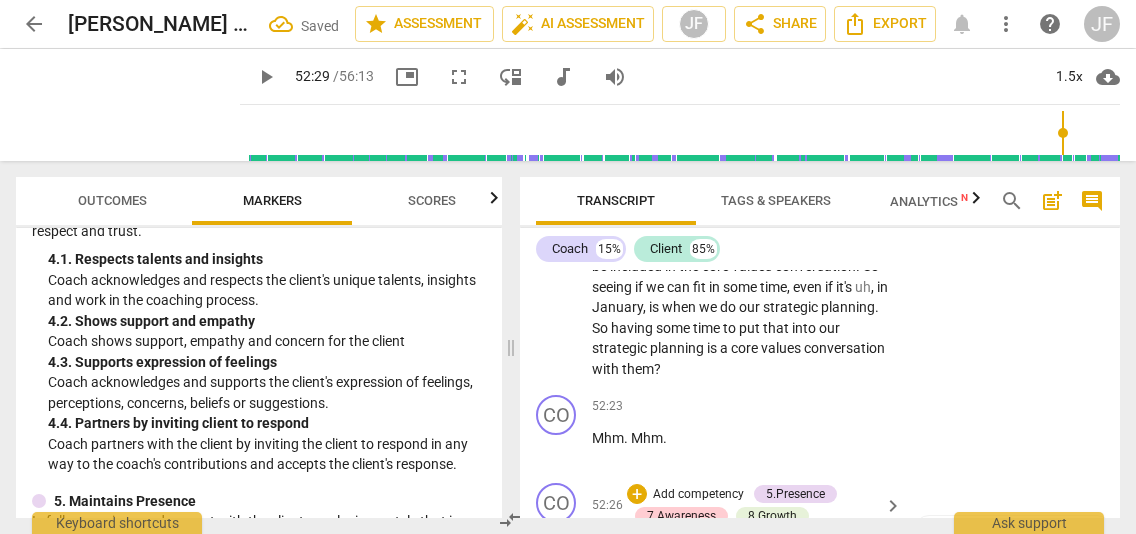 click on "What's" at bounding box center (614, 548) 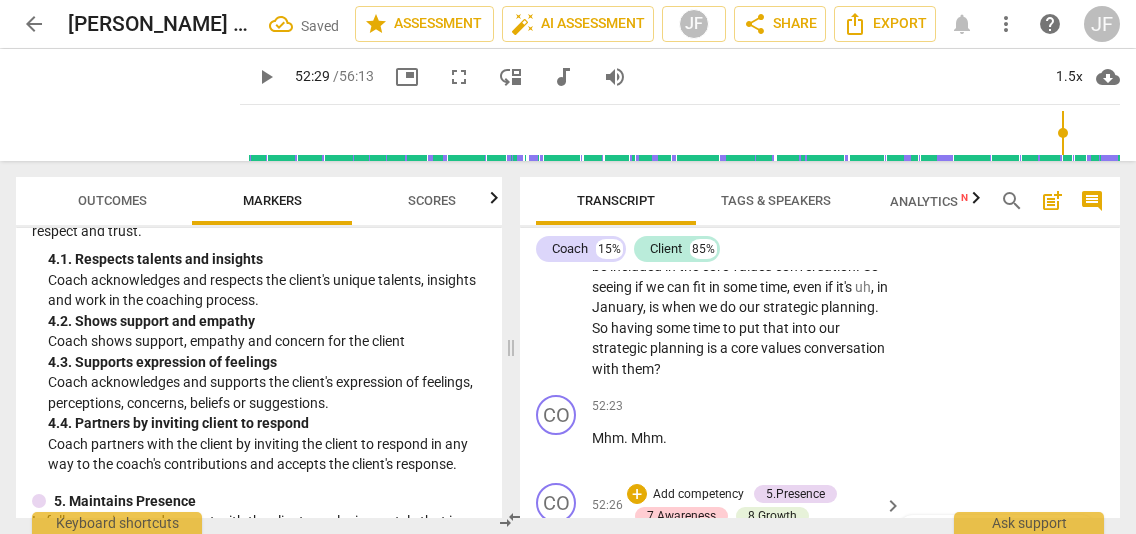 scroll, scrollTop: 20654, scrollLeft: 0, axis: vertical 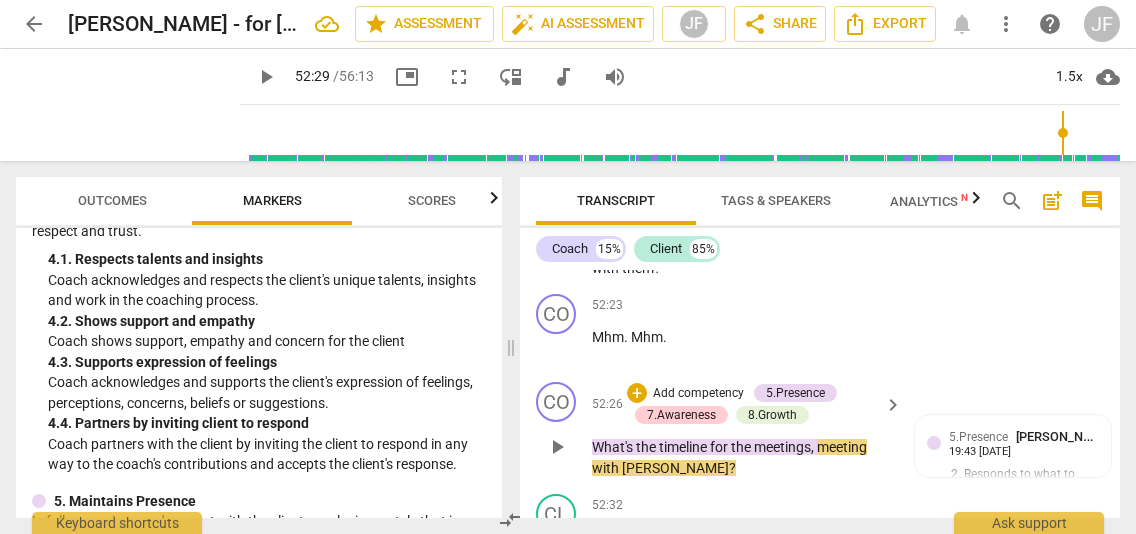 click on "What's" at bounding box center [614, 447] 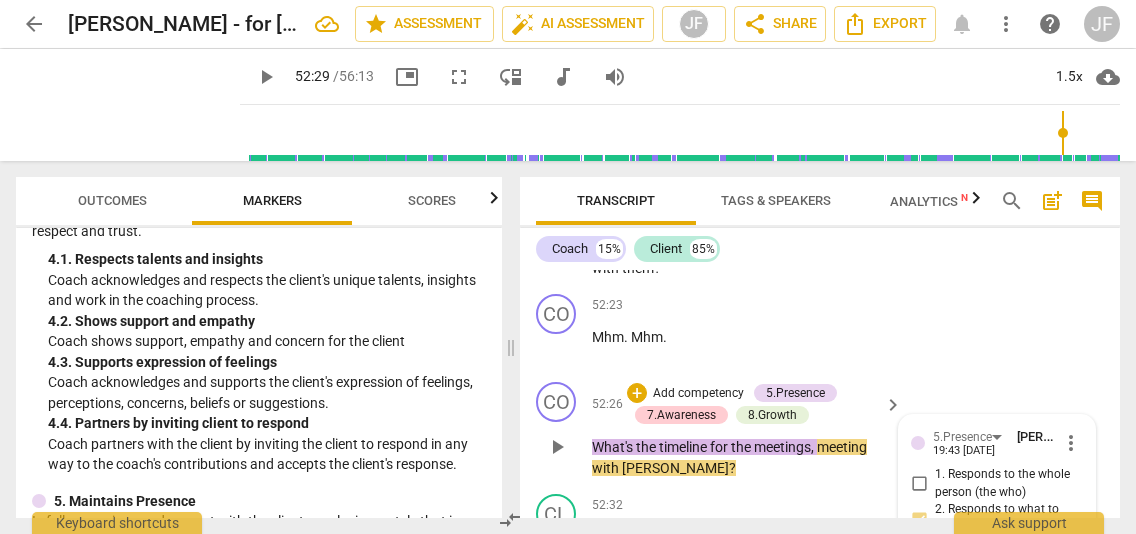 scroll, scrollTop: 20654, scrollLeft: 0, axis: vertical 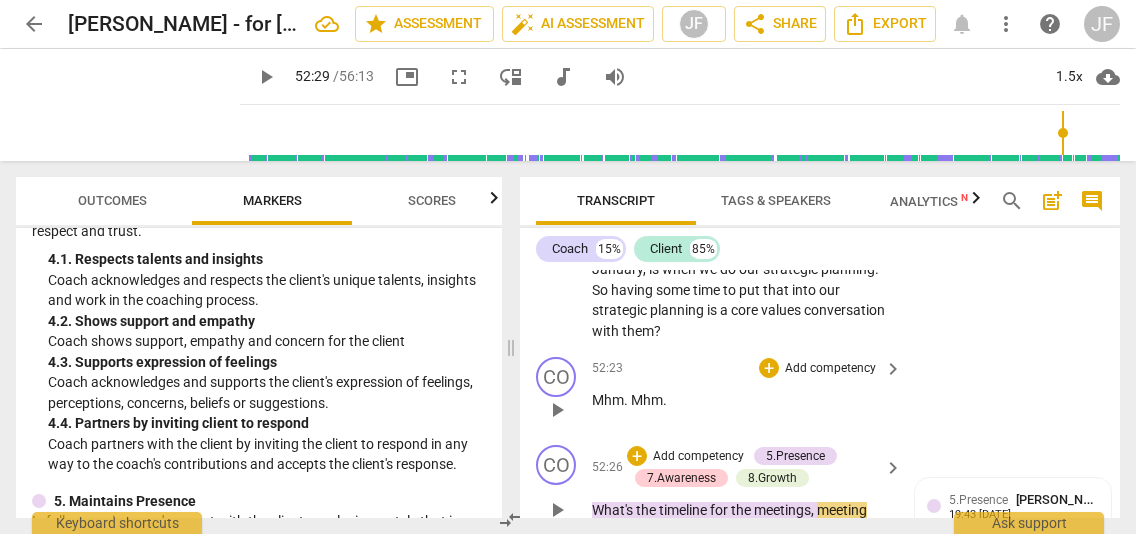 click on "Mhm .   Mhm ." at bounding box center [742, 400] 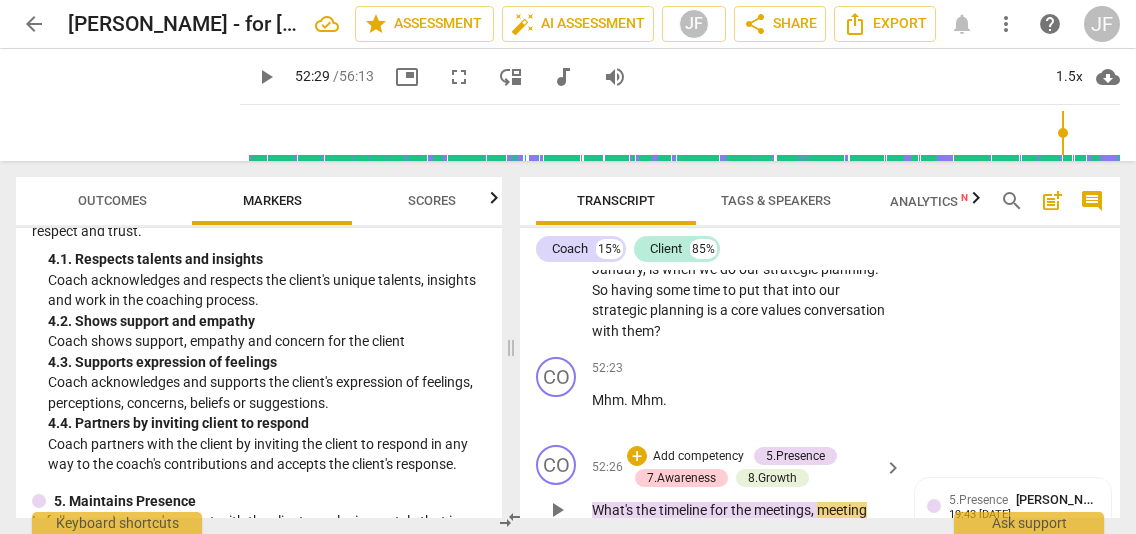 click on "meeting" at bounding box center [842, 510] 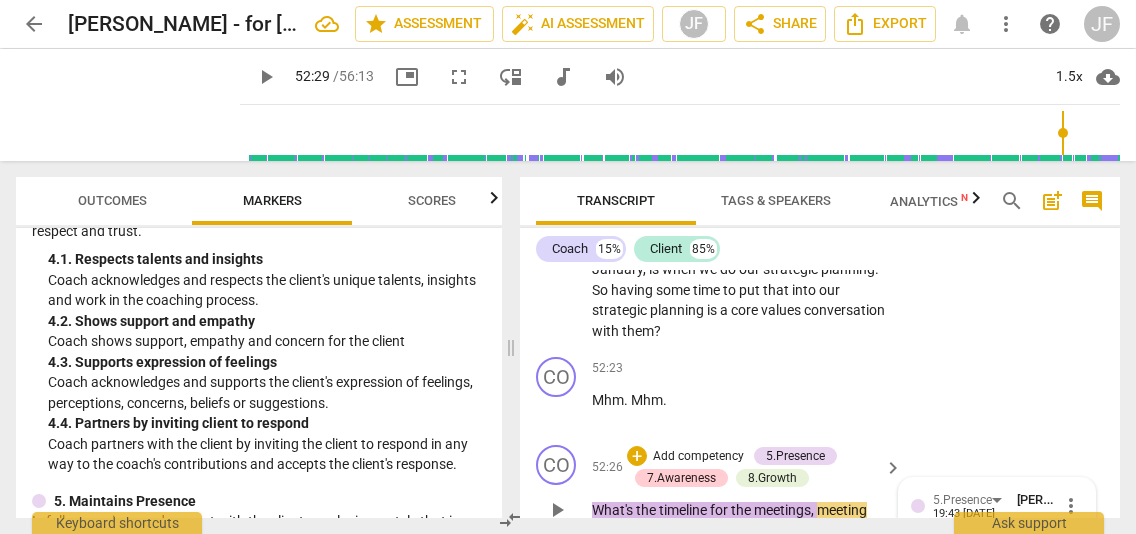 scroll, scrollTop: 20654, scrollLeft: 0, axis: vertical 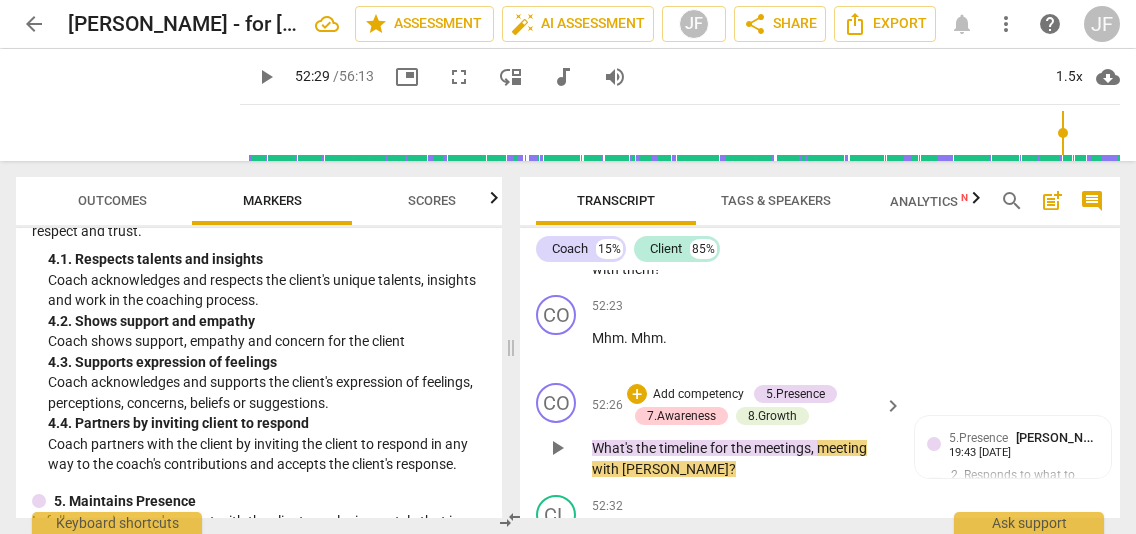 click on "What's   the   timeline   for   the   meetings ,   meeting   with   [PERSON_NAME] ?" at bounding box center (742, 458) 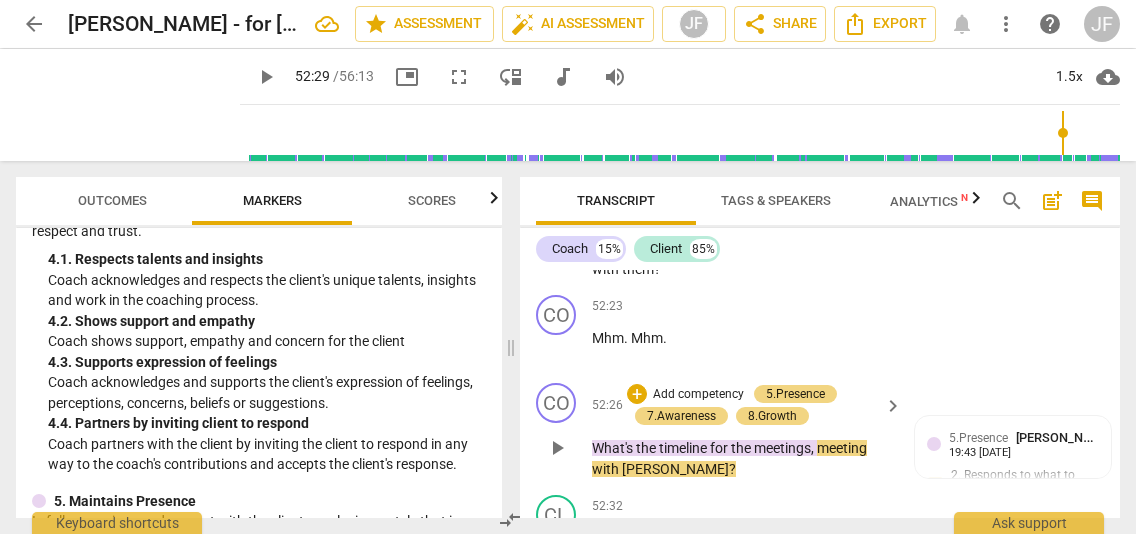 scroll, scrollTop: 20338, scrollLeft: 0, axis: vertical 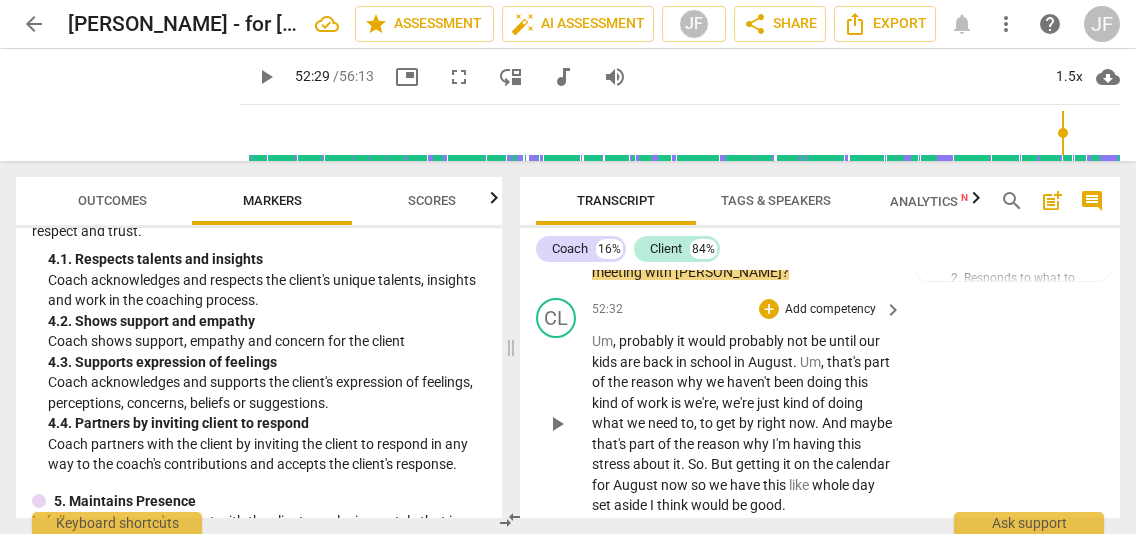 click on "play_arrow" at bounding box center (557, 424) 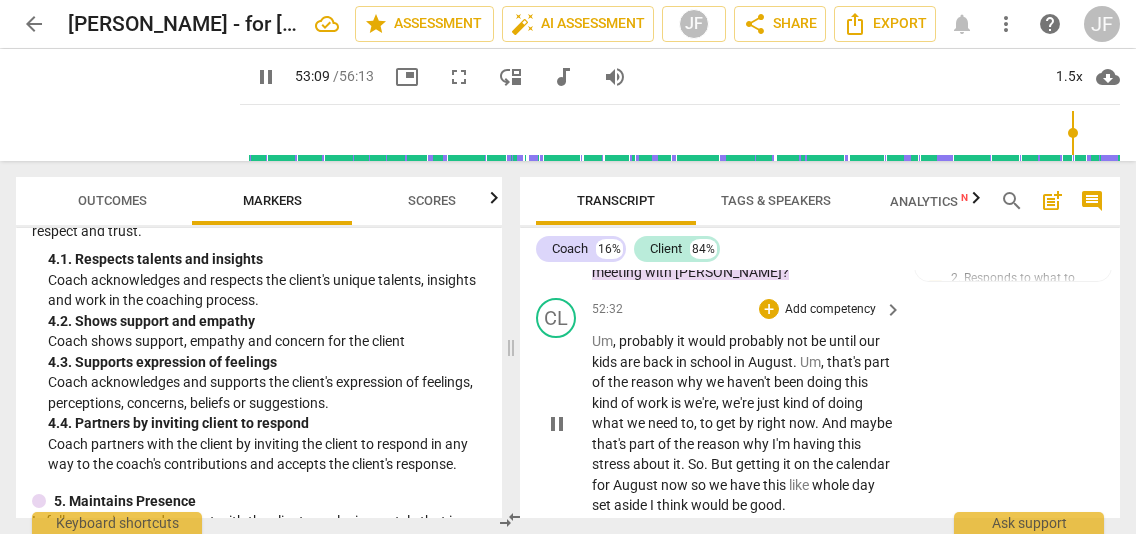 click on "Um ,   probably   it   would   probably   not   be   until   our   kids   are   back   in   school   in   August .   Um ,   that's   part   of   the   reason   why   we   haven't   been   doing   this   kind   of   work   is   we're ,   we're   just   kind   of   doing   what   we   need   to ,   to   get   by   right   now .   And   maybe   that's   part   of   the   reason   why   I'm   having   this   stress   about   it .   So .   But   getting   it   on   the   calendar   for   August   now   so   we   have   this   like   whole   day   set   aside   I   think   would   be   good ." at bounding box center [742, 423] 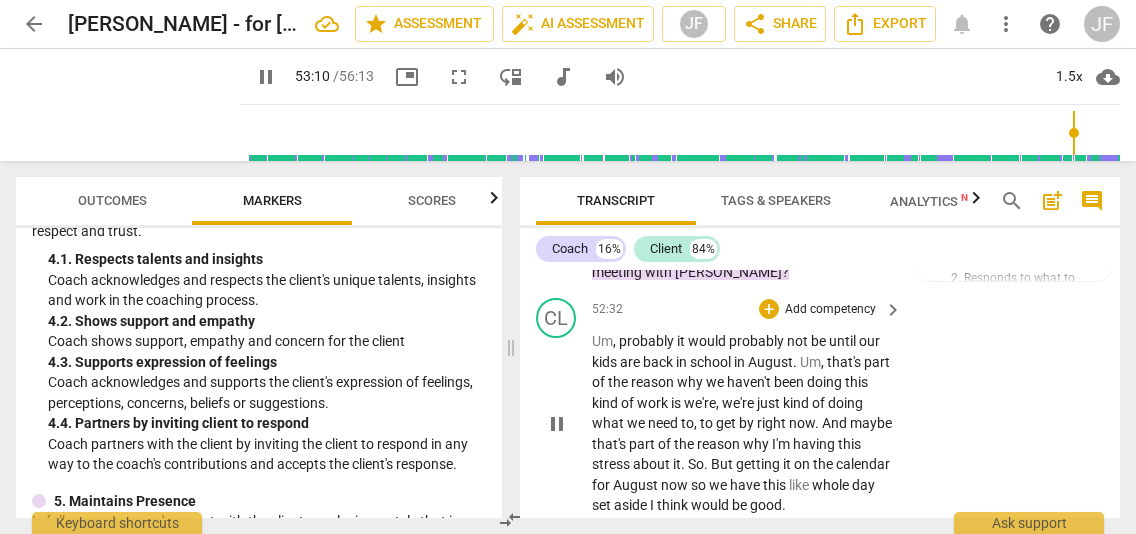scroll, scrollTop: 20694, scrollLeft: 0, axis: vertical 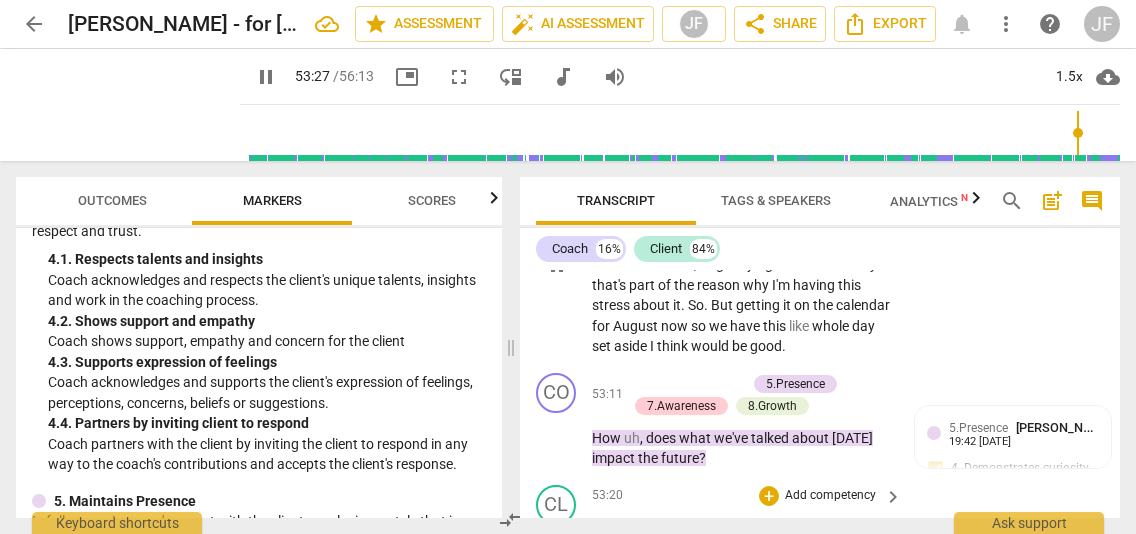 click on "I   think   anytime   that   I   can   have   a   clearer   mind   about   where   we're   heading   and   uh ,   how   to ,   I   mean   it's   going   to   impact   culture   for   sure   at   the   org   and   just   um ,   when   I   can   have   a   clear   mind   about   our   goals ,   it   has   a   ripple   effect ,   you   know .   And   that's   uh ,   that's   what   I   want .   I   want   to ,   I   want   everyone   to   feel   clear   about   the   goals   and   if ,   if   I'm   not   clear   then   everyone   picks   up   on   that ." at bounding box center (742, 600) 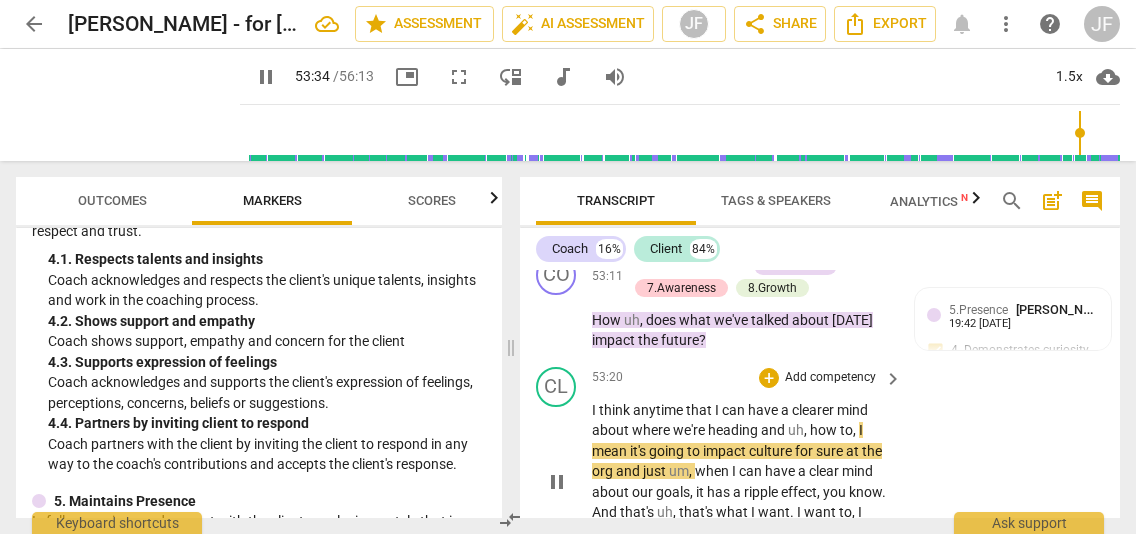 scroll, scrollTop: 20832, scrollLeft: 0, axis: vertical 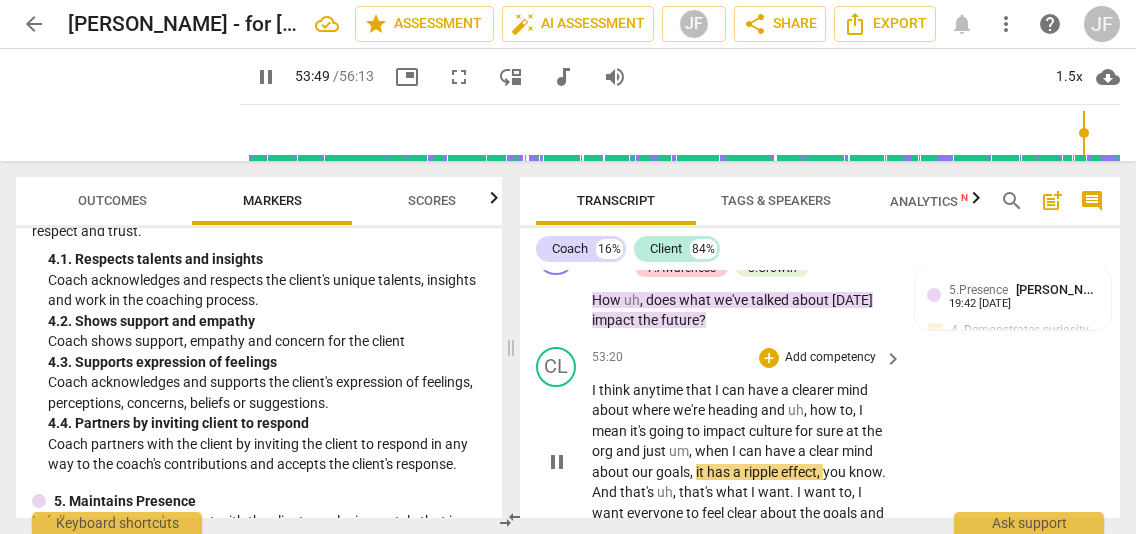 click on "I   think   anytime   that   I   can   have   a   clearer   mind   about   where   we're   heading   and   uh ,   how   to ,   I   mean   it's   going   to   impact   culture   for   sure   at   the   org   and   just   um ,   when   I   can   have   a   clear   mind   about   our   goals ,   it   has   a   ripple   effect ,   you   know .   And   that's   uh ,   that's   what   I   want .   I   want   to ,   I   want   everyone   to   feel   clear   about   the   goals   and   if ,   if   I'm   not   clear   then   everyone   picks   up   on   that ." at bounding box center (742, 462) 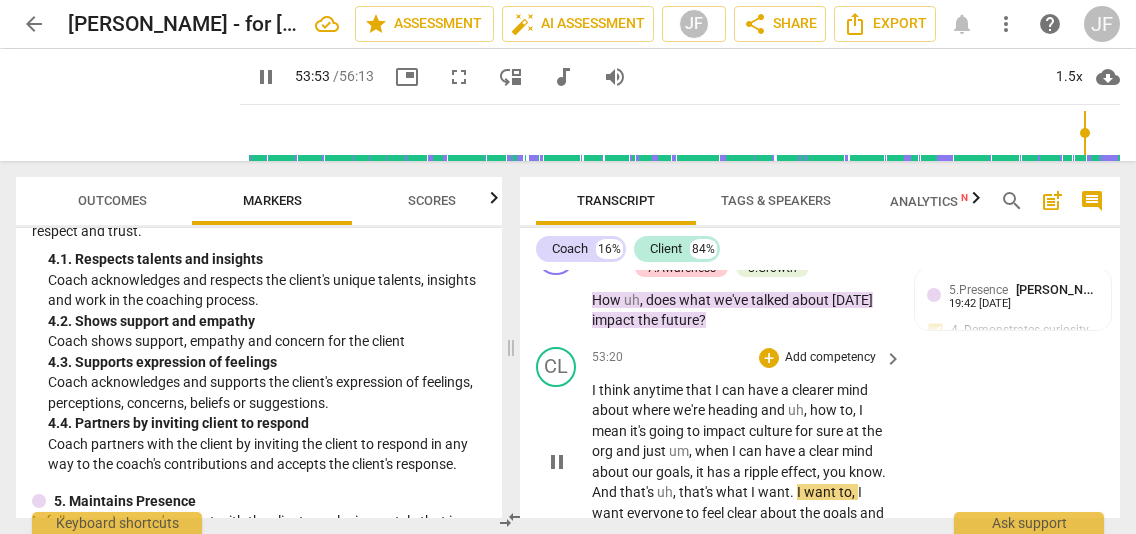 scroll, scrollTop: 21040, scrollLeft: 0, axis: vertical 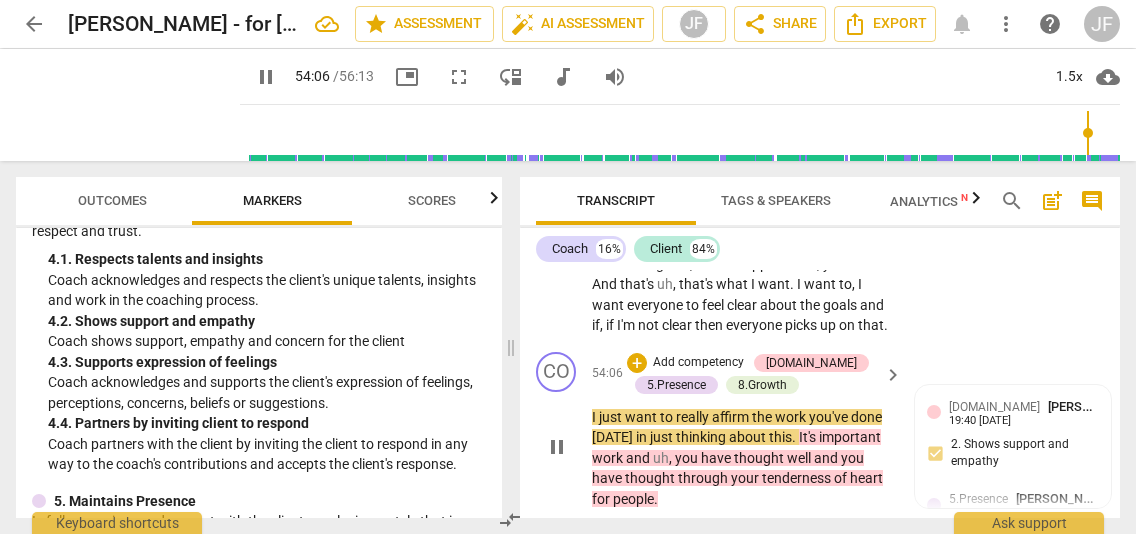 click on "I   just   want   to   really   affirm   the   work   you've   done   [DATE]   in   just   thinking   about   this .   It's   important   work   and   uh ,   you   have   thought   well   and   you   have   thought   through   your   tenderness   of   heart   for   people ." at bounding box center [742, 458] 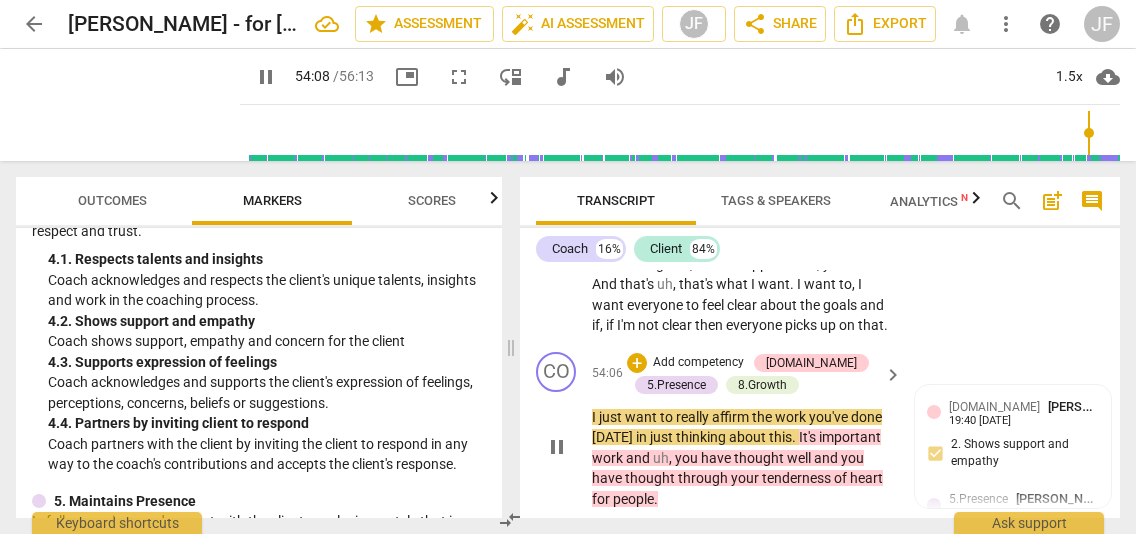 scroll, scrollTop: 21191, scrollLeft: 0, axis: vertical 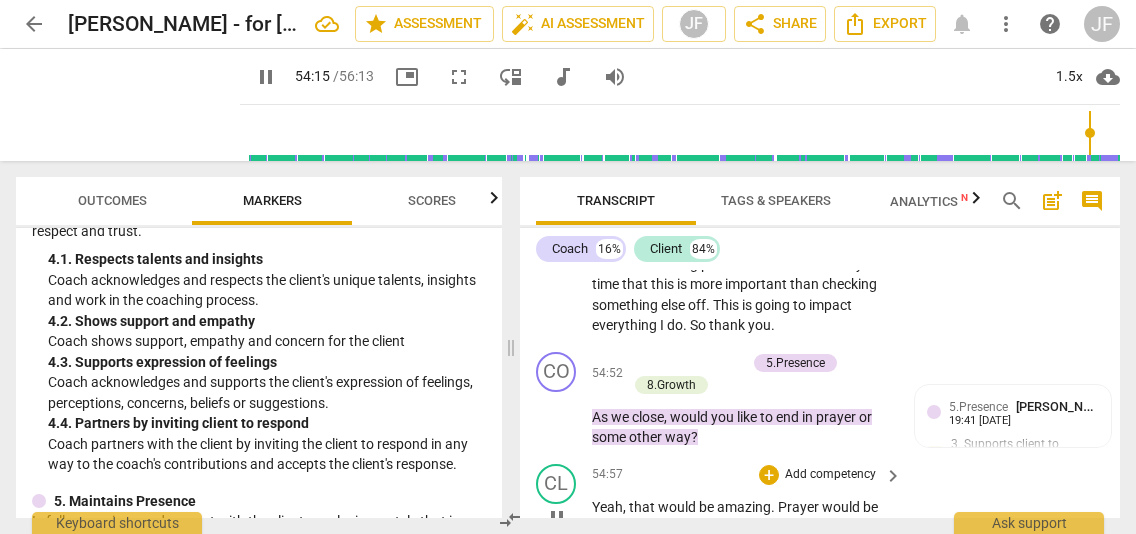 click on "pause" at bounding box center [557, 518] 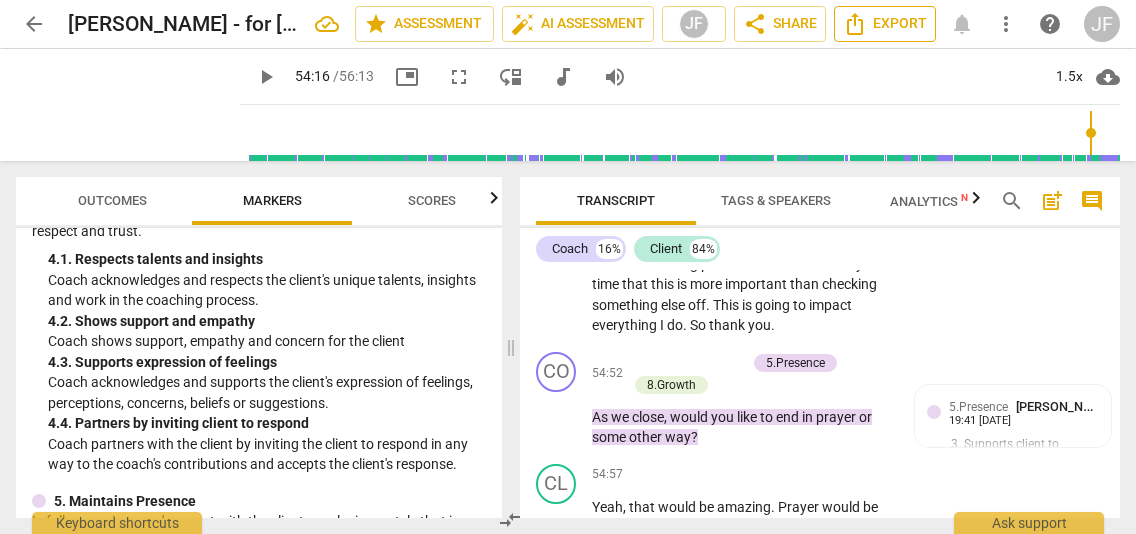 click on "Export" at bounding box center (885, 24) 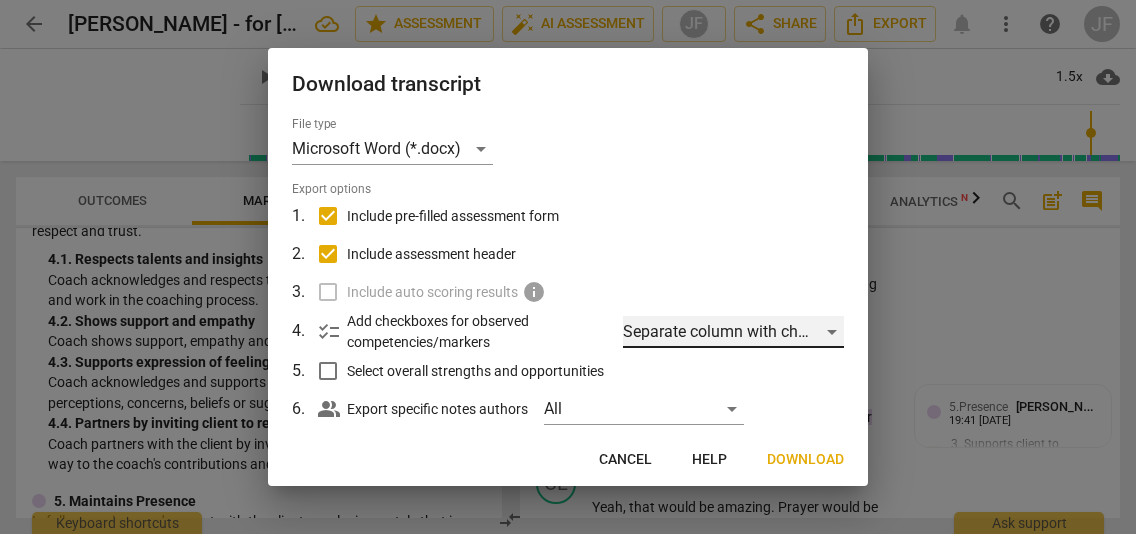 click on "Separate column with check marks" at bounding box center (733, 332) 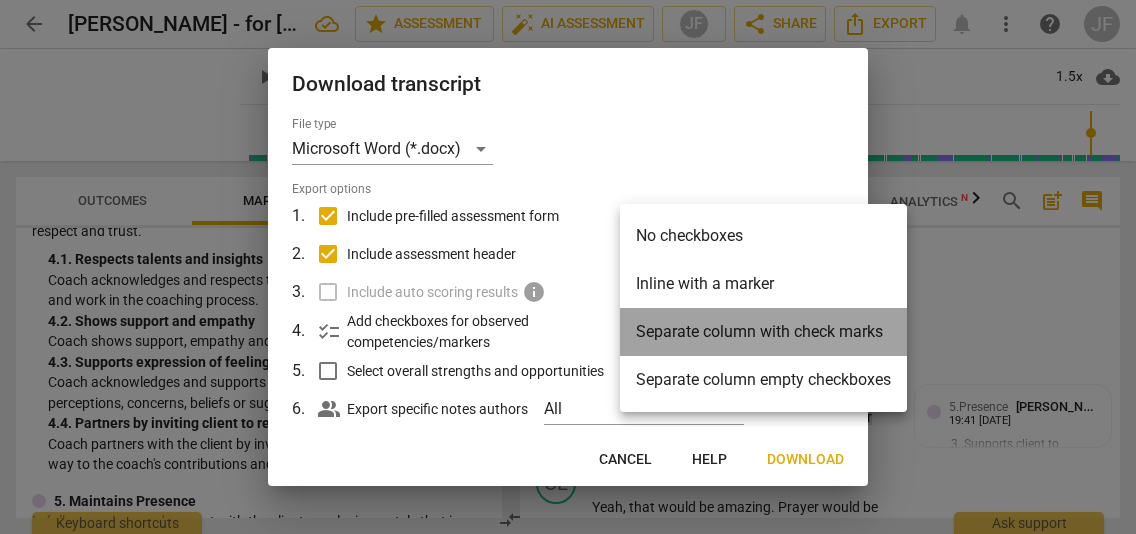 click on "Separate column with check marks" at bounding box center (763, 332) 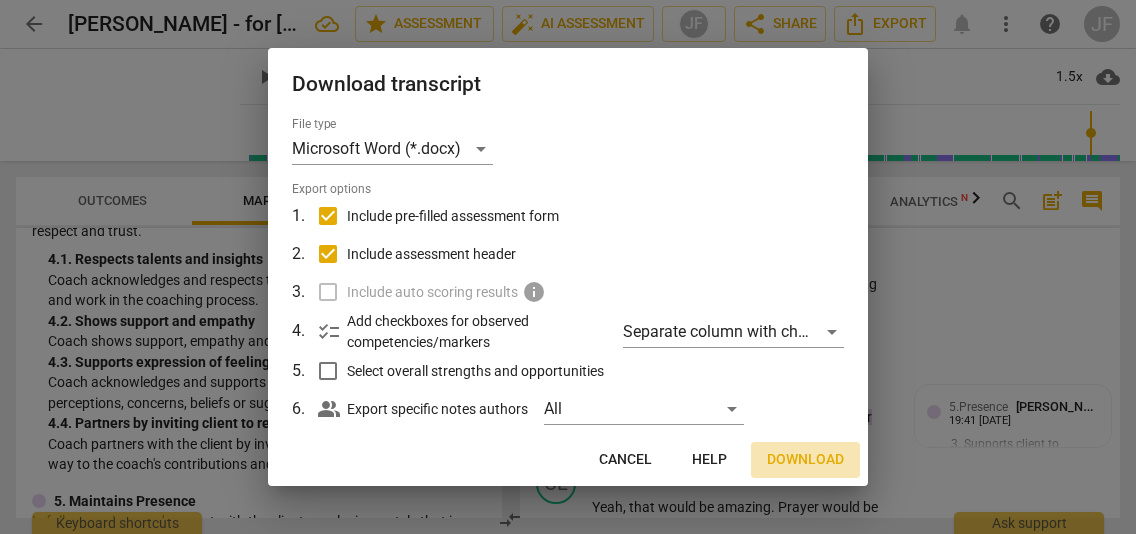 click on "Download" at bounding box center (805, 460) 